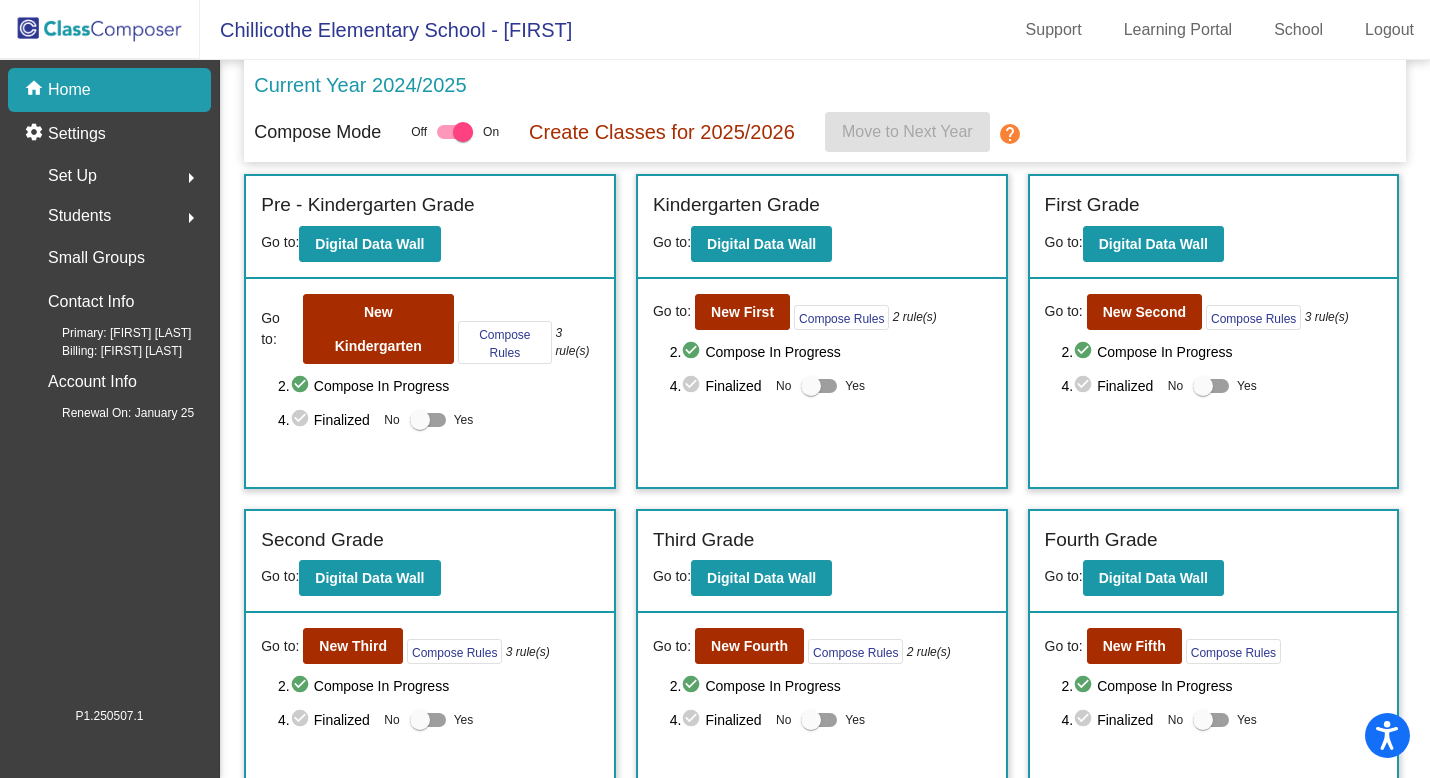 scroll, scrollTop: 0, scrollLeft: 0, axis: both 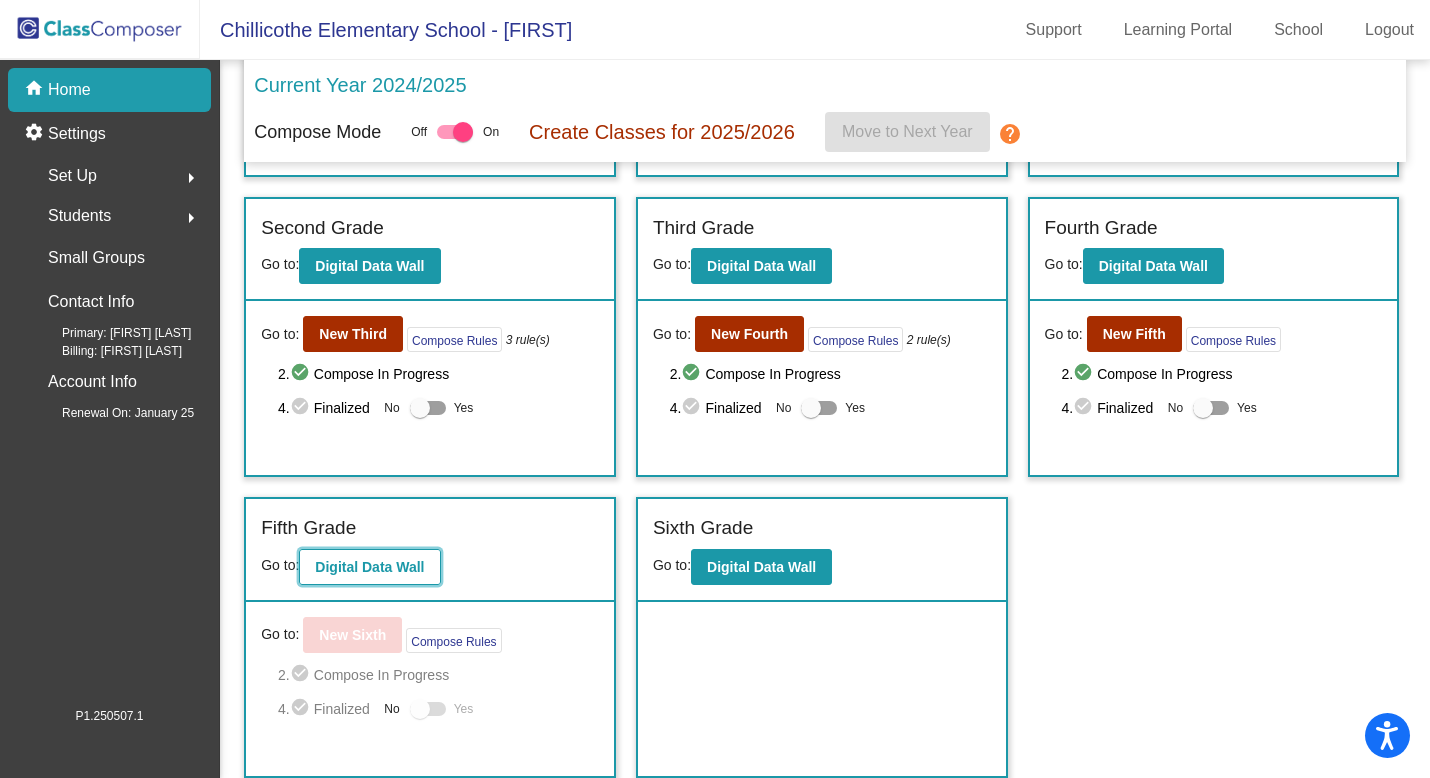 click on "Digital Data Wall" 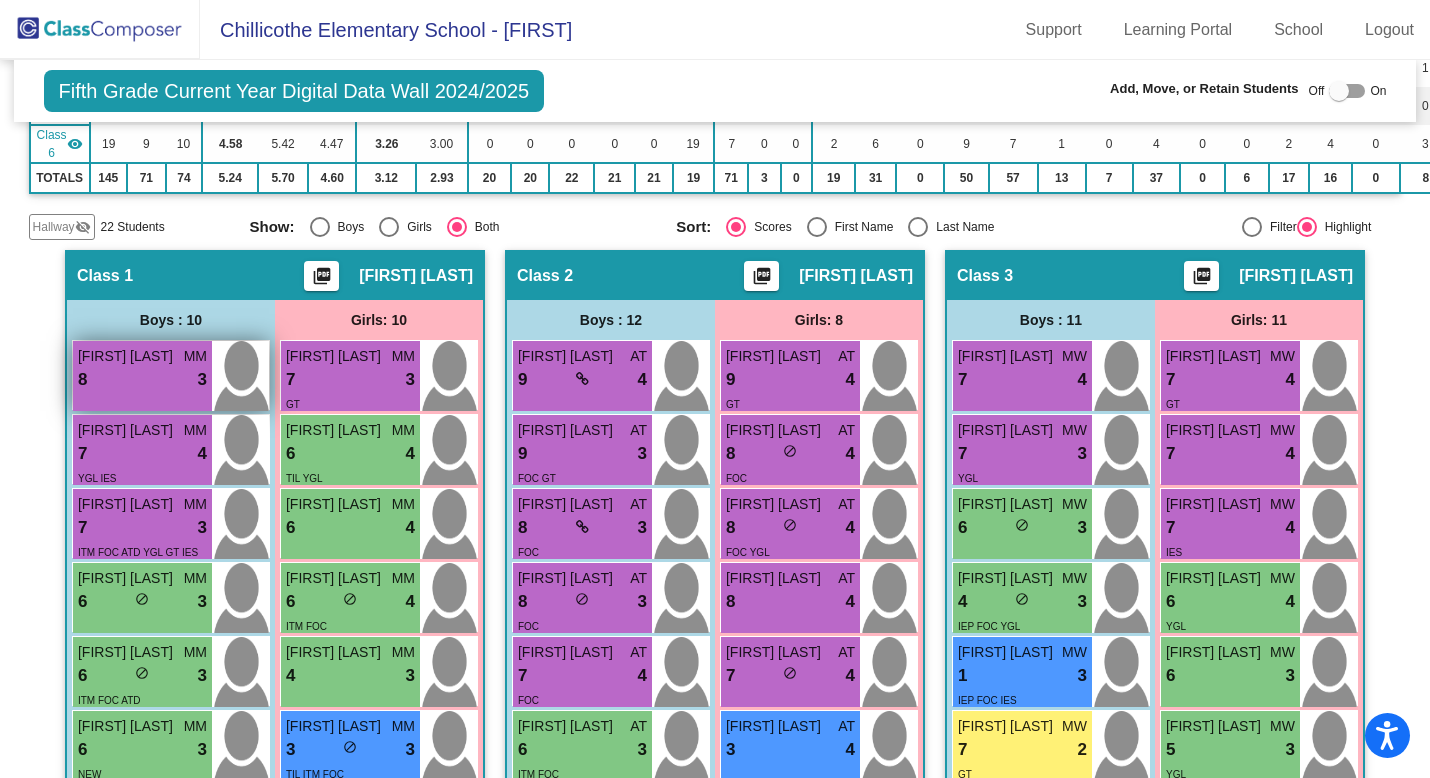 scroll, scrollTop: 0, scrollLeft: 0, axis: both 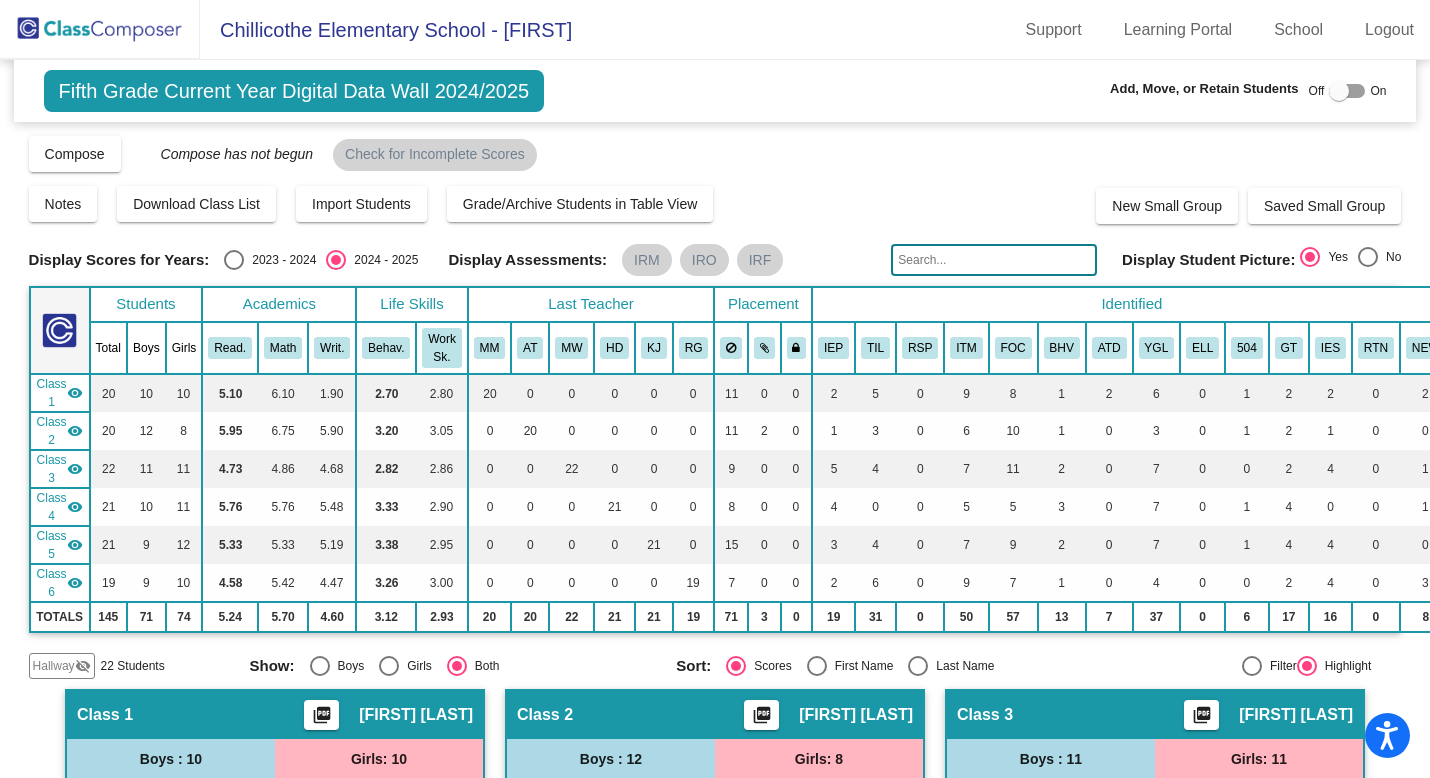 click 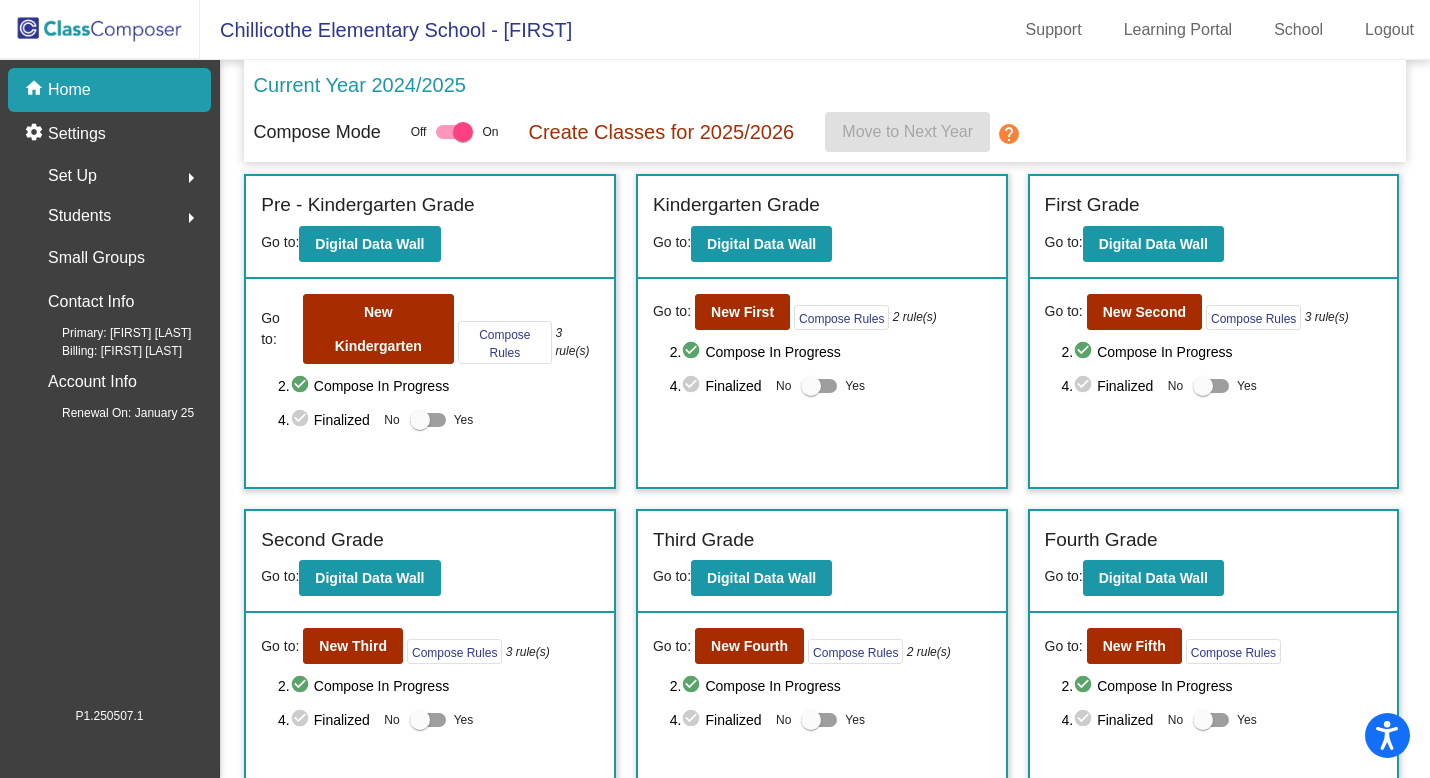 click on "Set Up" 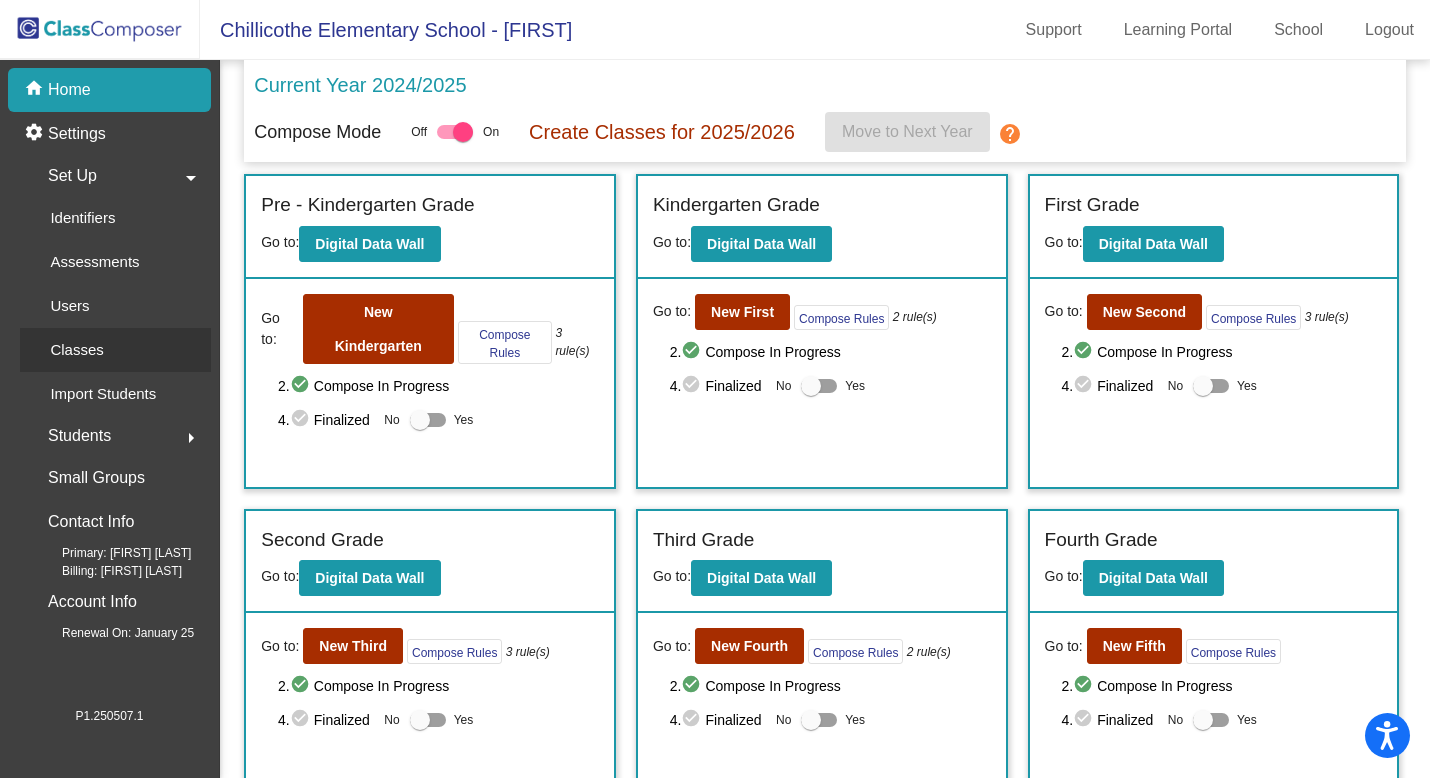 click on "Classes" 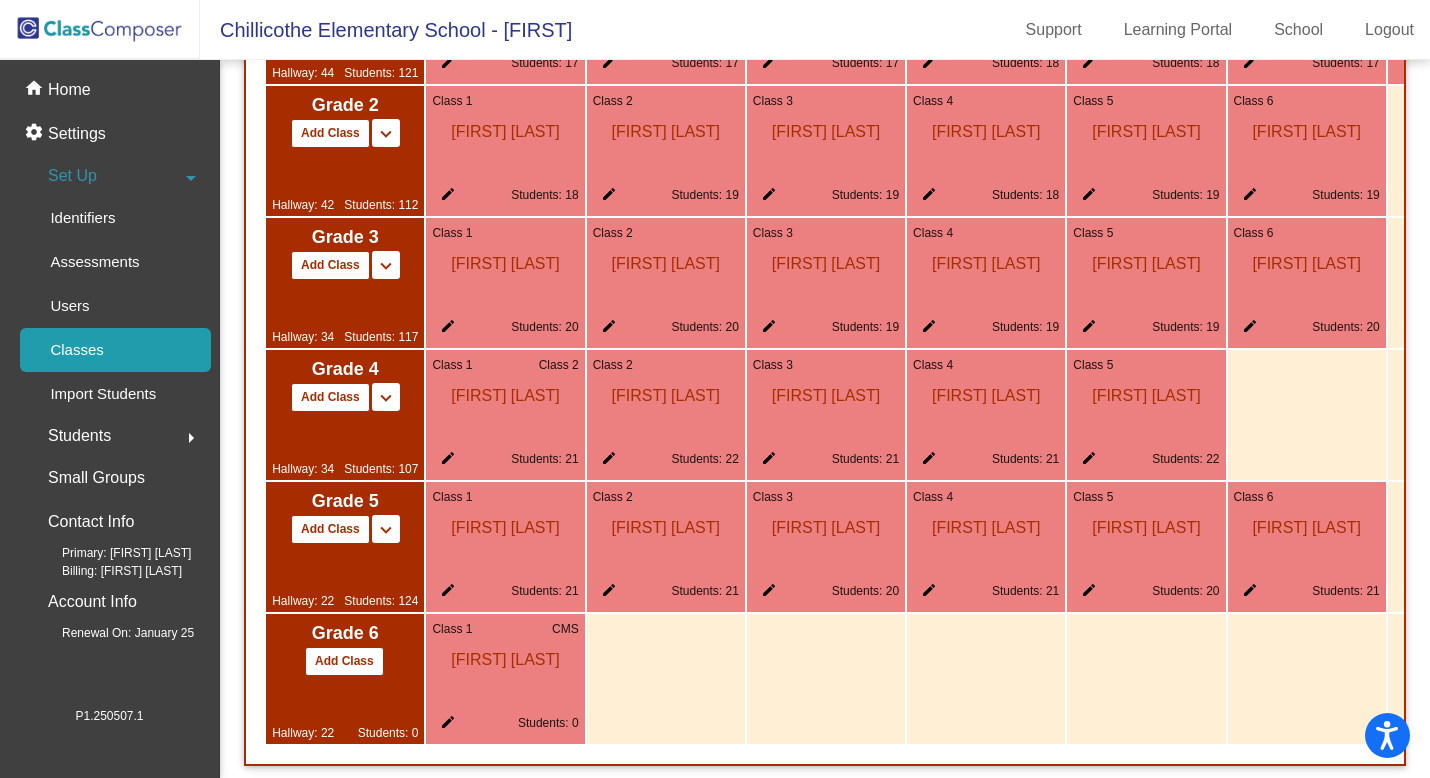 scroll, scrollTop: 1767, scrollLeft: 0, axis: vertical 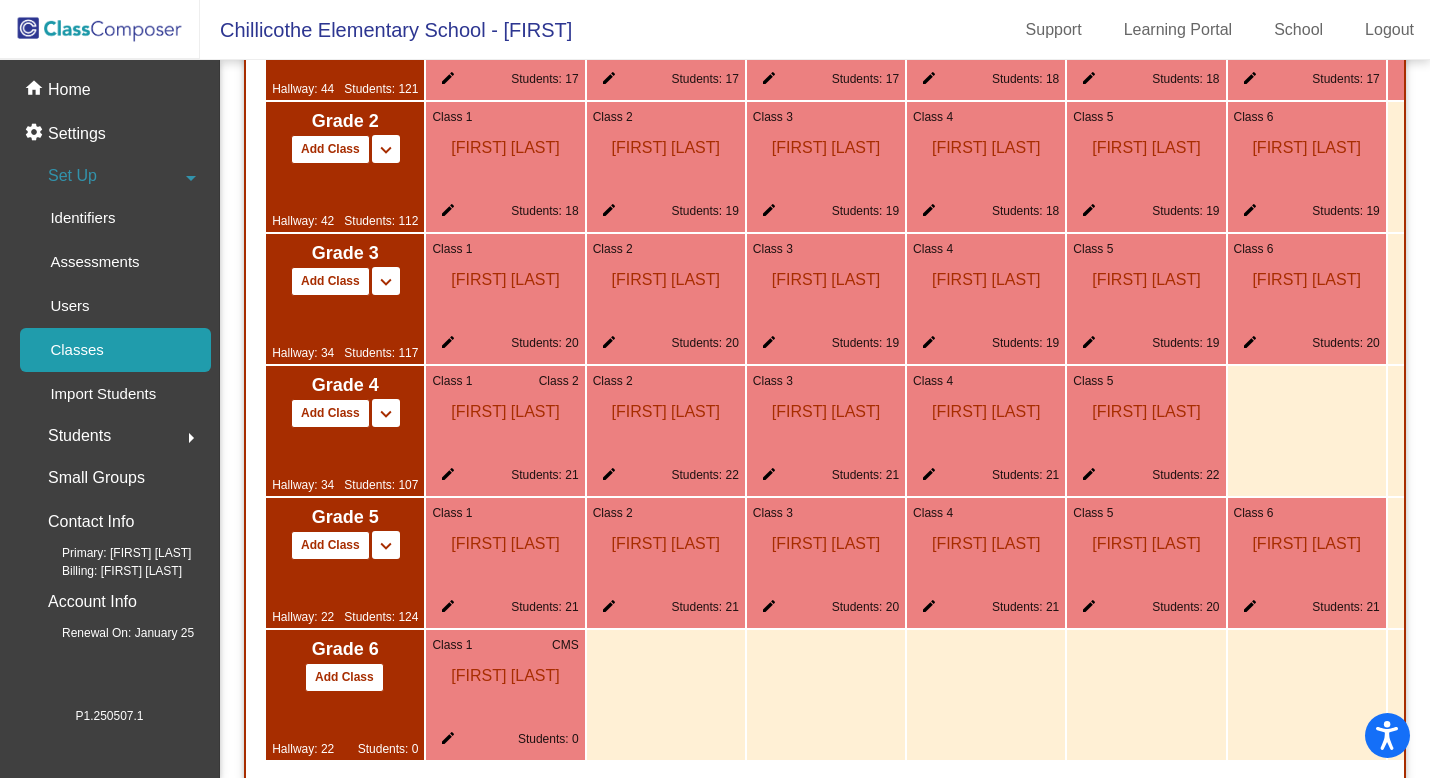 click on "edit" 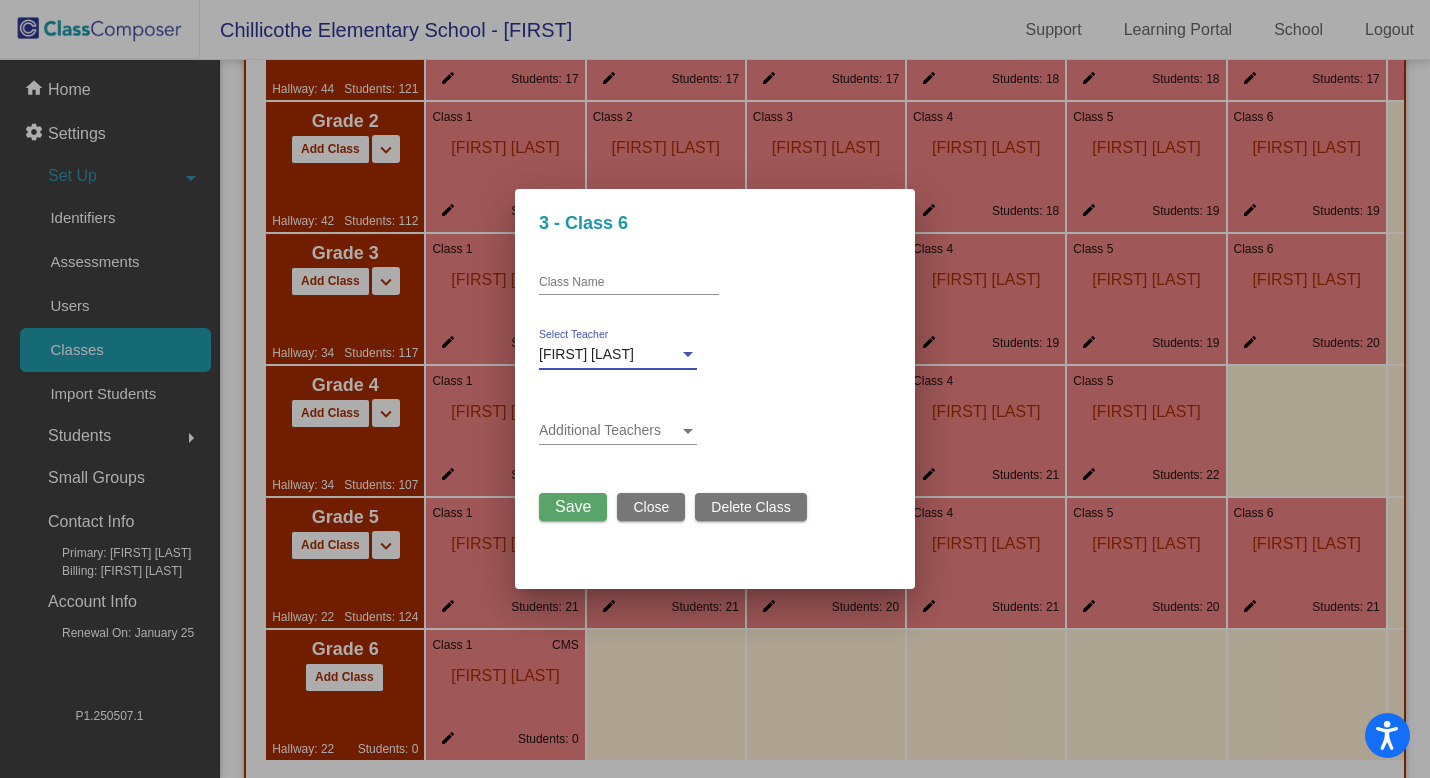 click on "[FIRST] [LAST]" at bounding box center (609, 355) 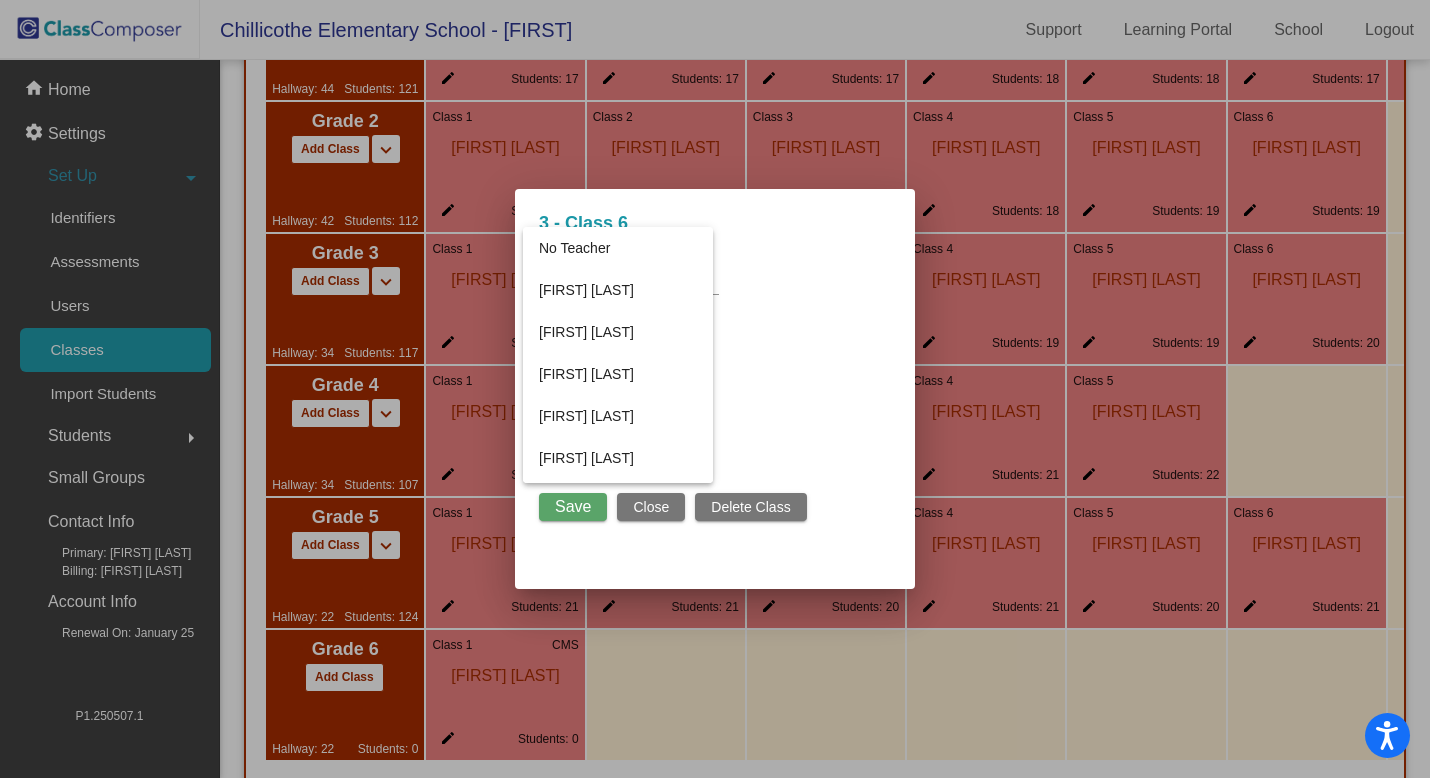 scroll, scrollTop: 1573, scrollLeft: 0, axis: vertical 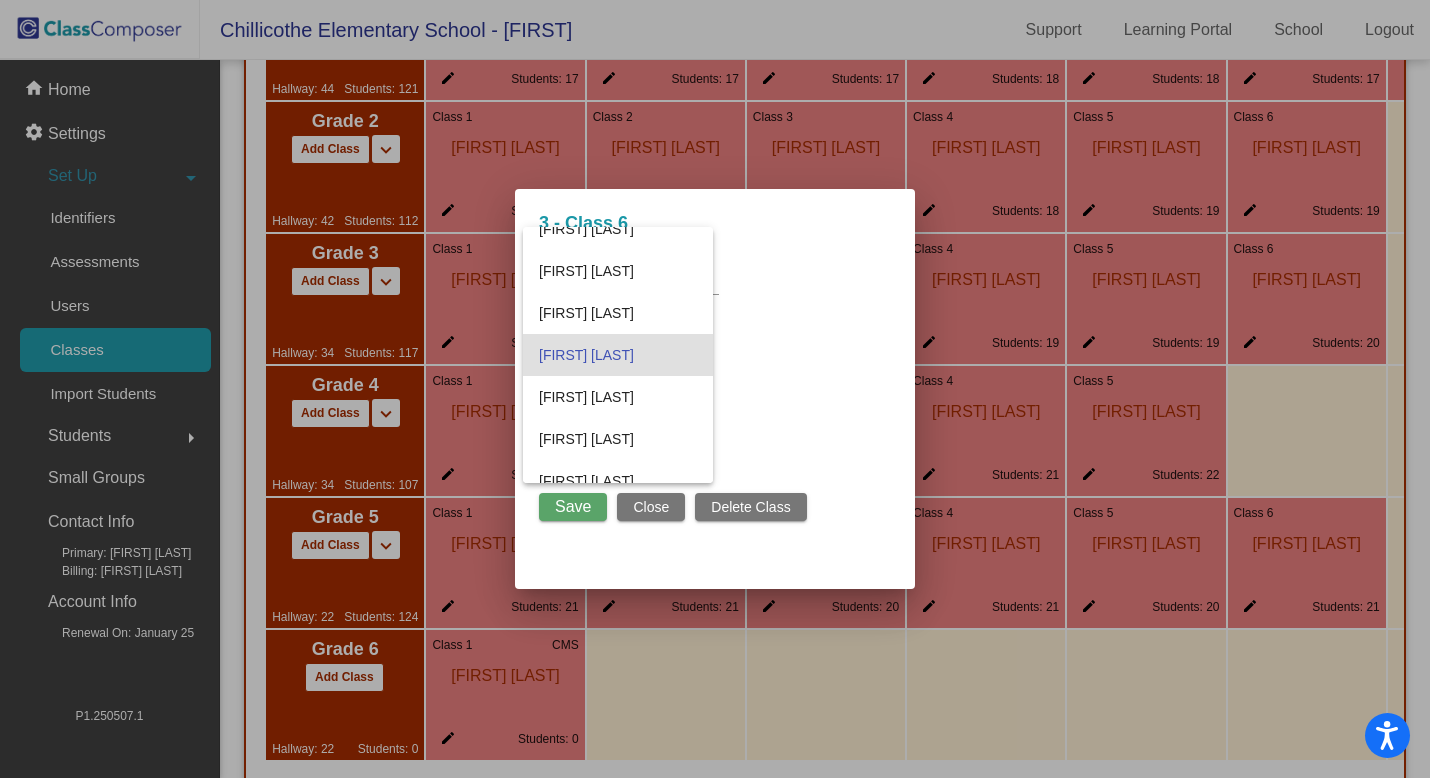 click at bounding box center [715, 389] 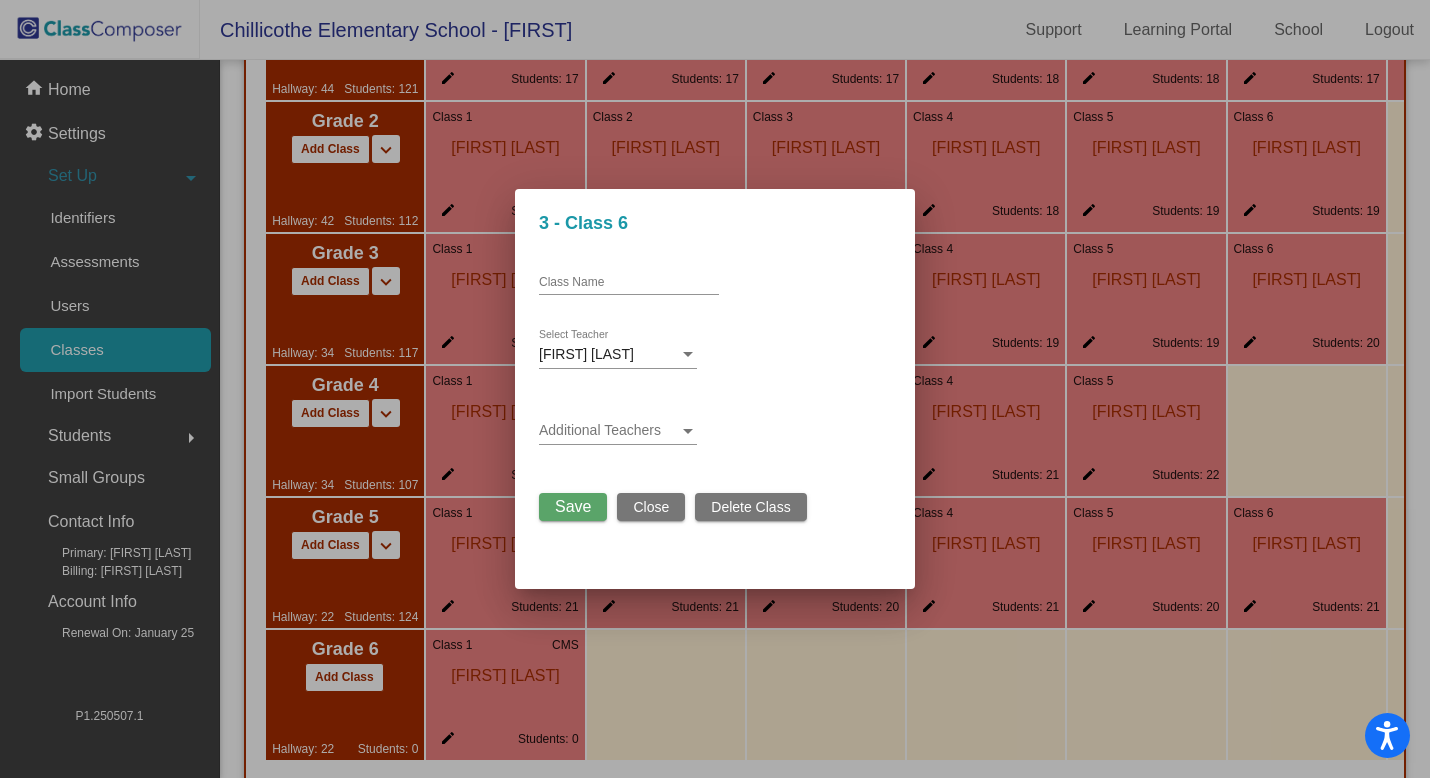 click on "Close" at bounding box center (651, 507) 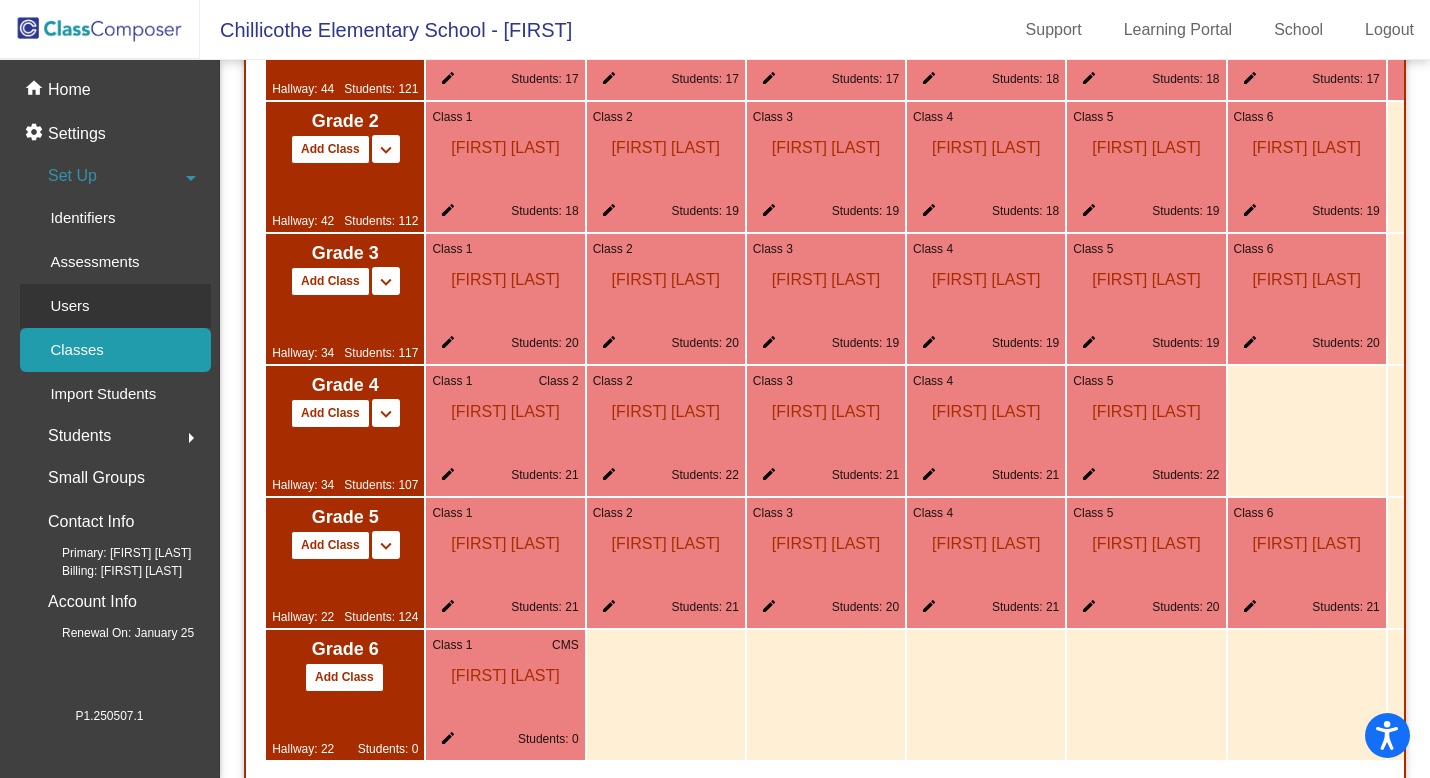 click on "Users" 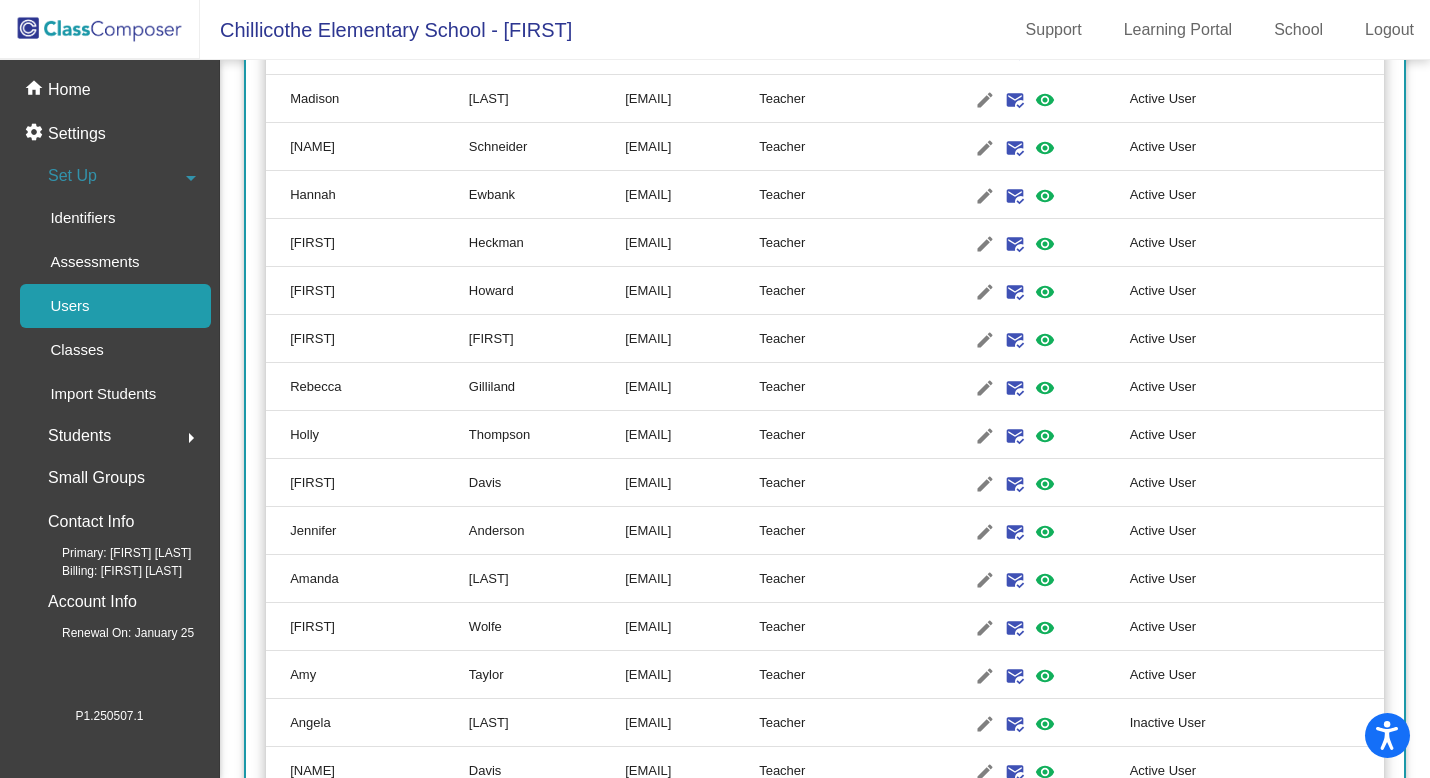 scroll, scrollTop: 1420, scrollLeft: 0, axis: vertical 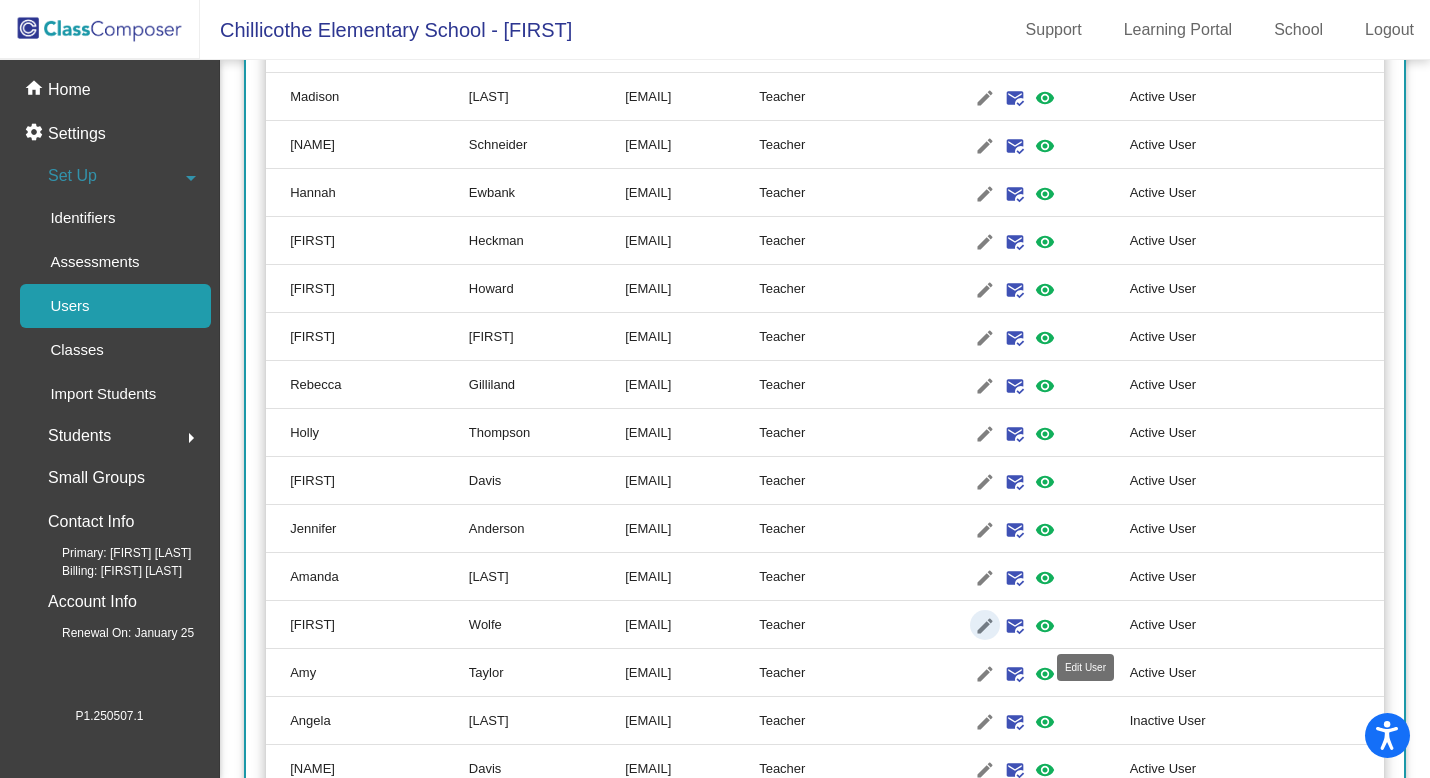 click on "edit" 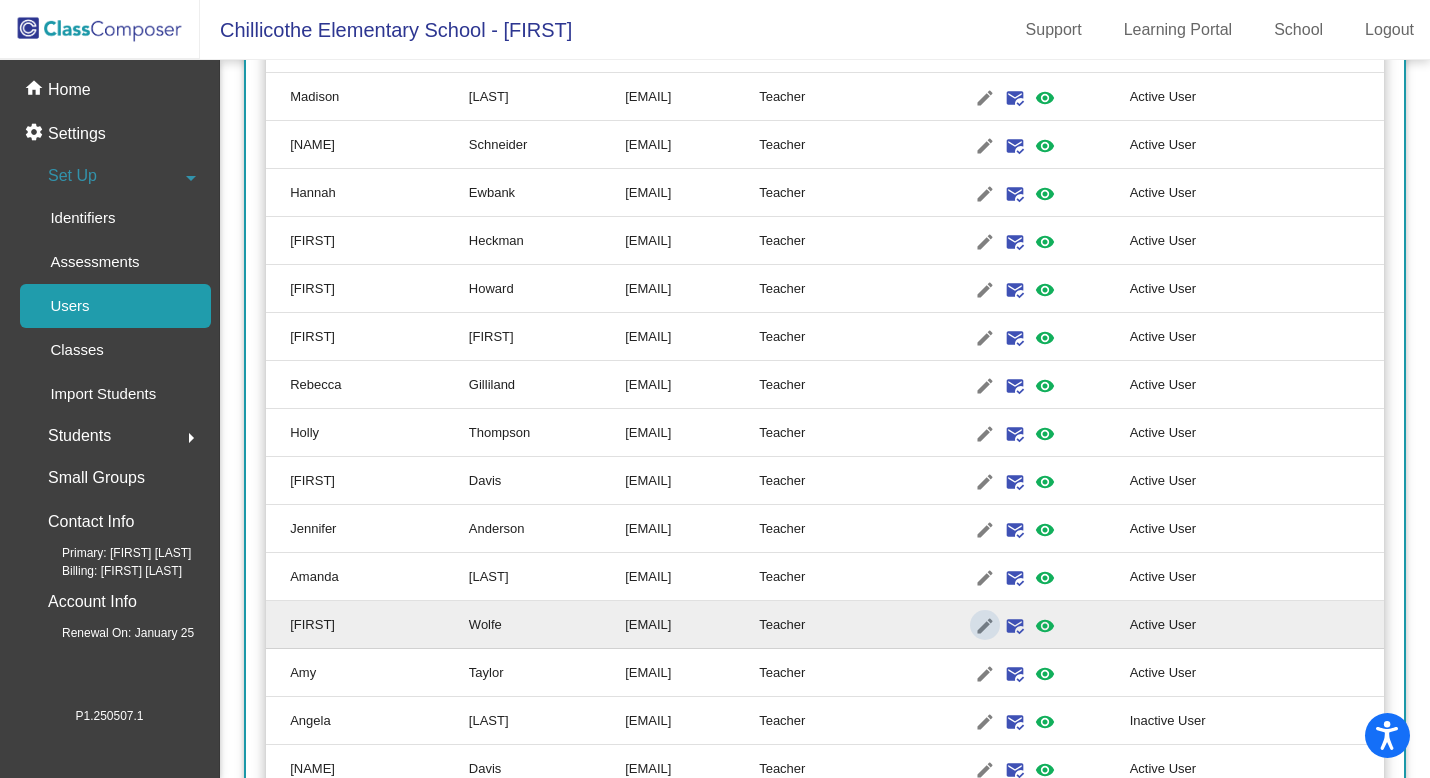 scroll, scrollTop: 0, scrollLeft: 0, axis: both 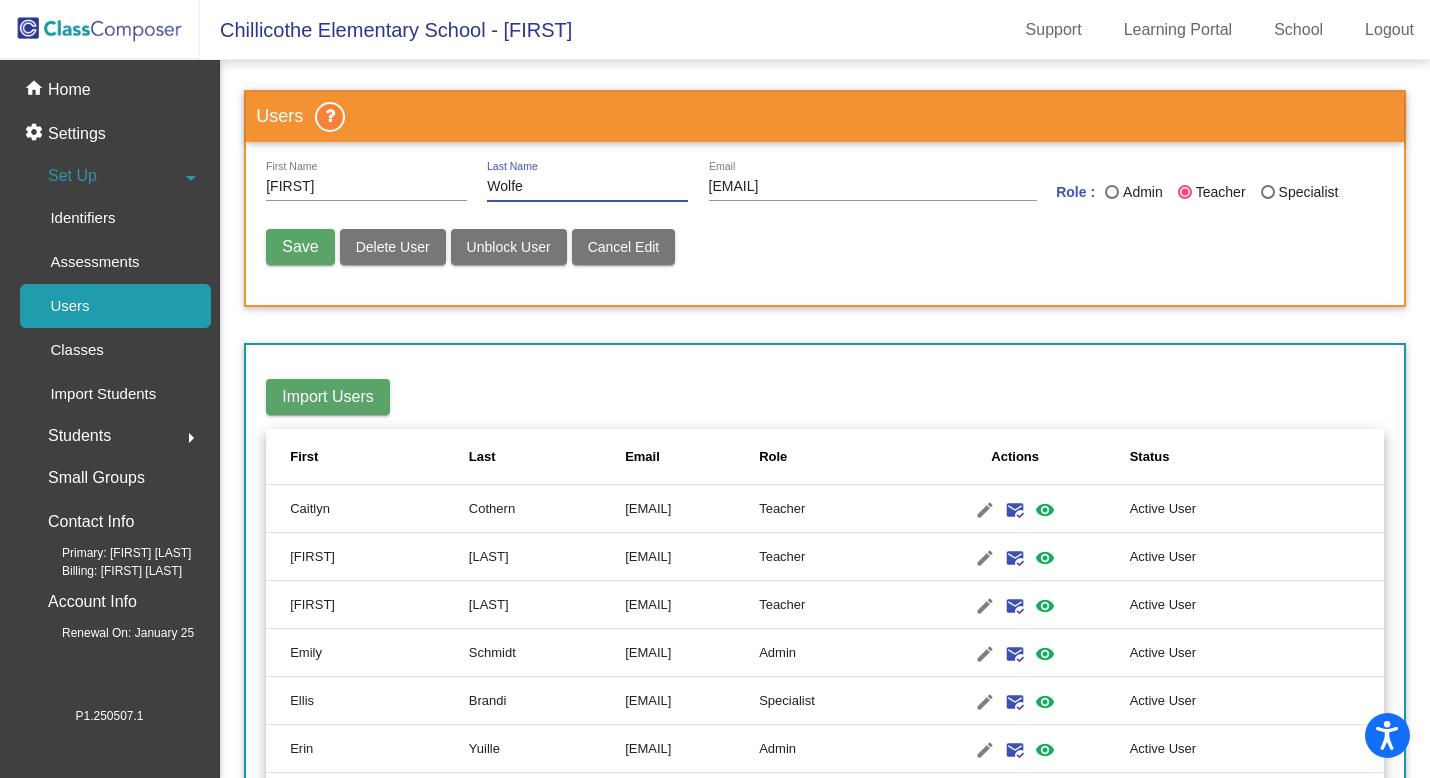 click on "Wolfe" at bounding box center (587, 187) 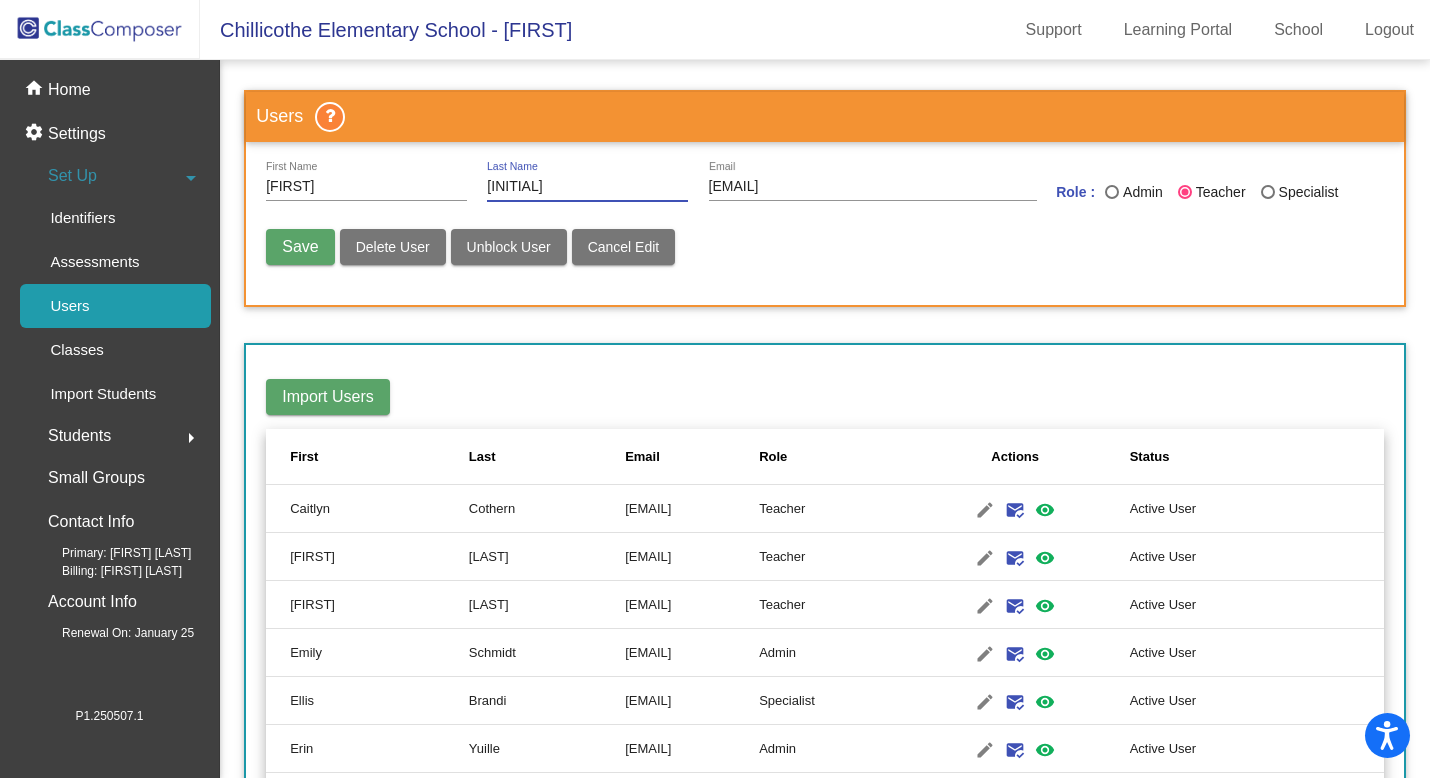 type on "W" 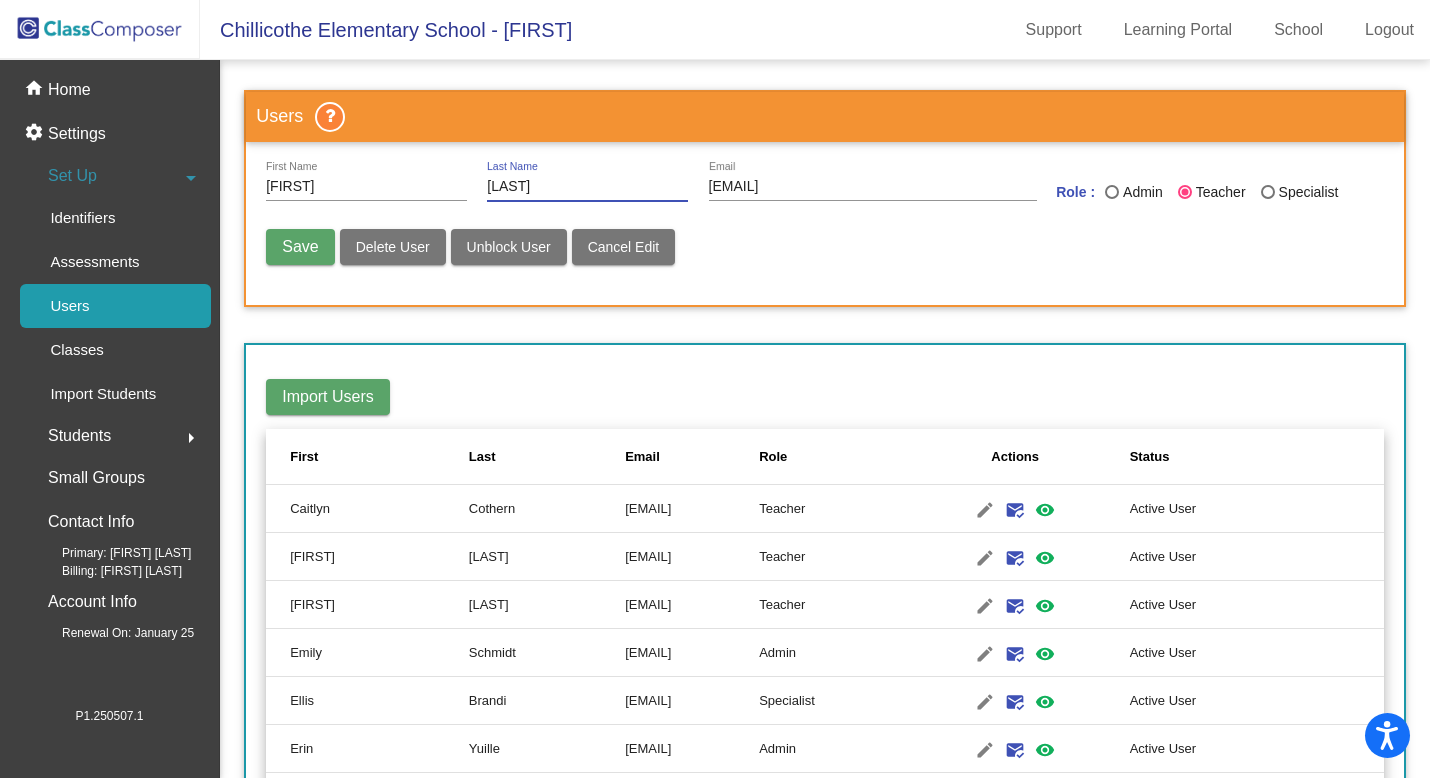 type on "[LAST]" 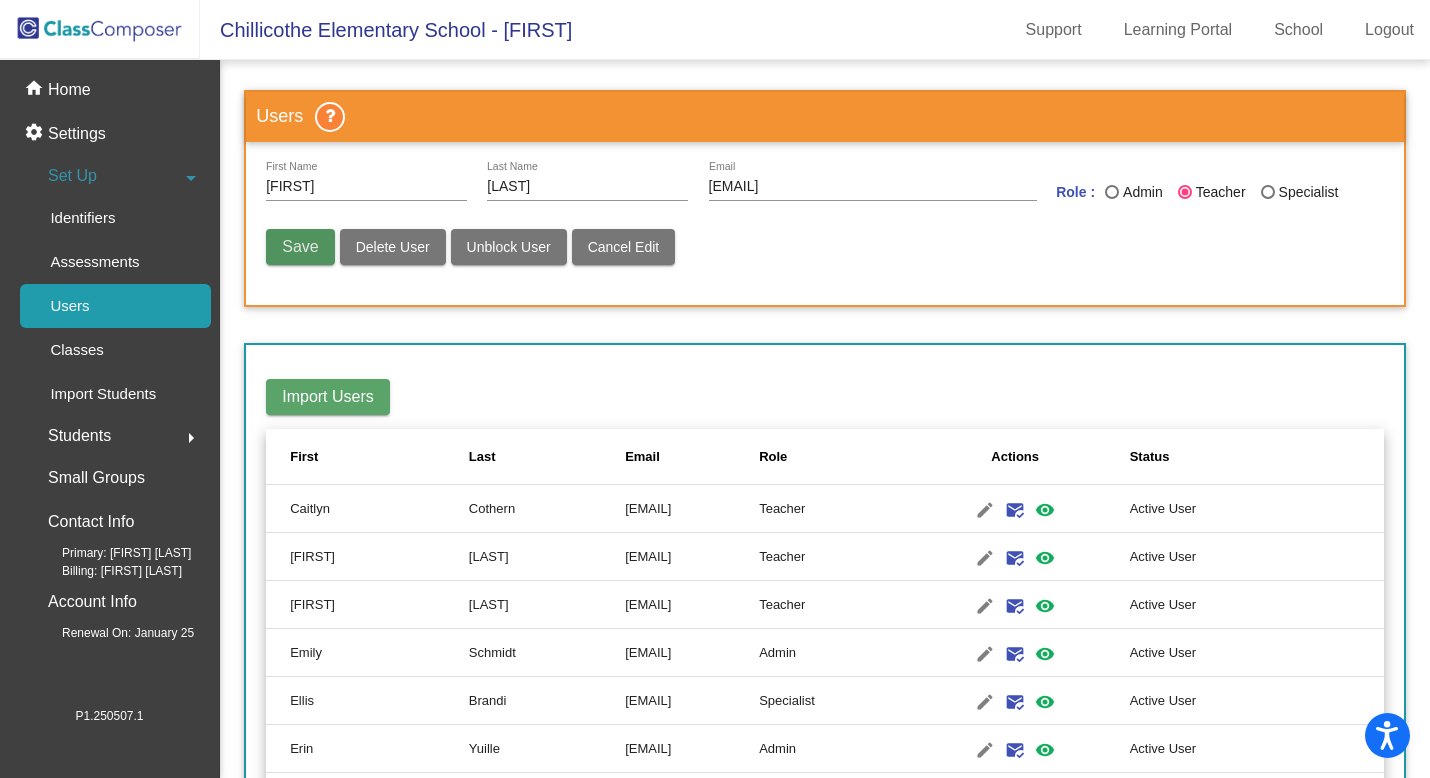 click on "Save" at bounding box center (300, 246) 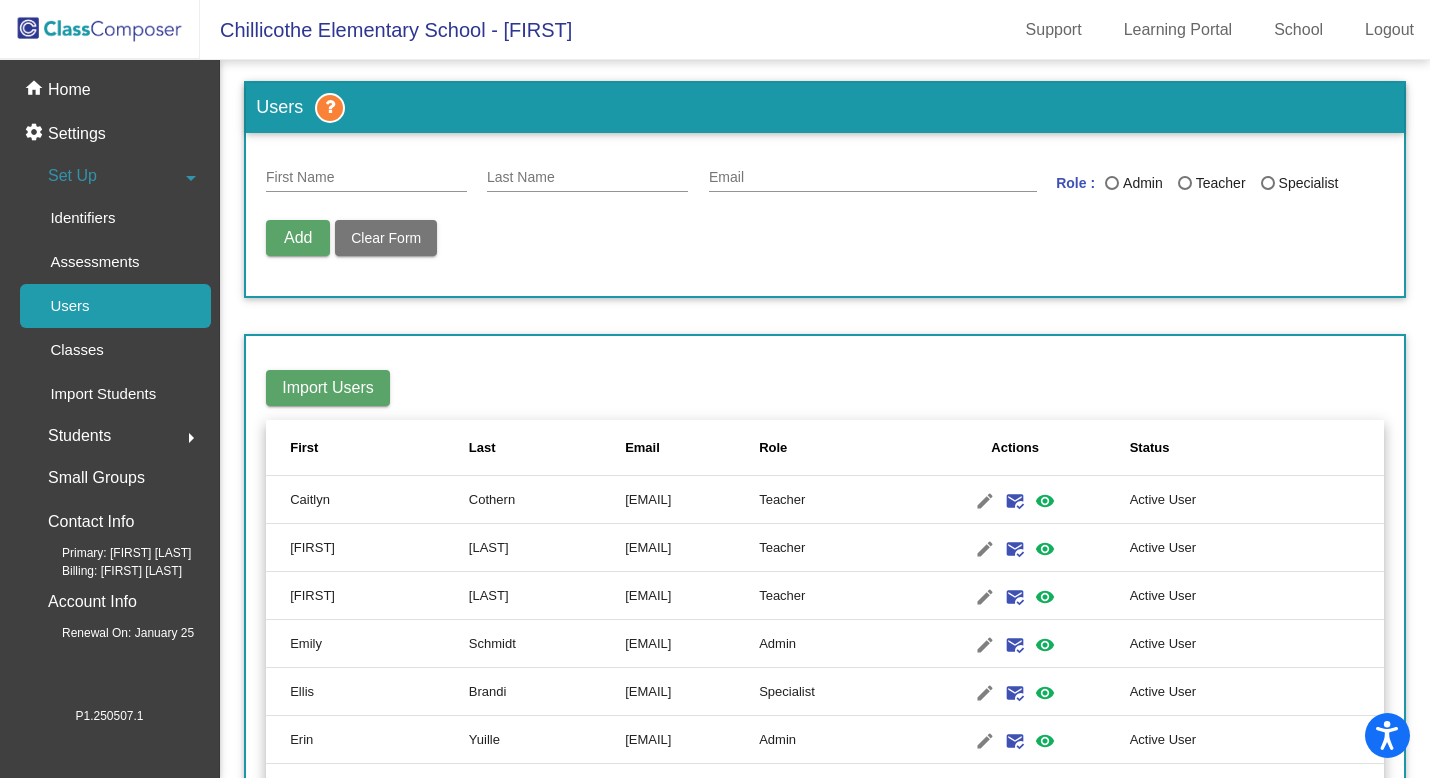 scroll, scrollTop: 0, scrollLeft: 0, axis: both 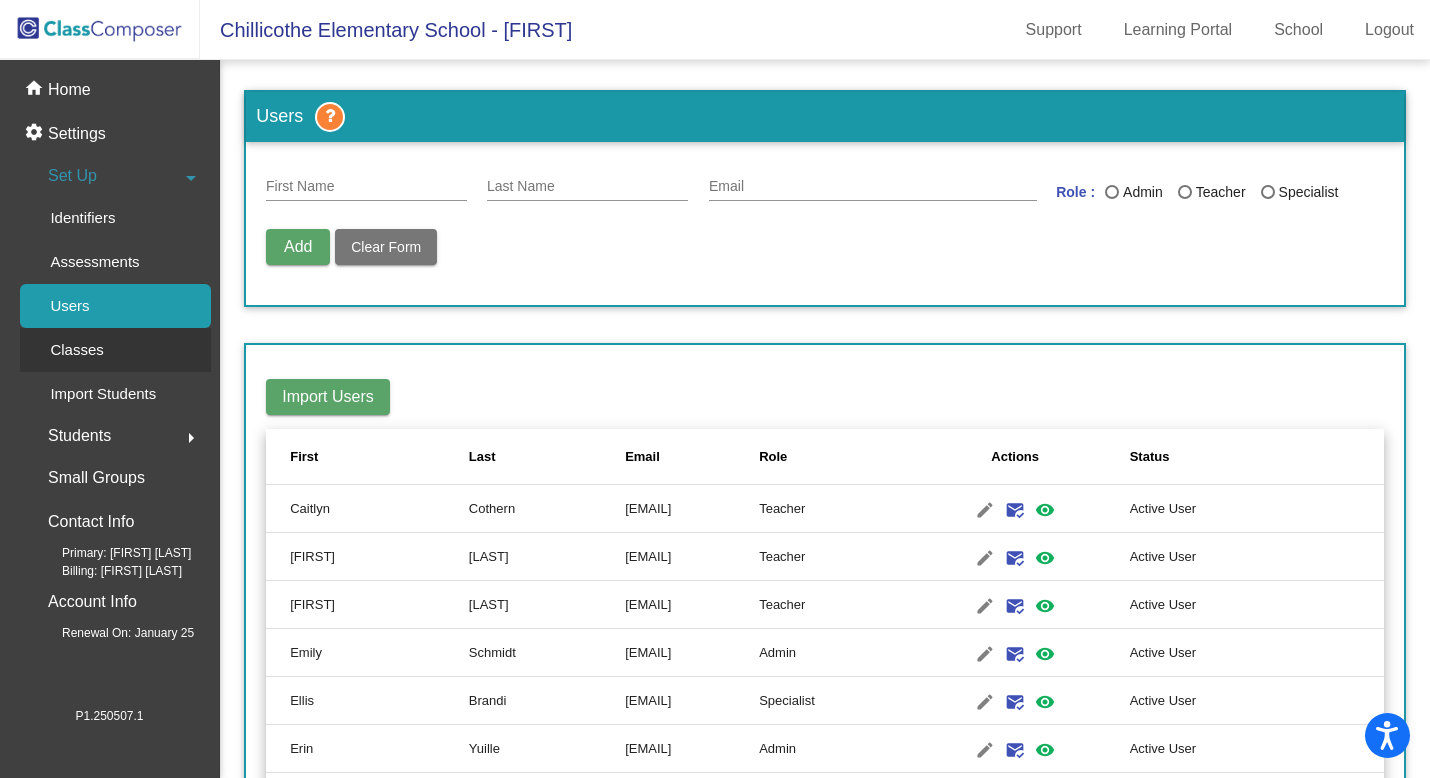 click on "Classes" 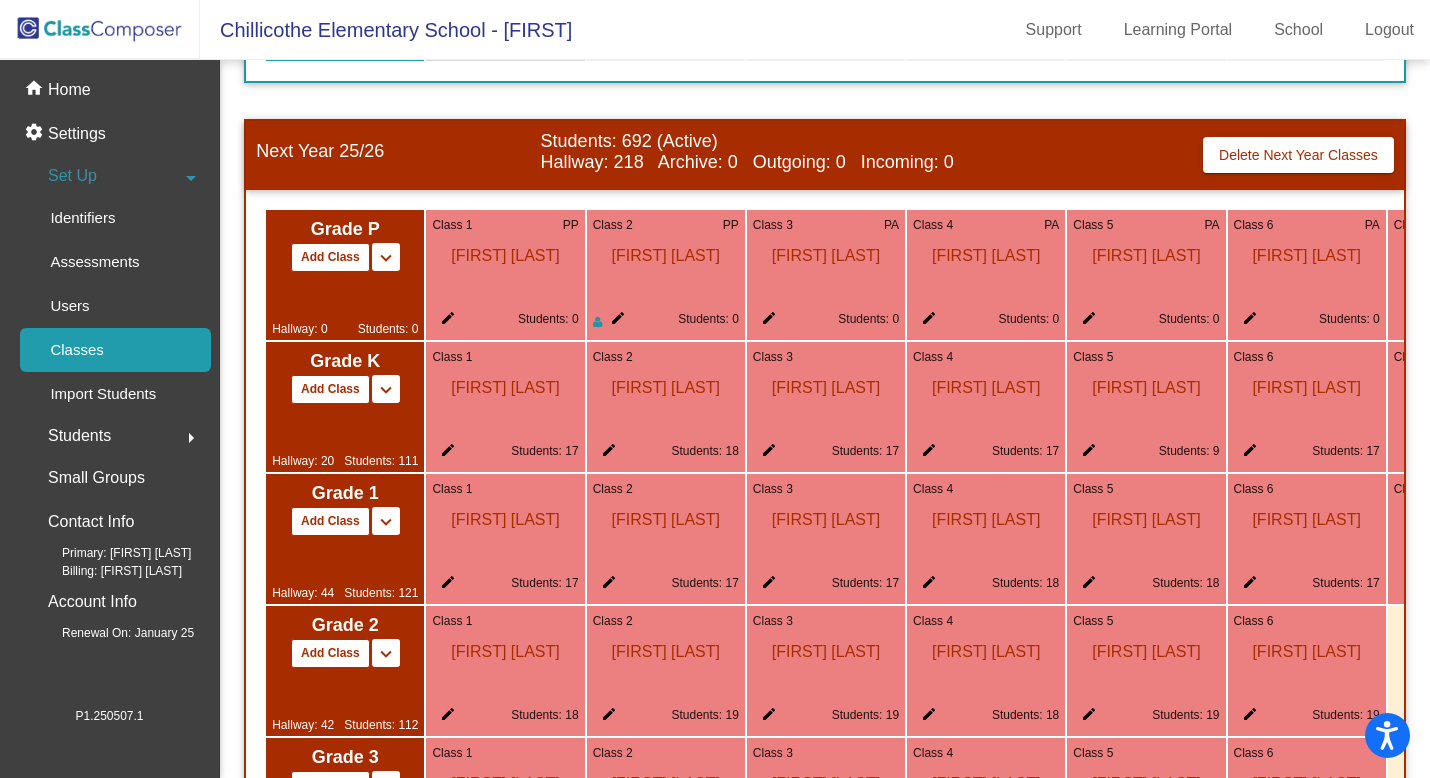 scroll, scrollTop: 1267, scrollLeft: 0, axis: vertical 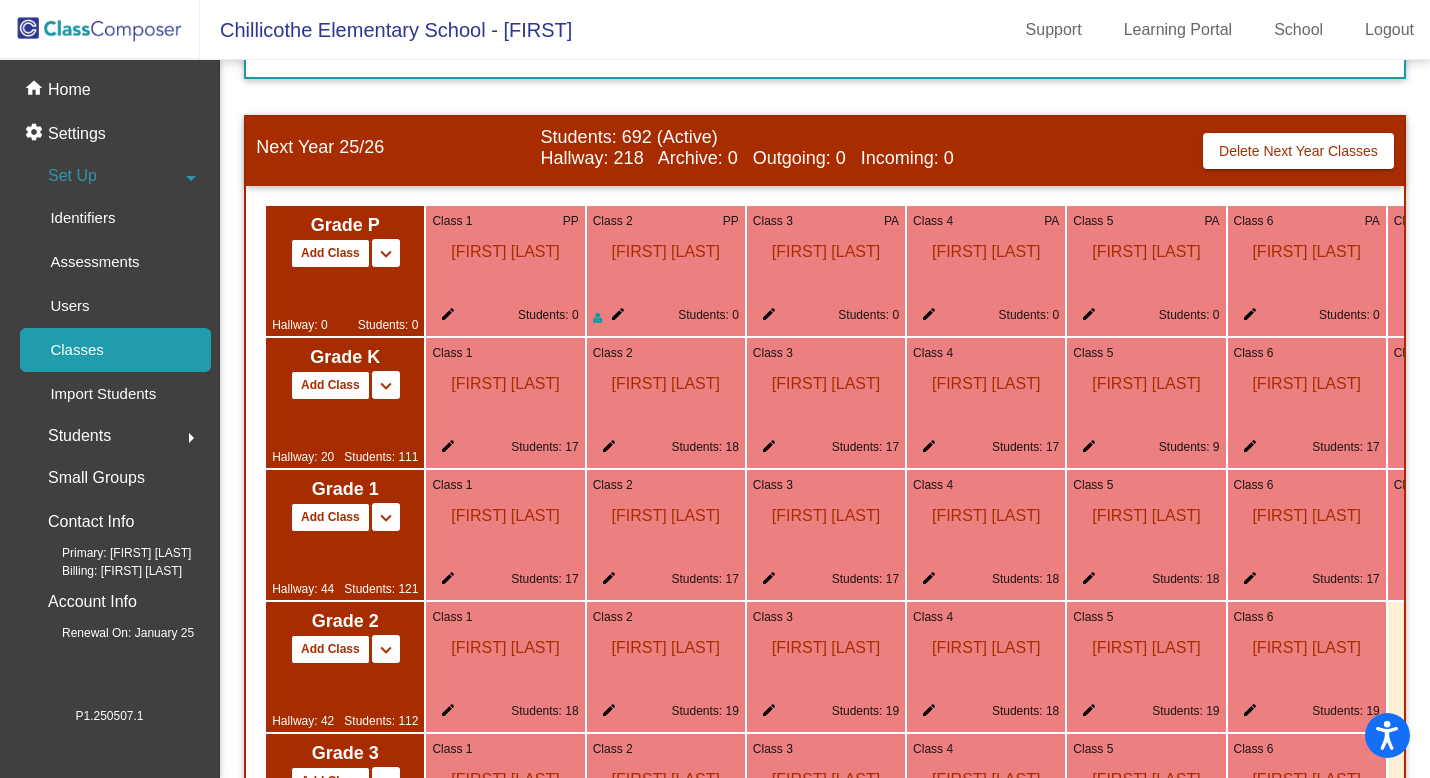click on "[FIRST] [LAST]" 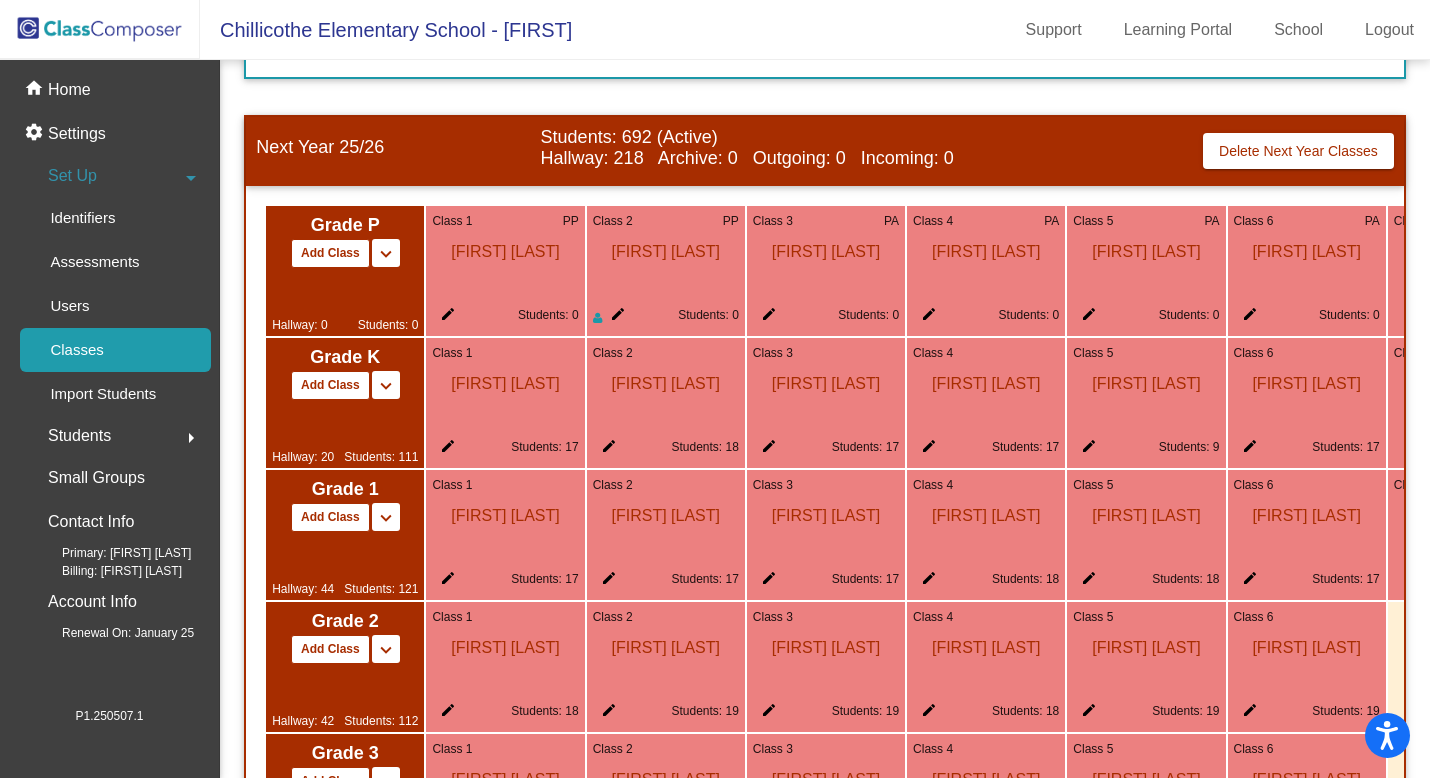 click on "edit" 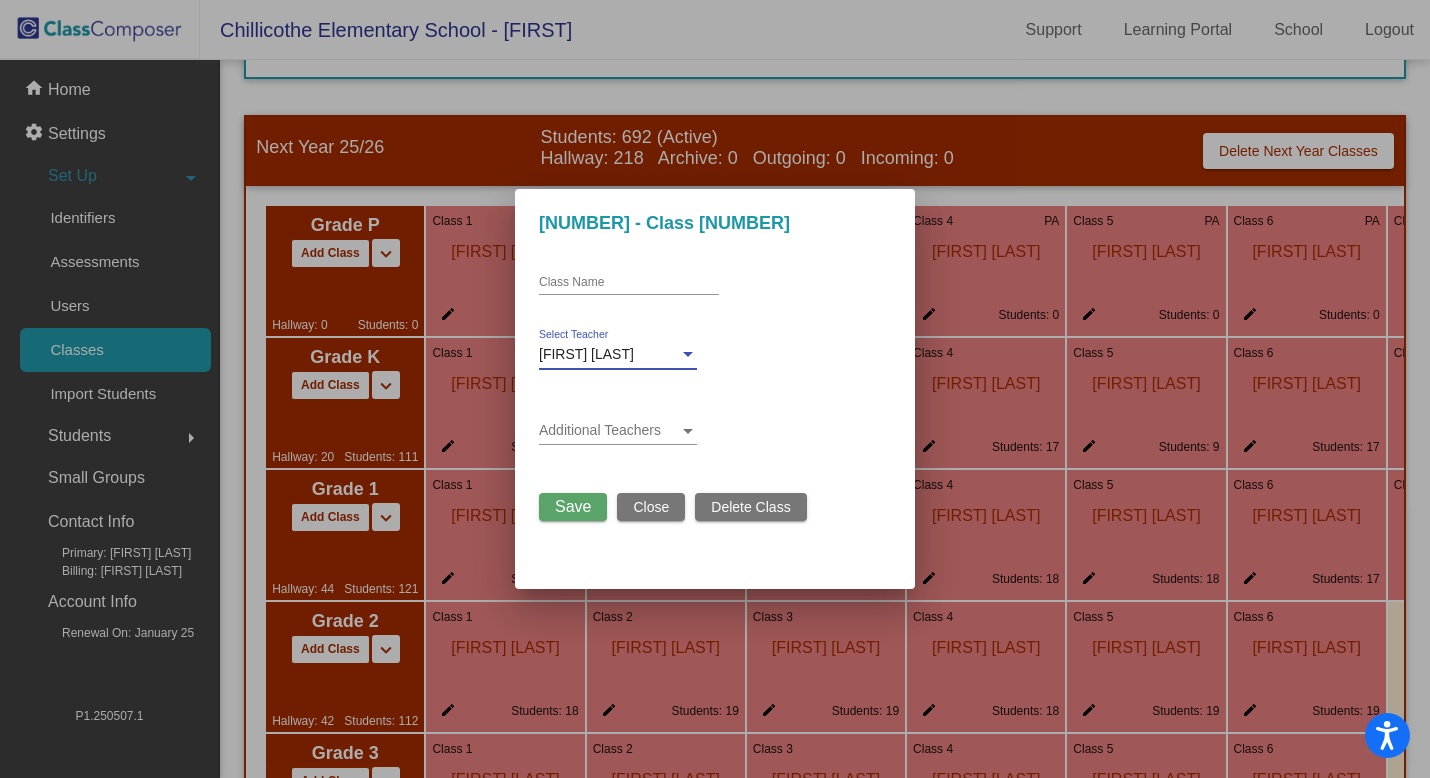 click on "[FIRST] [LAST]" at bounding box center [586, 354] 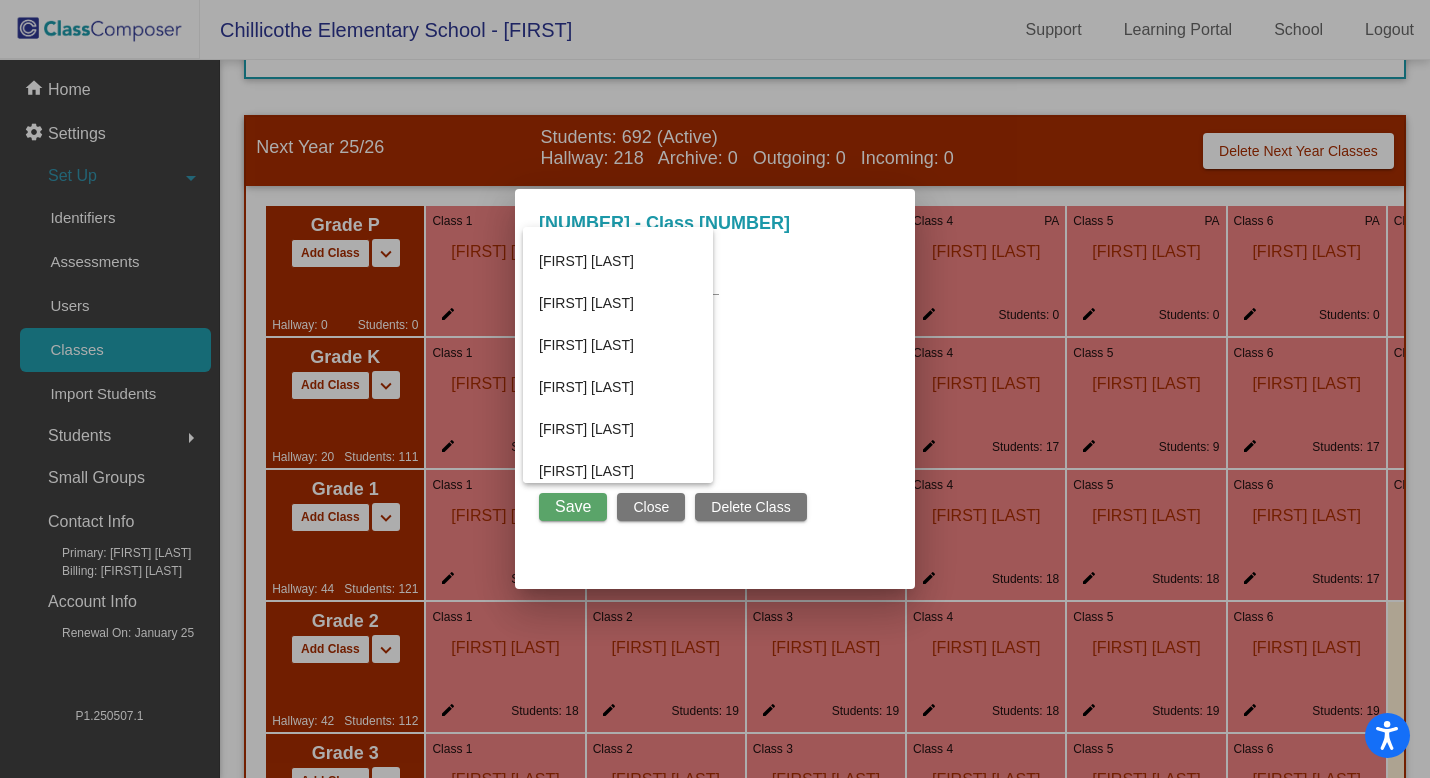 scroll, scrollTop: 319, scrollLeft: 0, axis: vertical 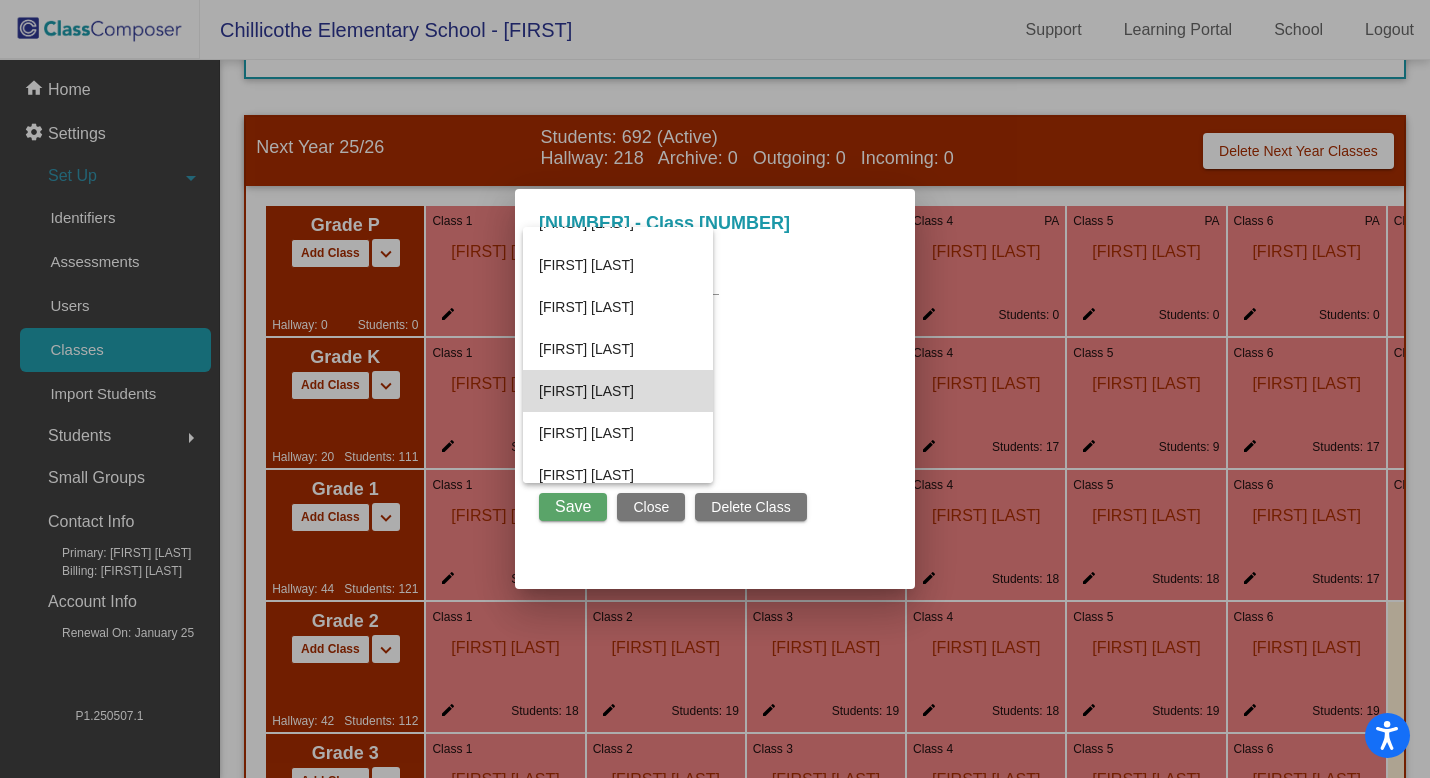 click on "[FIRST] [LAST]" at bounding box center (618, 391) 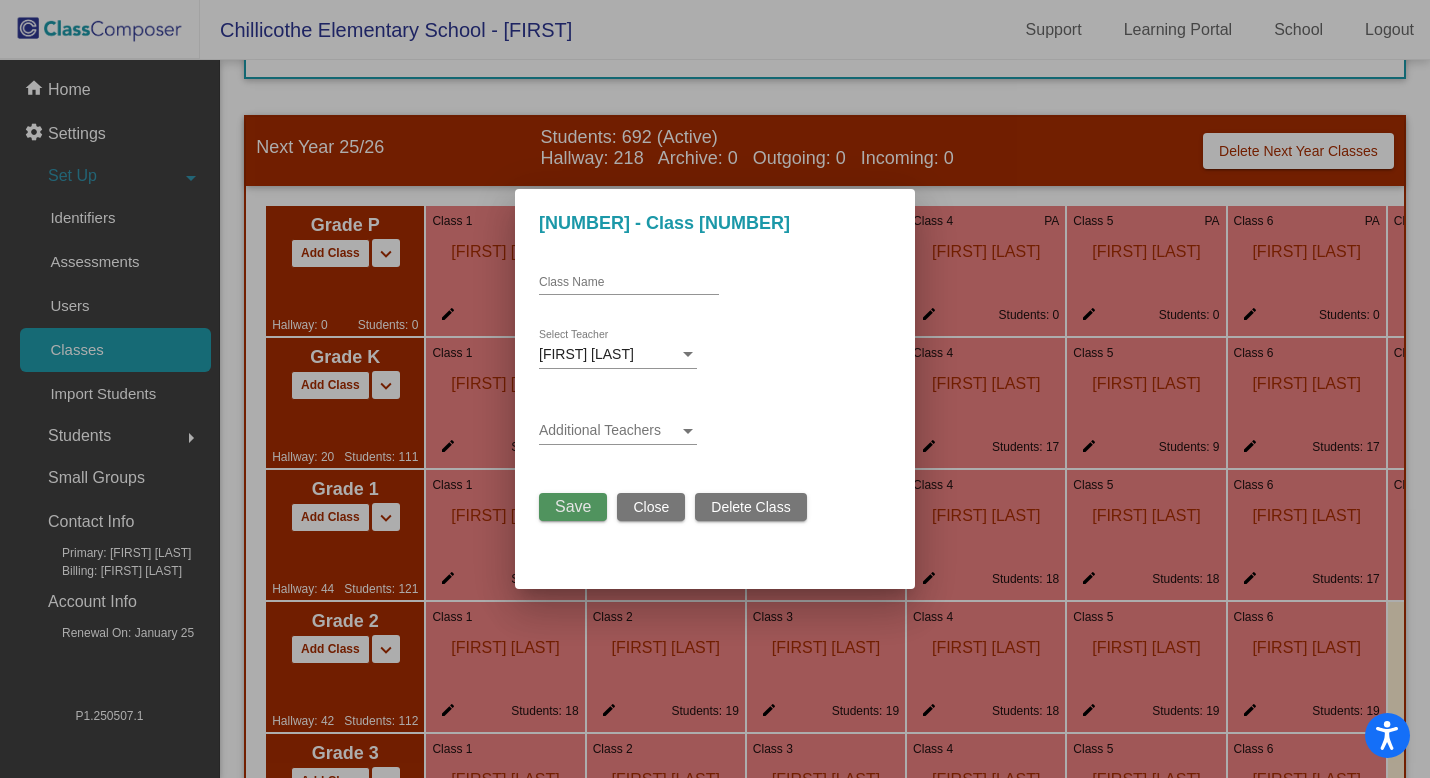 click on "Save" at bounding box center [573, 506] 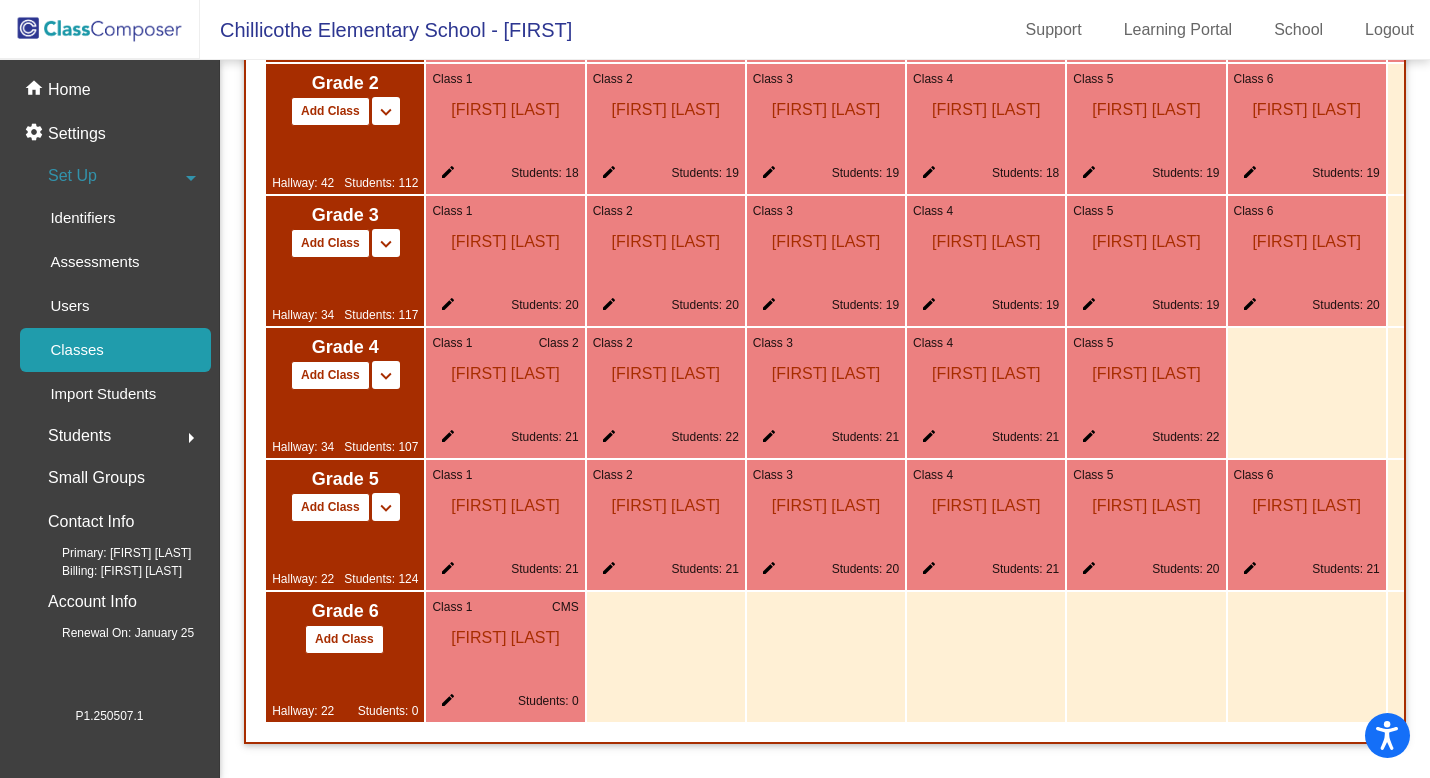 scroll, scrollTop: 1796, scrollLeft: 0, axis: vertical 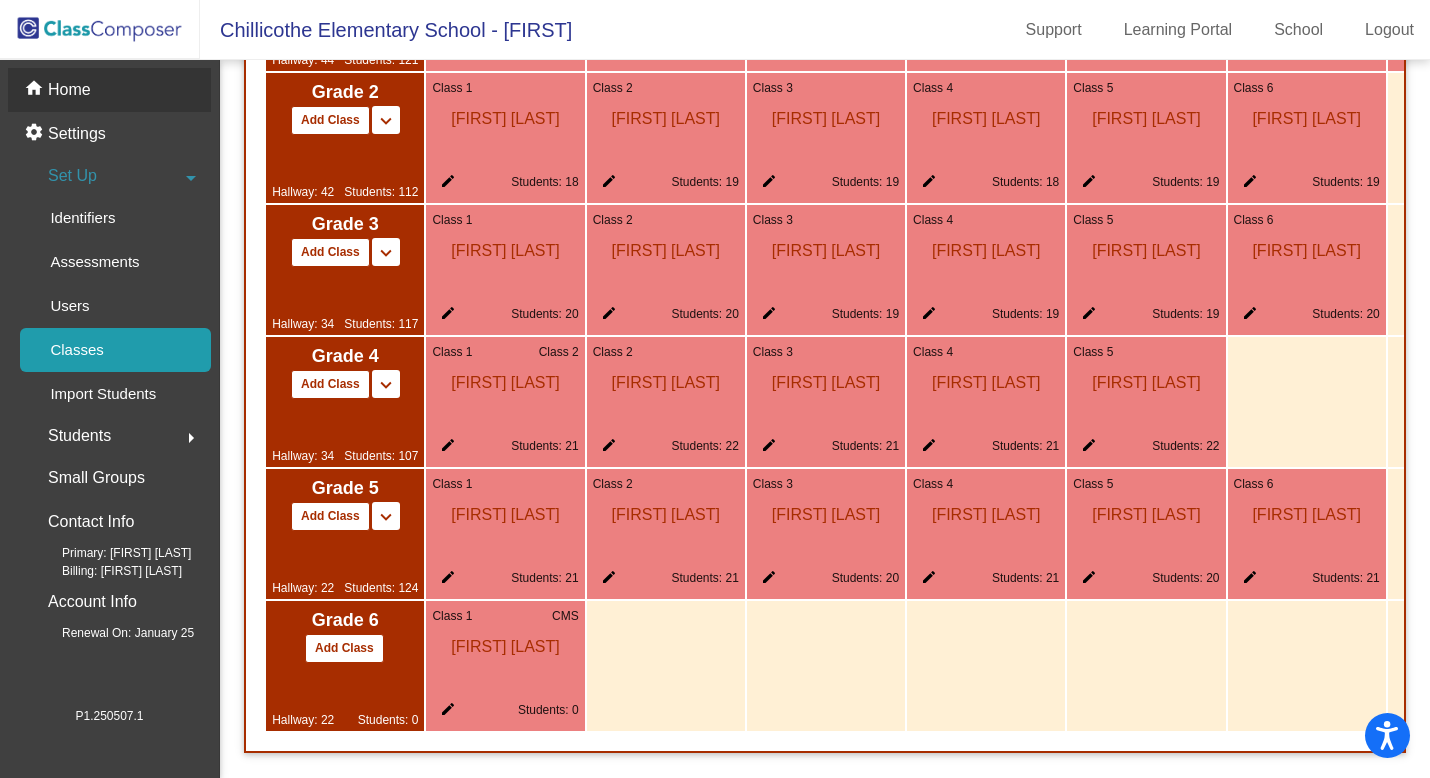 click on "Home" 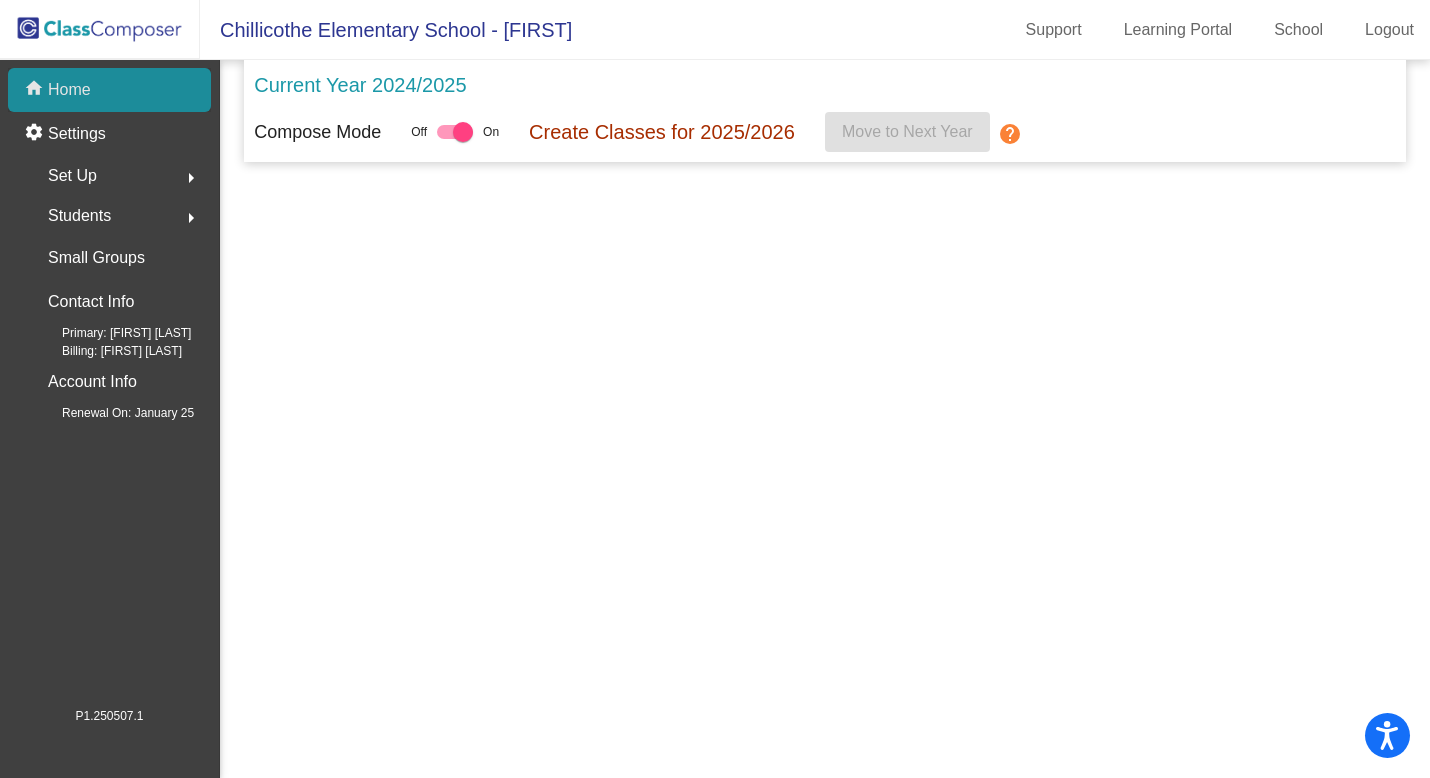 scroll, scrollTop: 0, scrollLeft: 0, axis: both 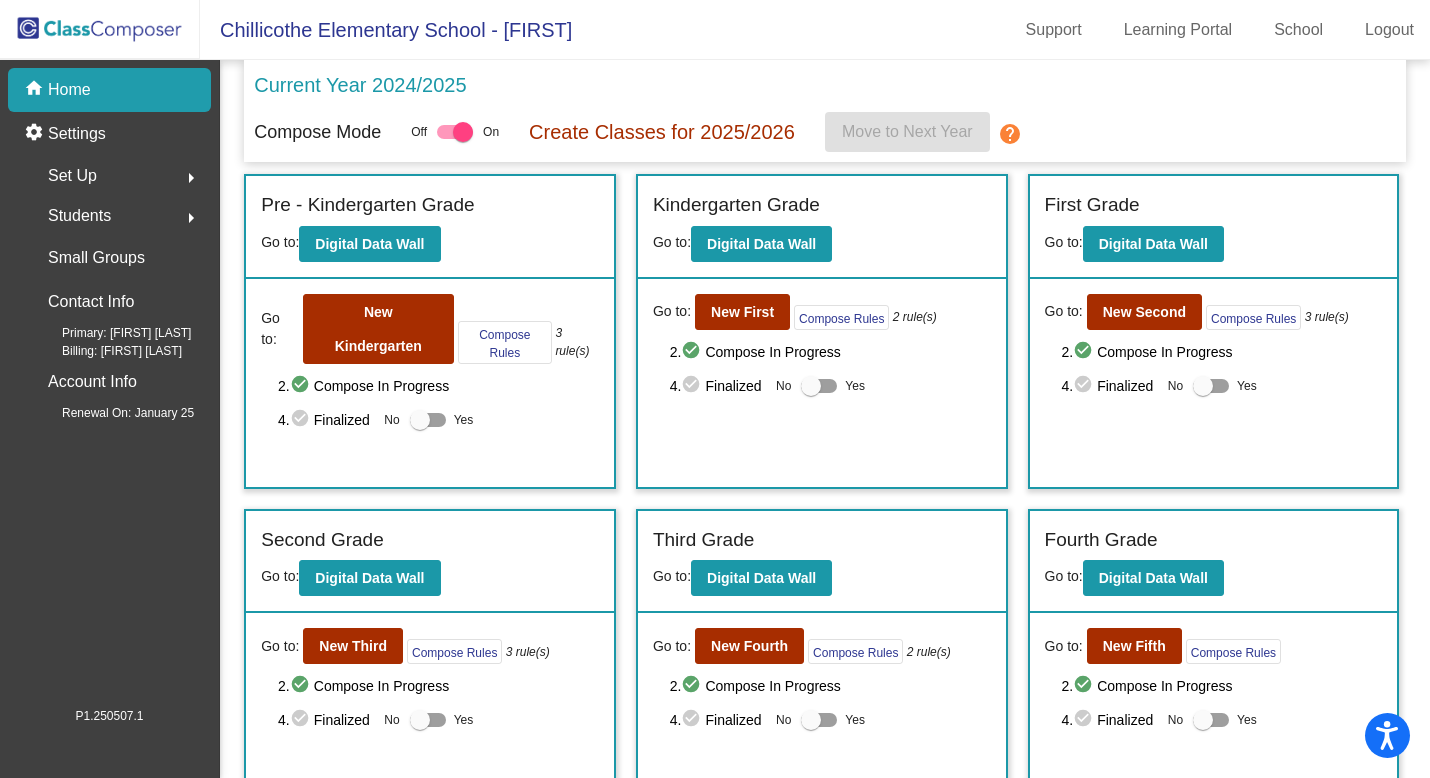 click at bounding box center (420, 420) 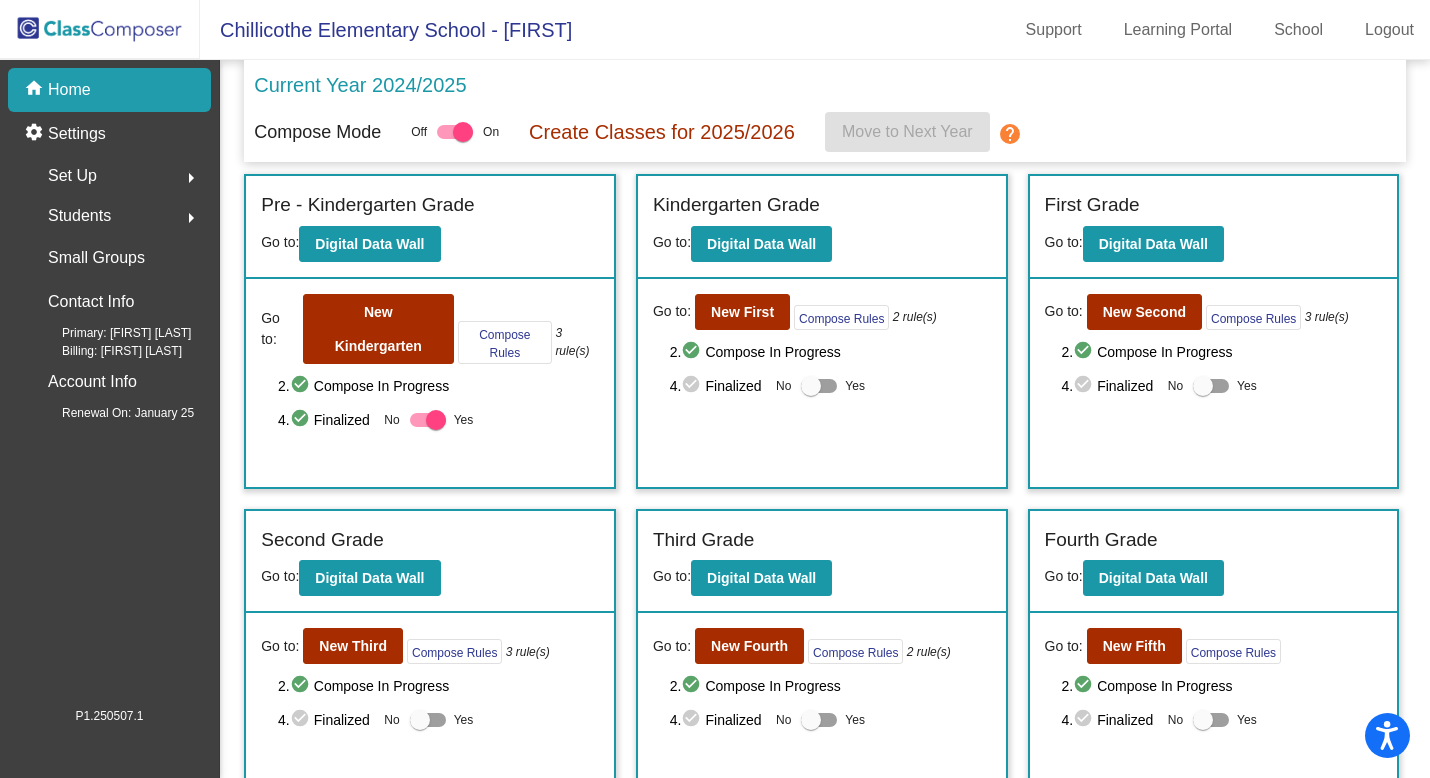 click at bounding box center (819, 386) 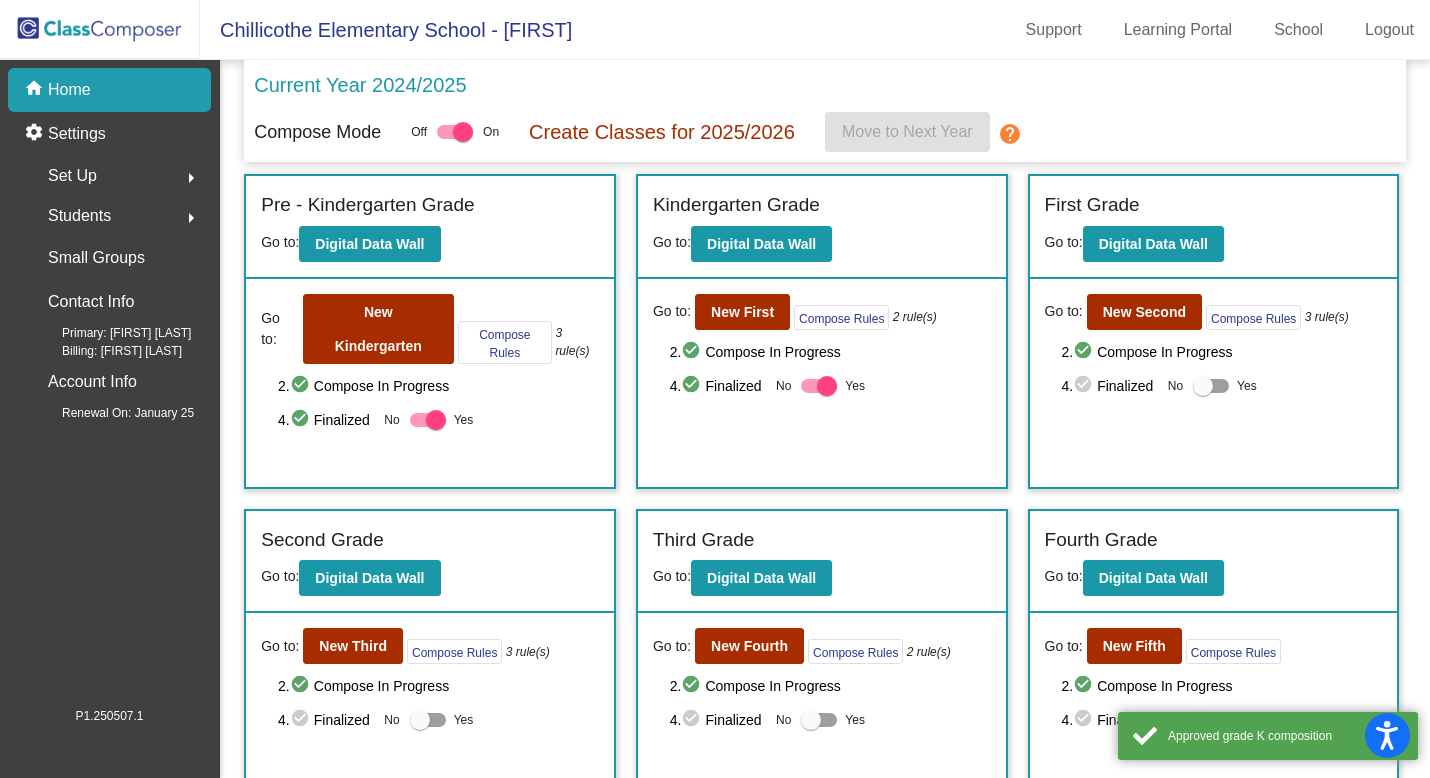 click at bounding box center (1203, 386) 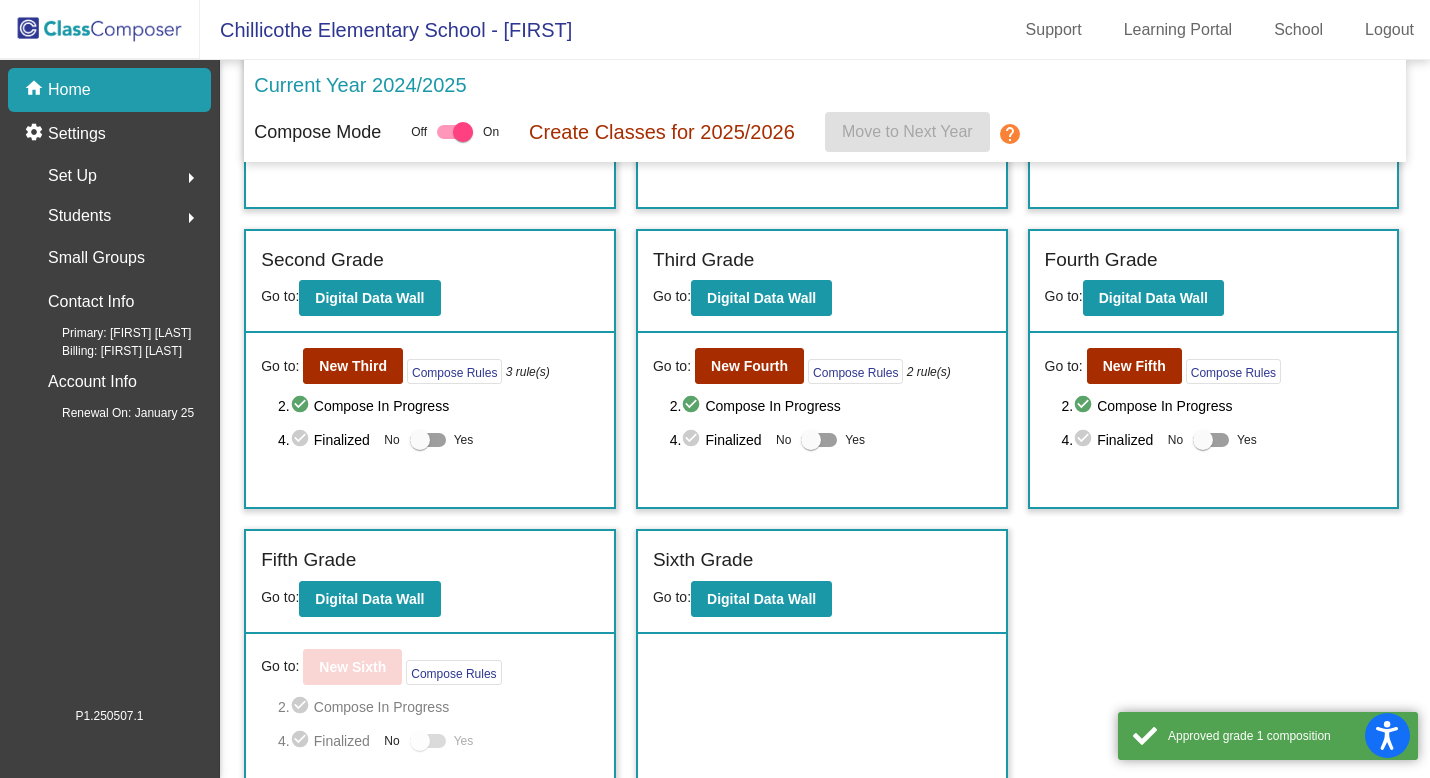 scroll, scrollTop: 285, scrollLeft: 0, axis: vertical 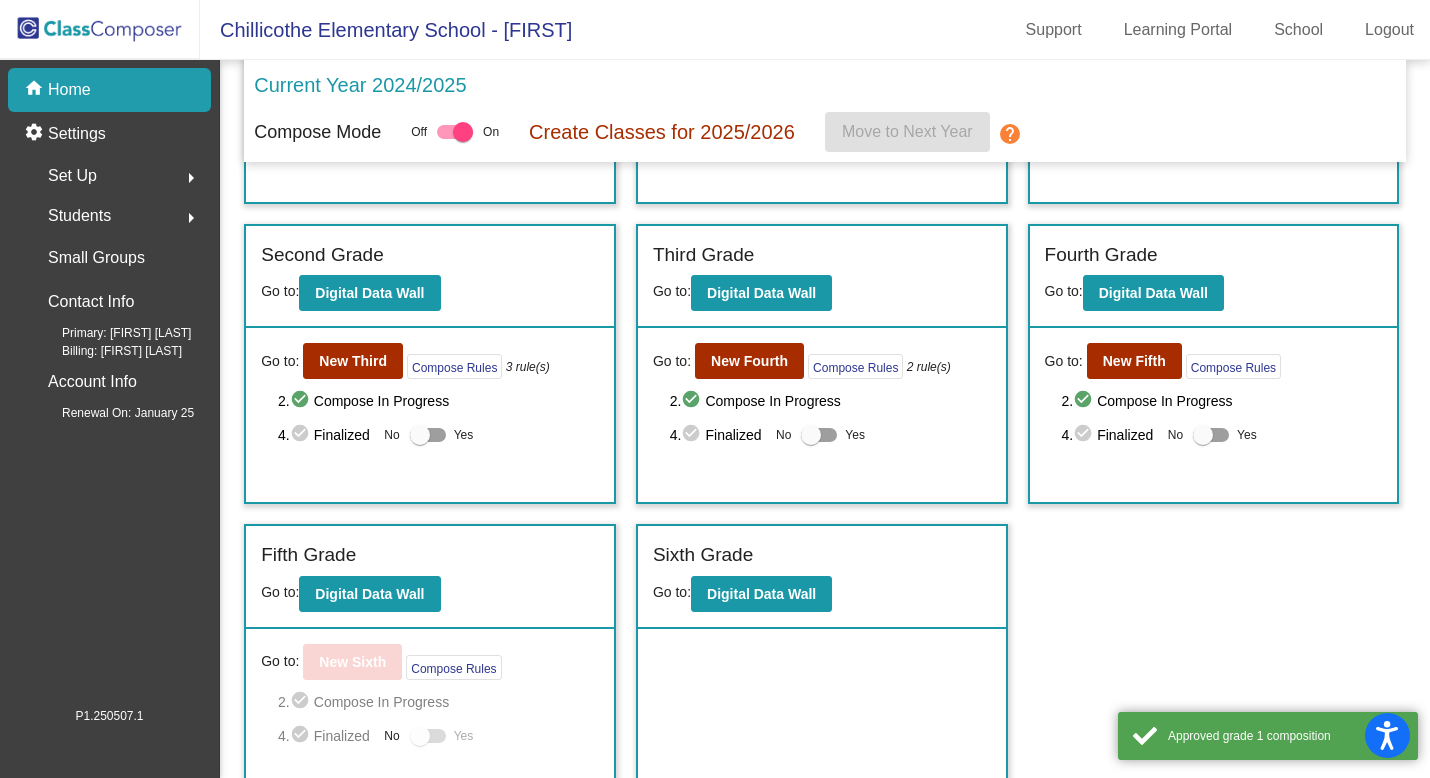 click at bounding box center (420, 435) 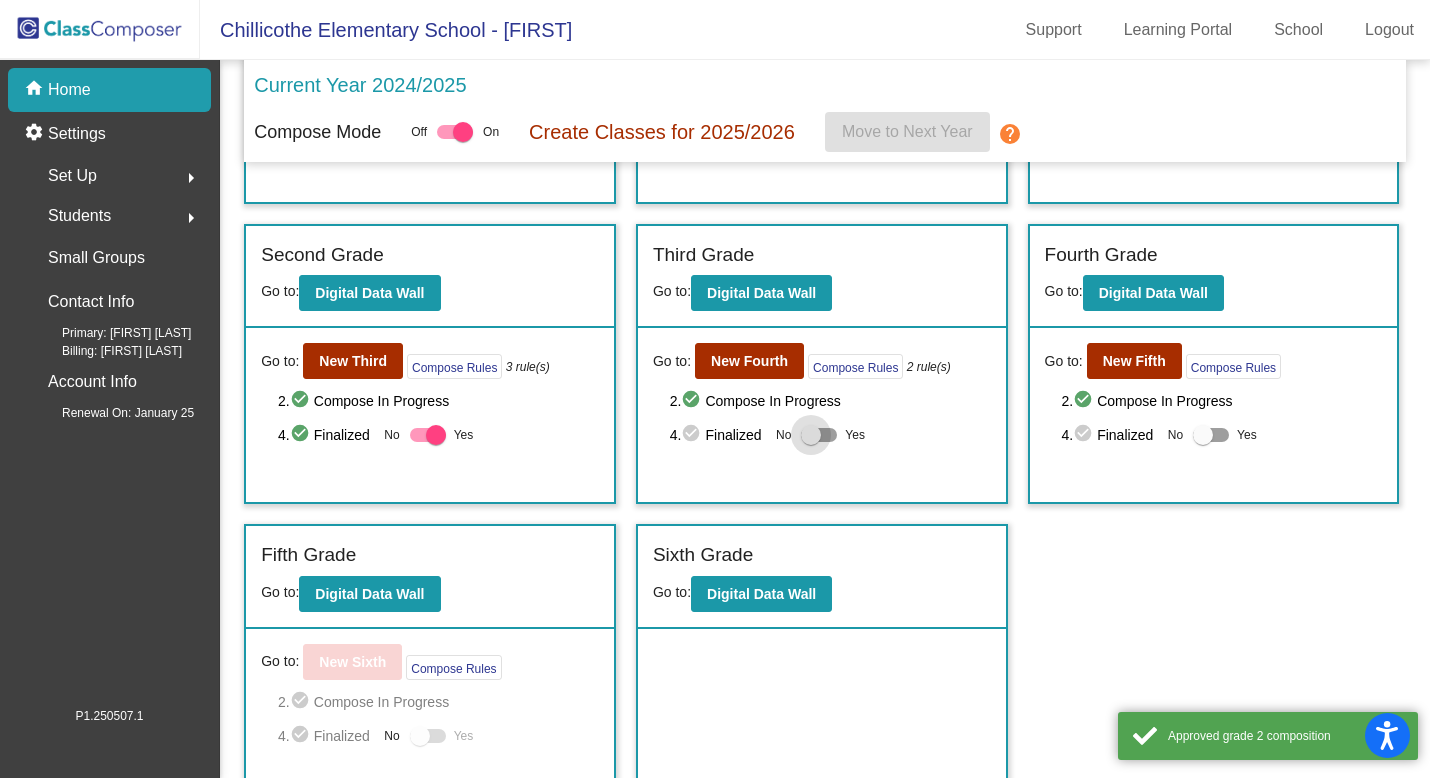 click at bounding box center [811, 435] 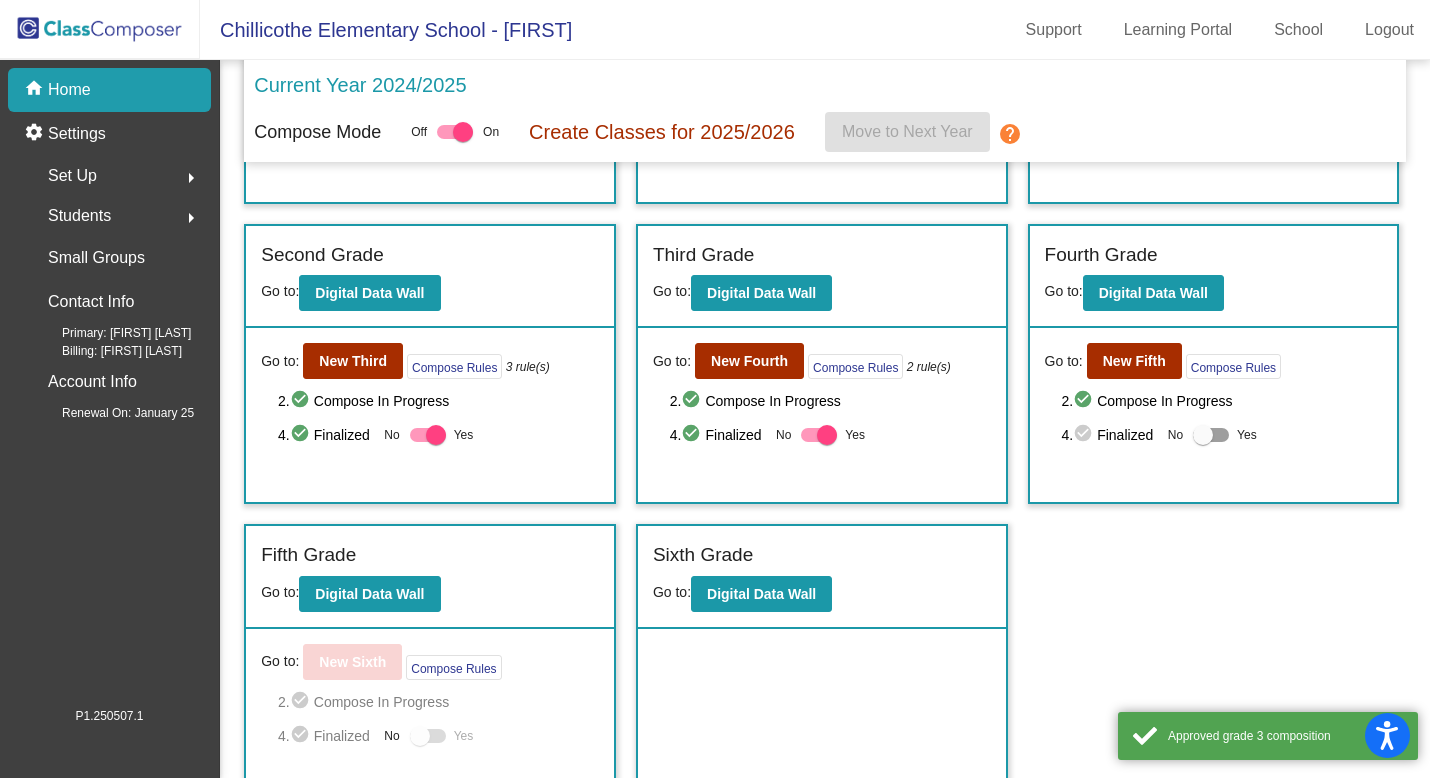 click at bounding box center (1203, 435) 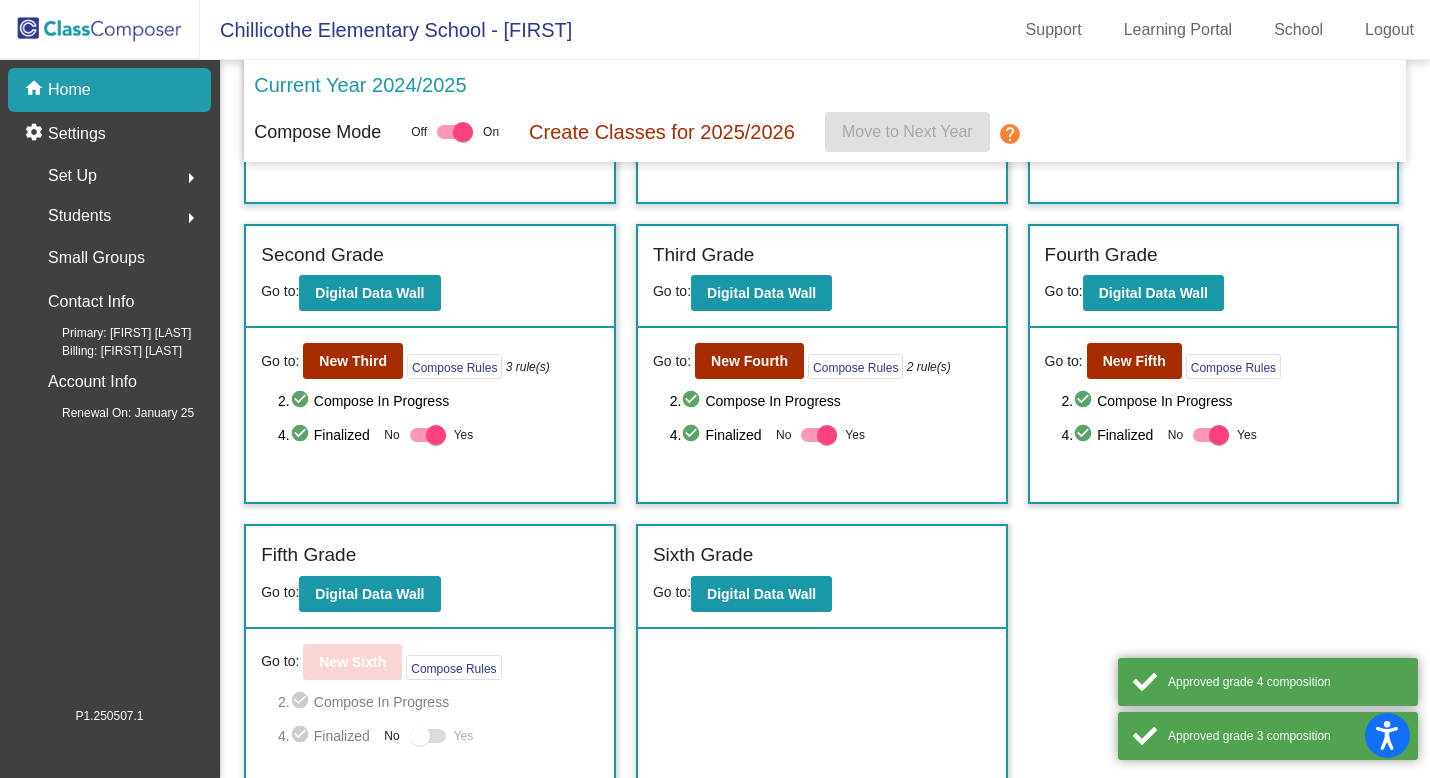 scroll, scrollTop: 312, scrollLeft: 0, axis: vertical 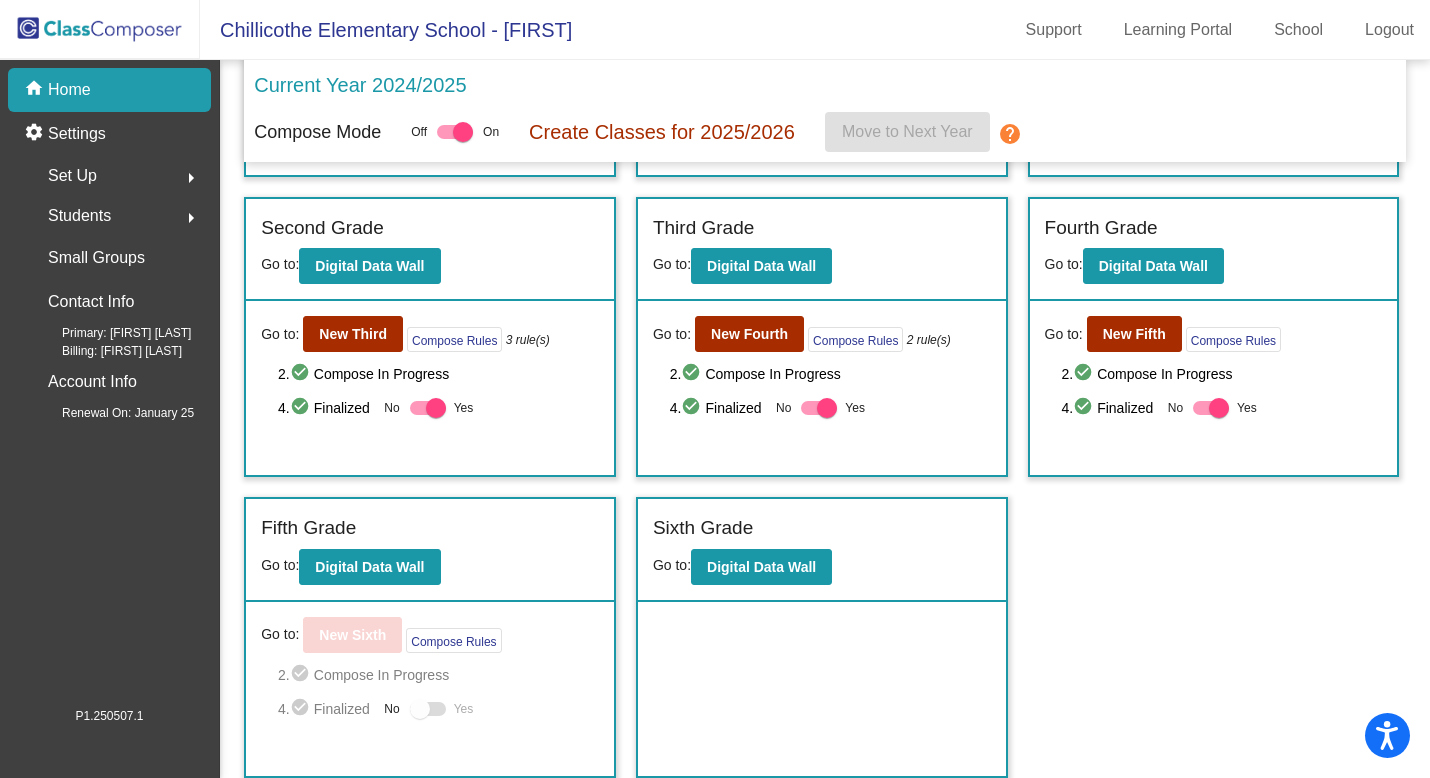 click at bounding box center (420, 709) 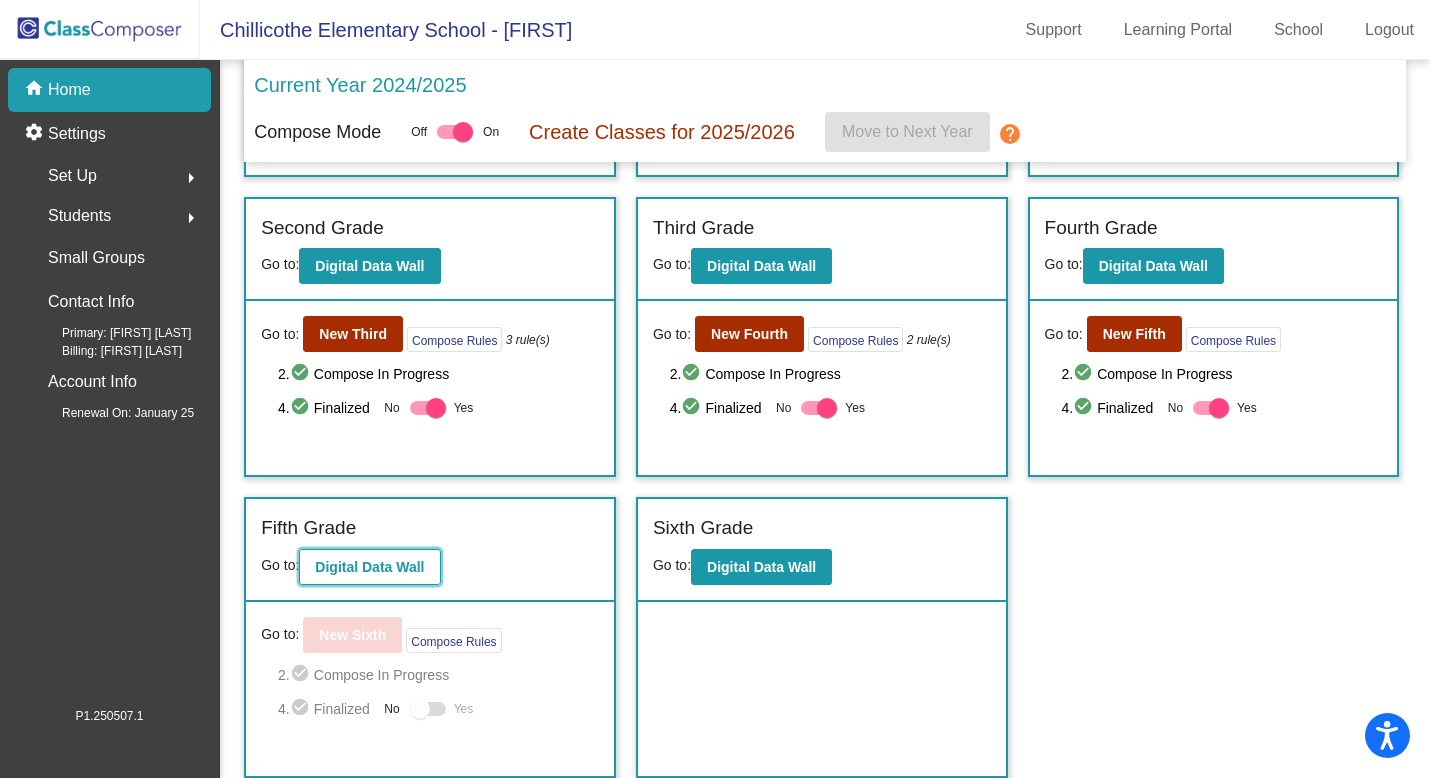 click on "Digital Data Wall" 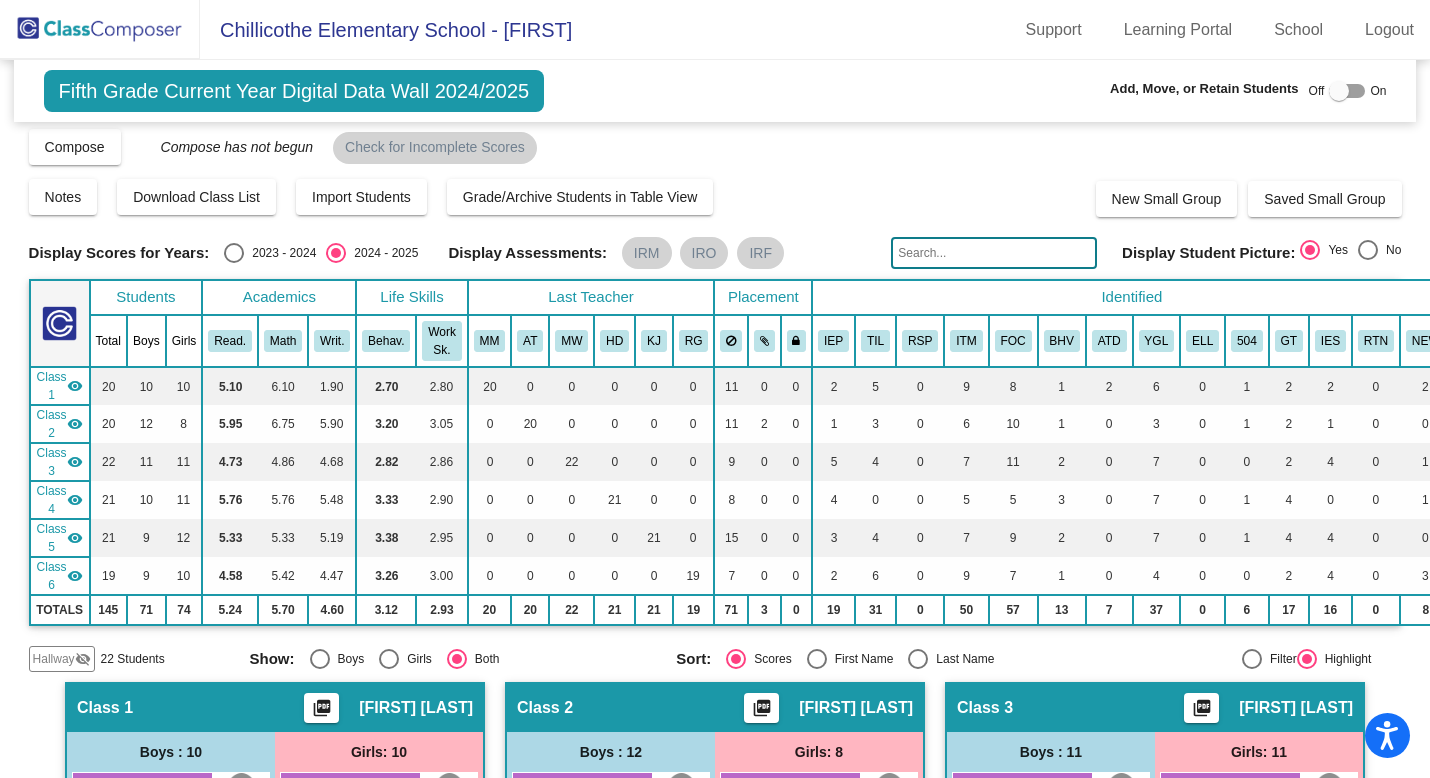 scroll, scrollTop: 0, scrollLeft: 0, axis: both 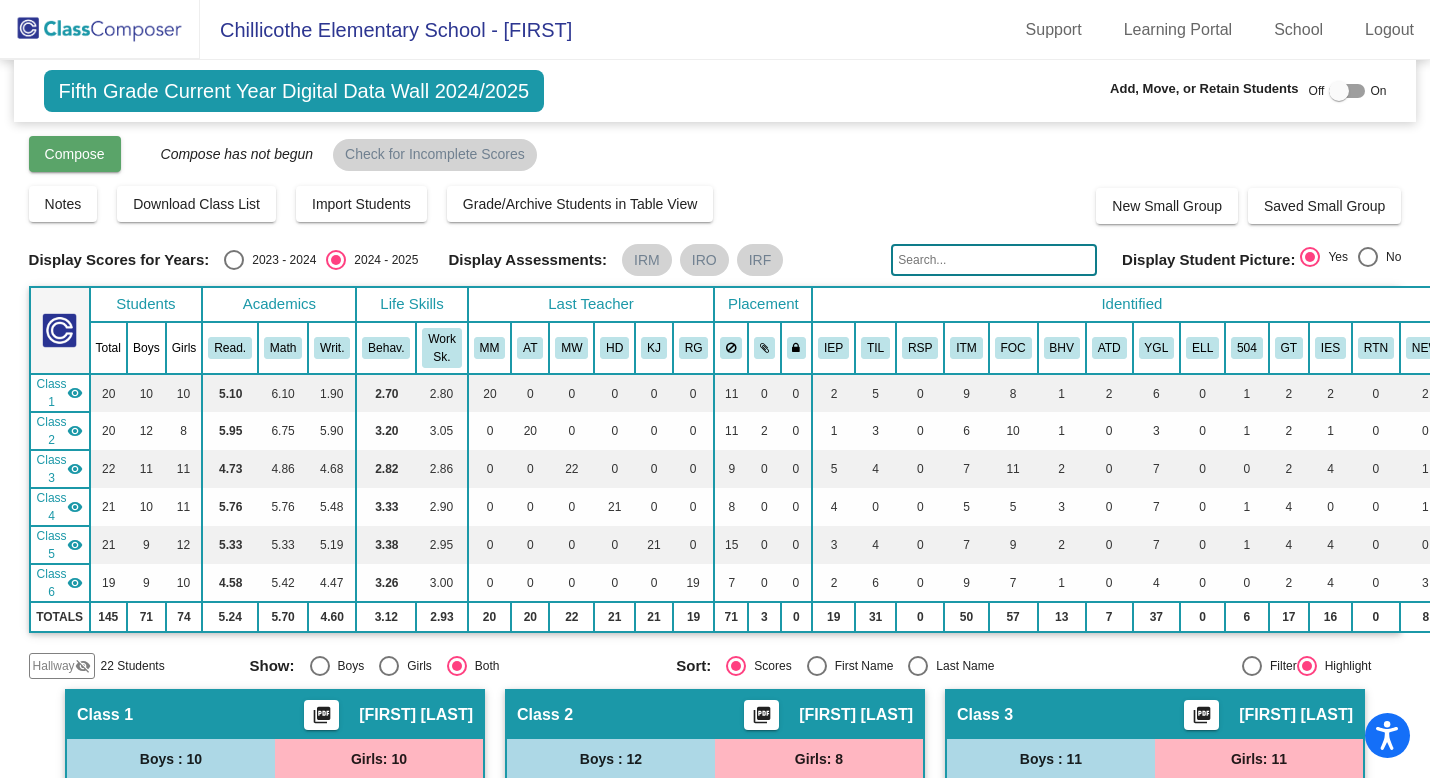 click on "Compose" 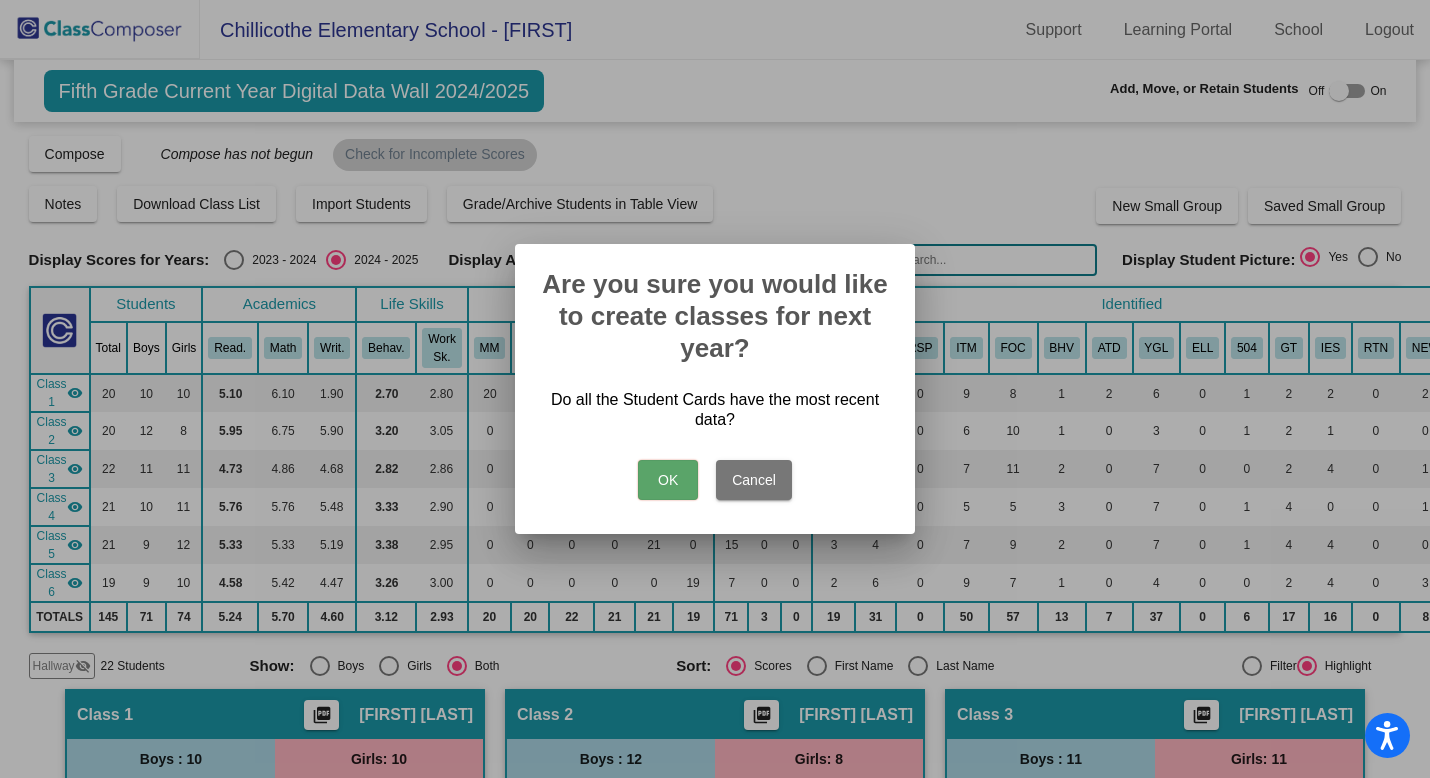 click on "OK" at bounding box center (668, 480) 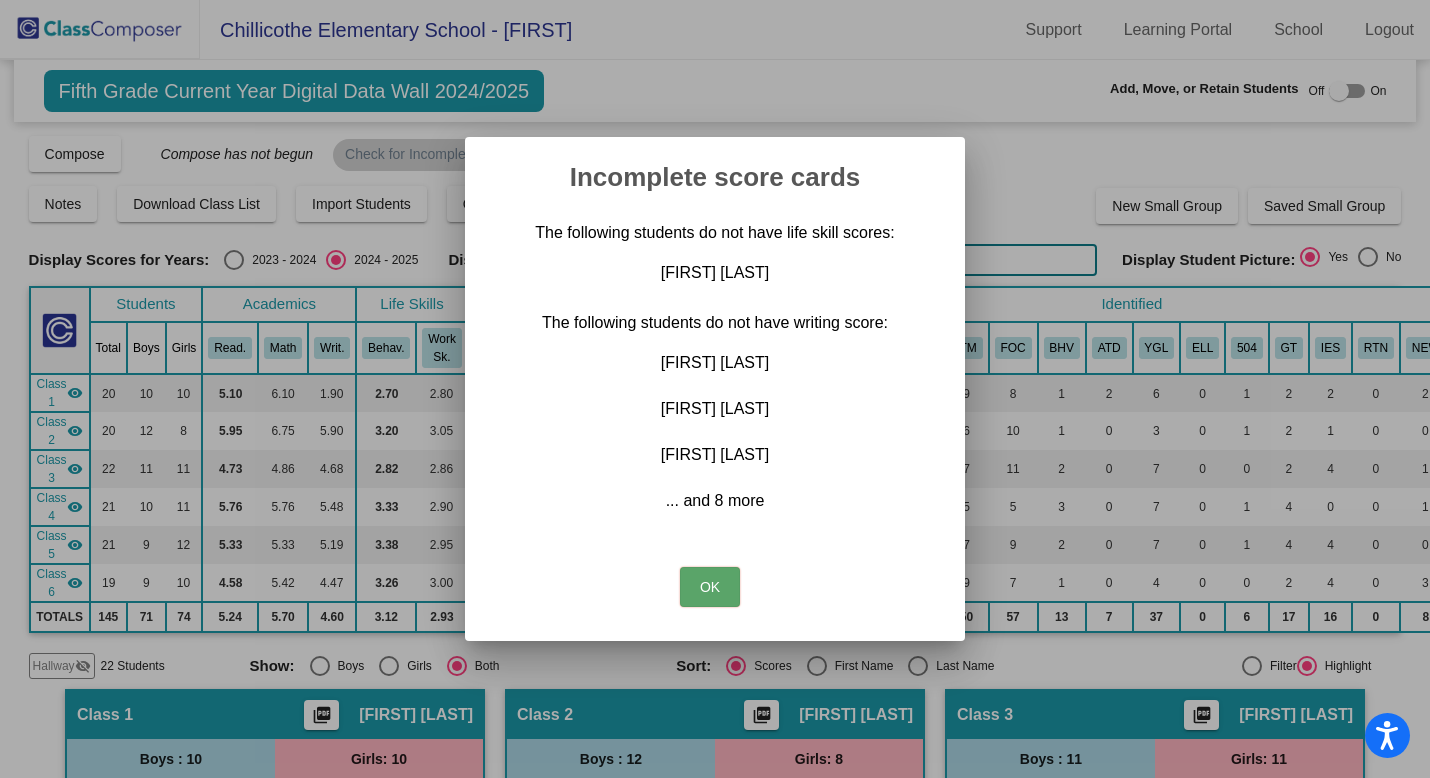 scroll, scrollTop: 0, scrollLeft: 0, axis: both 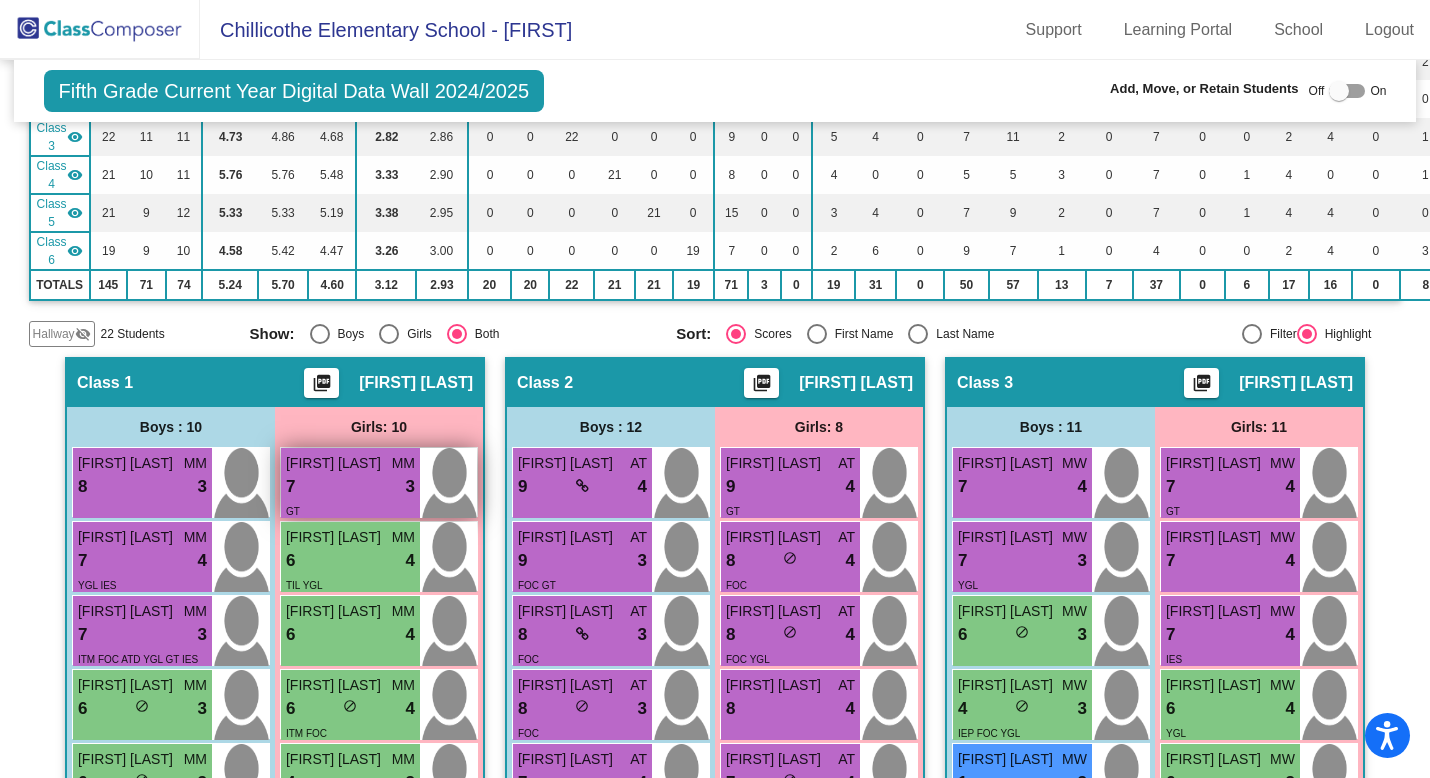 click on "[FIRST] [LAST]" at bounding box center (336, 463) 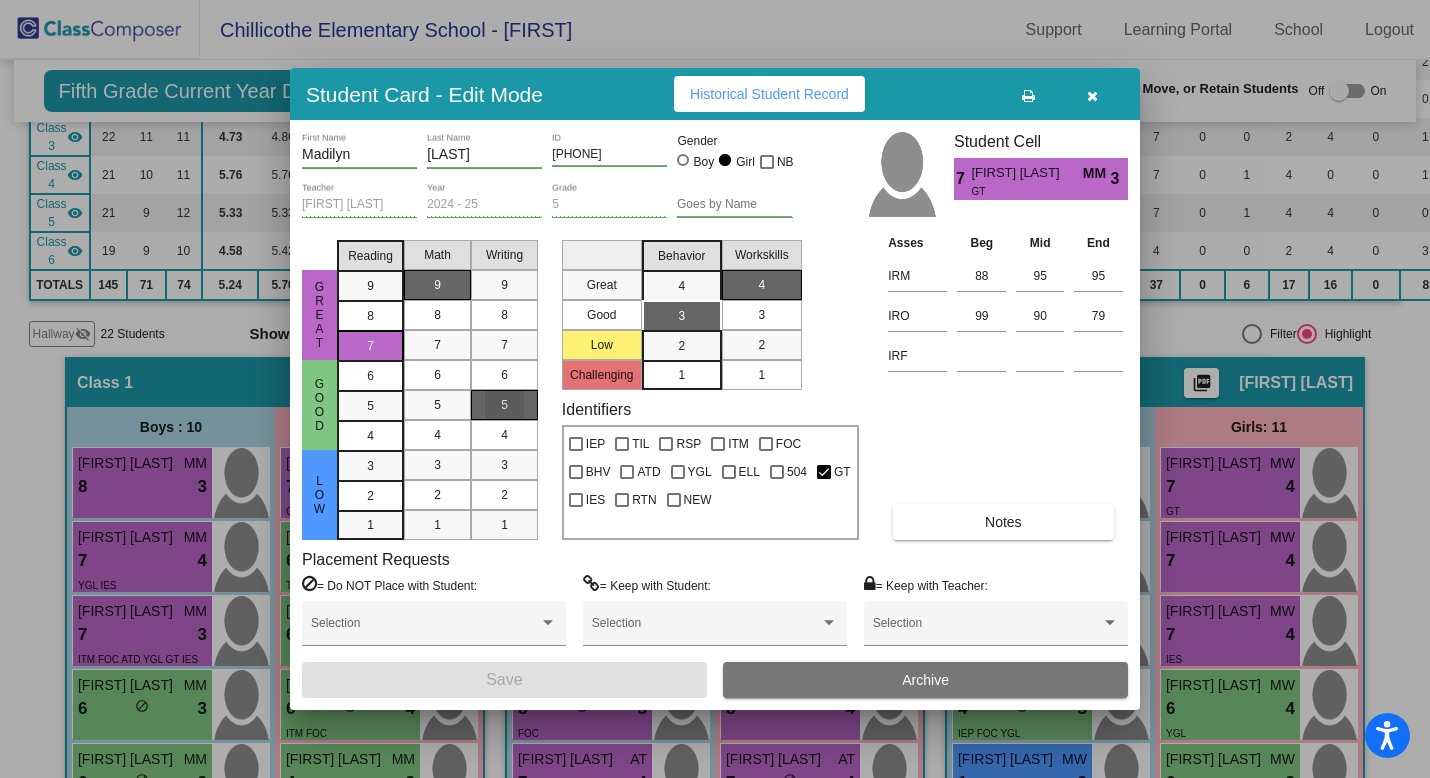 click on "5" at bounding box center [504, 405] 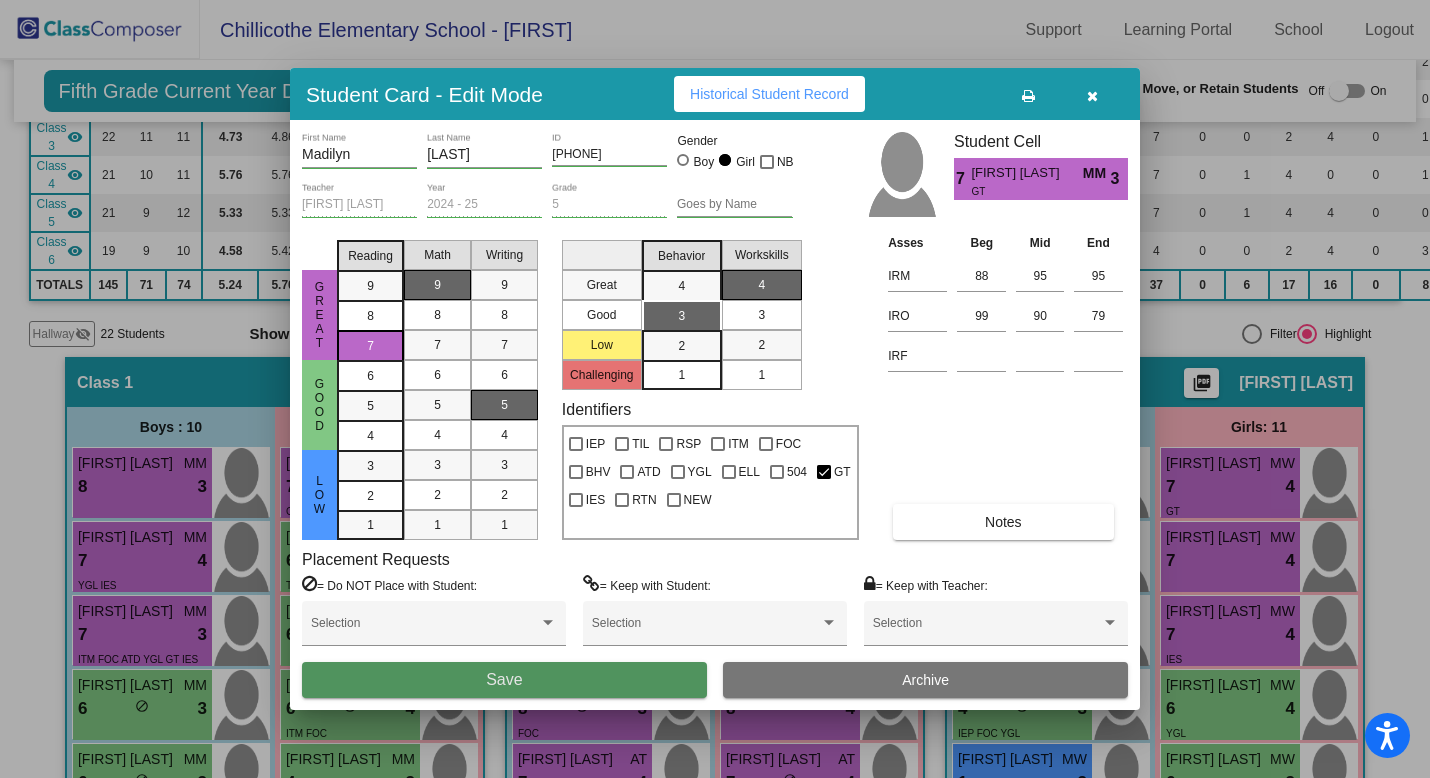 click on "Save" at bounding box center [504, 680] 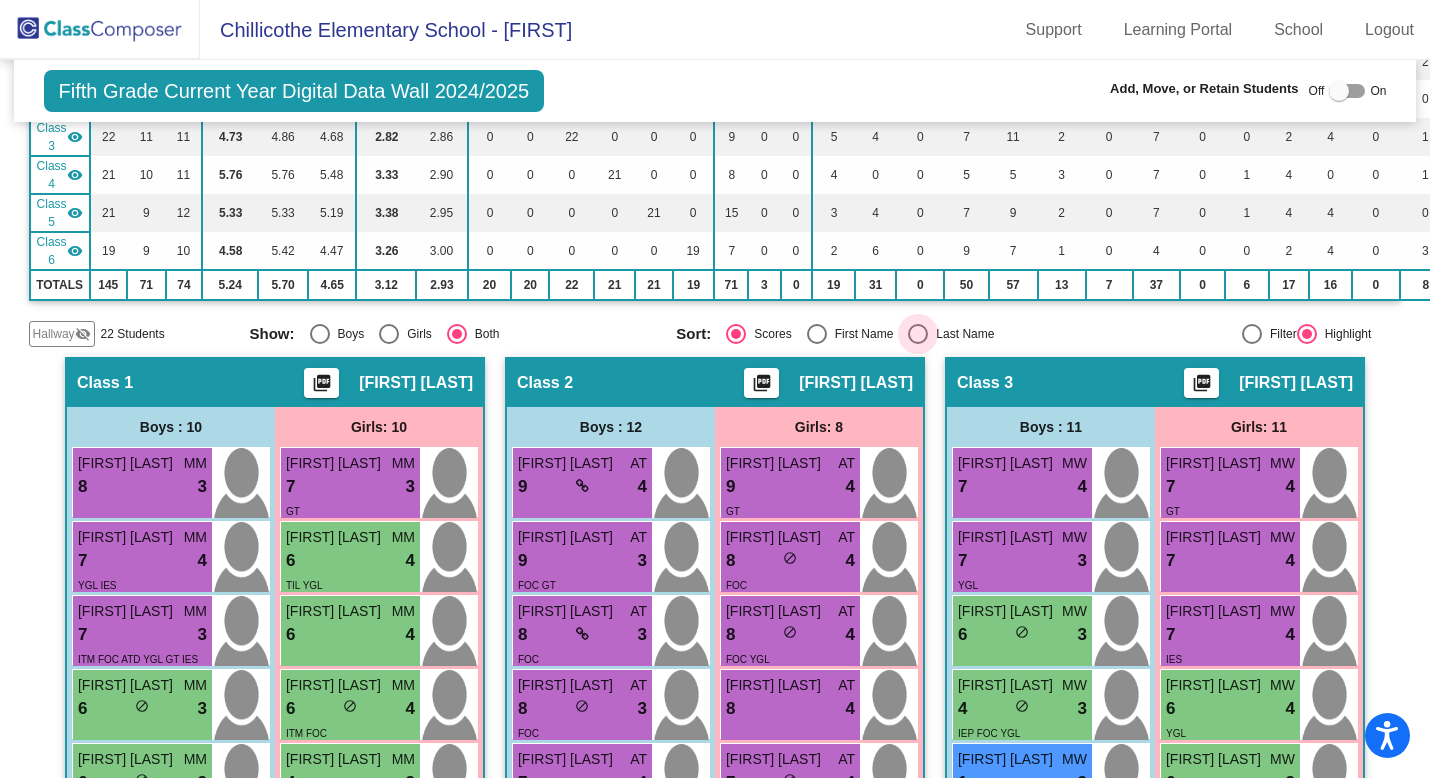 click at bounding box center (918, 334) 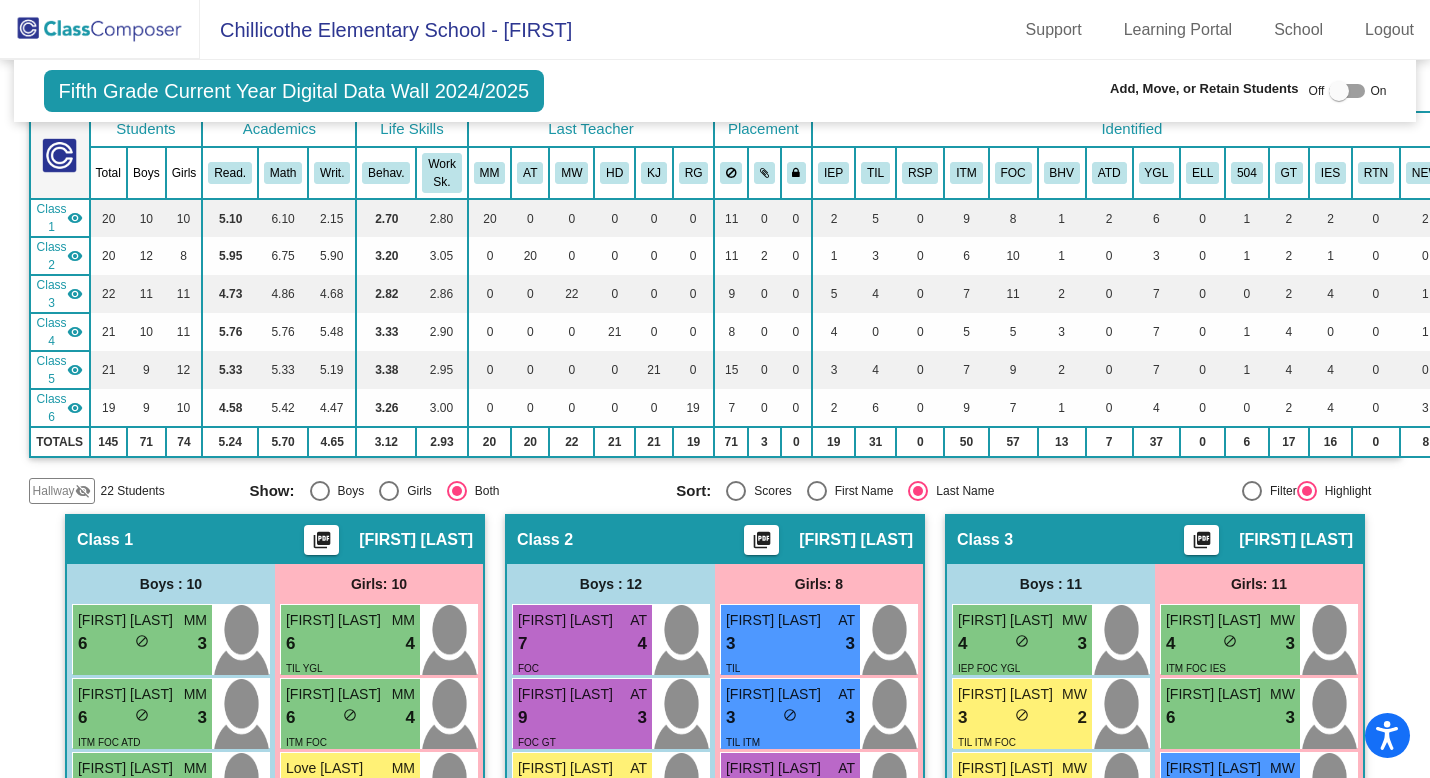 scroll, scrollTop: 6, scrollLeft: 0, axis: vertical 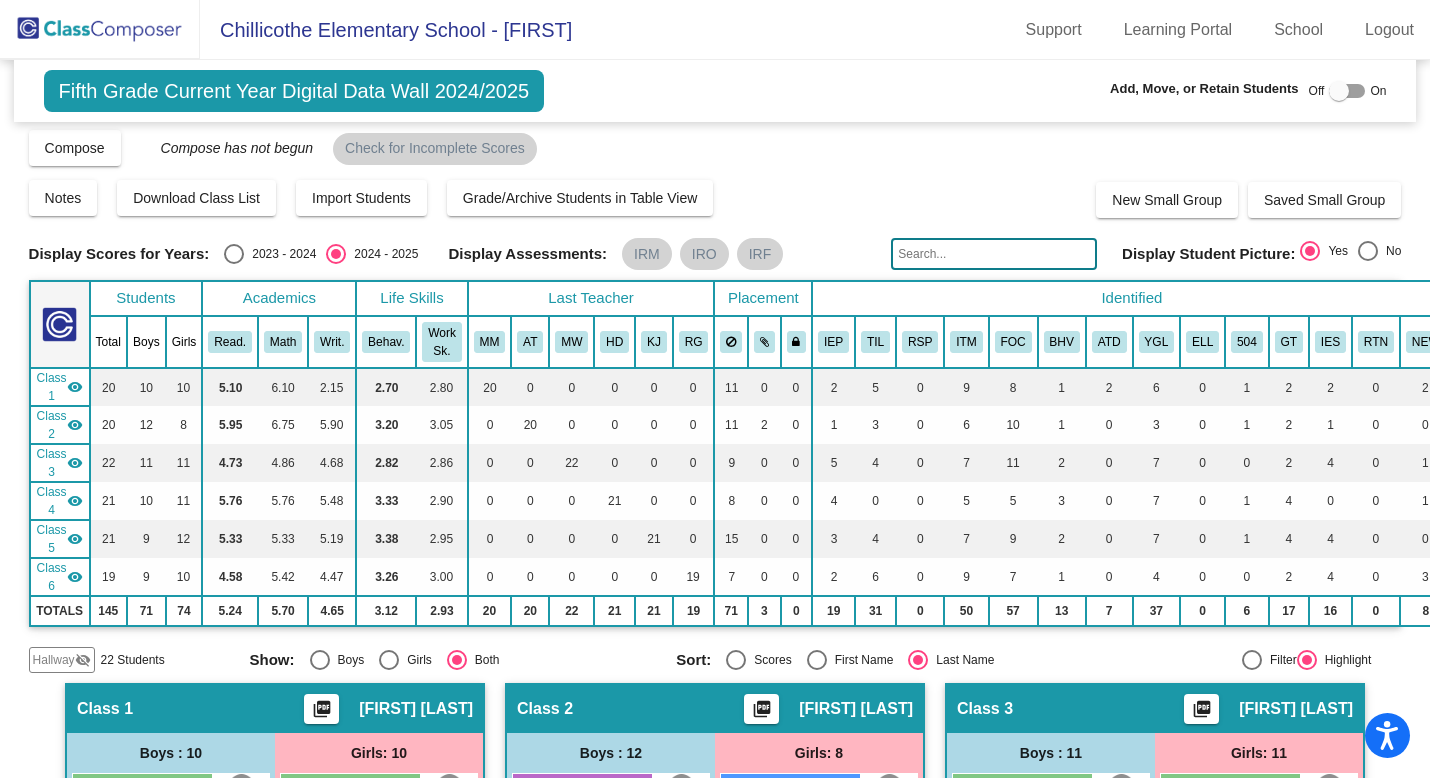click 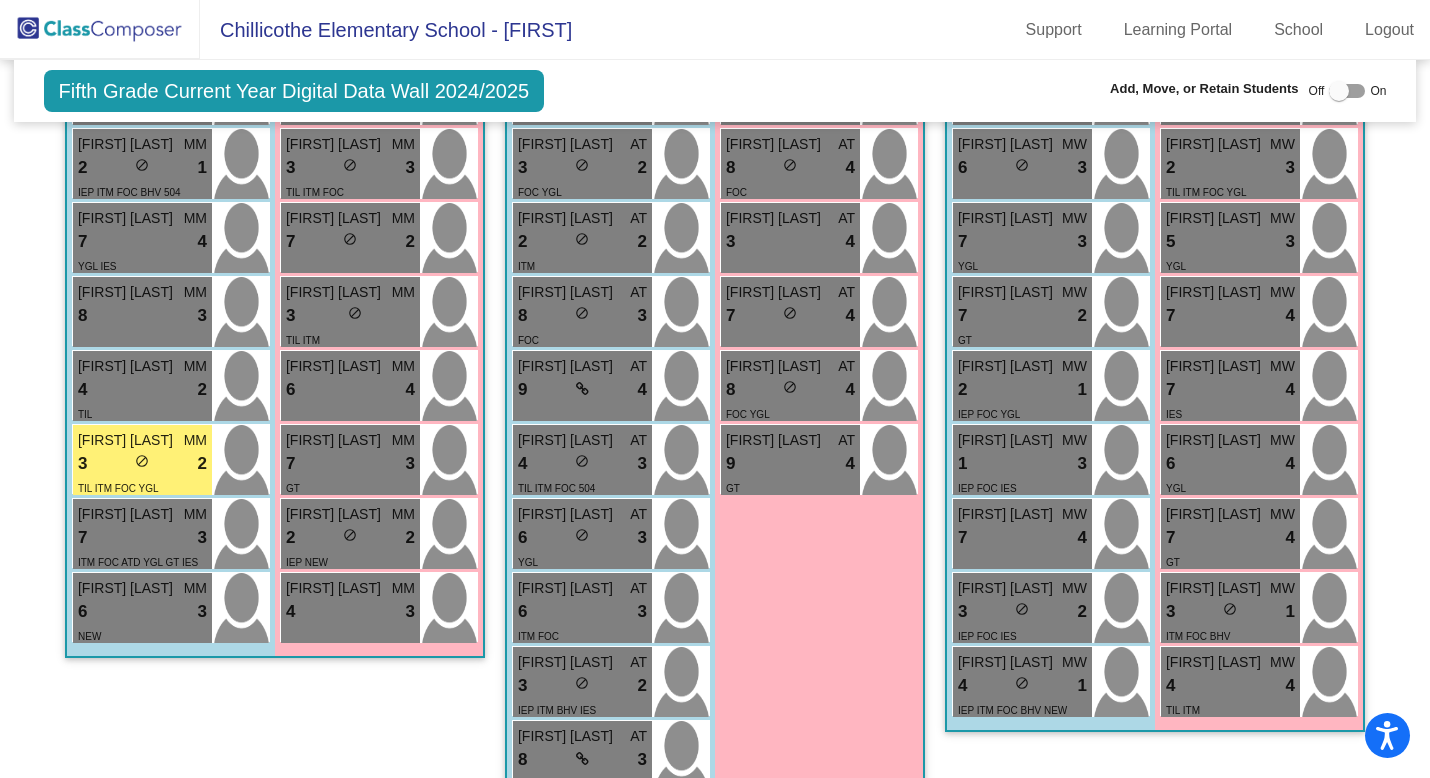 scroll, scrollTop: 895, scrollLeft: 0, axis: vertical 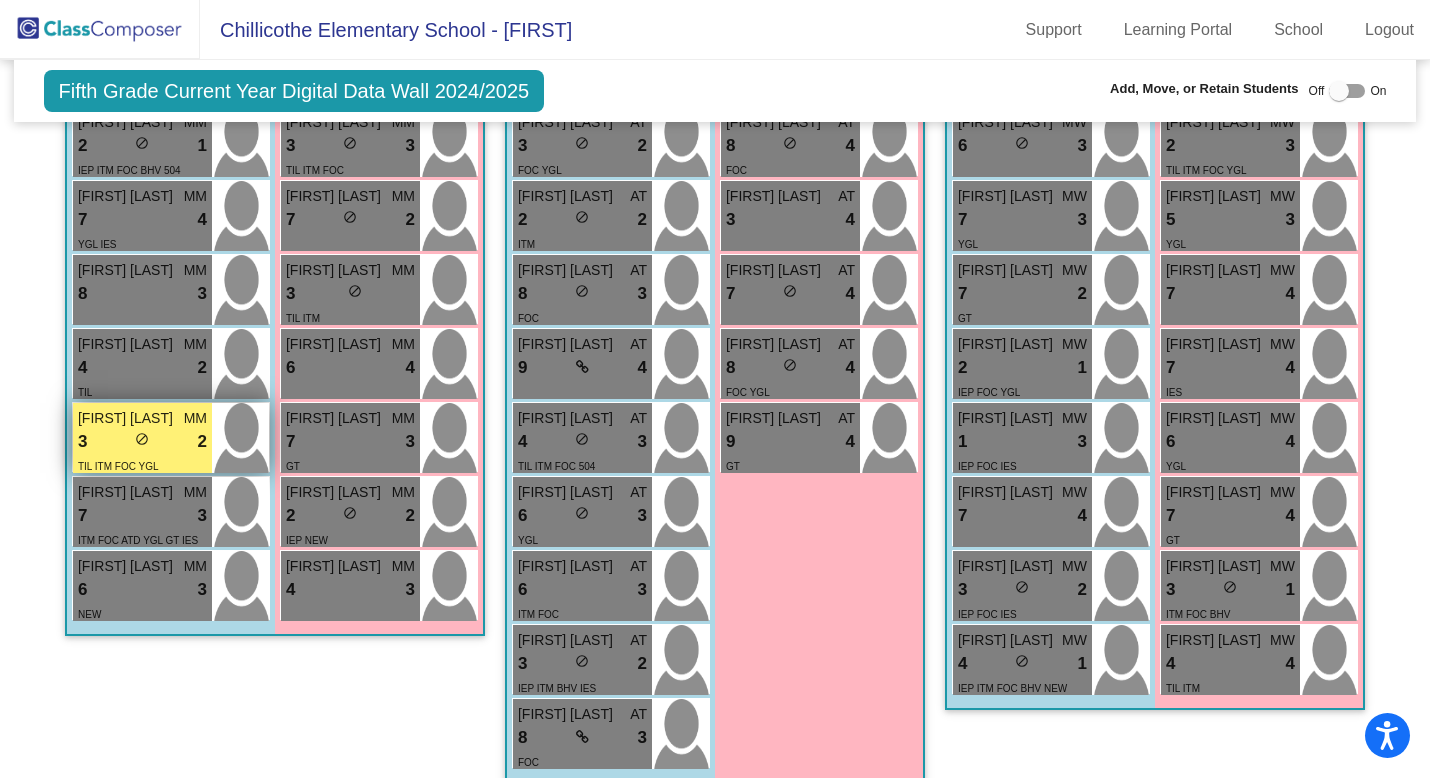 click on "3 lock do_not_disturb_alt 2" at bounding box center (142, 442) 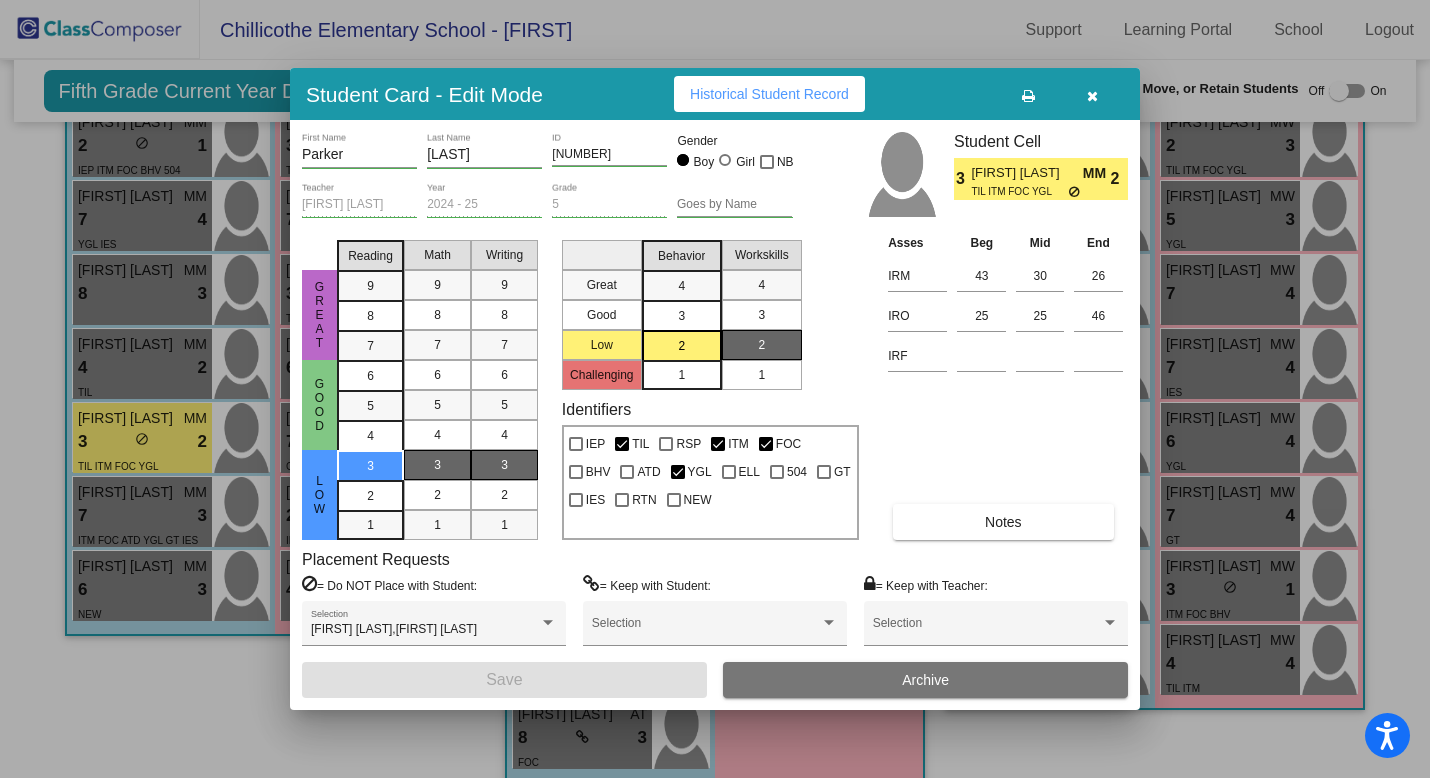 click on "3" at bounding box center [504, 465] 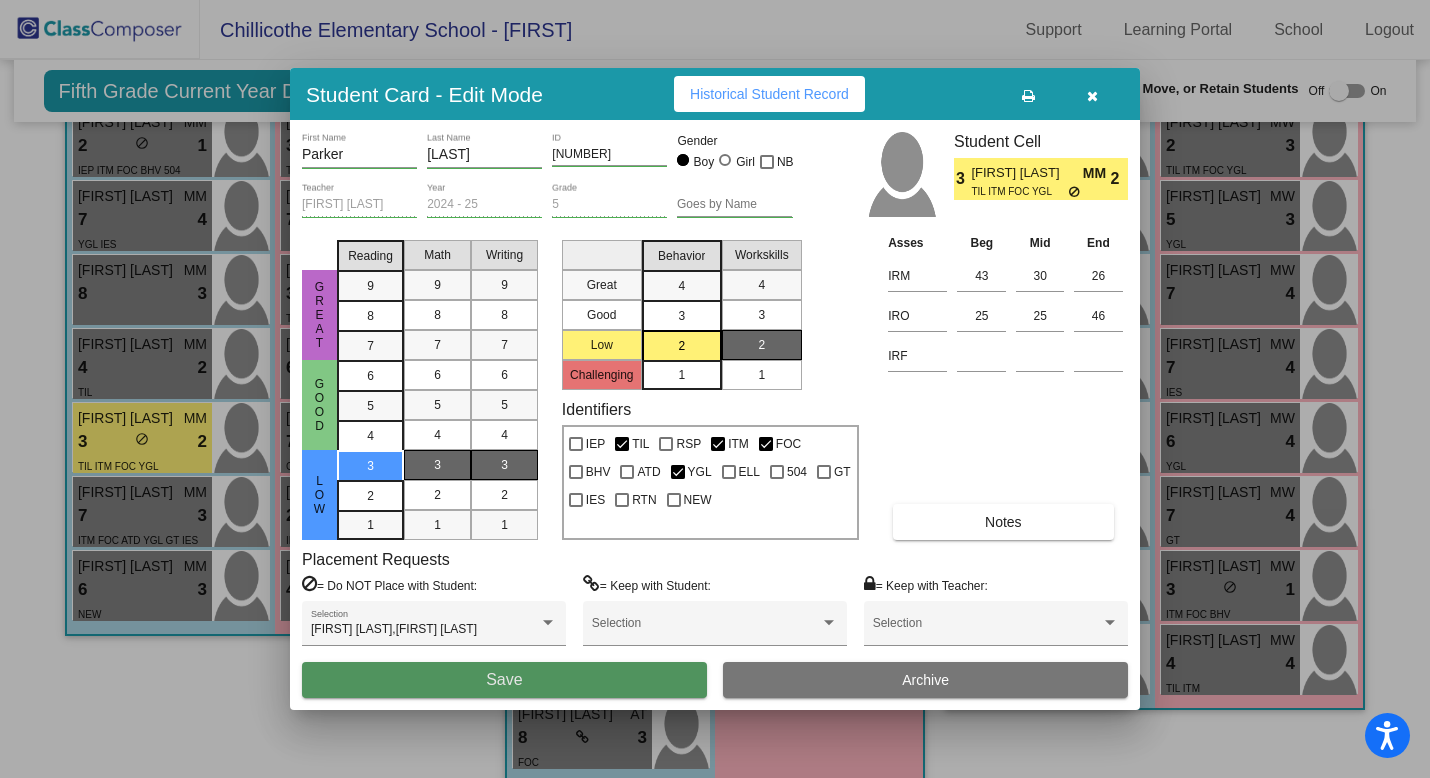 click on "Save" at bounding box center (504, 679) 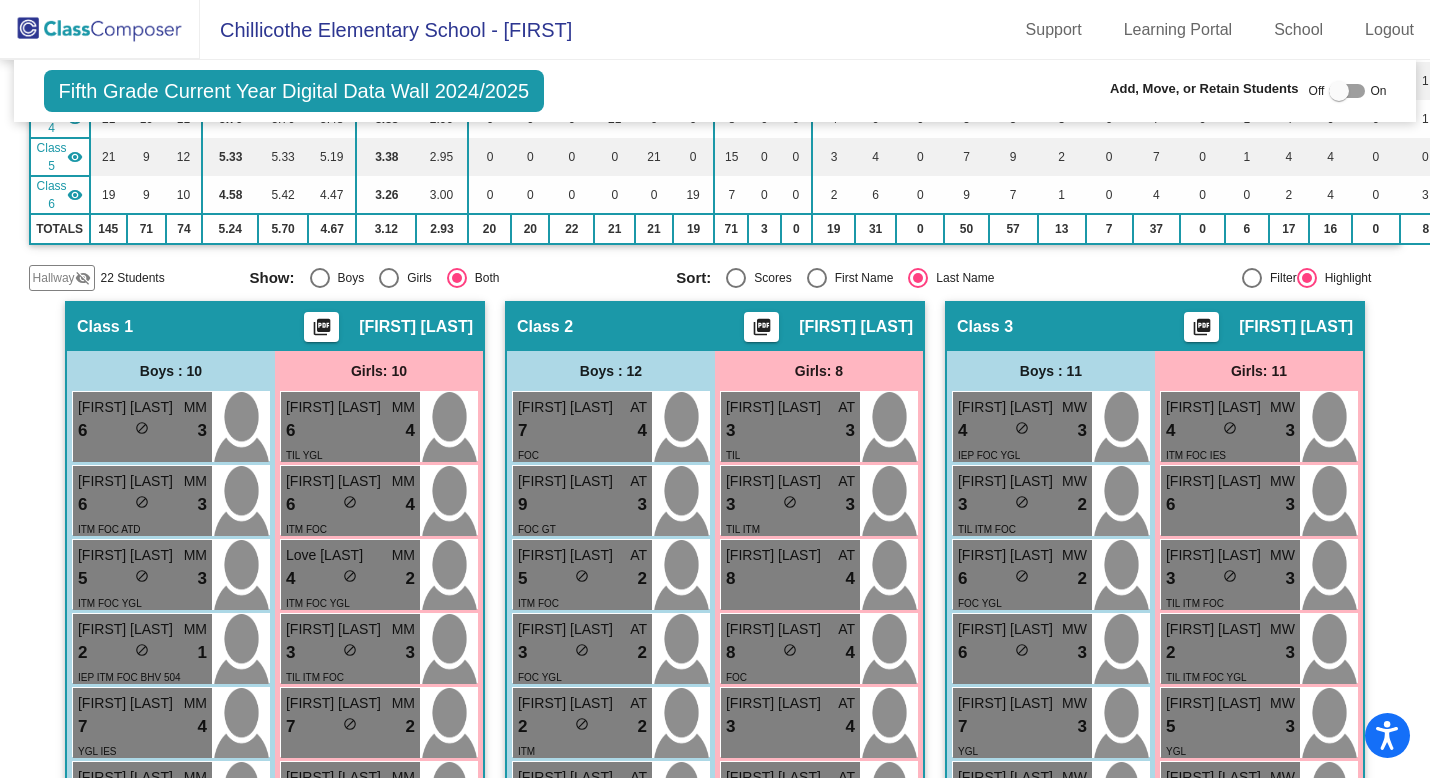 scroll, scrollTop: 0, scrollLeft: 0, axis: both 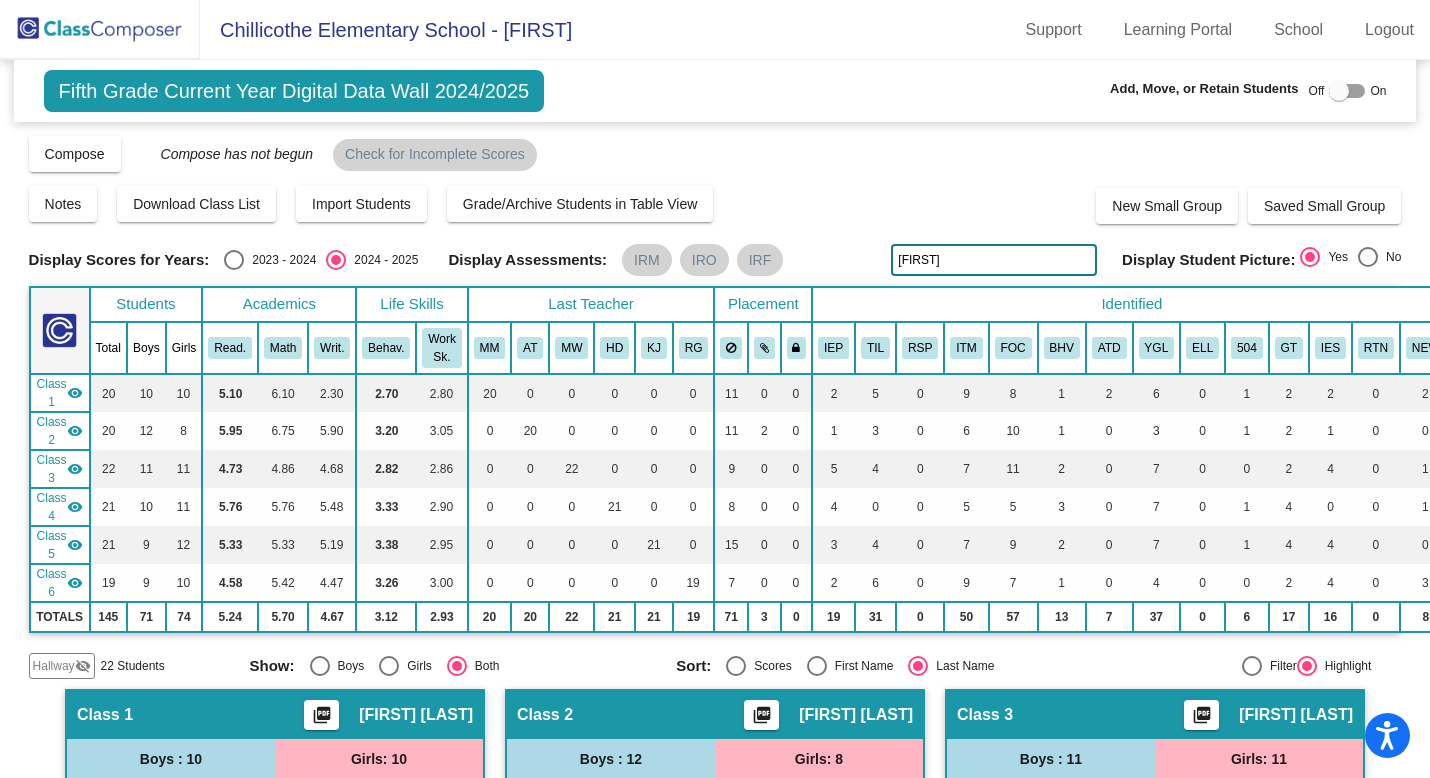click on "[FIRST]" 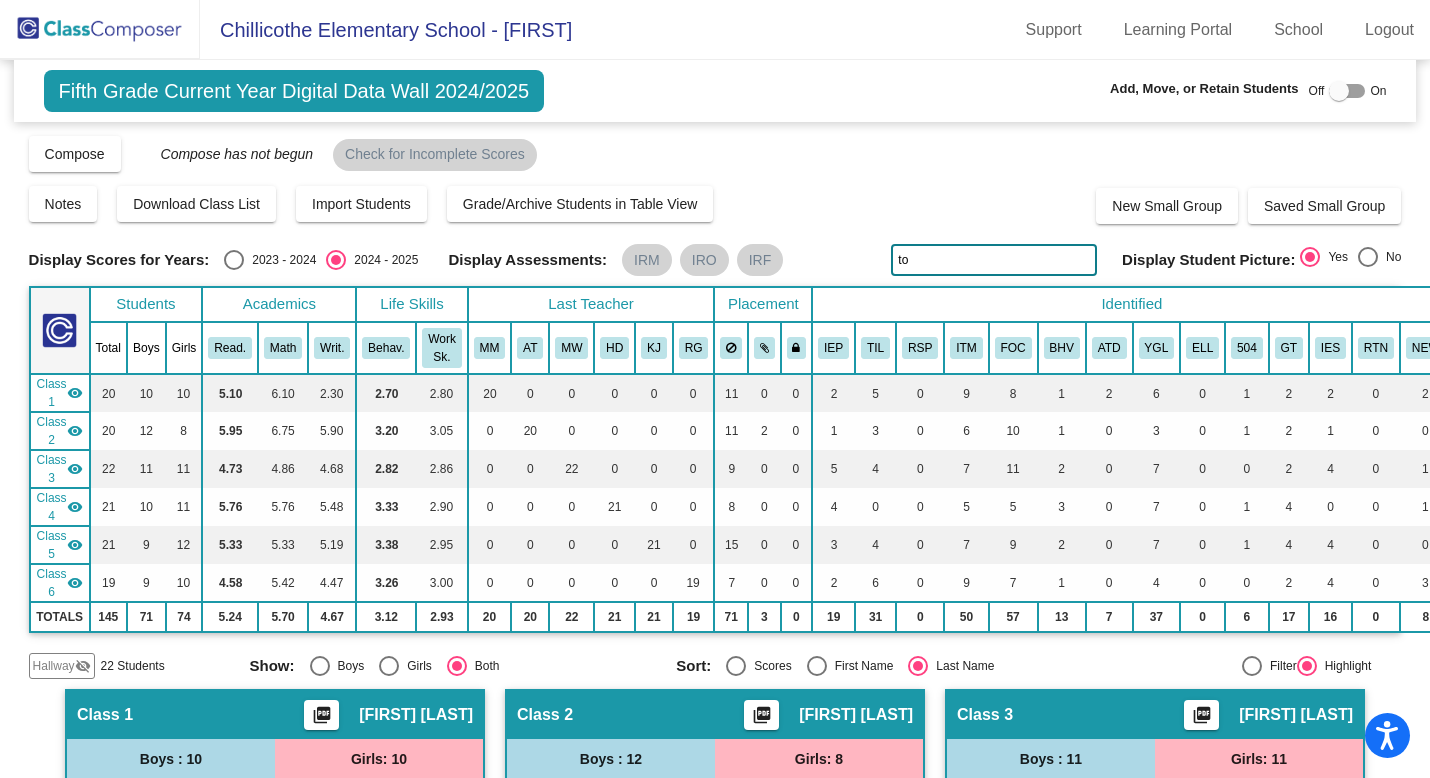 type on "t" 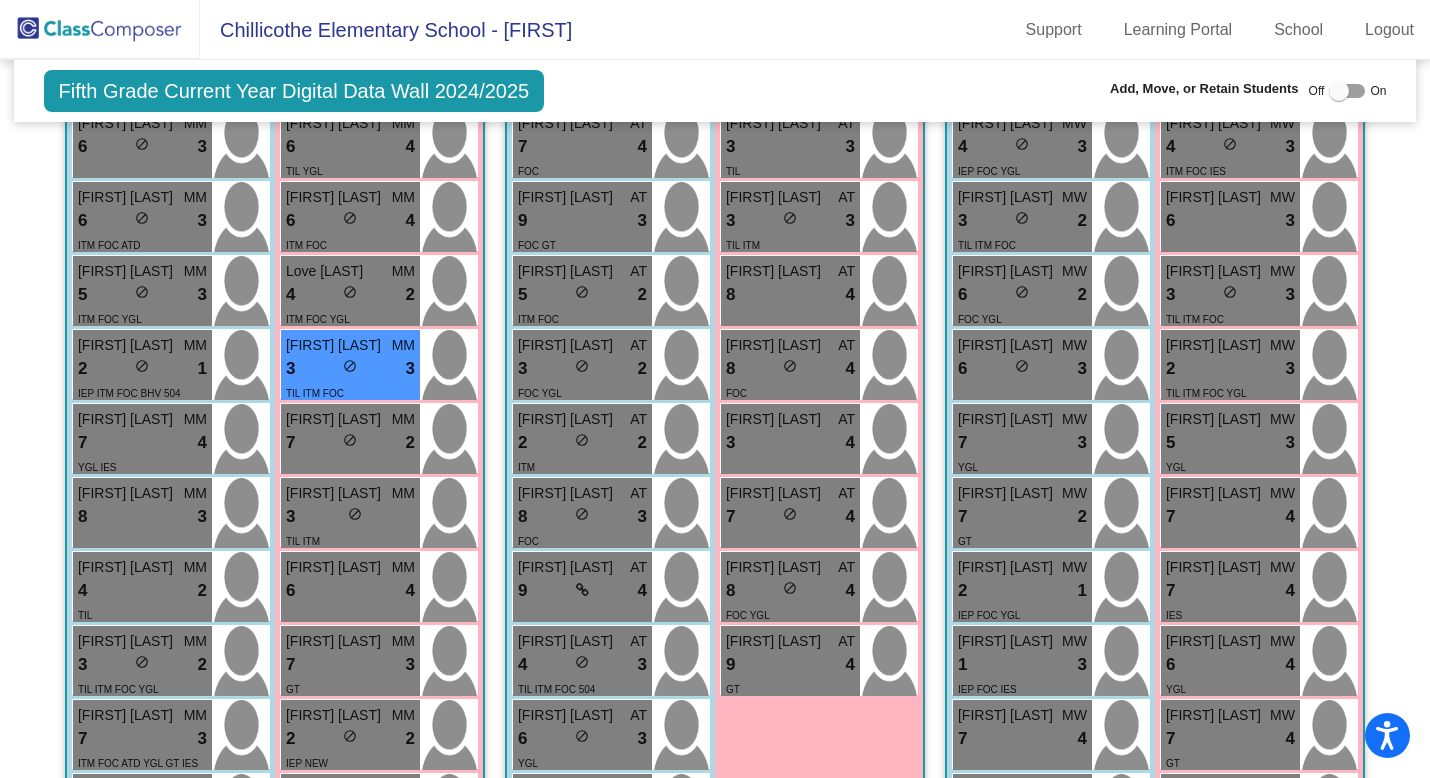 scroll, scrollTop: 690, scrollLeft: 0, axis: vertical 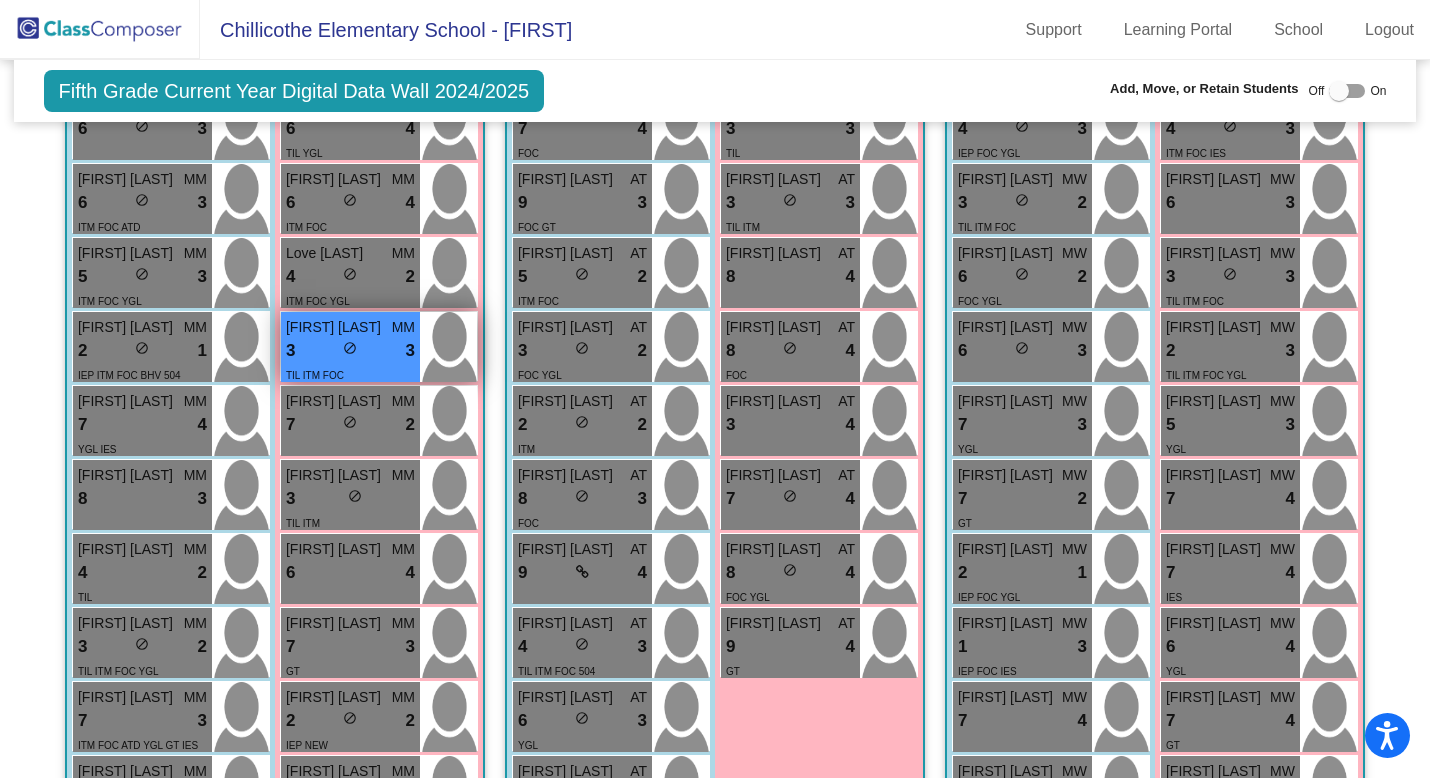 click on "3 lock do_not_disturb_alt 3" at bounding box center (350, 351) 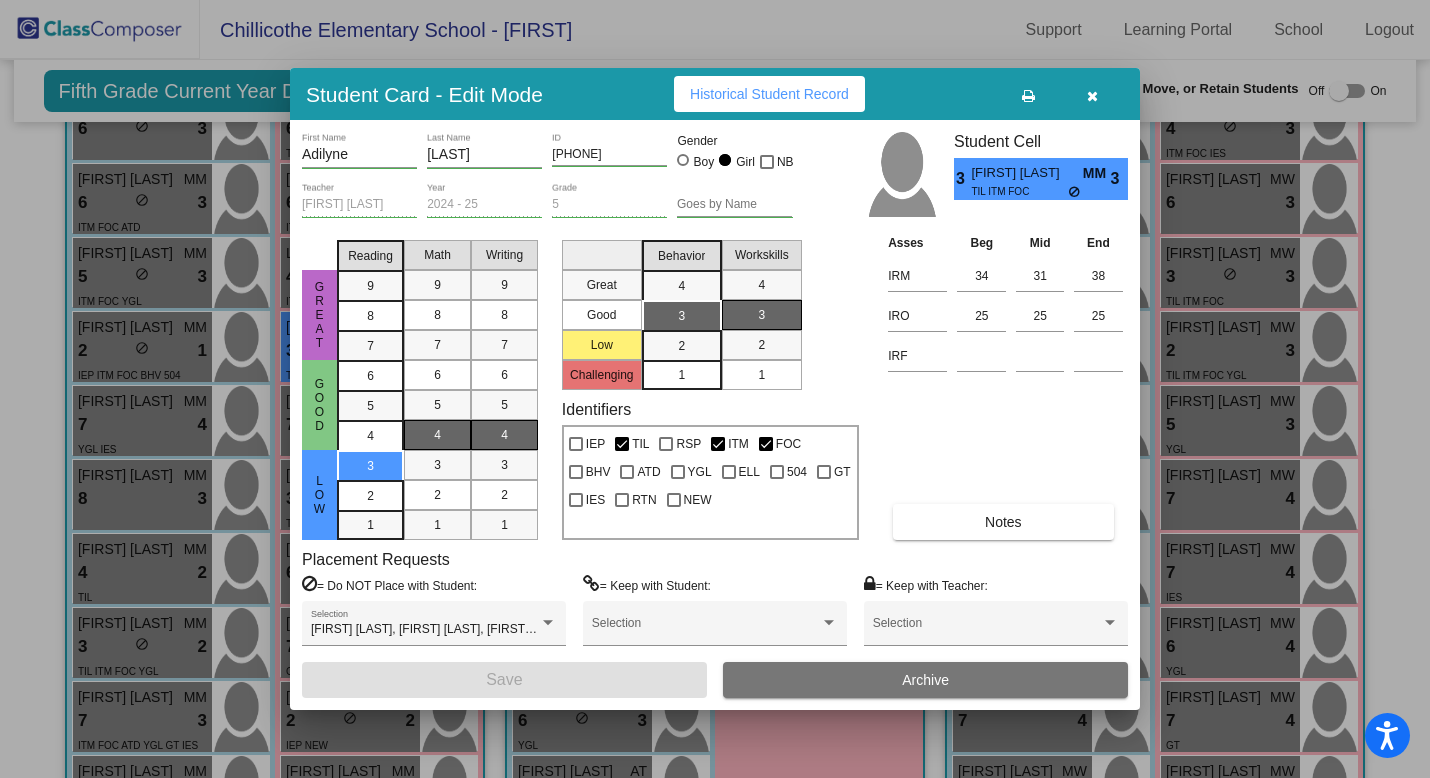 click on "4" at bounding box center (504, 435) 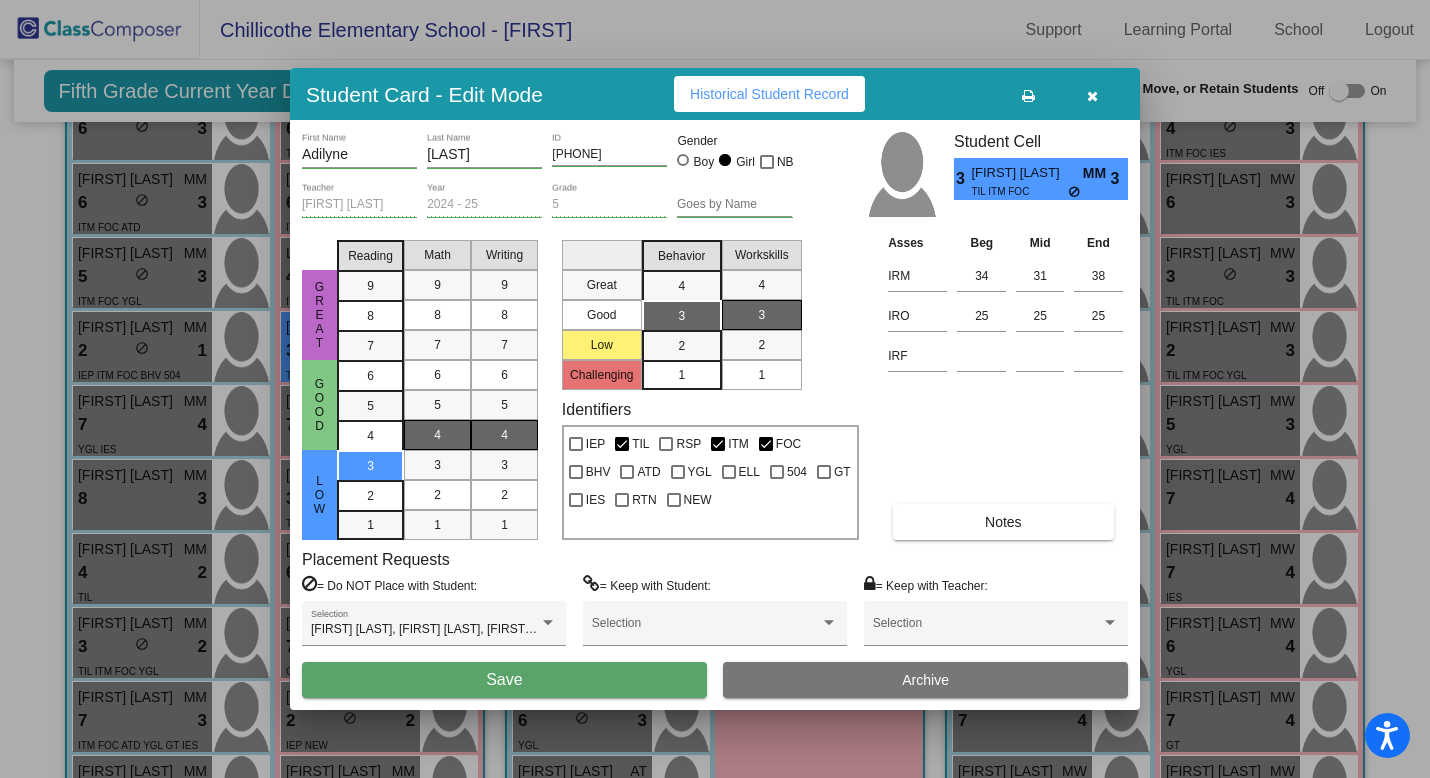click on "Save" at bounding box center (504, 680) 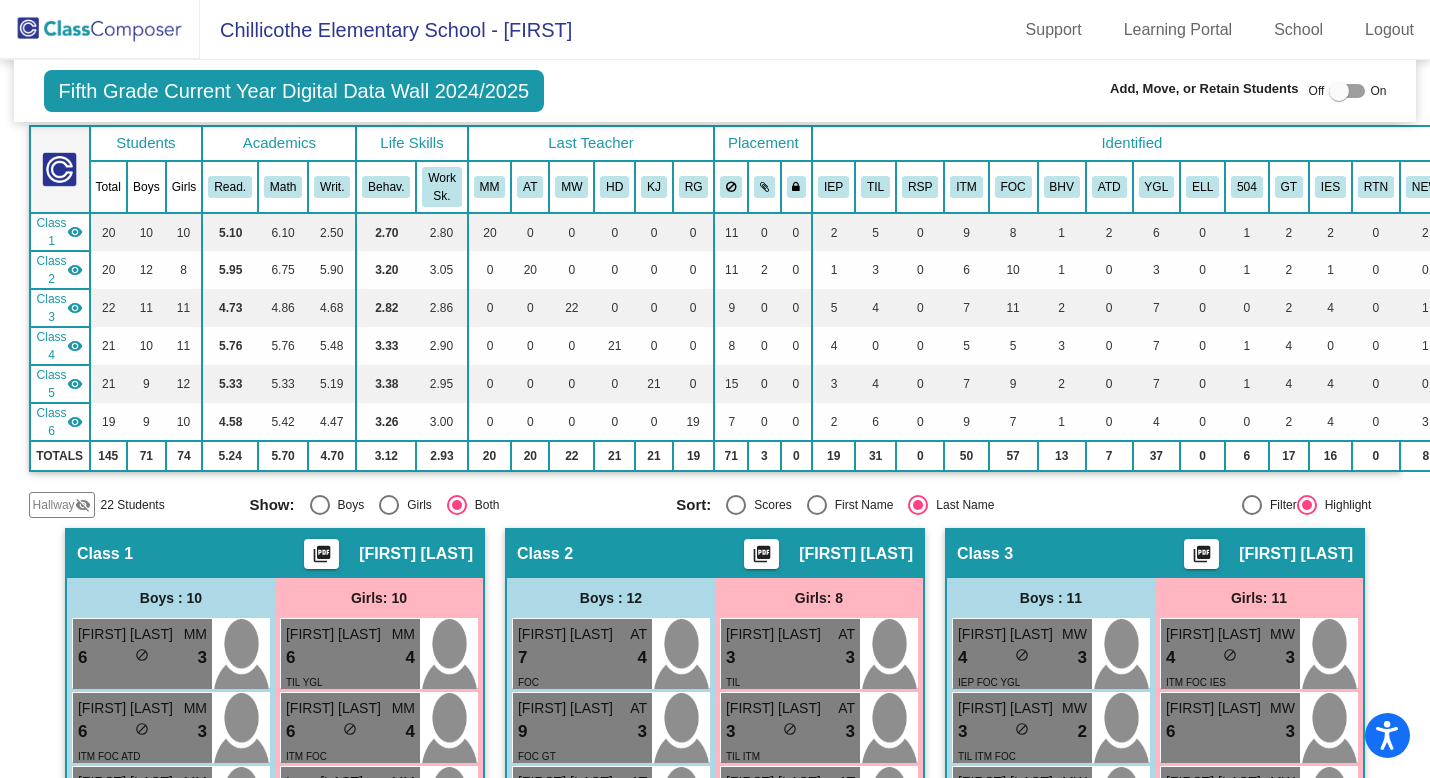 scroll, scrollTop: 0, scrollLeft: 0, axis: both 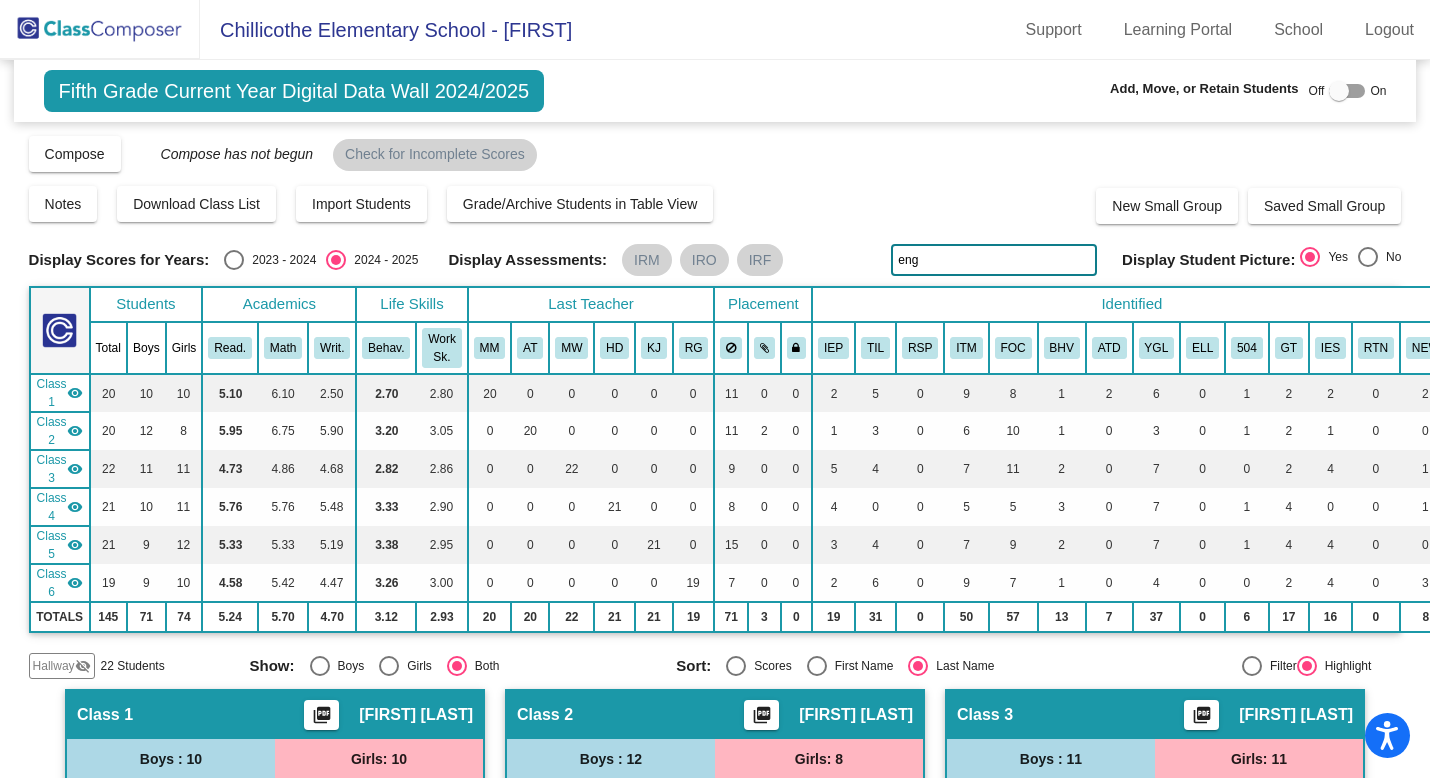 click on "eng" 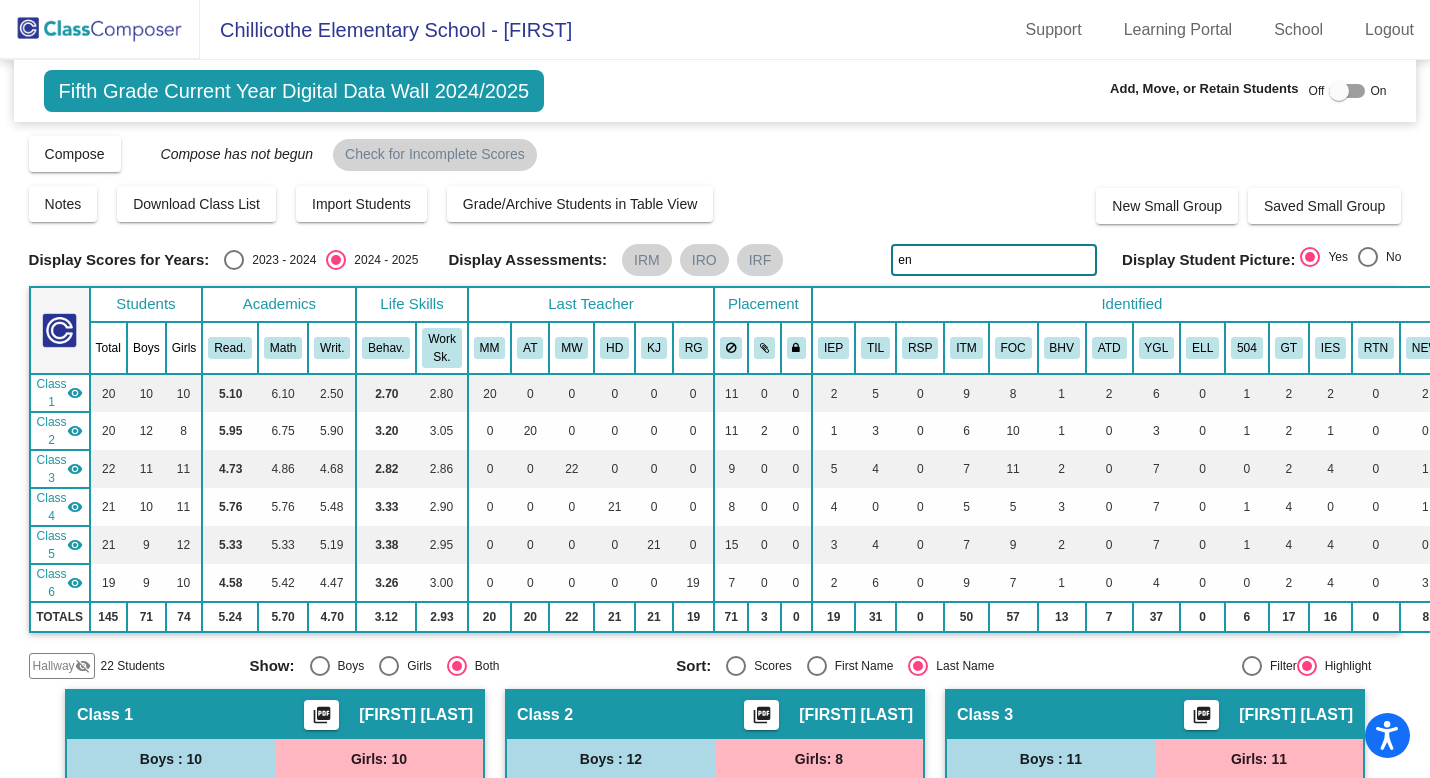 type on "e" 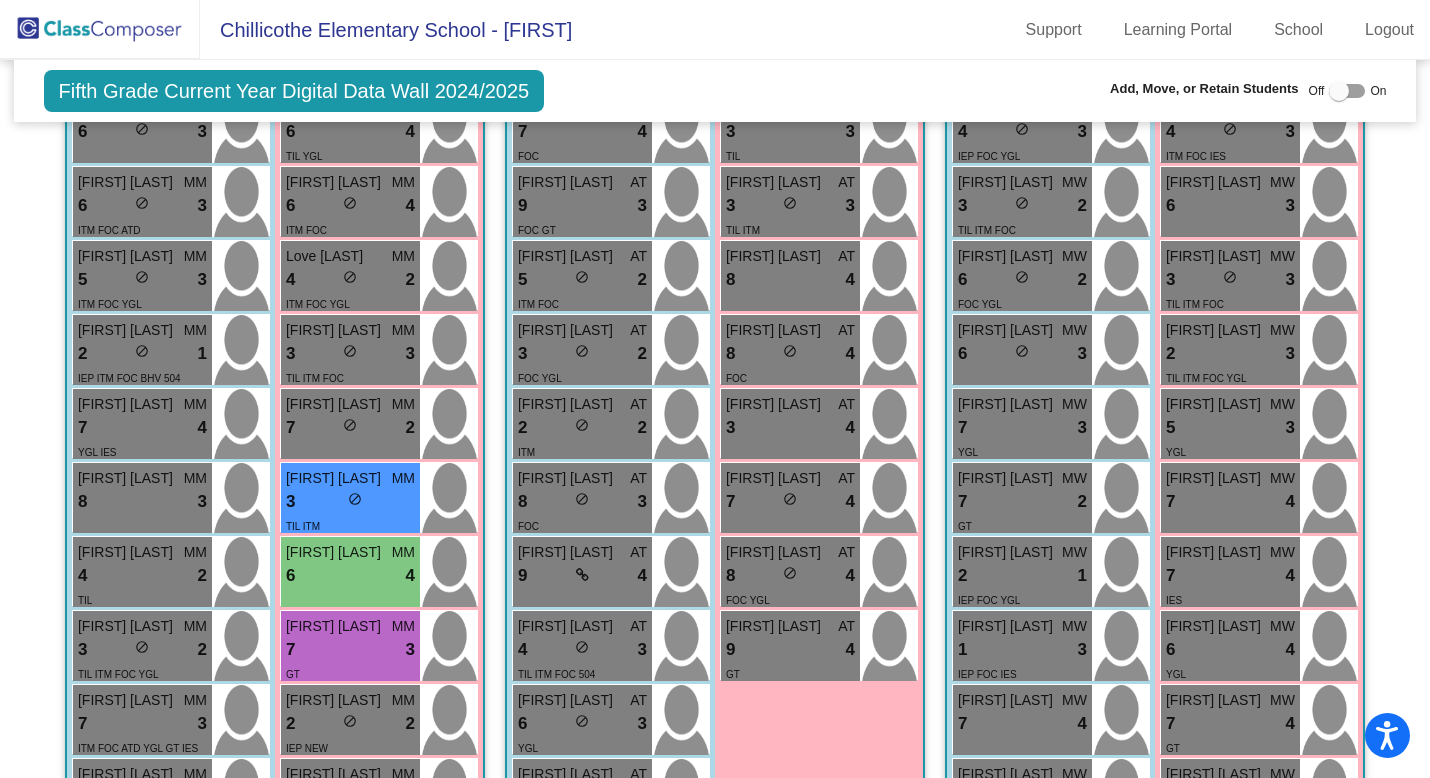 scroll, scrollTop: 699, scrollLeft: 0, axis: vertical 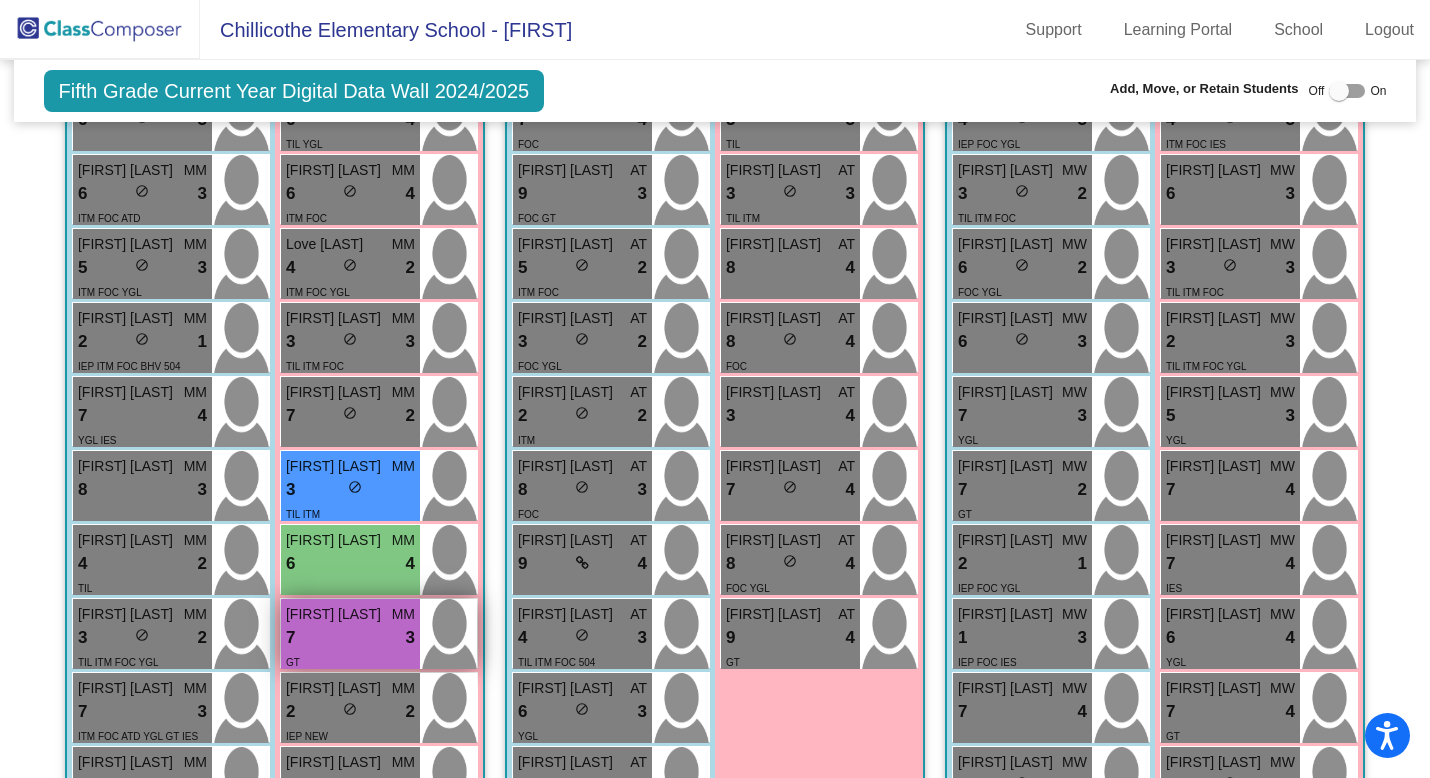 click on "7 lock do_not_disturb_alt 3" at bounding box center (350, 638) 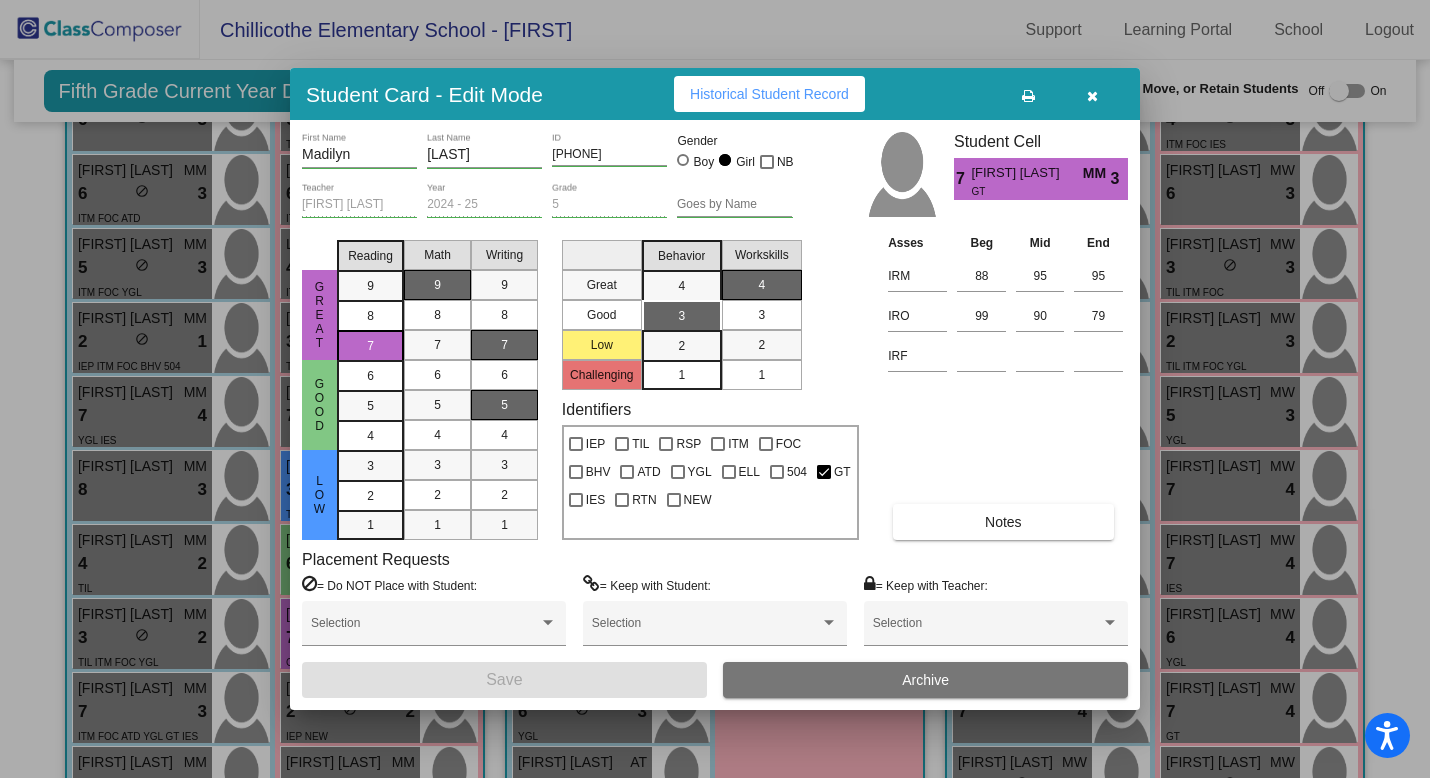 click on "7" at bounding box center [504, 345] 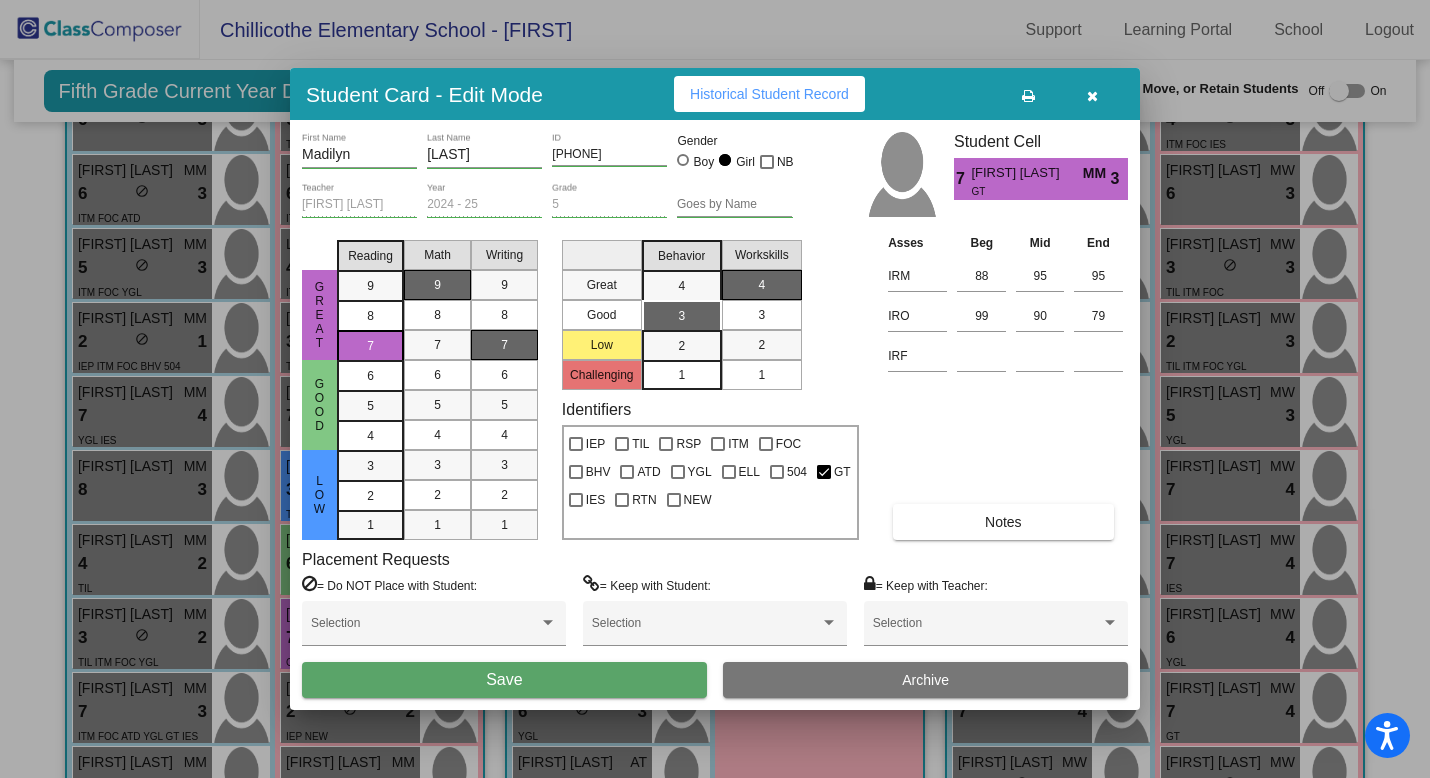 click on "Save" at bounding box center [504, 680] 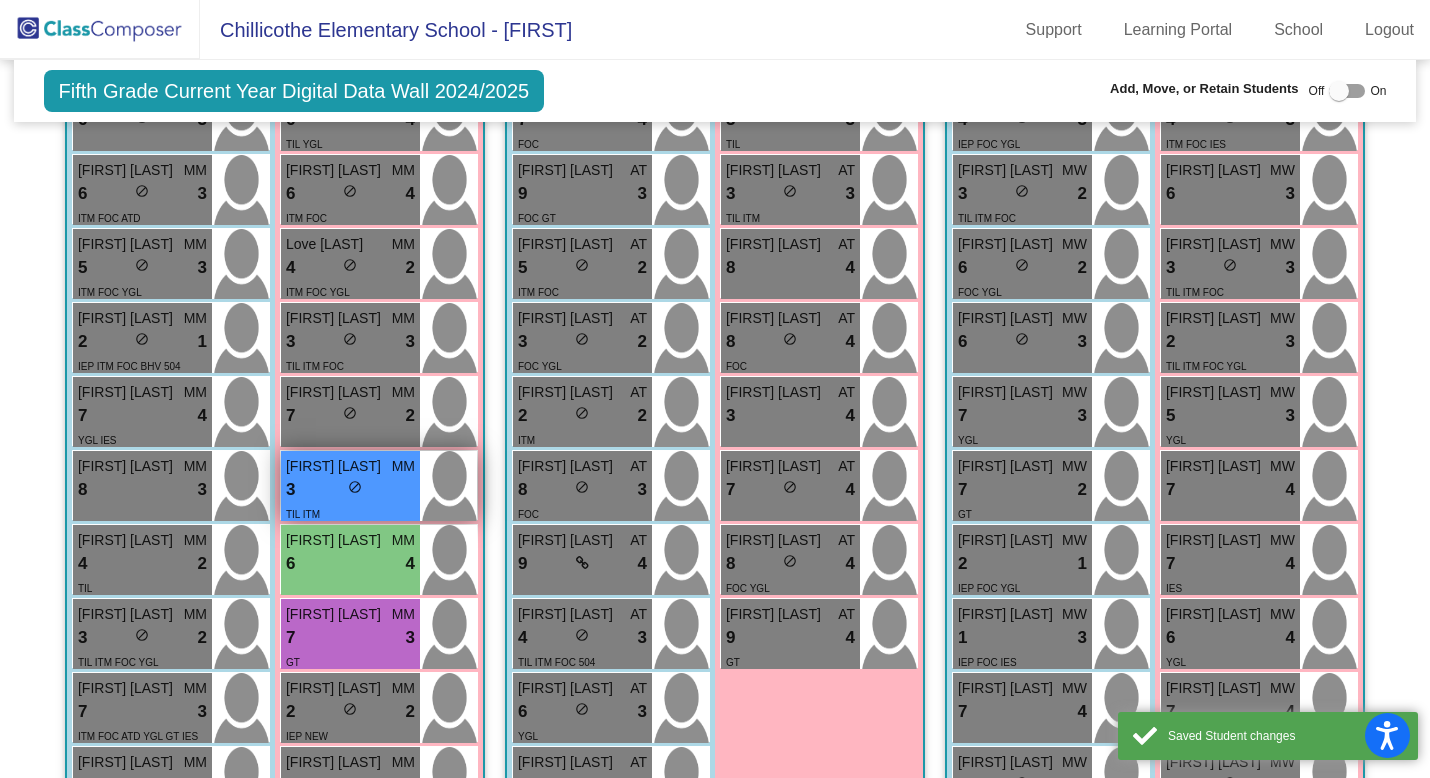 click on "3 lock do_not_disturb_alt" at bounding box center [350, 490] 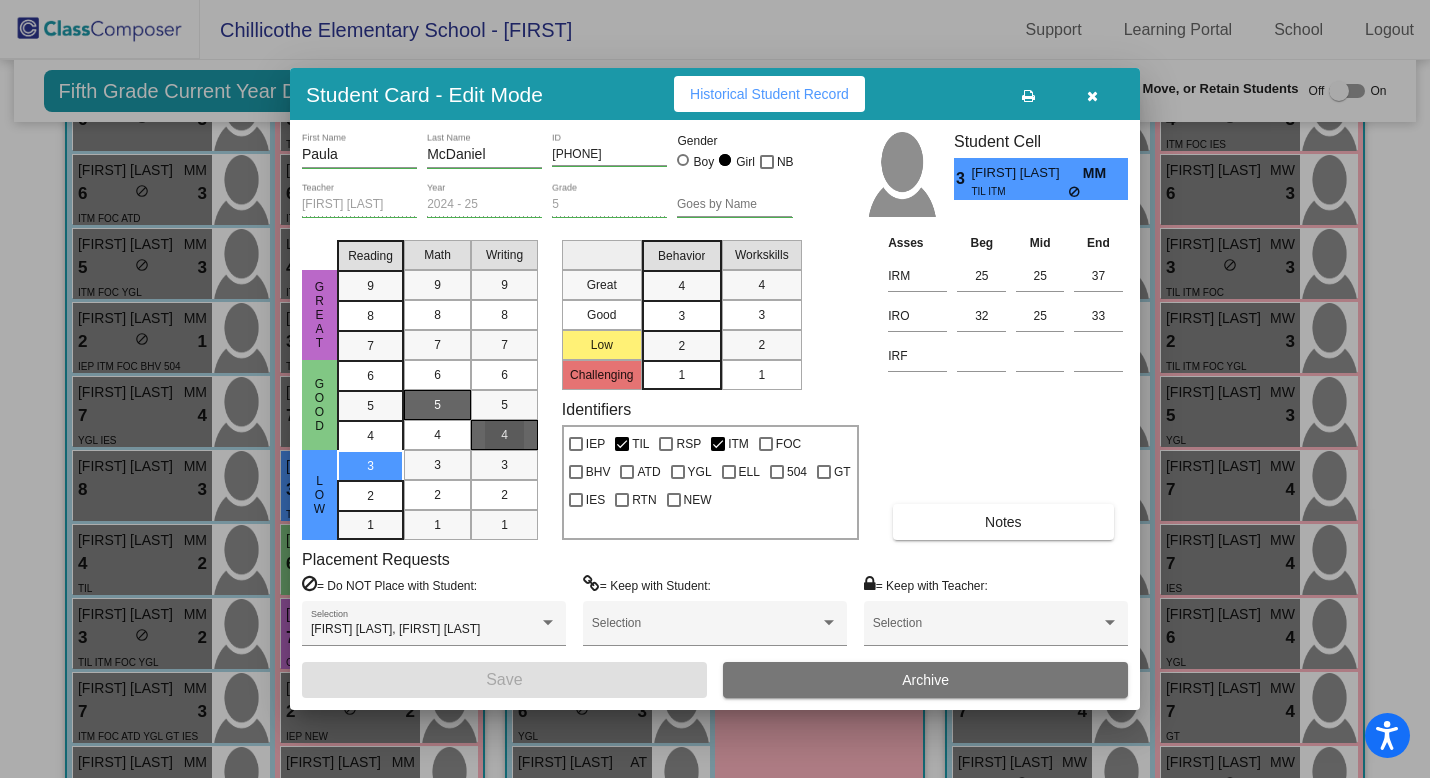 click on "4" at bounding box center [504, 435] 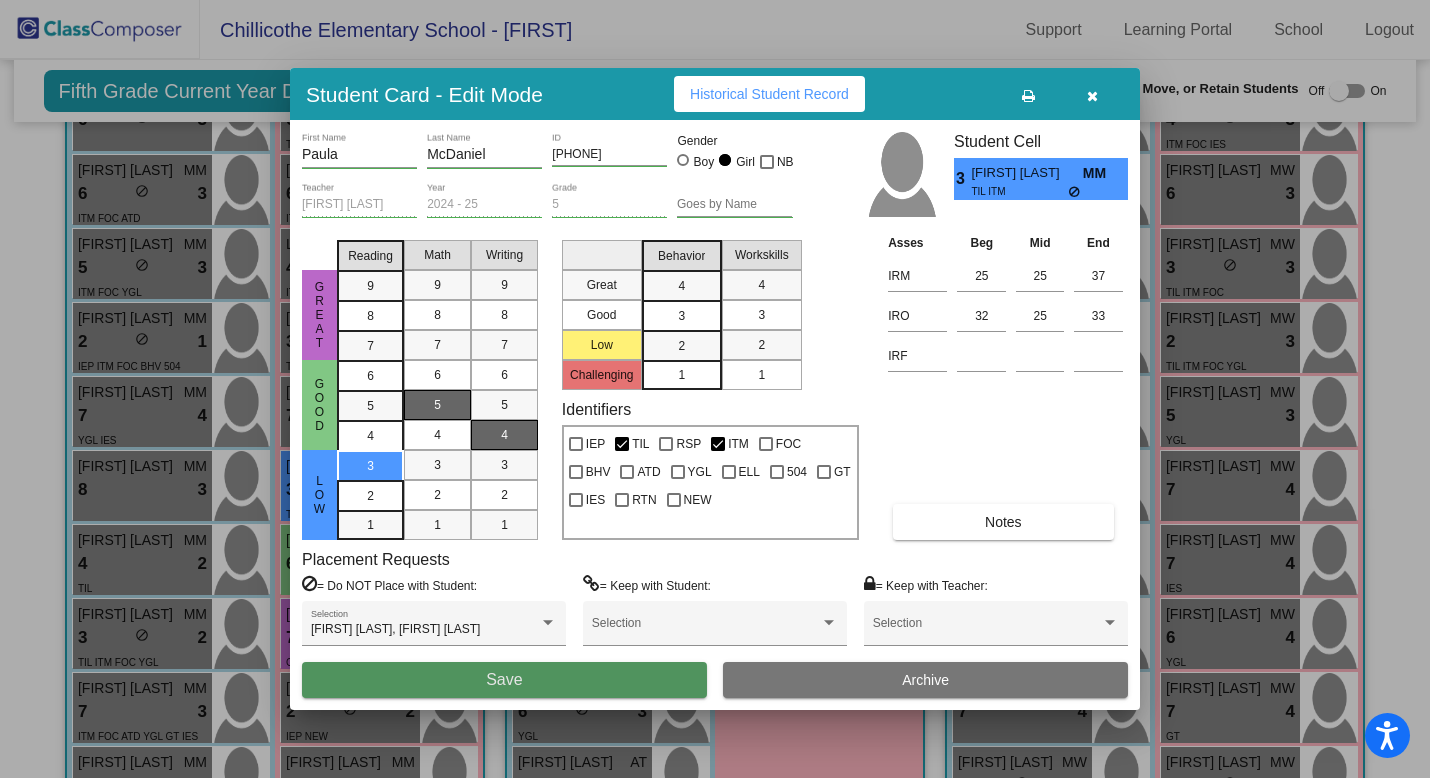 click on "Save" at bounding box center (504, 680) 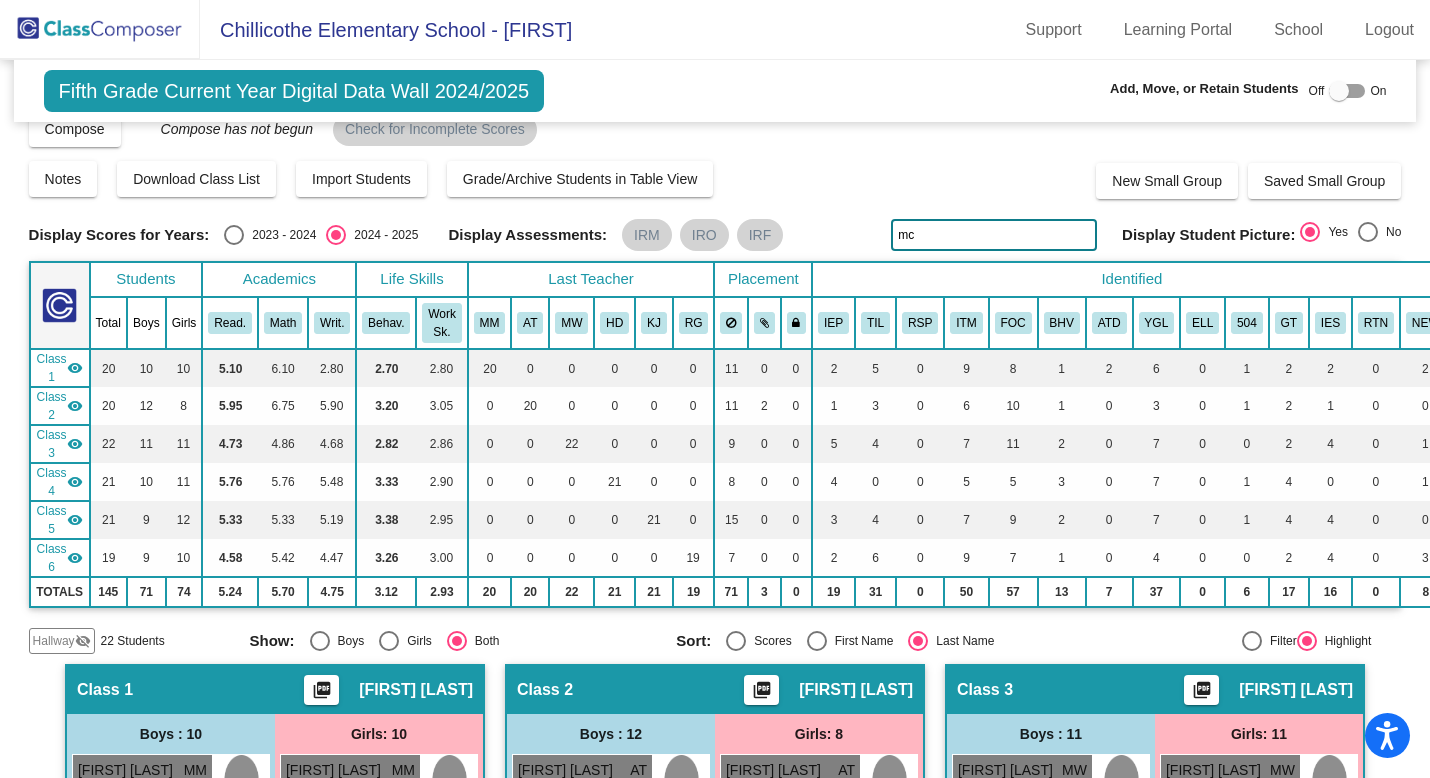 scroll, scrollTop: 13, scrollLeft: 0, axis: vertical 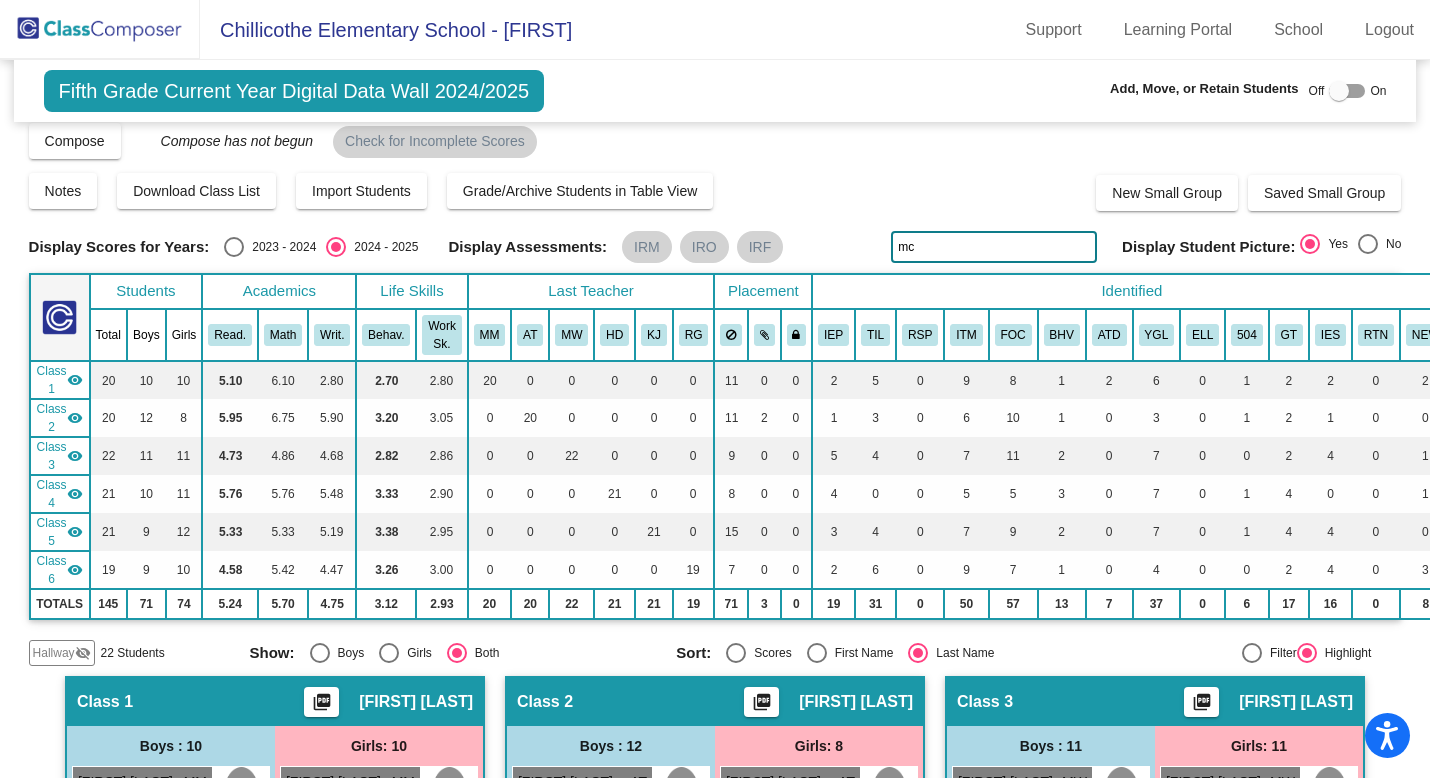 click on "mc" 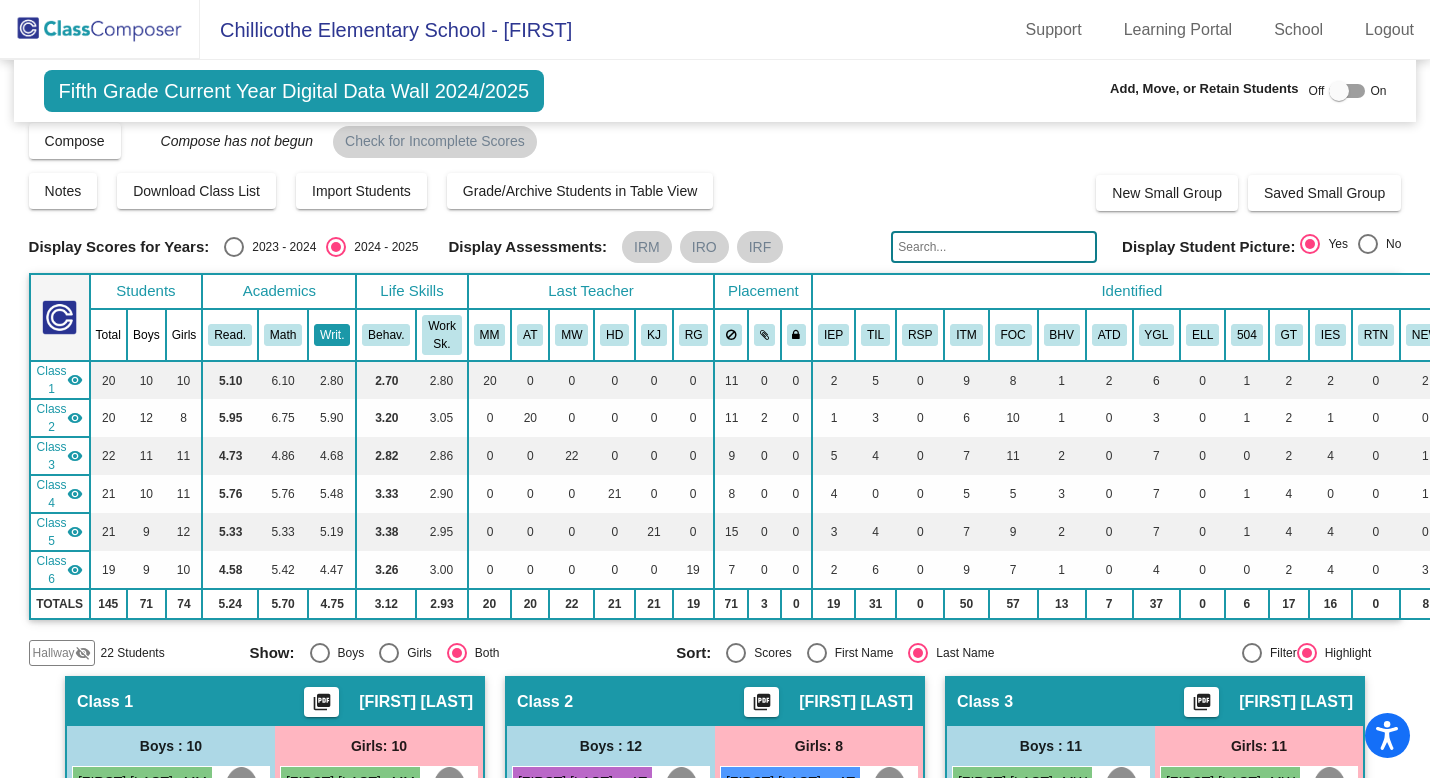 type 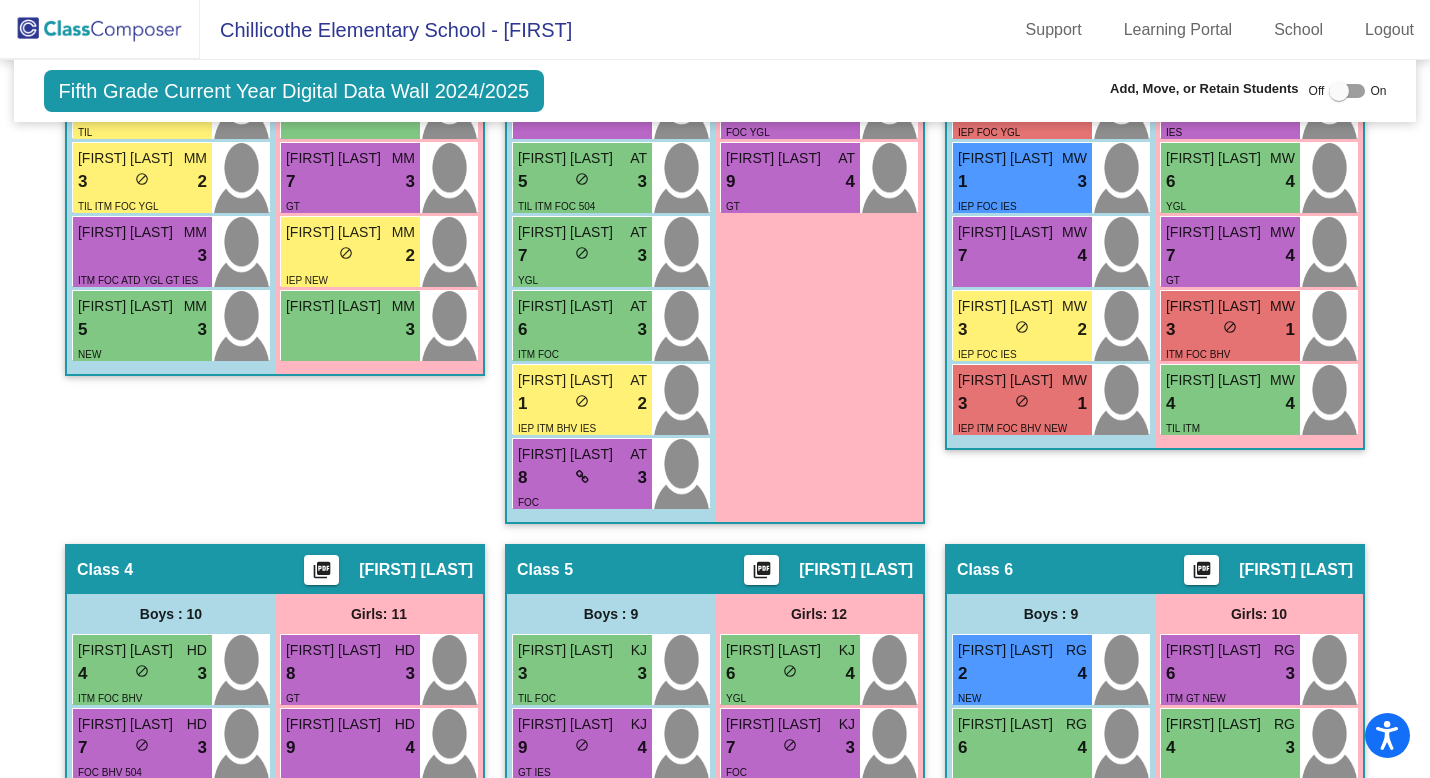 scroll, scrollTop: 1163, scrollLeft: 0, axis: vertical 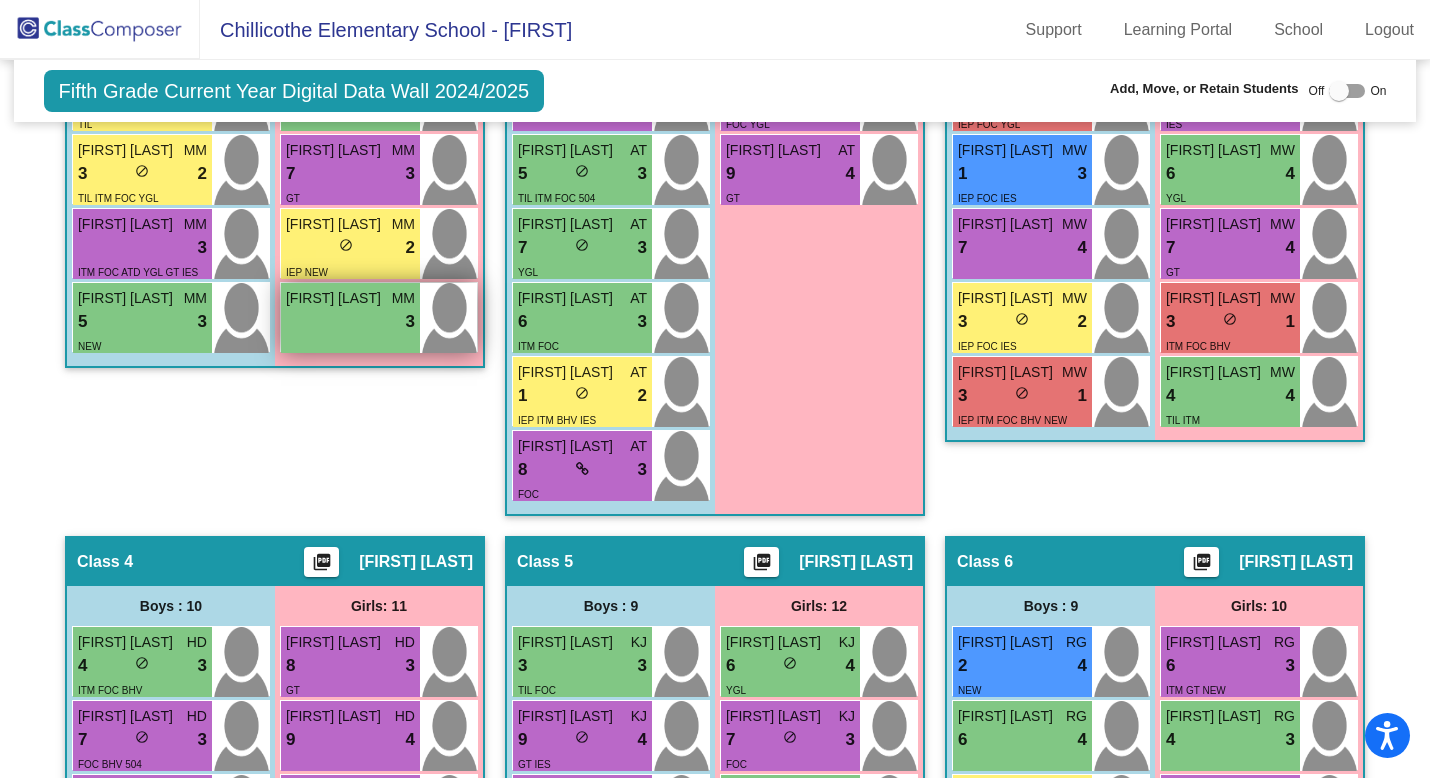 click on "lock do_not_disturb_alt 3" at bounding box center [350, 322] 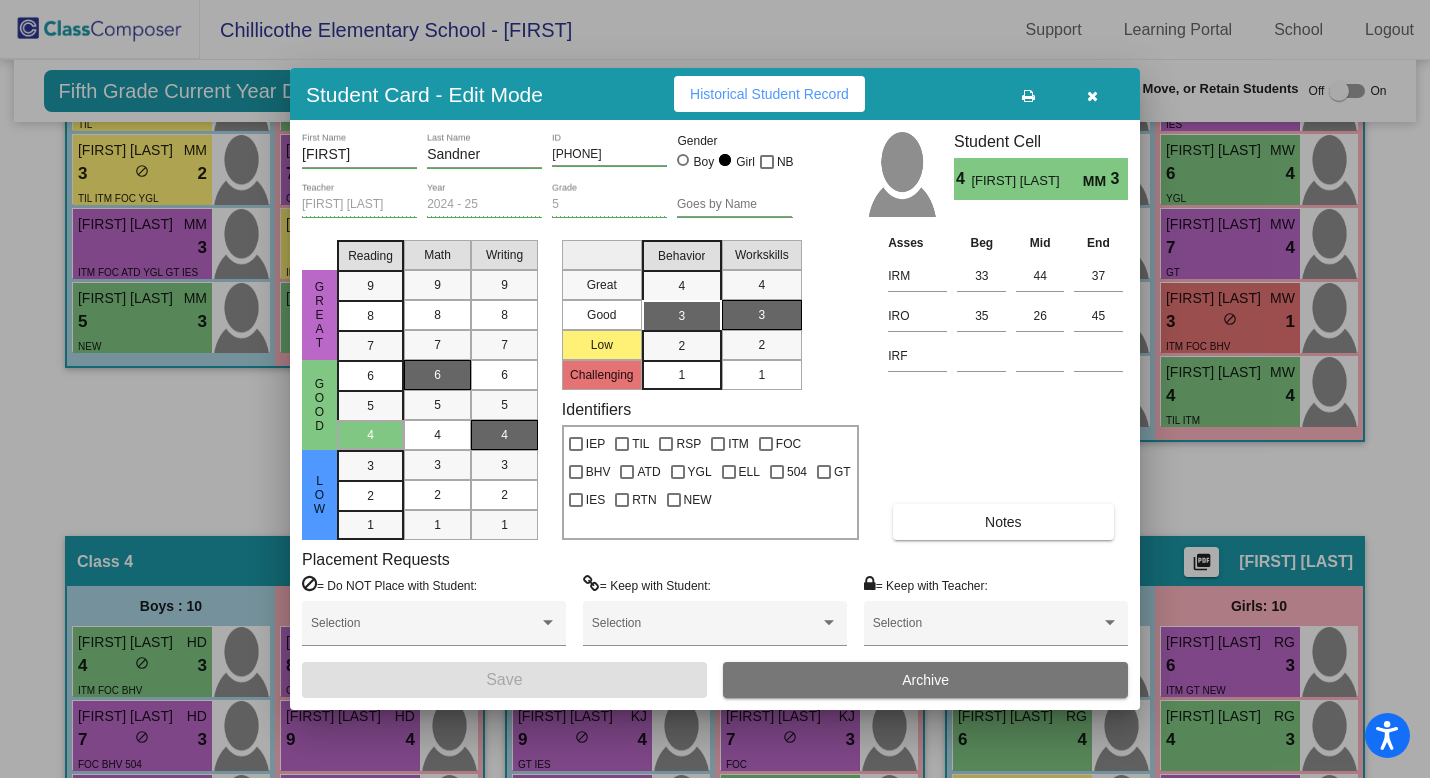 click on "4" at bounding box center (504, 435) 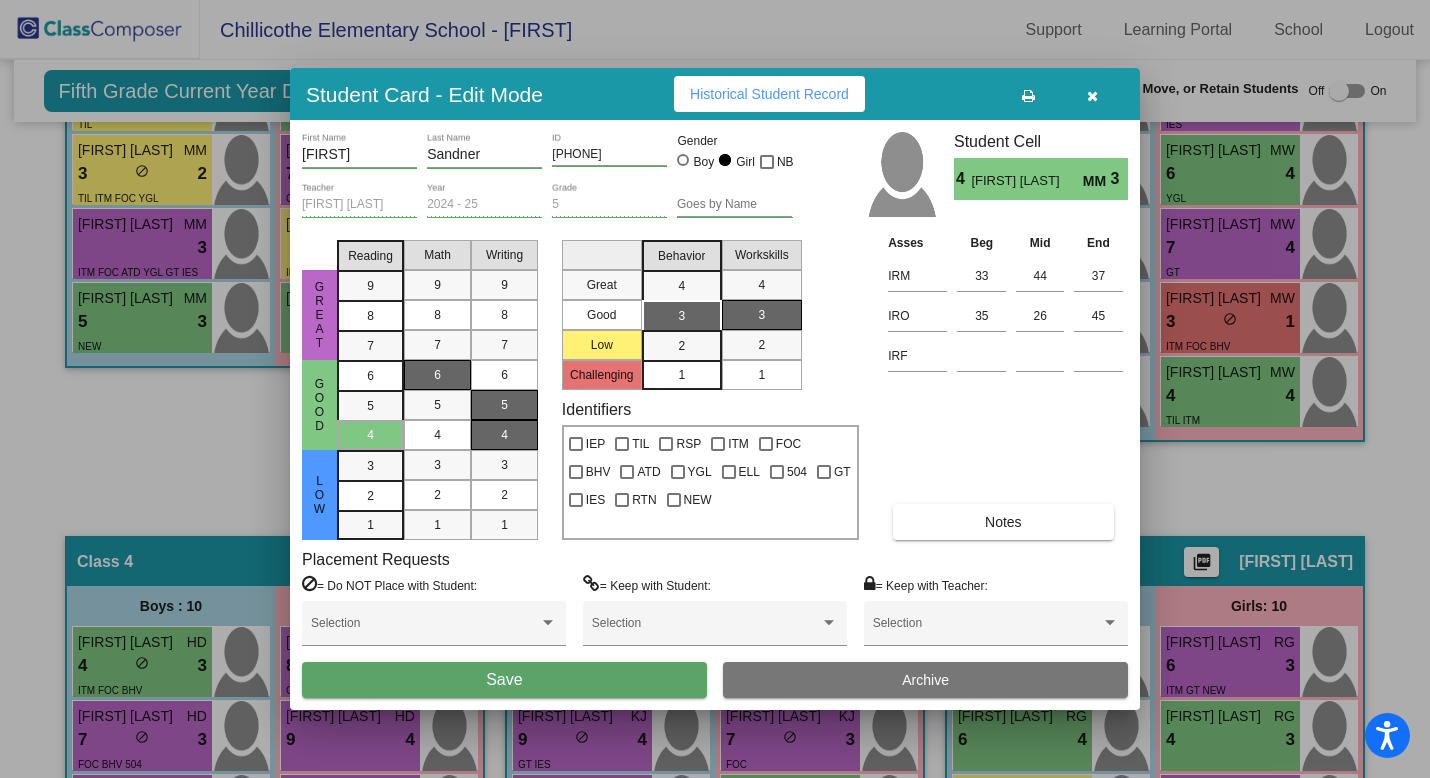 click on "5" at bounding box center [504, 405] 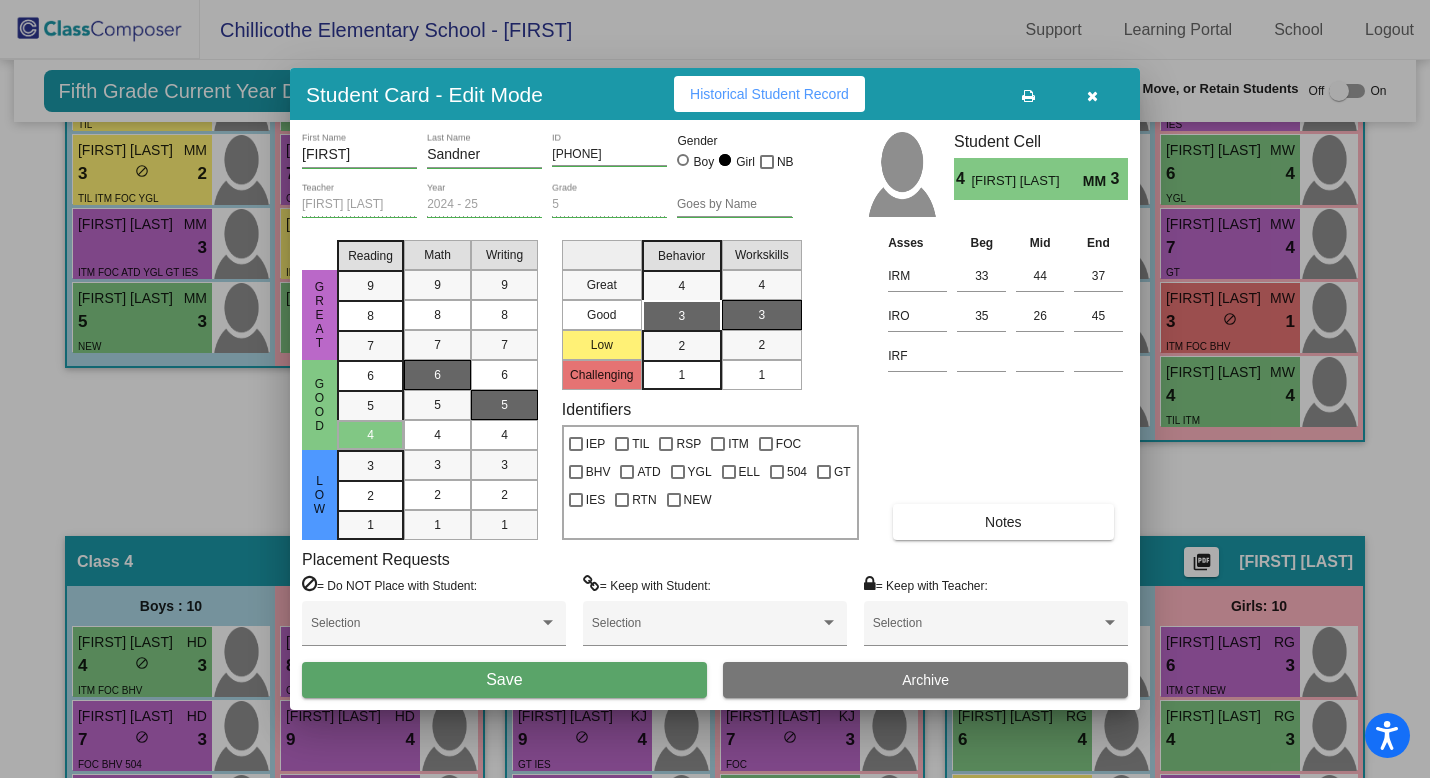 click on "Save" at bounding box center [504, 680] 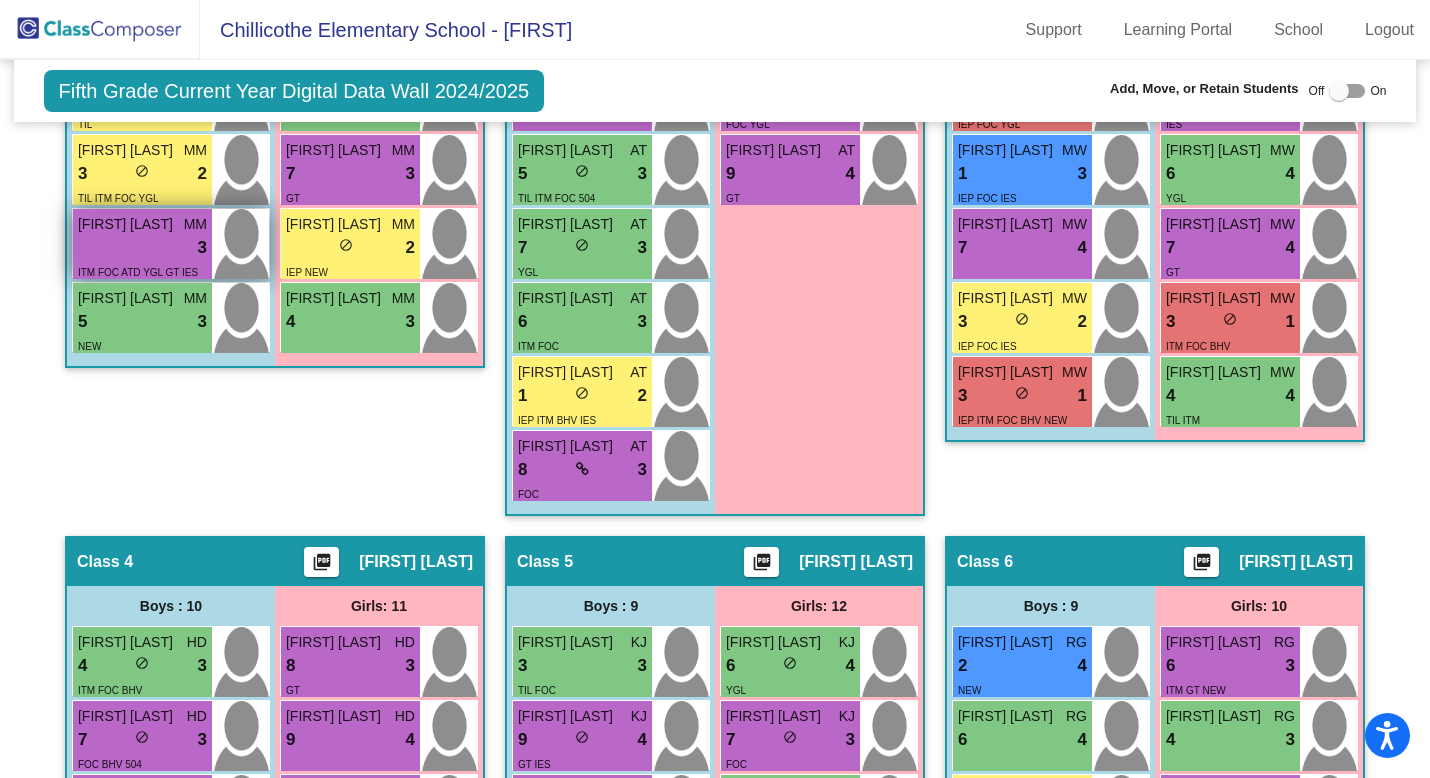 click on "lock do_not_disturb_alt 3" at bounding box center (142, 248) 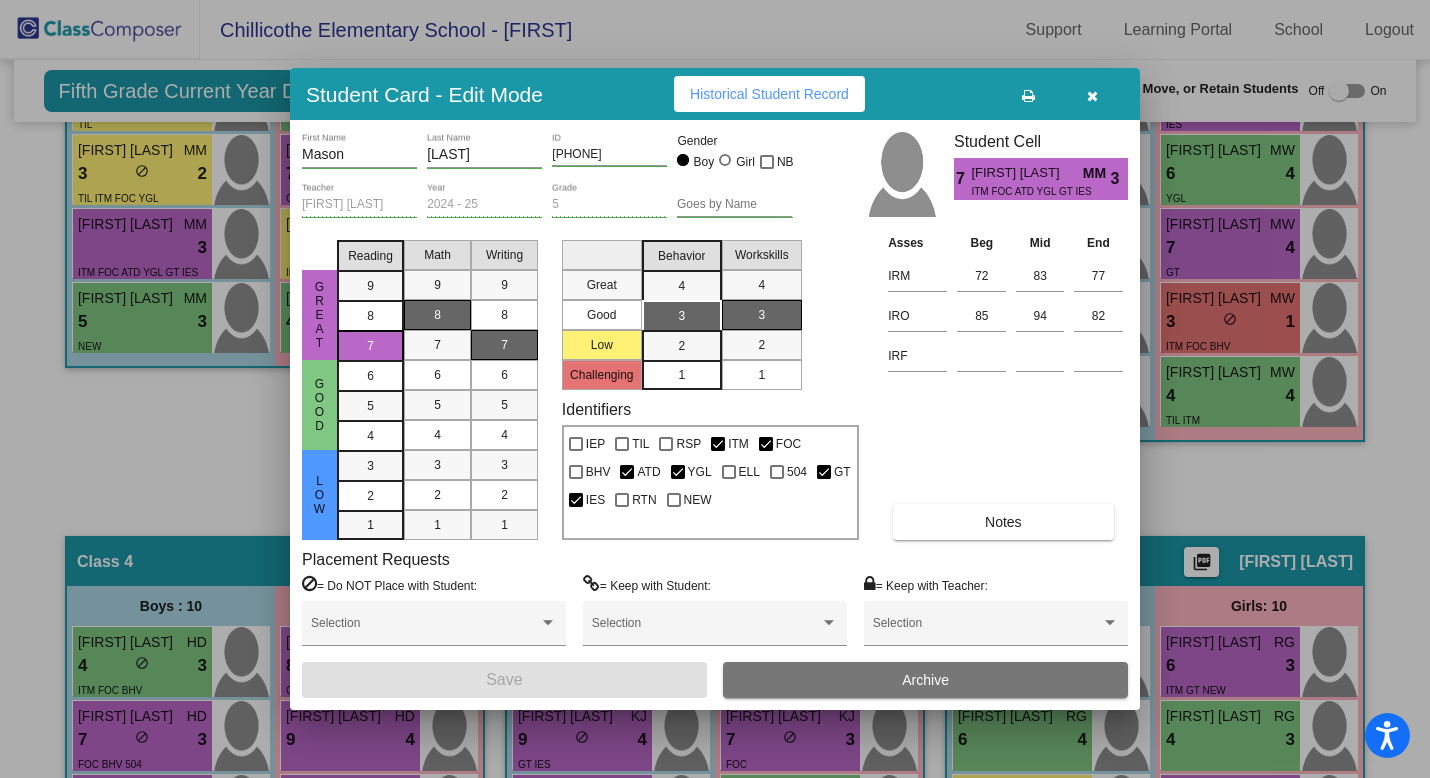 click on "7" at bounding box center [504, 345] 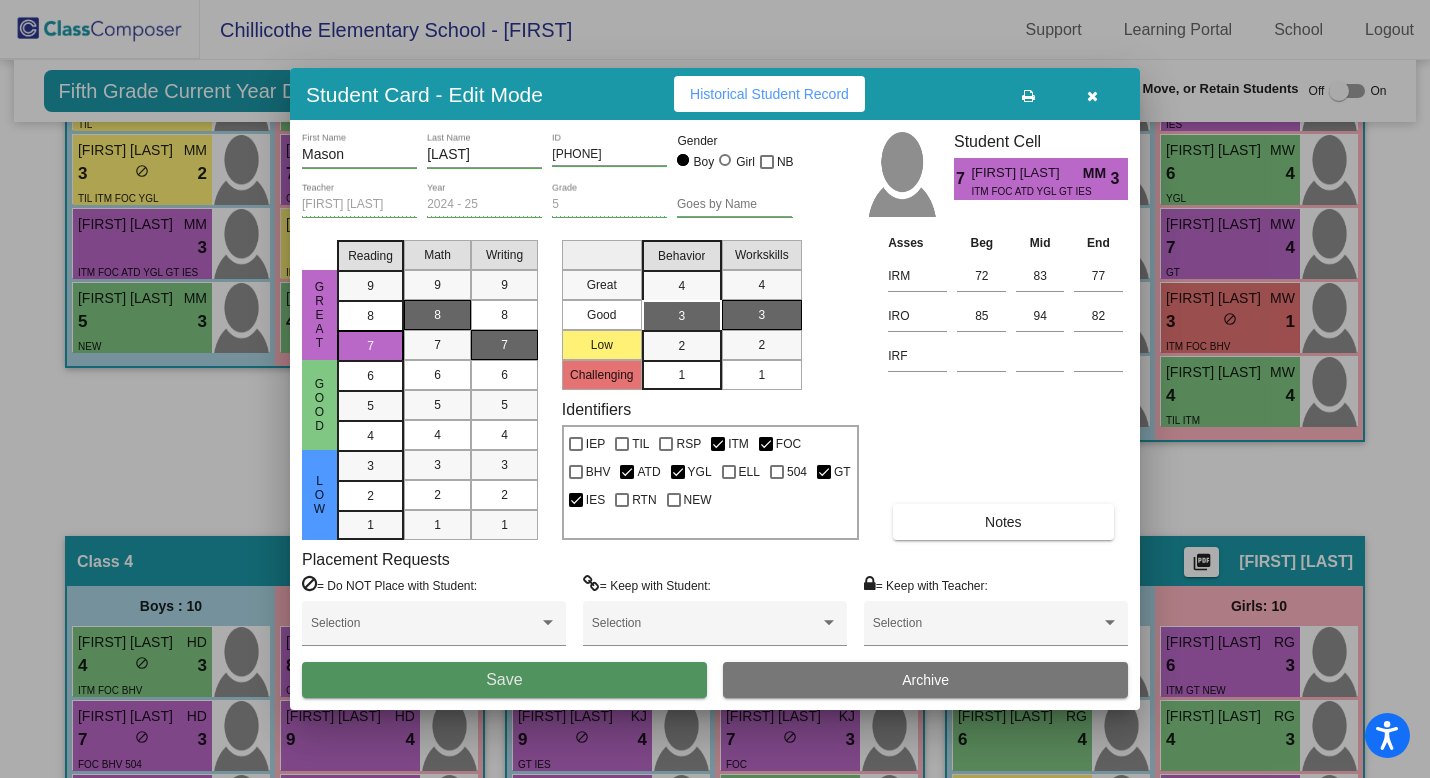 click on "Save" at bounding box center [504, 680] 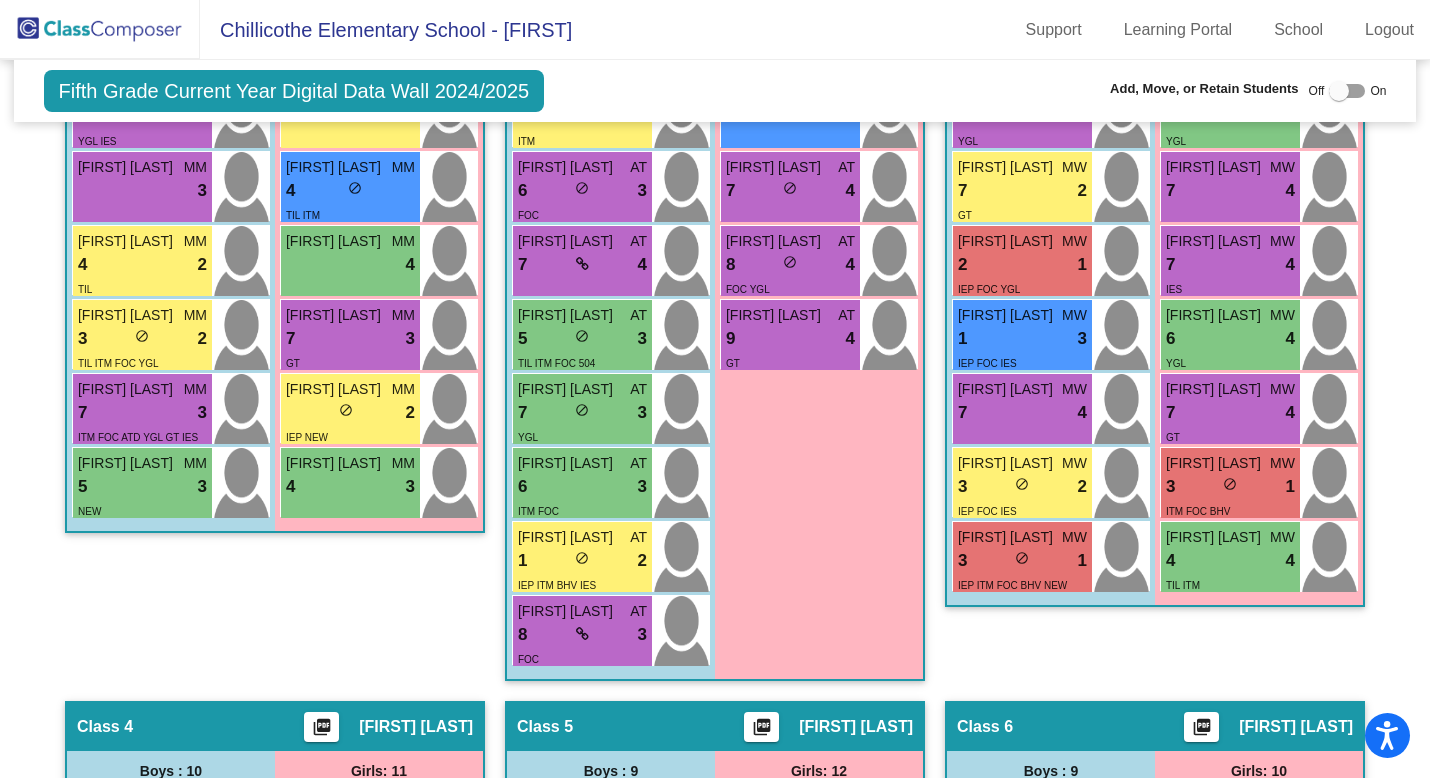 scroll, scrollTop: 994, scrollLeft: 0, axis: vertical 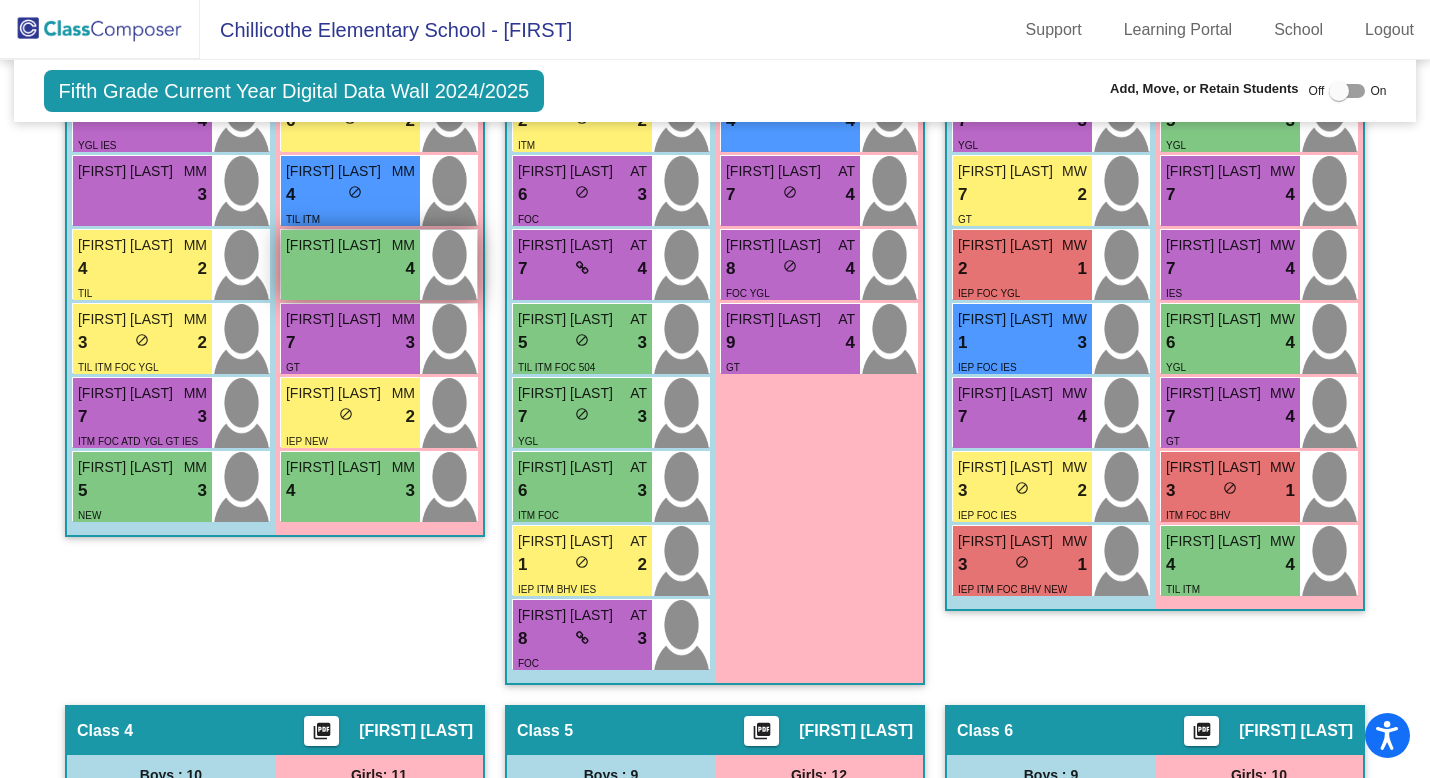 click on "lock do_not_disturb_alt [NUMBER]" at bounding box center [350, 269] 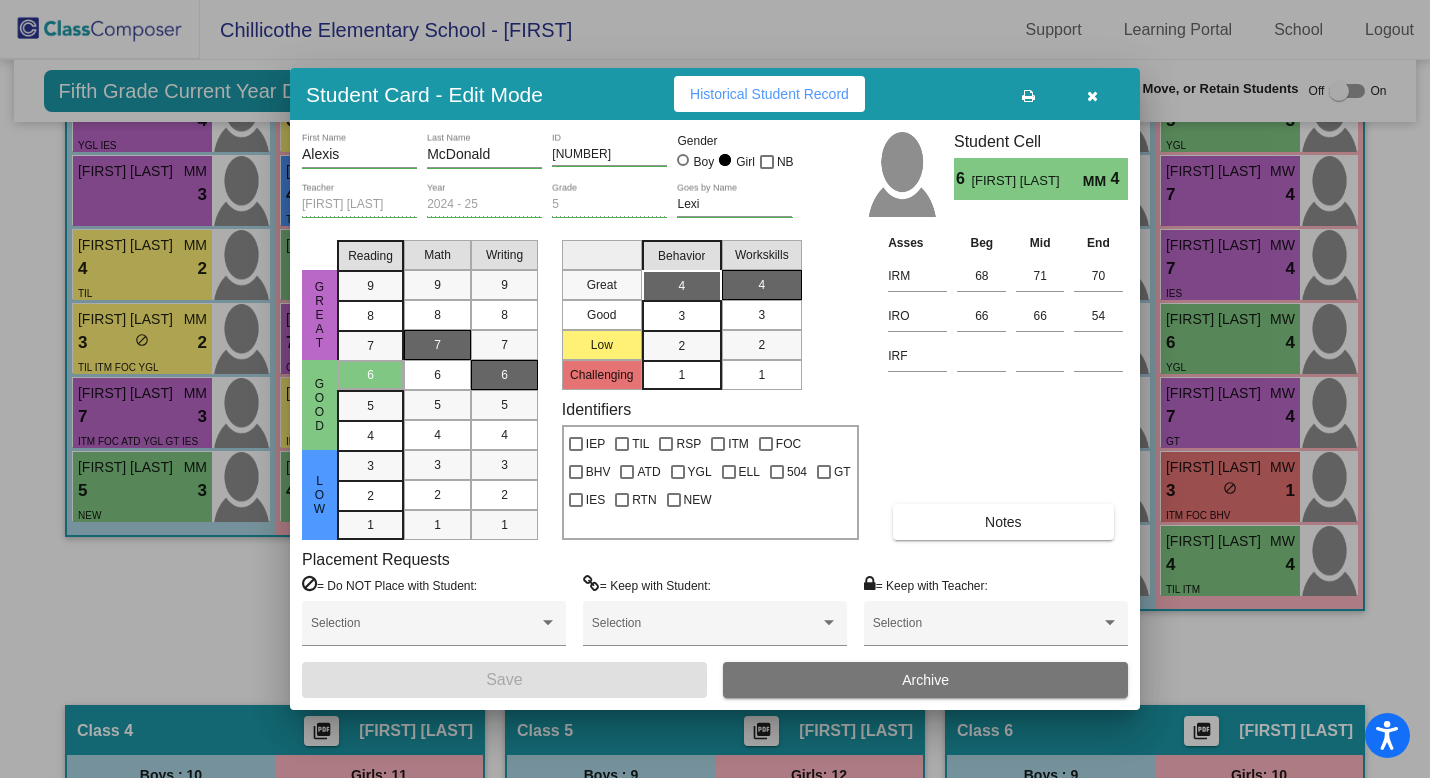 click on "6" at bounding box center [504, 375] 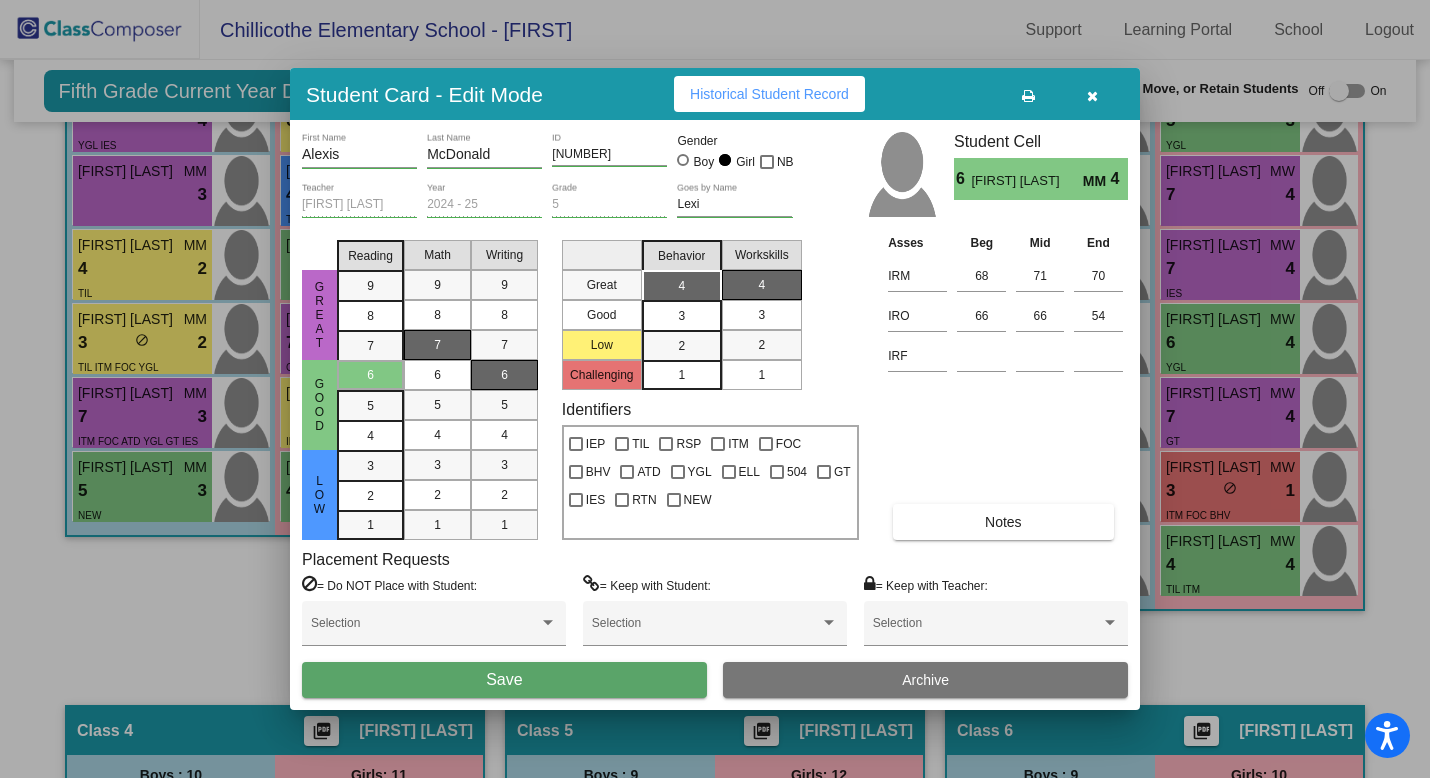 click on "Save" at bounding box center (504, 680) 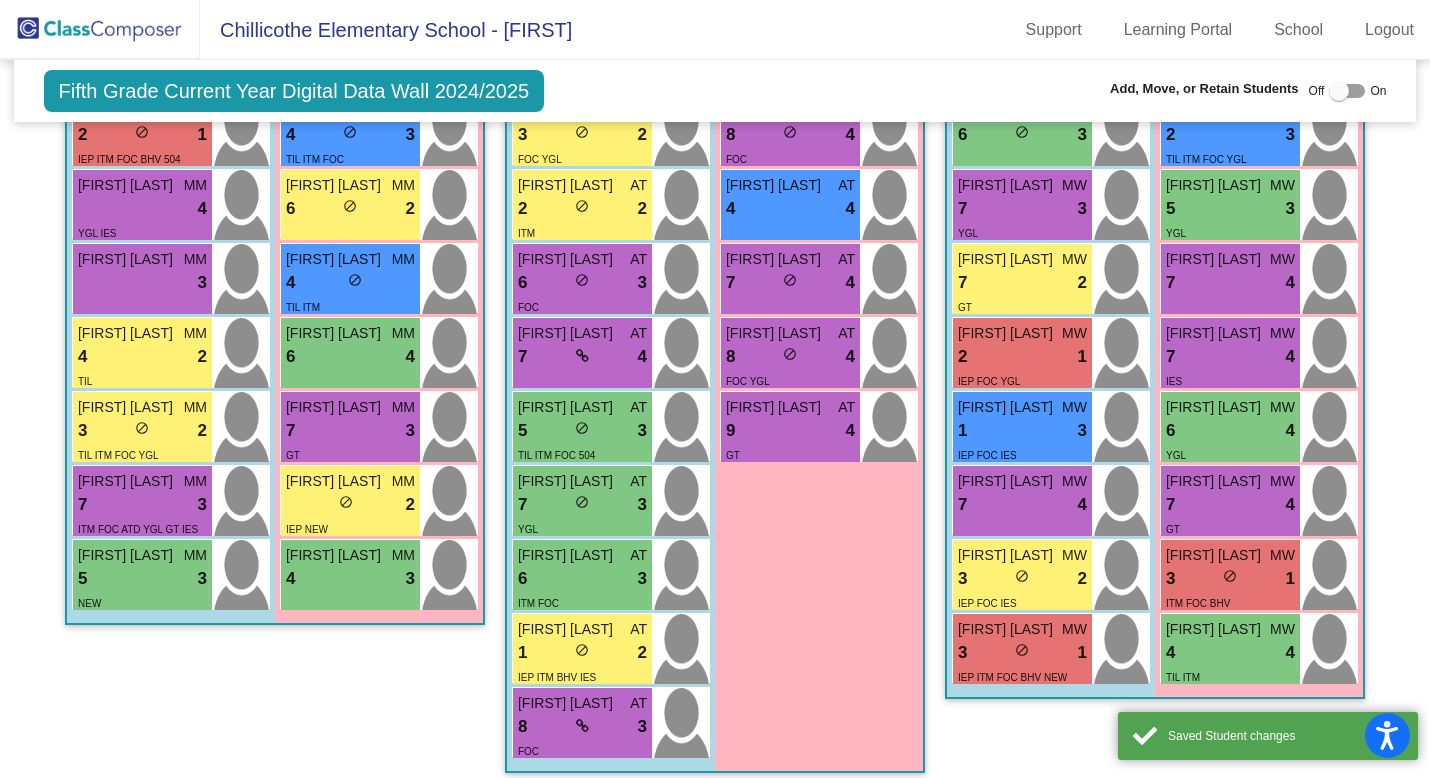 scroll, scrollTop: 886, scrollLeft: 0, axis: vertical 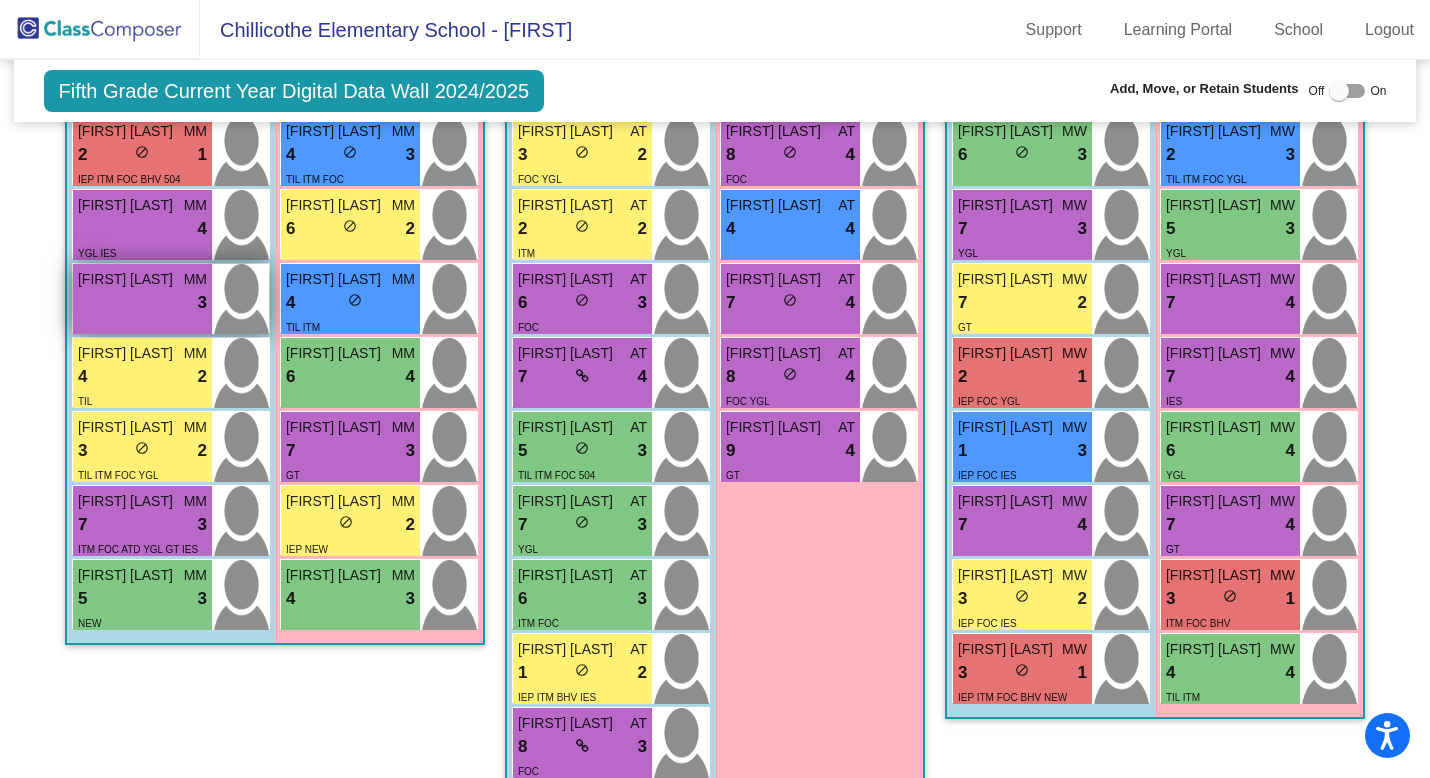 click on "lock do_not_disturb_alt 3" at bounding box center [142, 303] 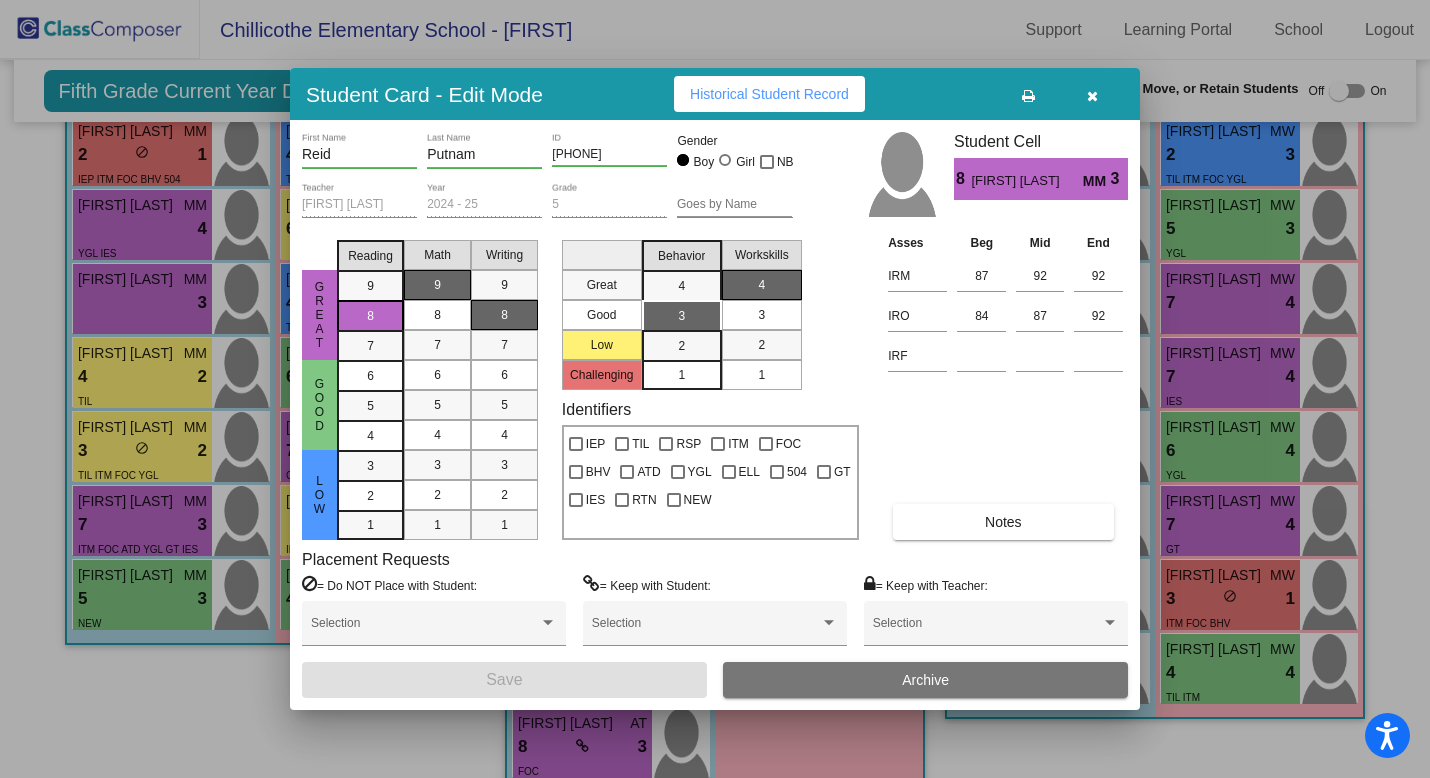 click on "8" at bounding box center (504, 315) 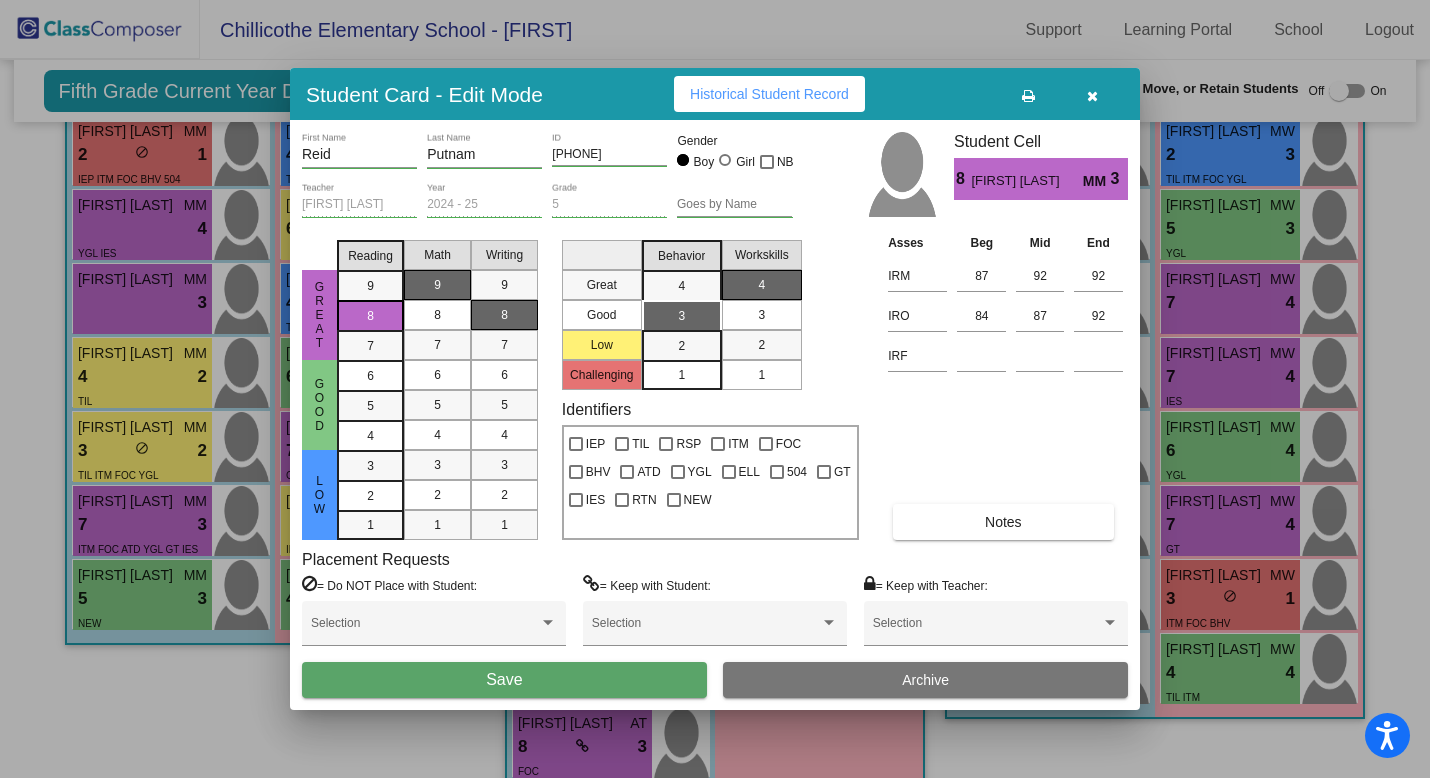 click on "Save" at bounding box center (504, 680) 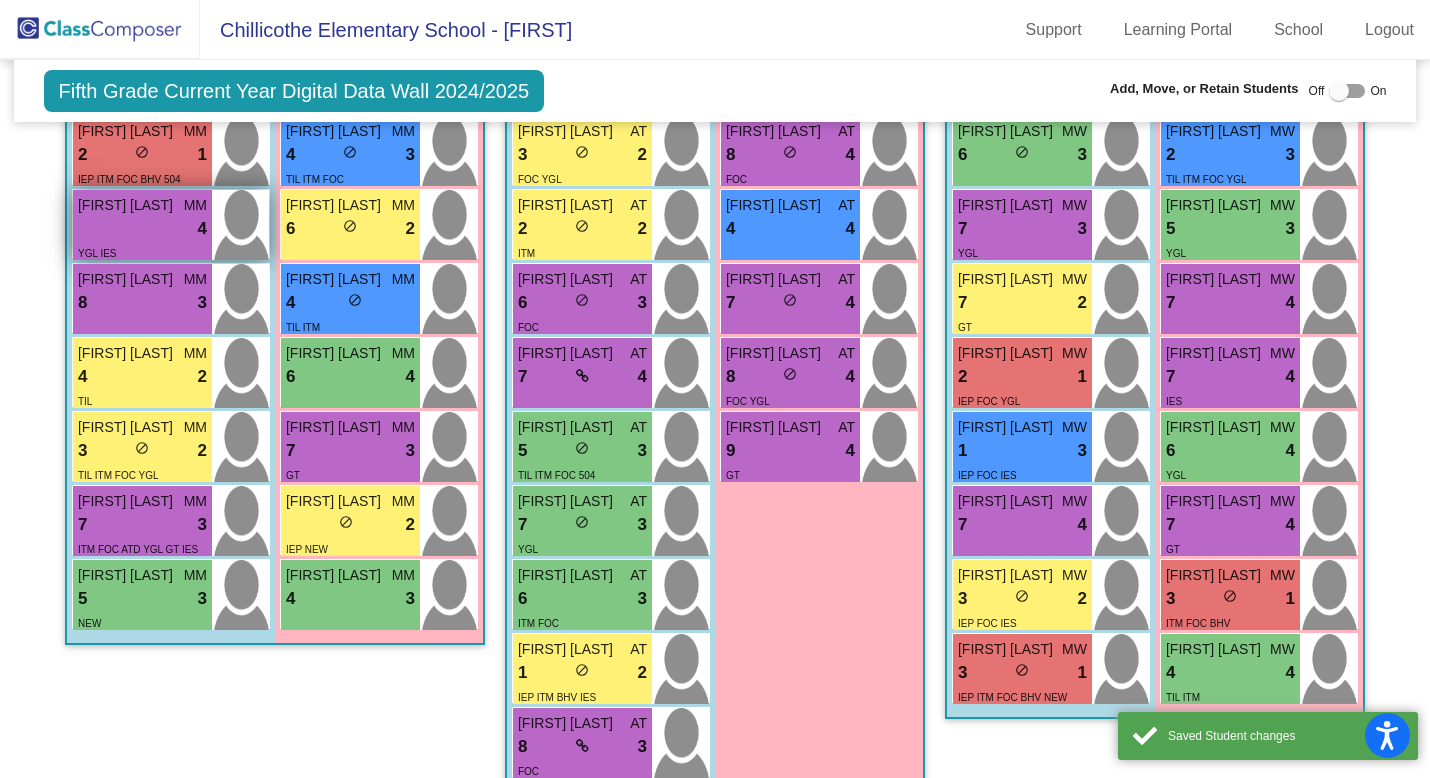 click on "lock do_not_disturb_alt [NUMBER]" at bounding box center [142, 229] 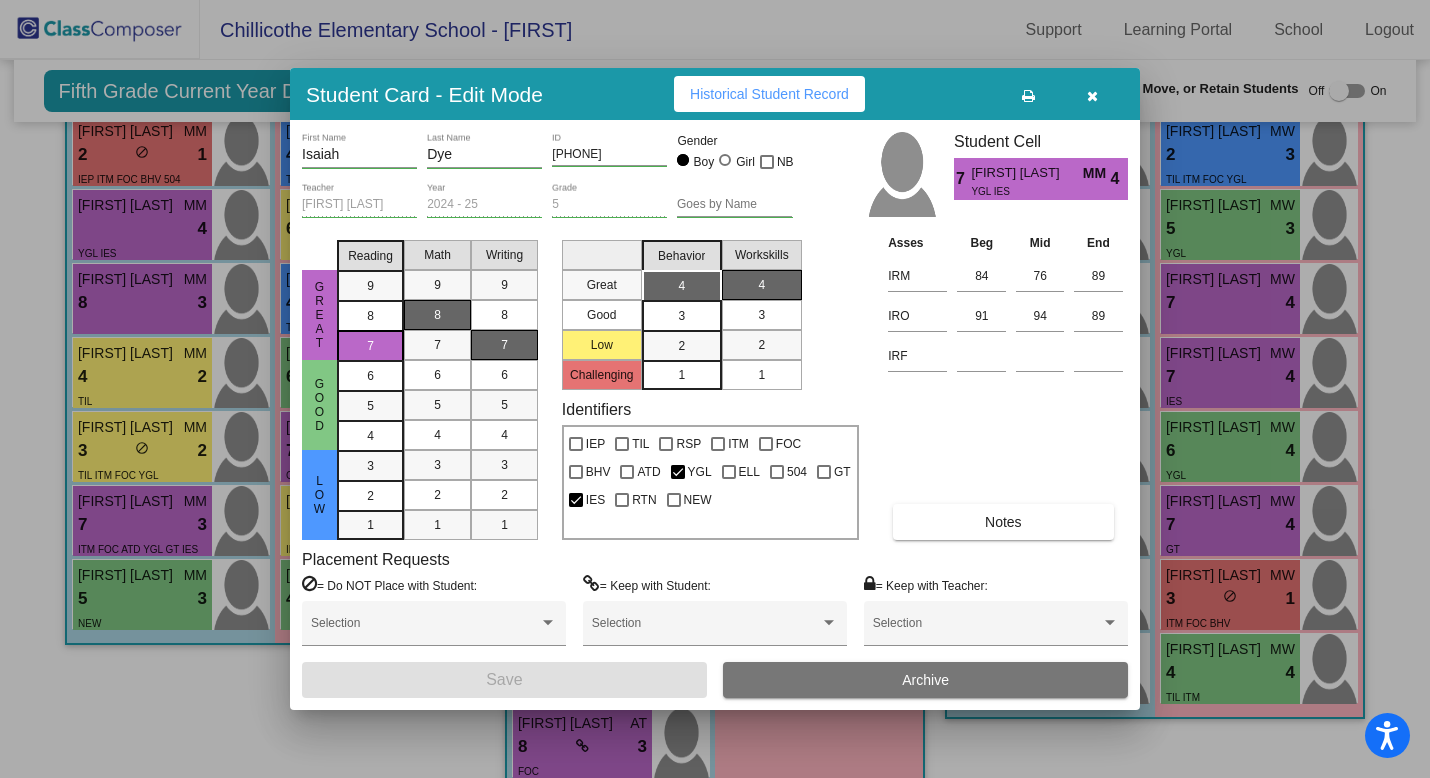 click on "7" at bounding box center [504, 345] 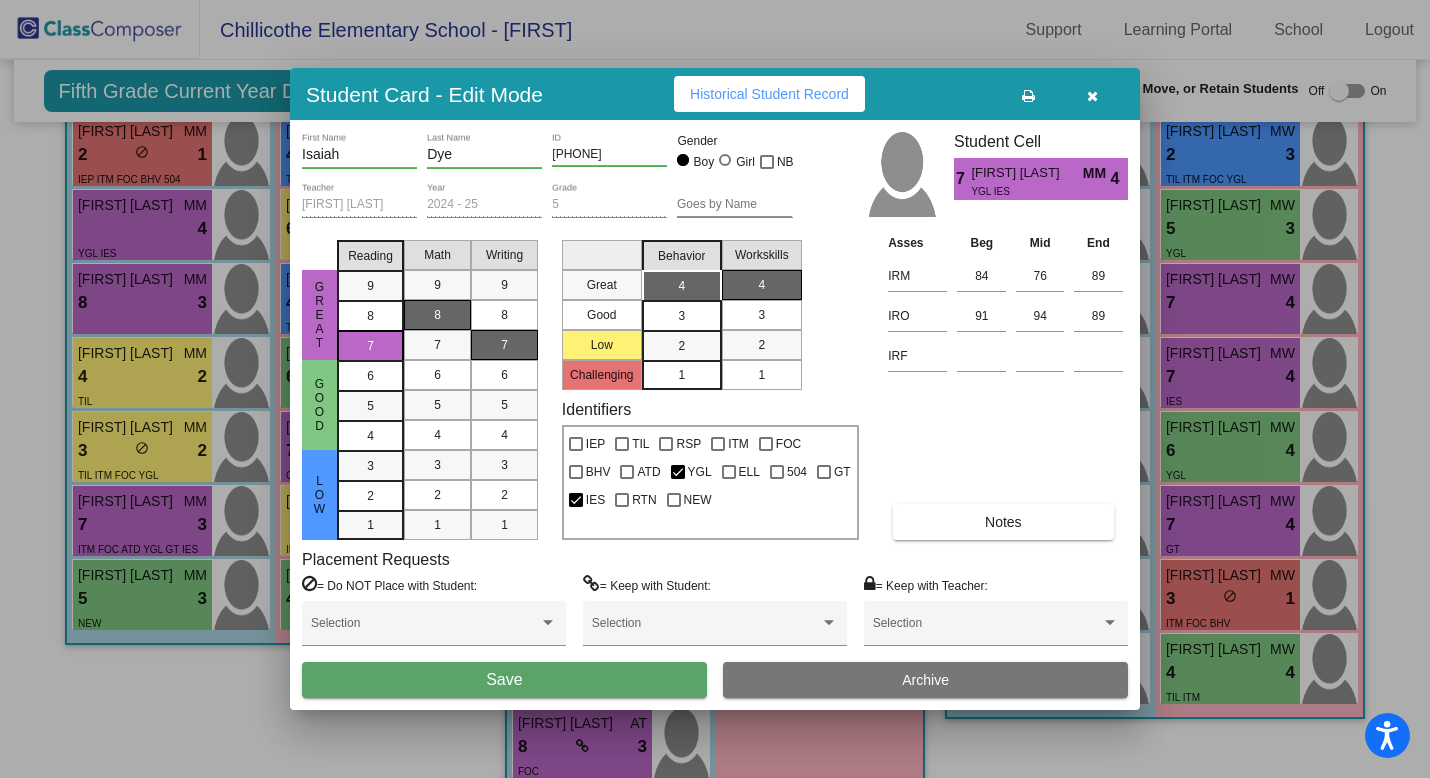 click on "Save" at bounding box center (504, 680) 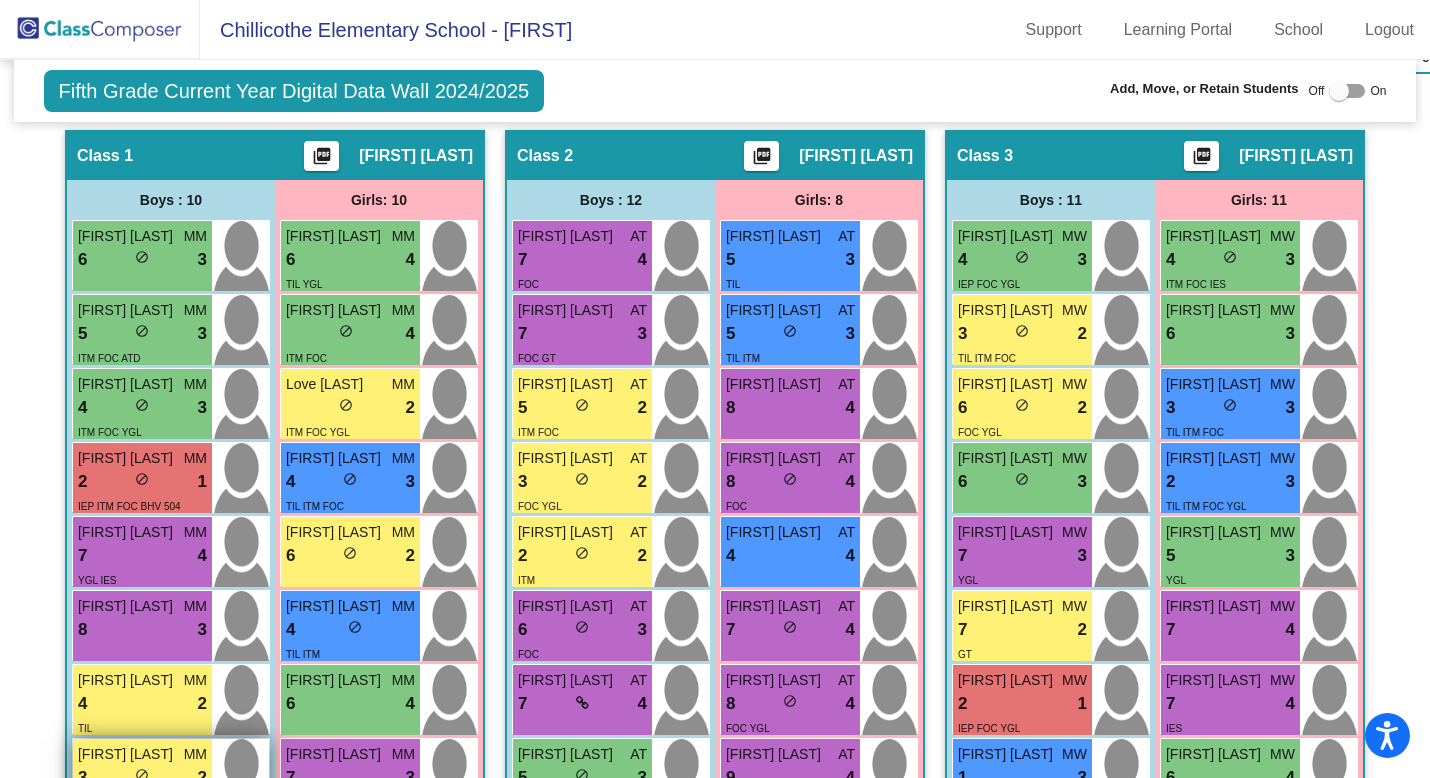 scroll, scrollTop: 557, scrollLeft: 0, axis: vertical 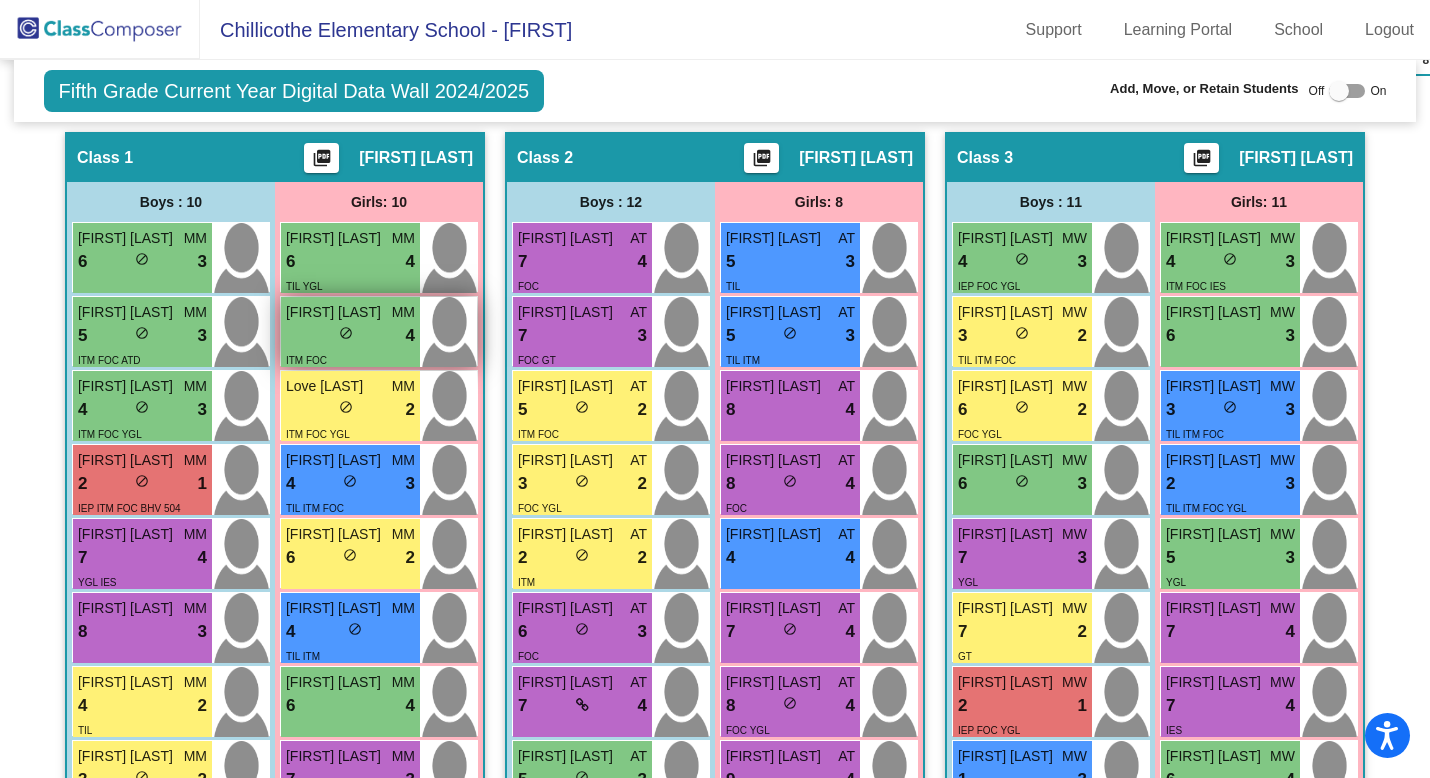 click on "[FIRST] [LAST]" at bounding box center (336, 312) 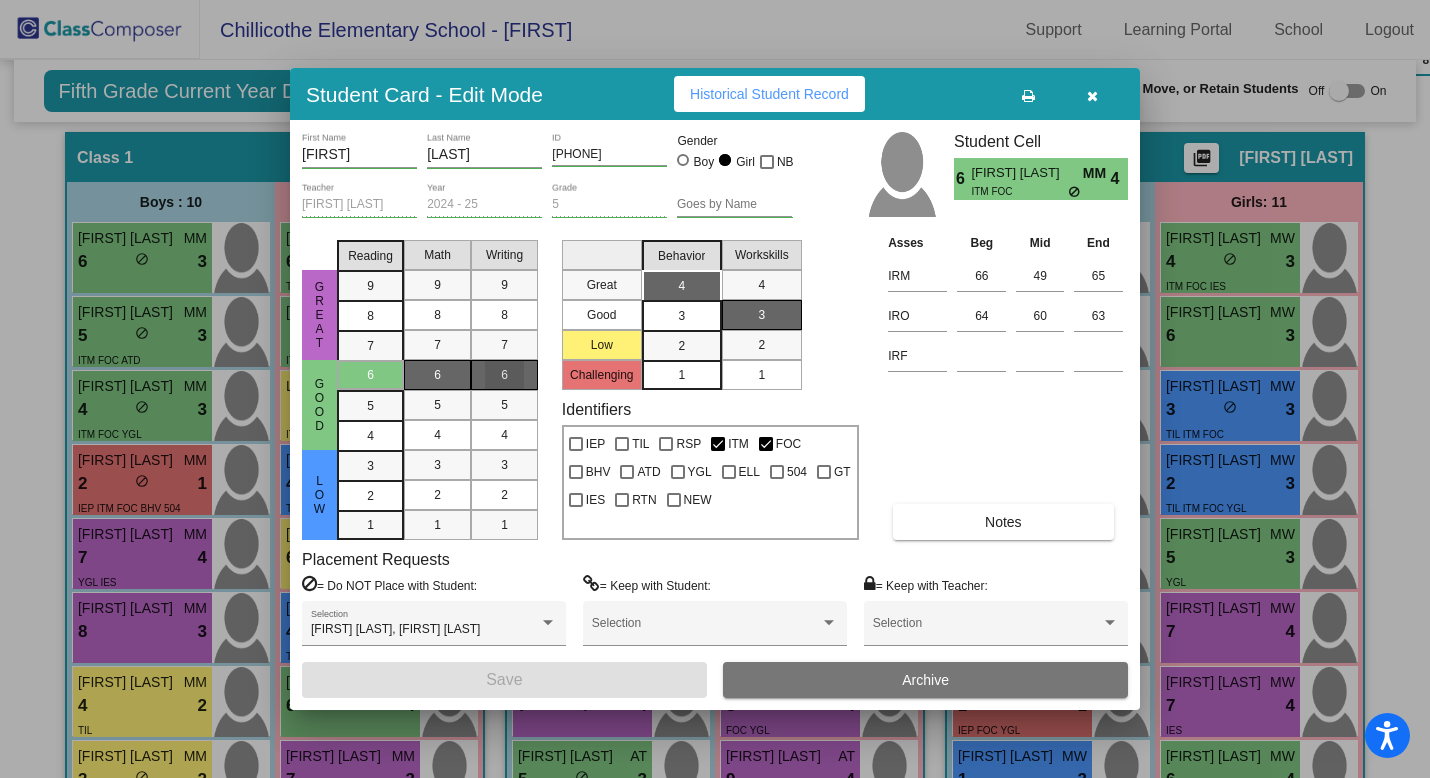 click on "6" at bounding box center (504, 375) 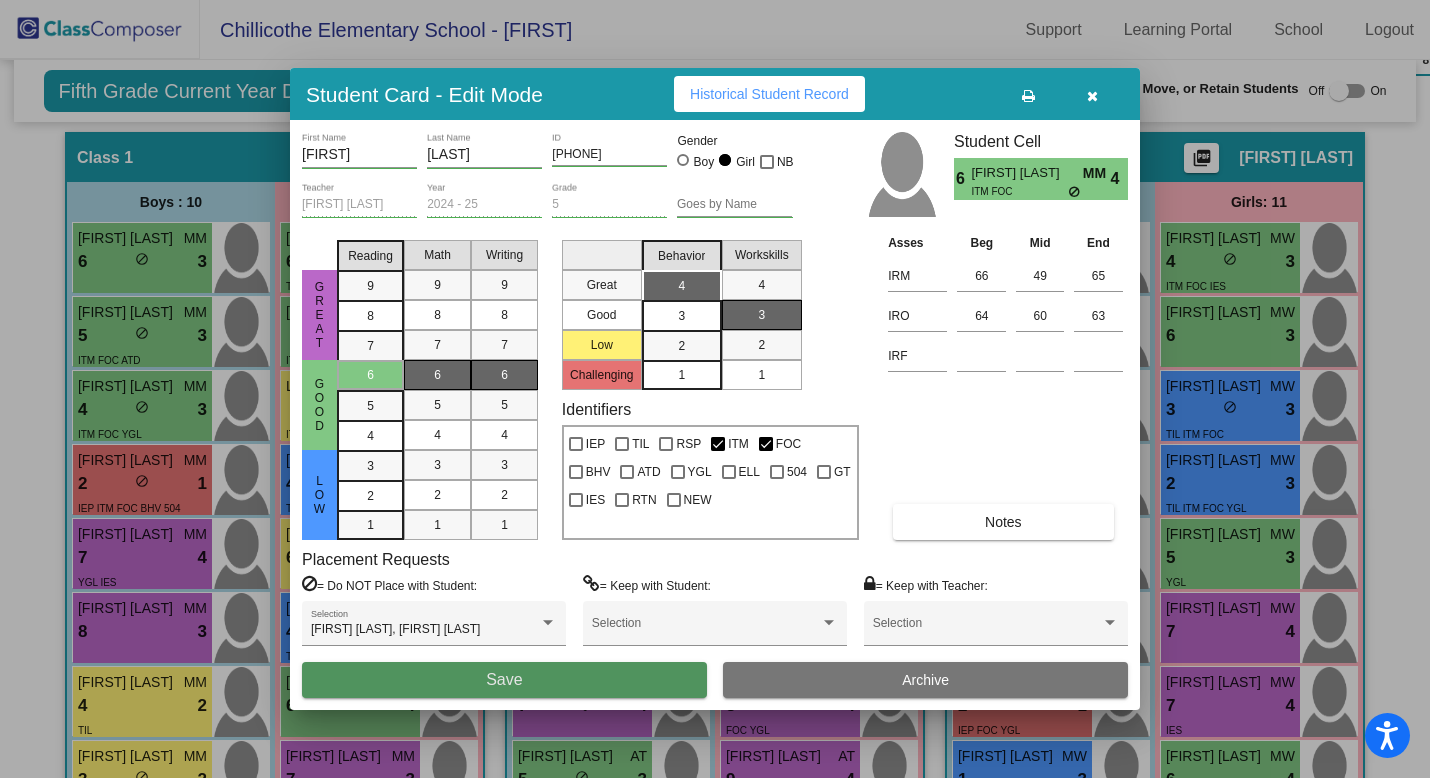 click on "Save" at bounding box center (504, 680) 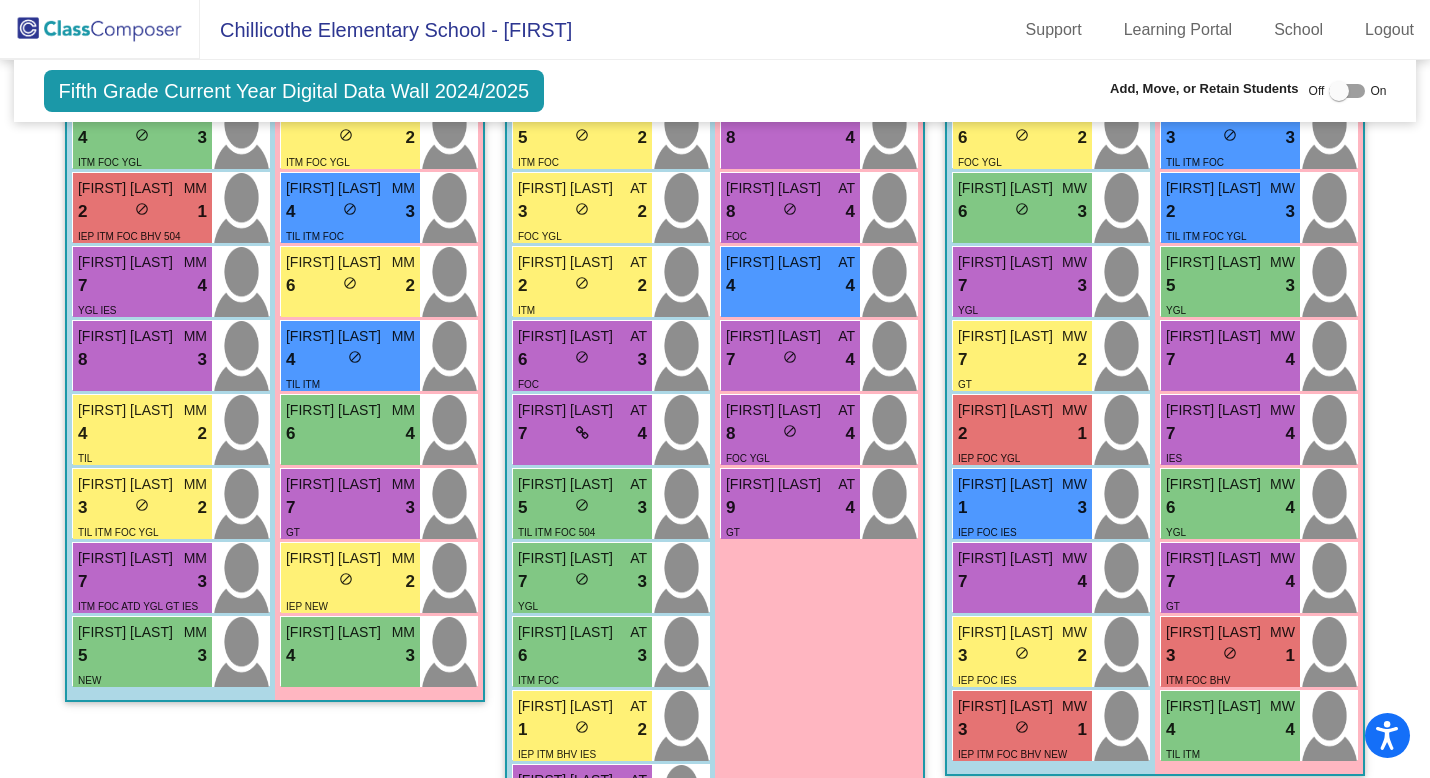 scroll, scrollTop: 834, scrollLeft: 0, axis: vertical 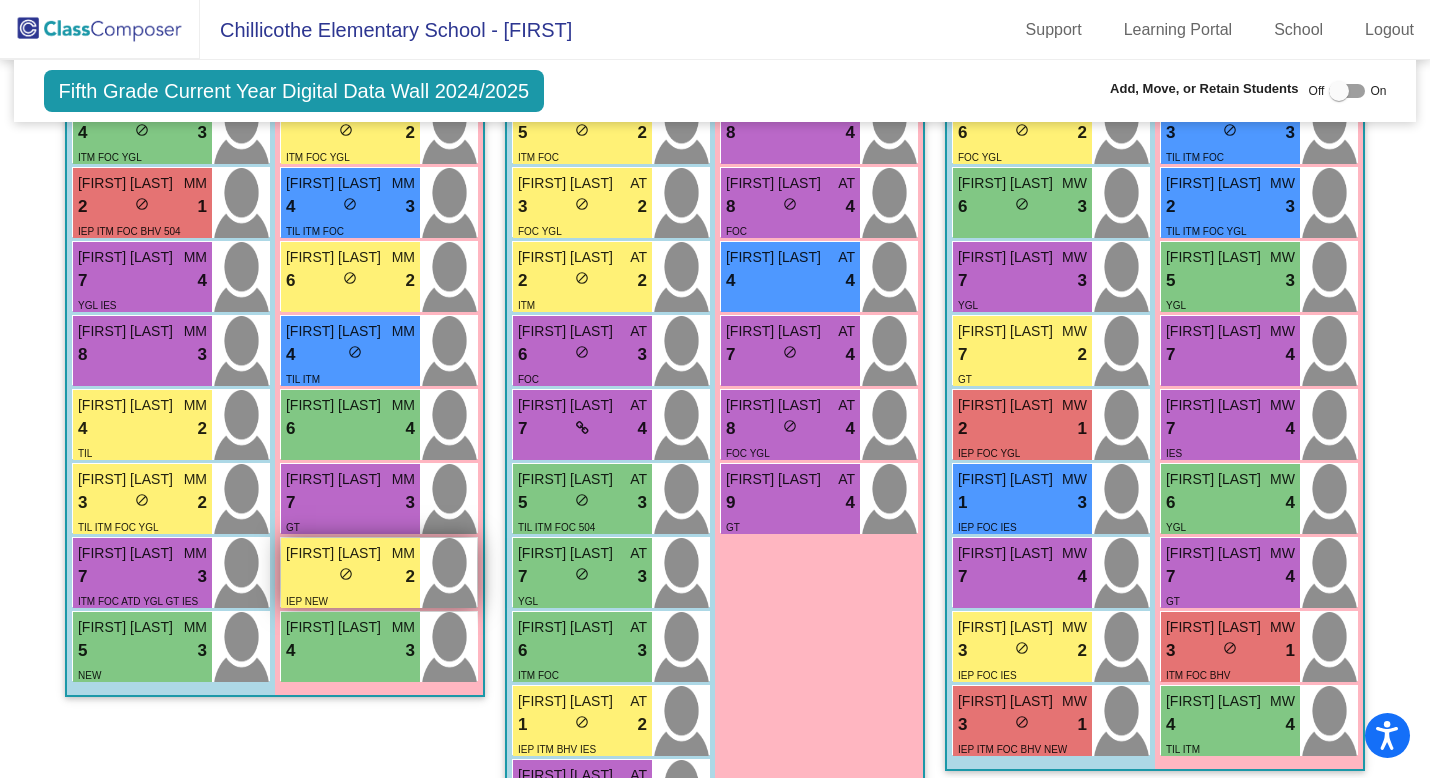 click on "lock do_not_disturb_alt 2" at bounding box center (350, 577) 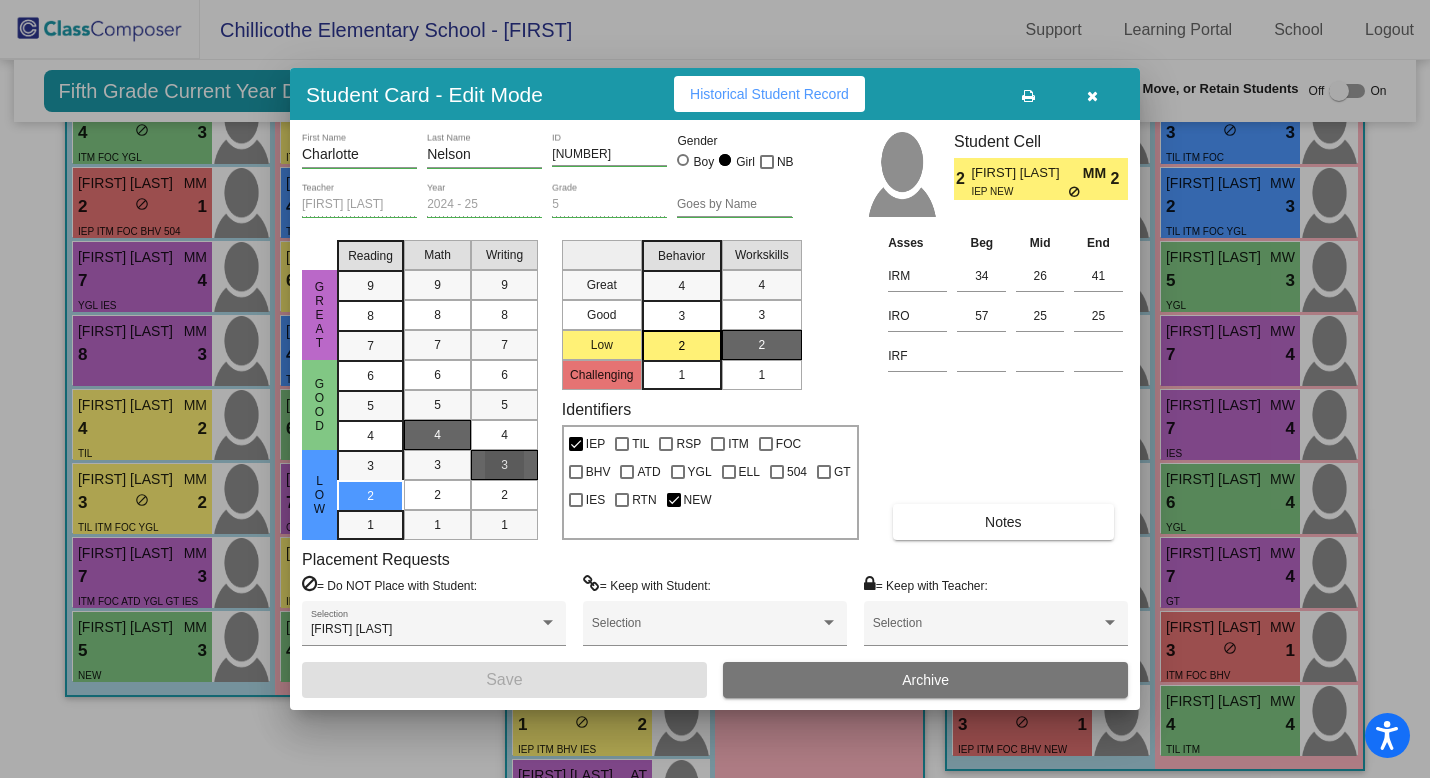 click on "3" at bounding box center [504, 465] 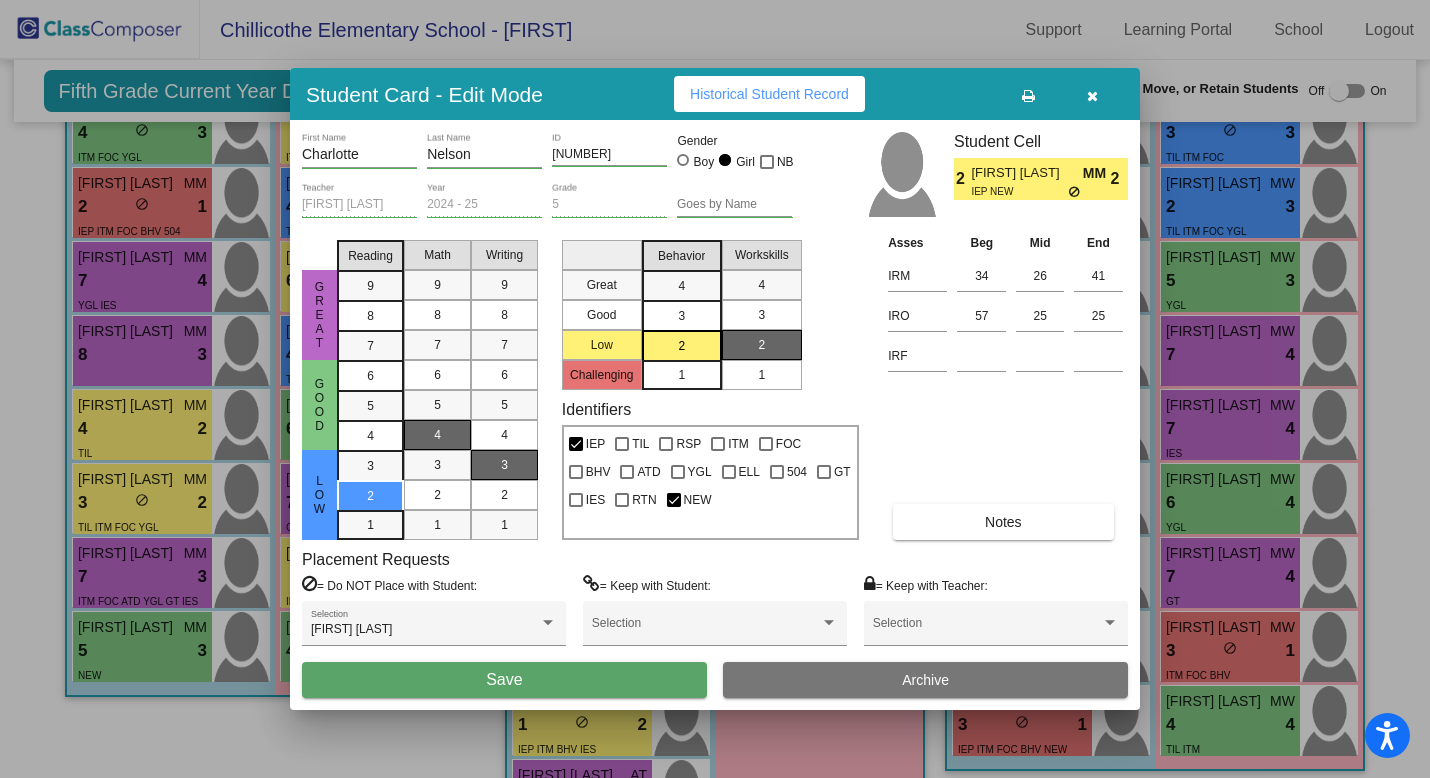 click on "Save" at bounding box center [504, 679] 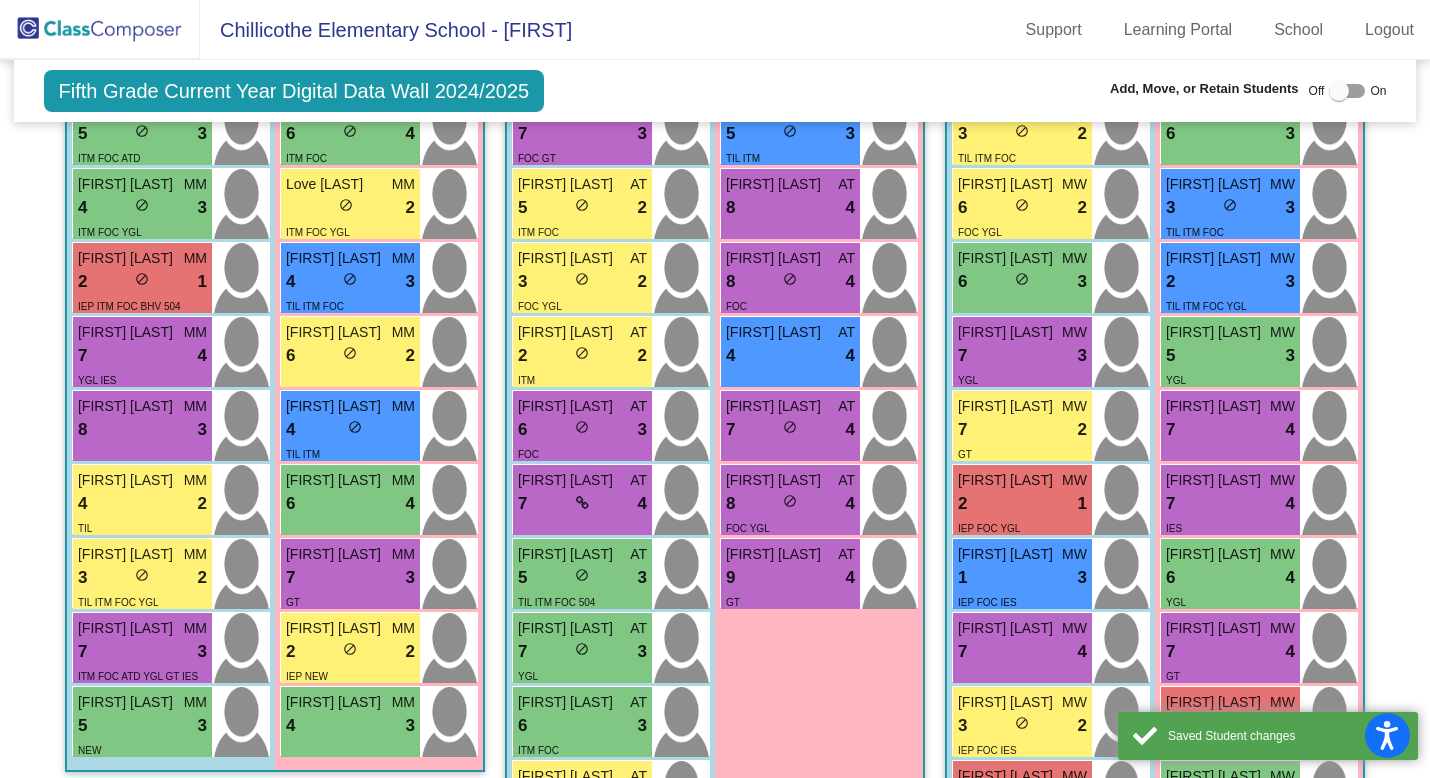 scroll, scrollTop: 754, scrollLeft: 0, axis: vertical 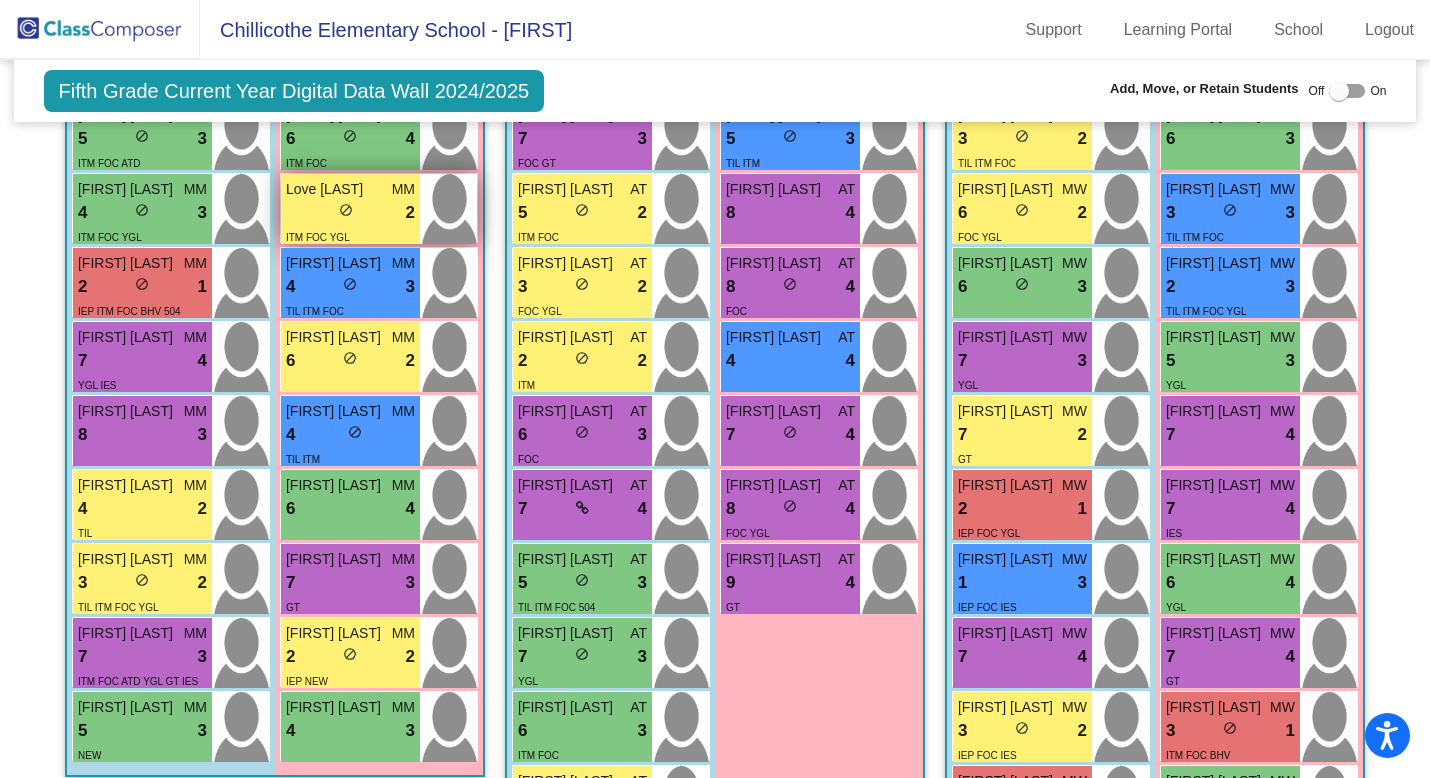 click on "lock do_not_disturb_alt 2" at bounding box center [350, 213] 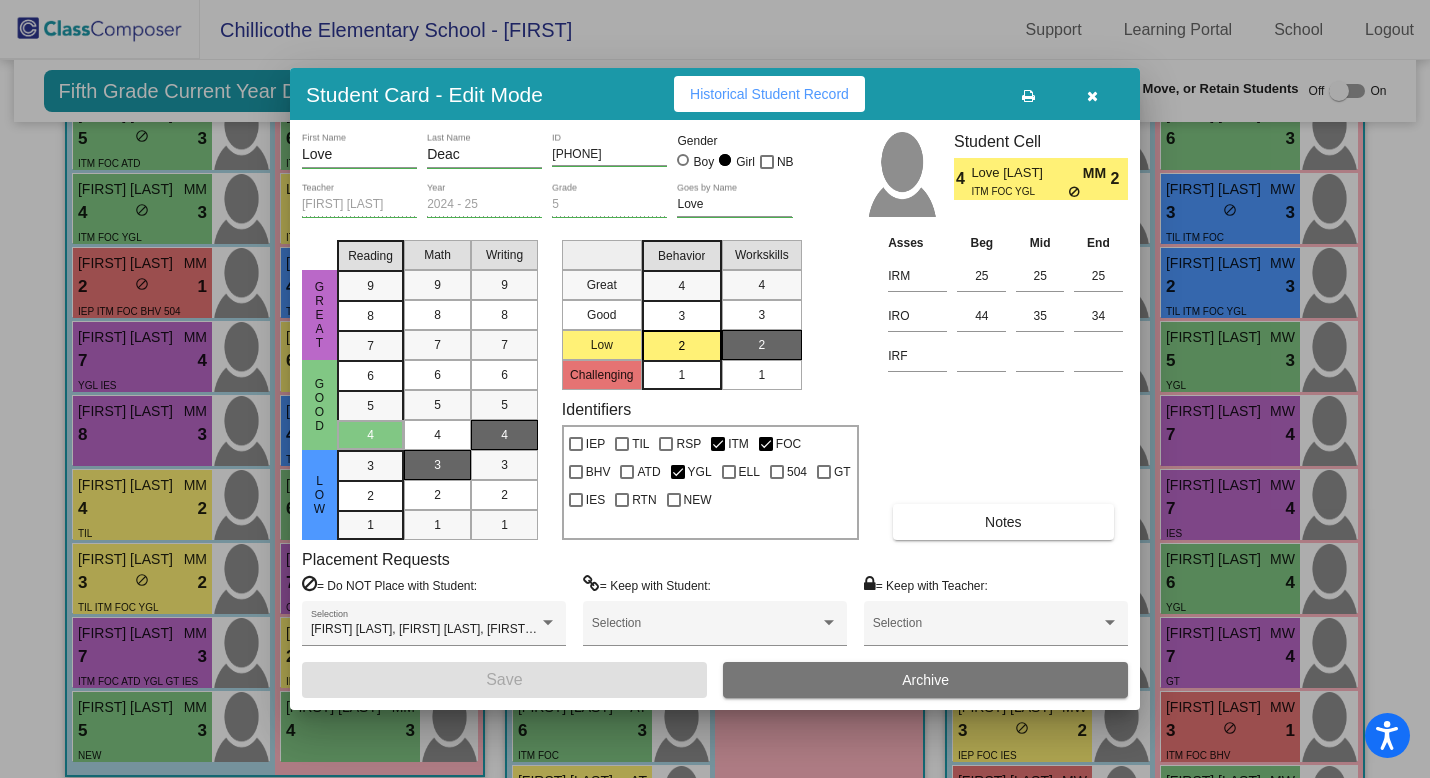 click on "4" at bounding box center [504, 435] 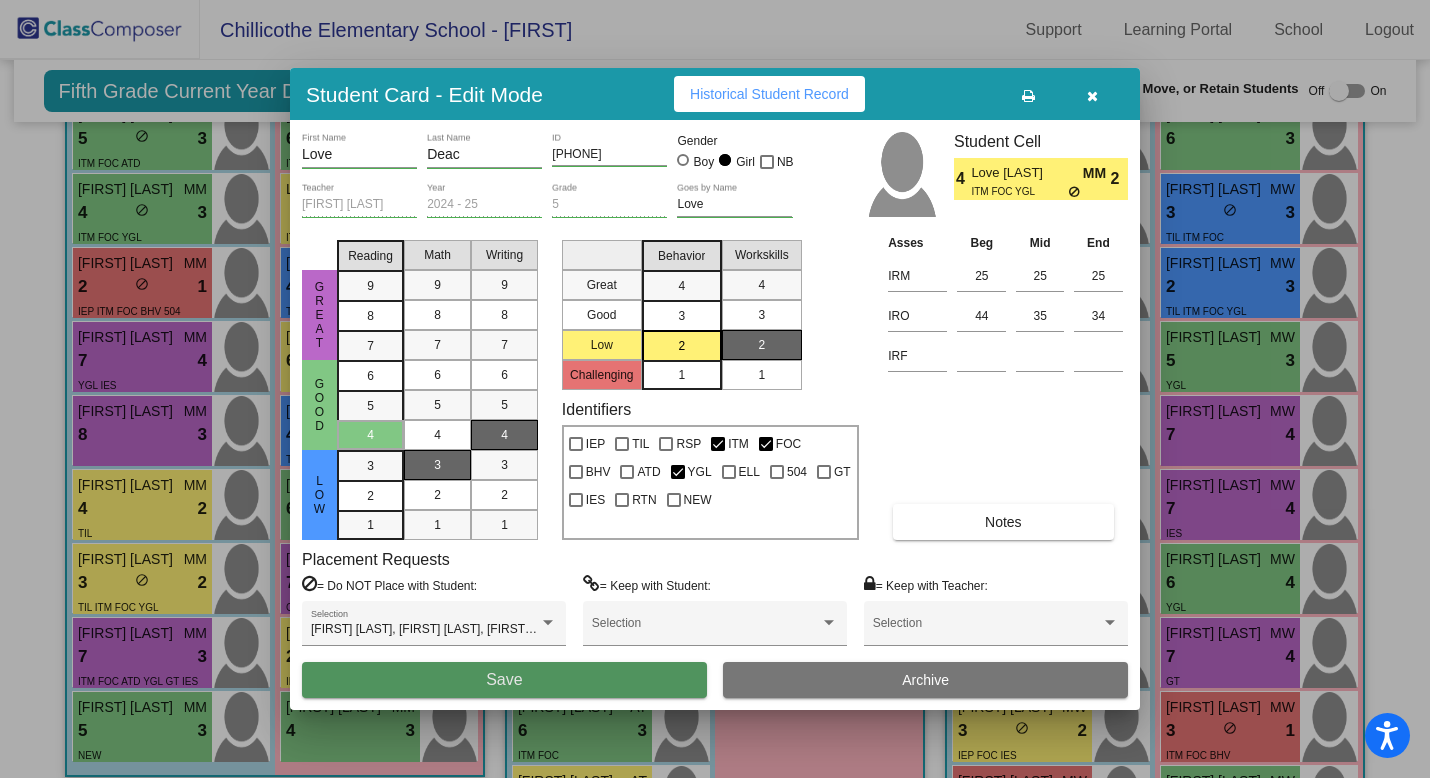 click on "Save" at bounding box center (504, 679) 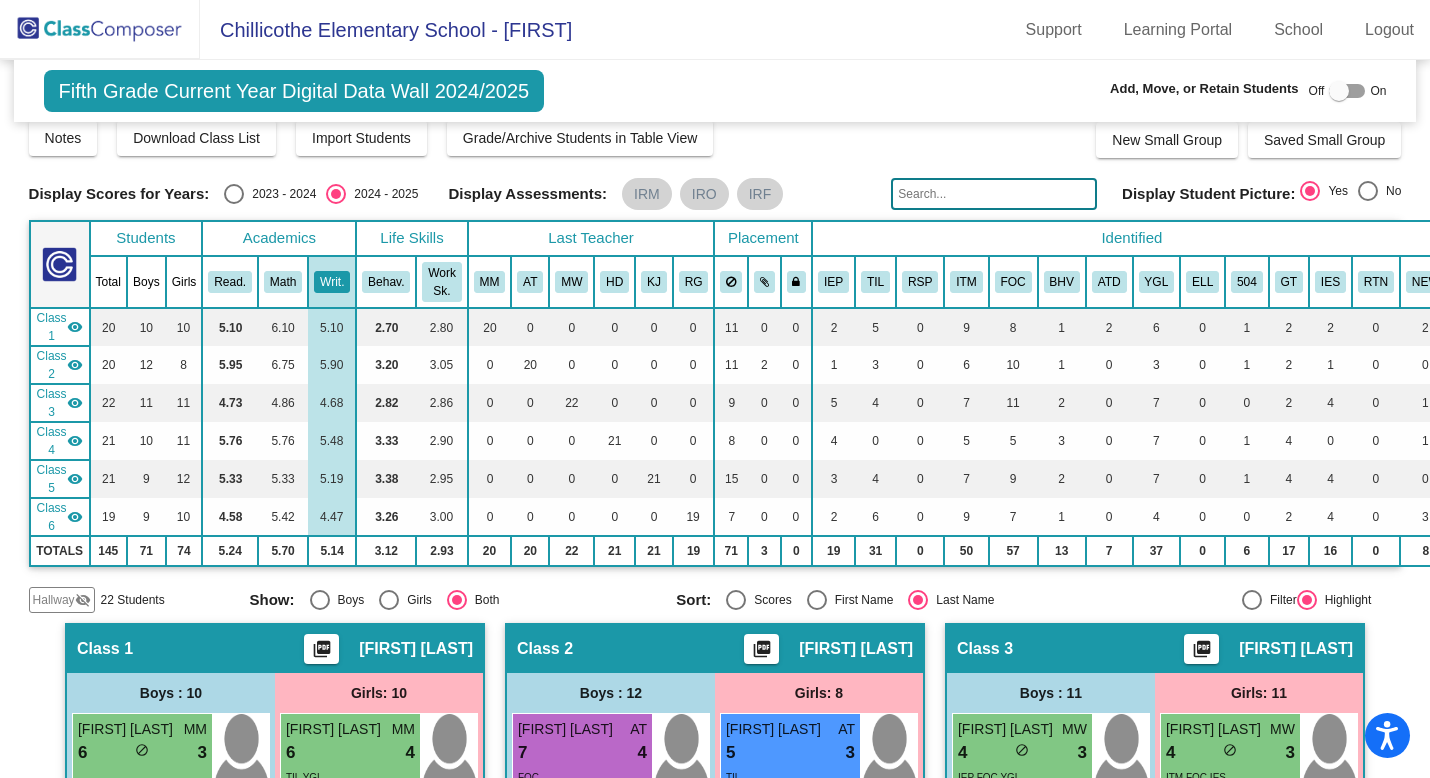 scroll, scrollTop: 0, scrollLeft: 0, axis: both 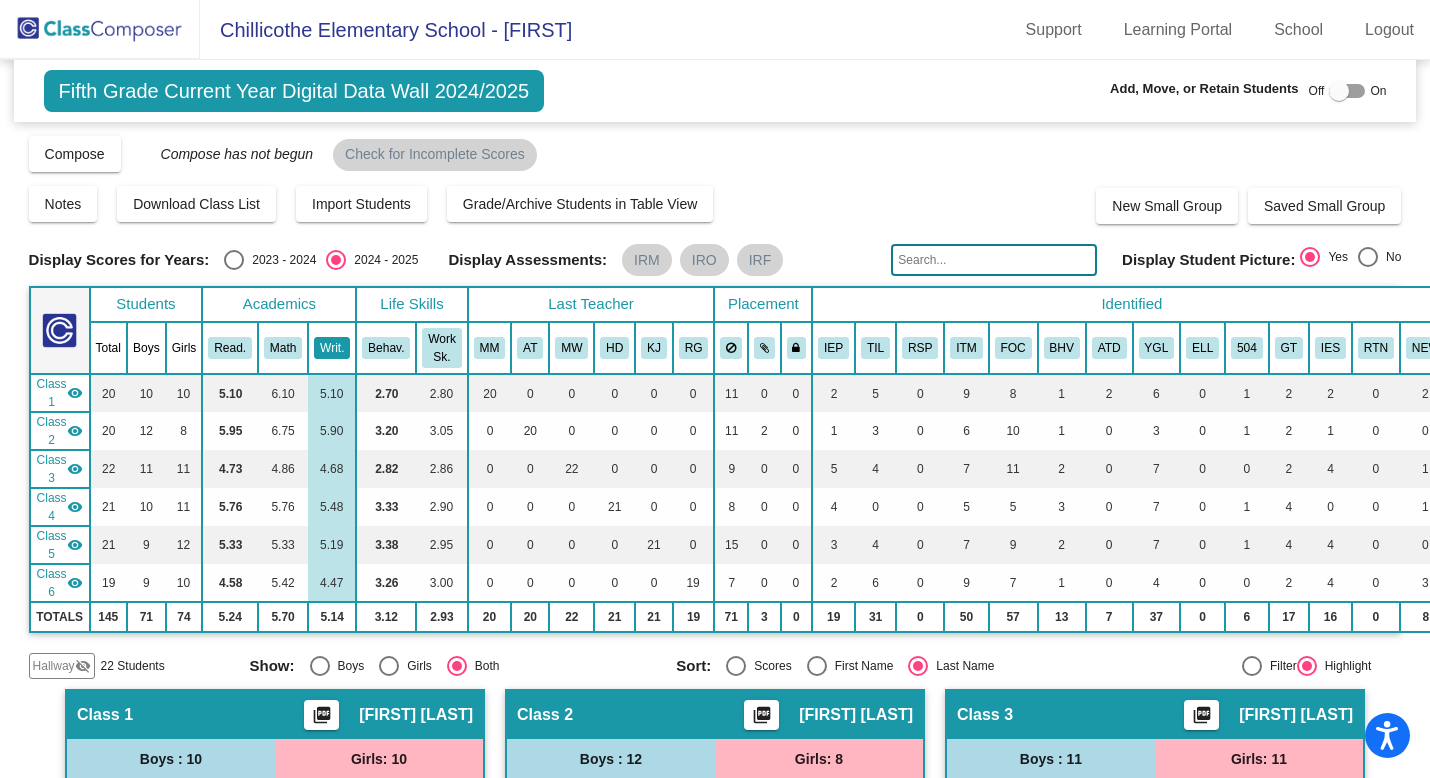 click on "Writ." 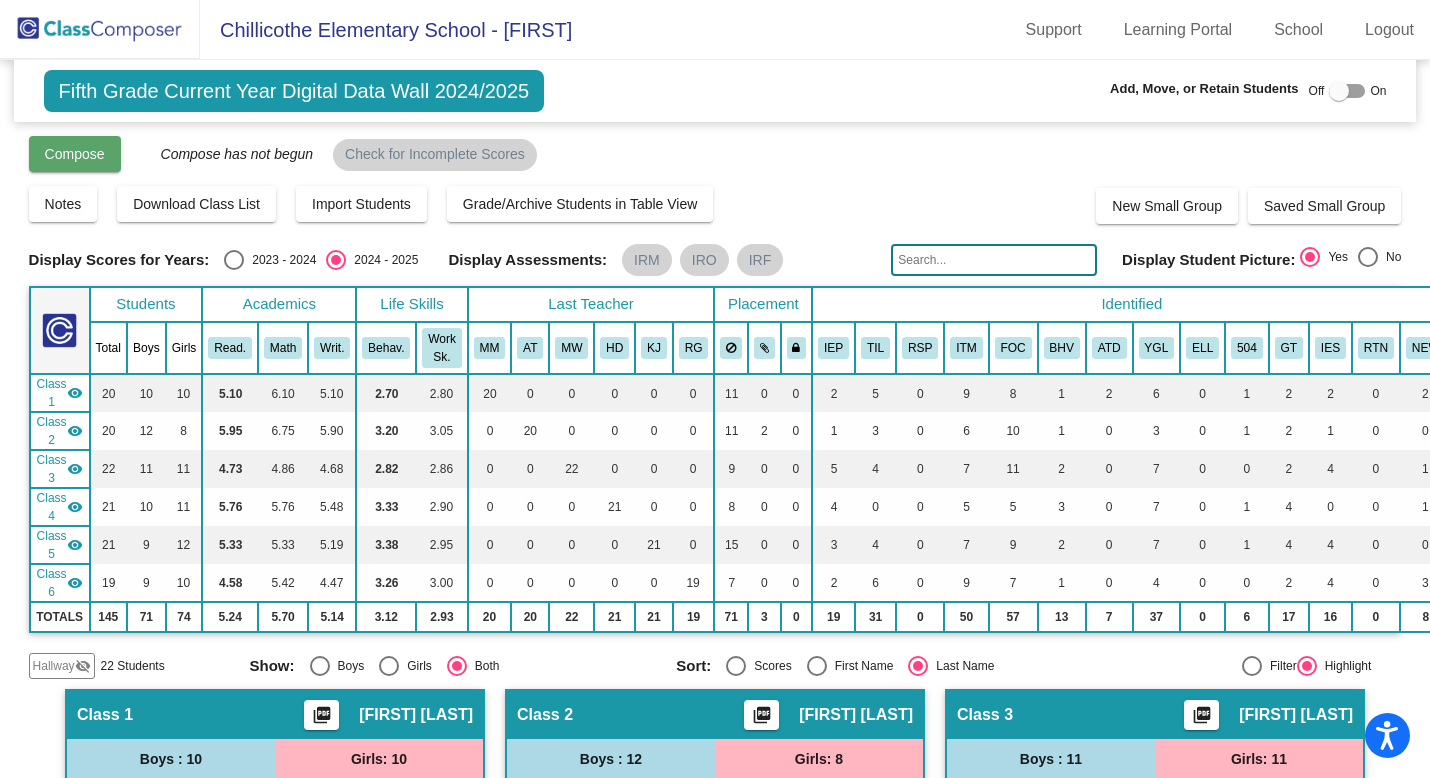 click on "Compose" 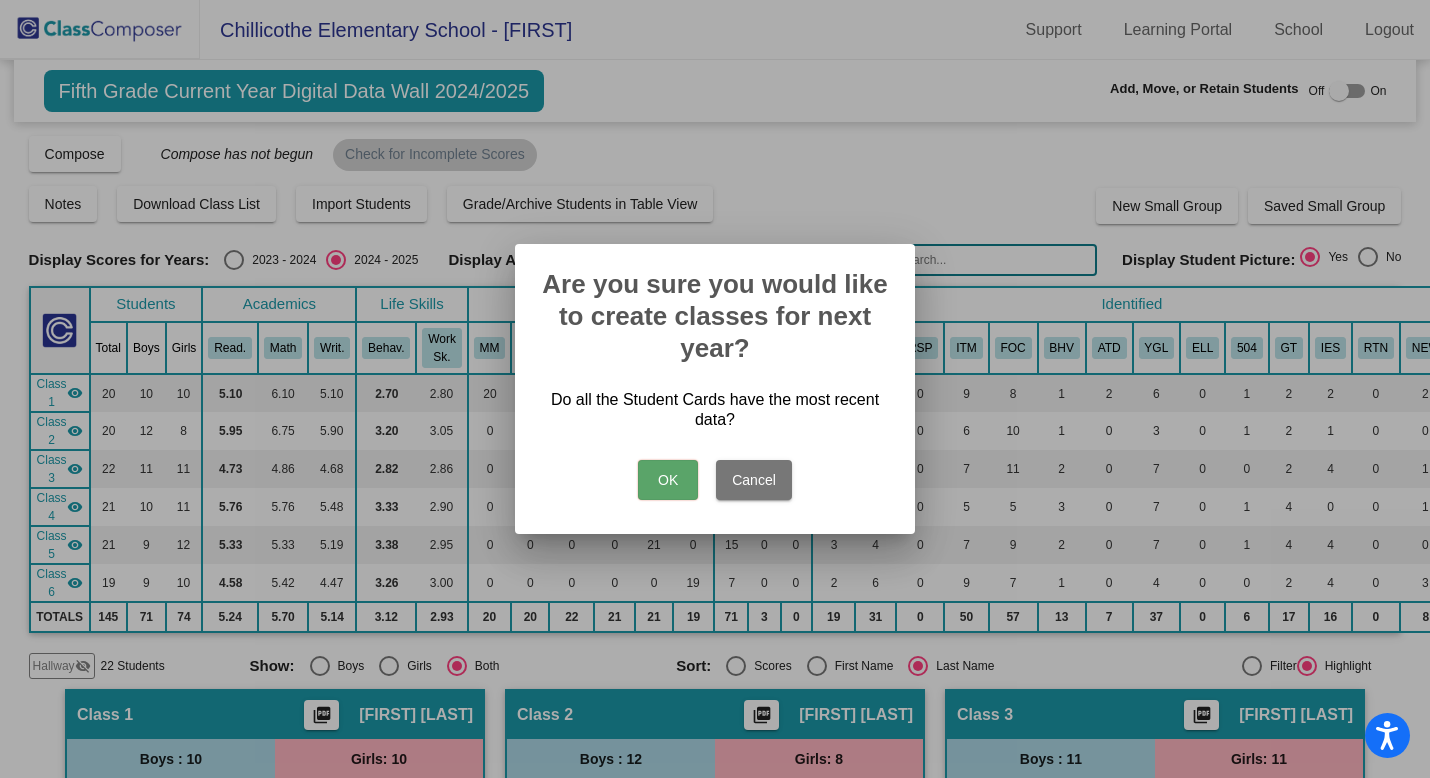click on "OK" at bounding box center (668, 480) 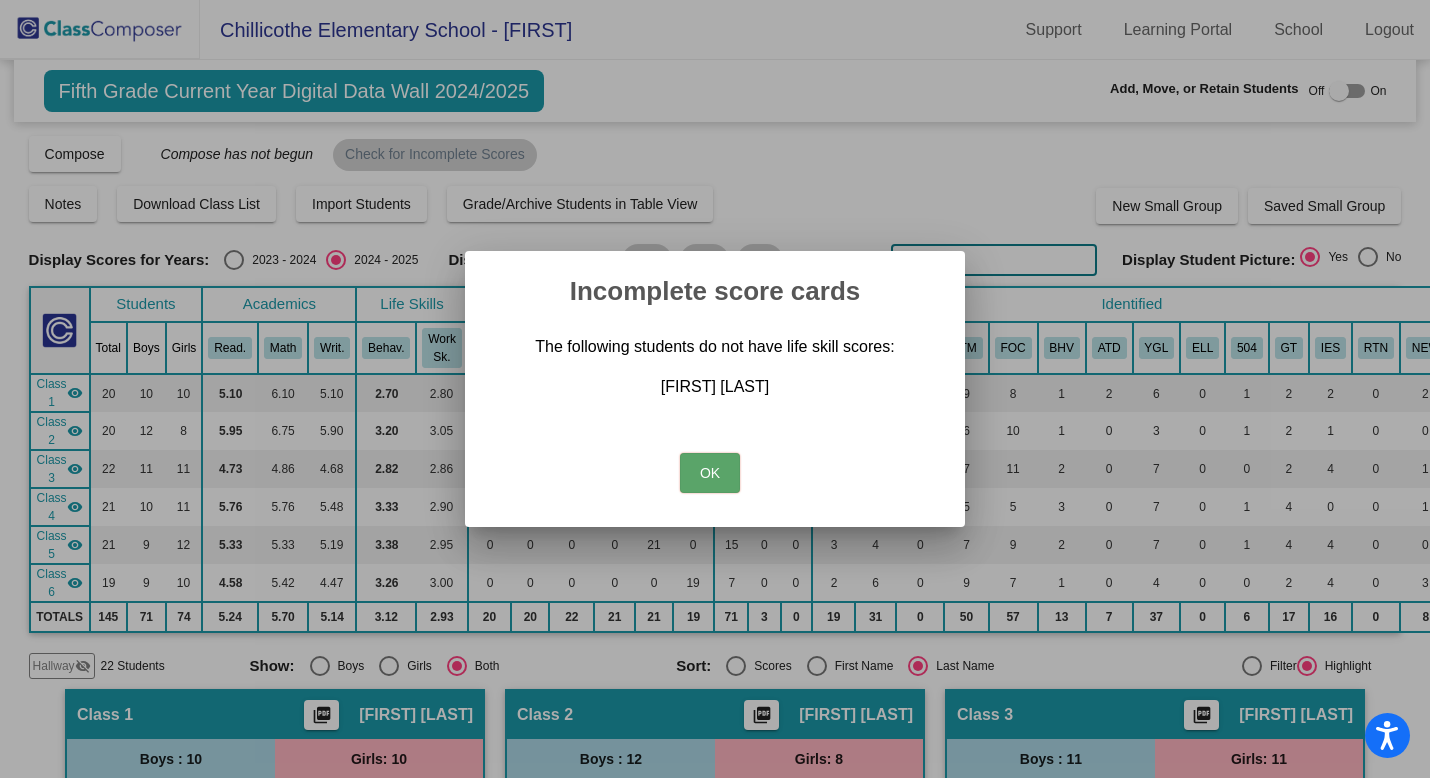click on "OK" at bounding box center (710, 473) 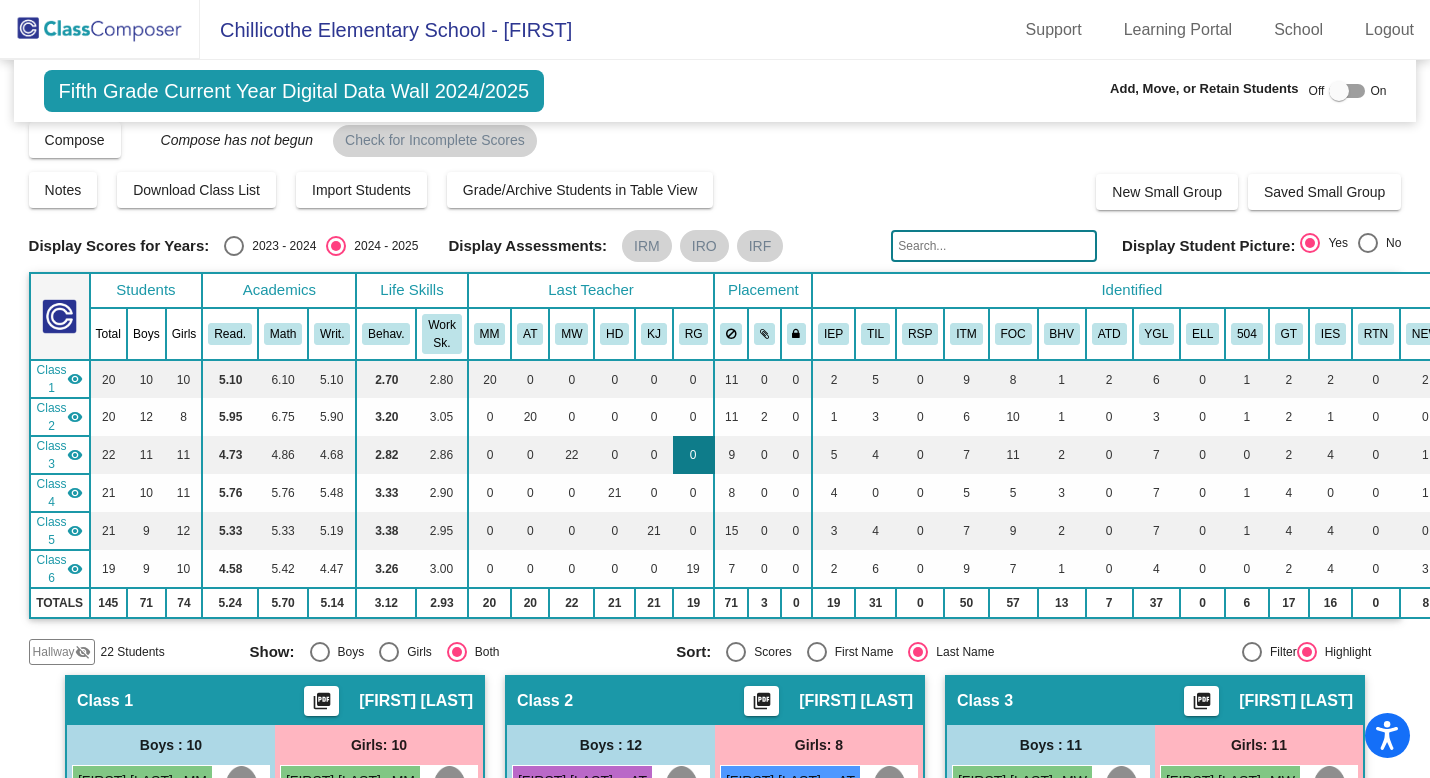 scroll, scrollTop: 22, scrollLeft: 0, axis: vertical 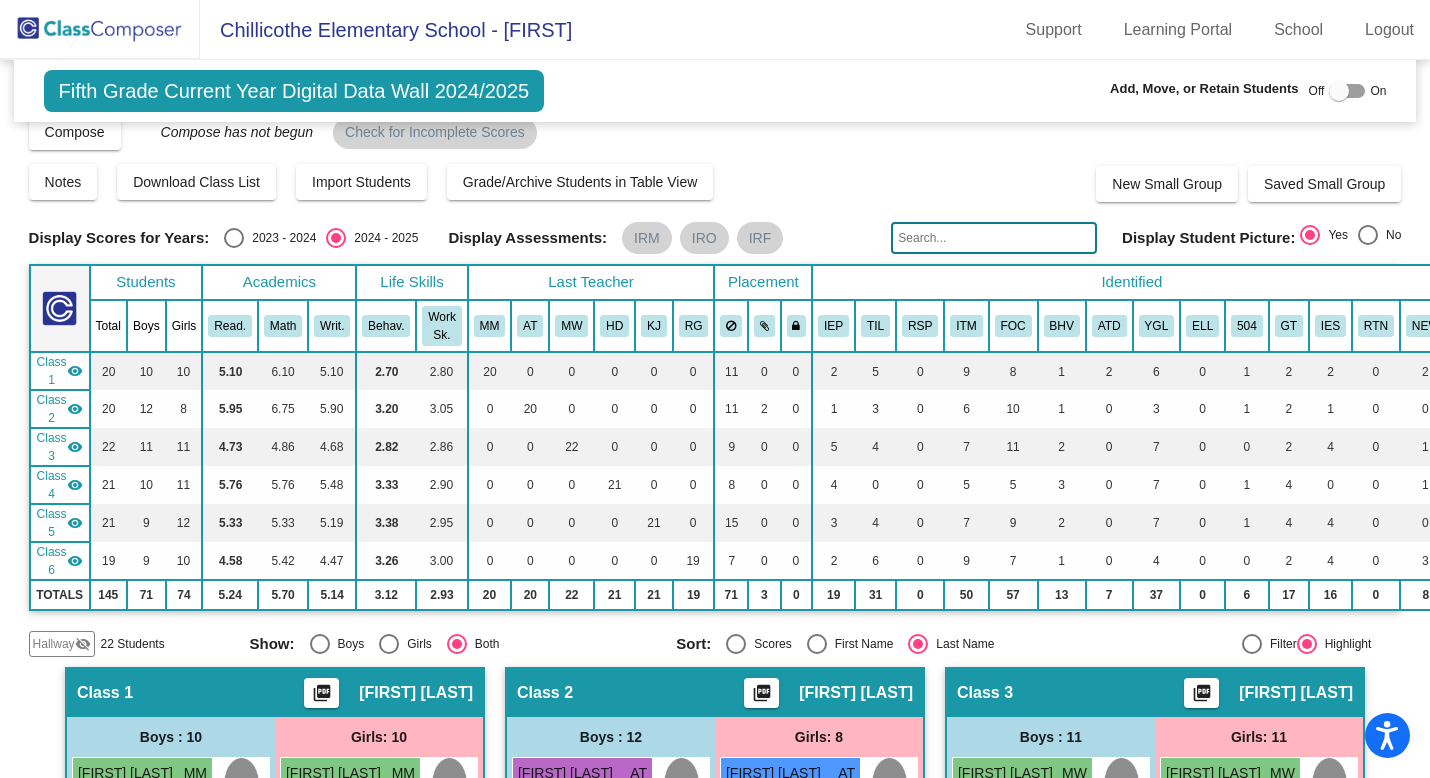 click 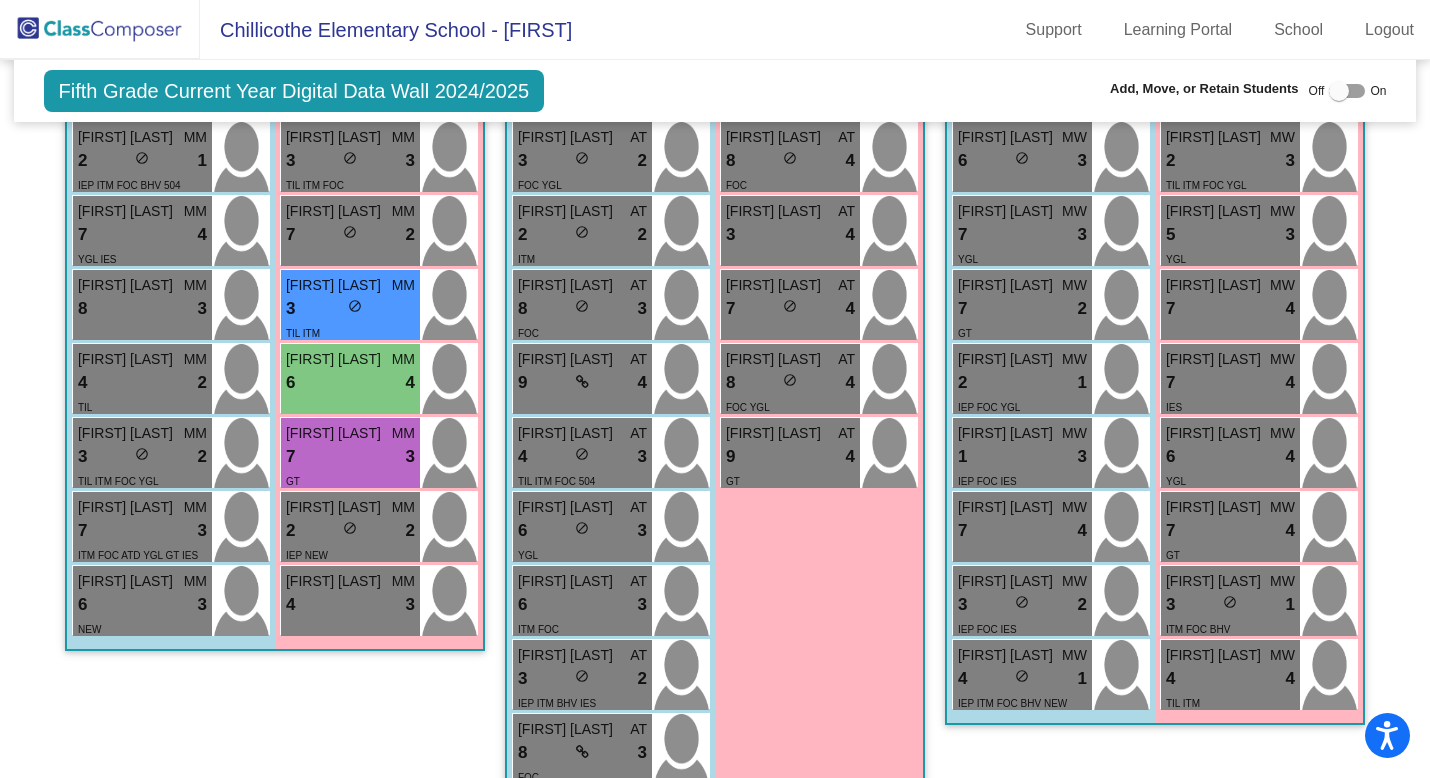scroll, scrollTop: 868, scrollLeft: 0, axis: vertical 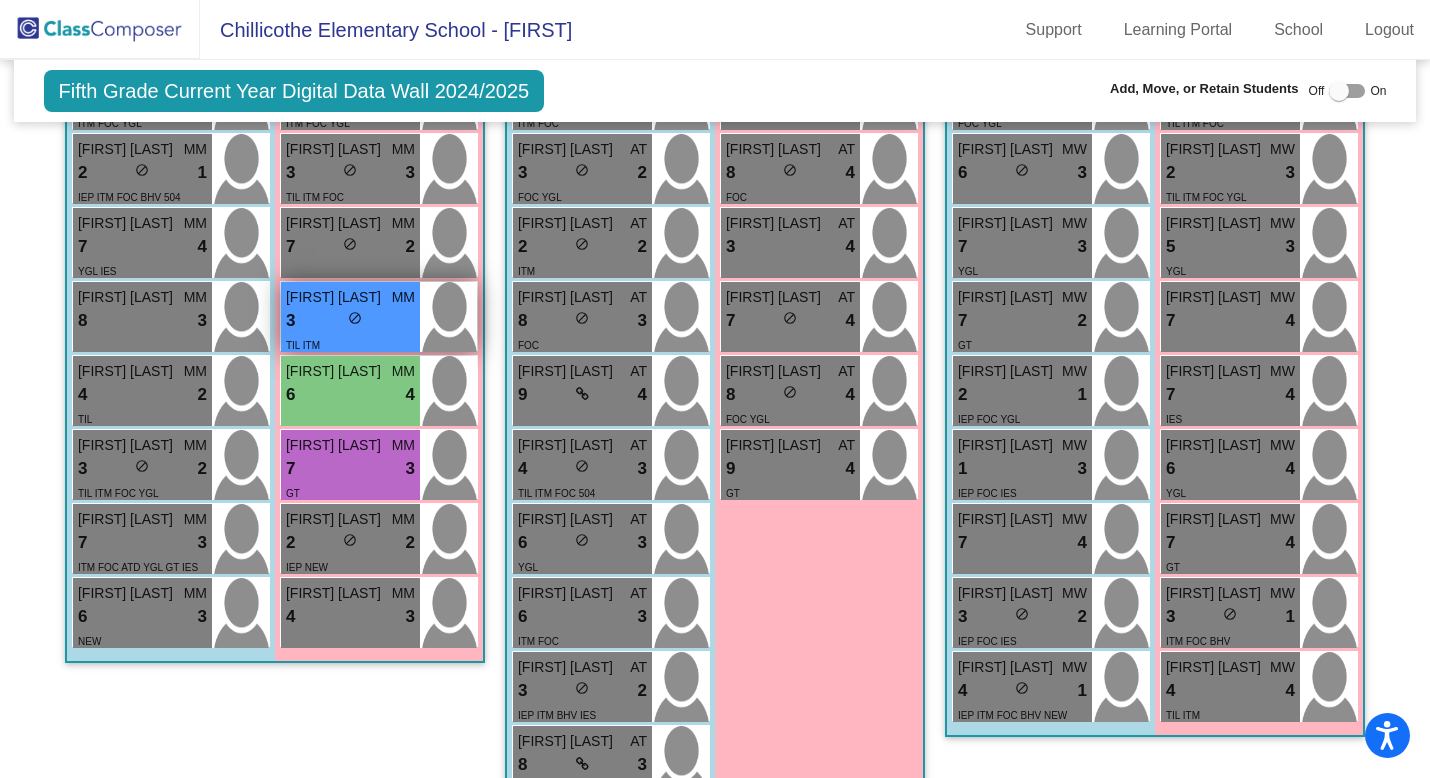 click on "3 lock do_not_disturb_alt" at bounding box center (350, 321) 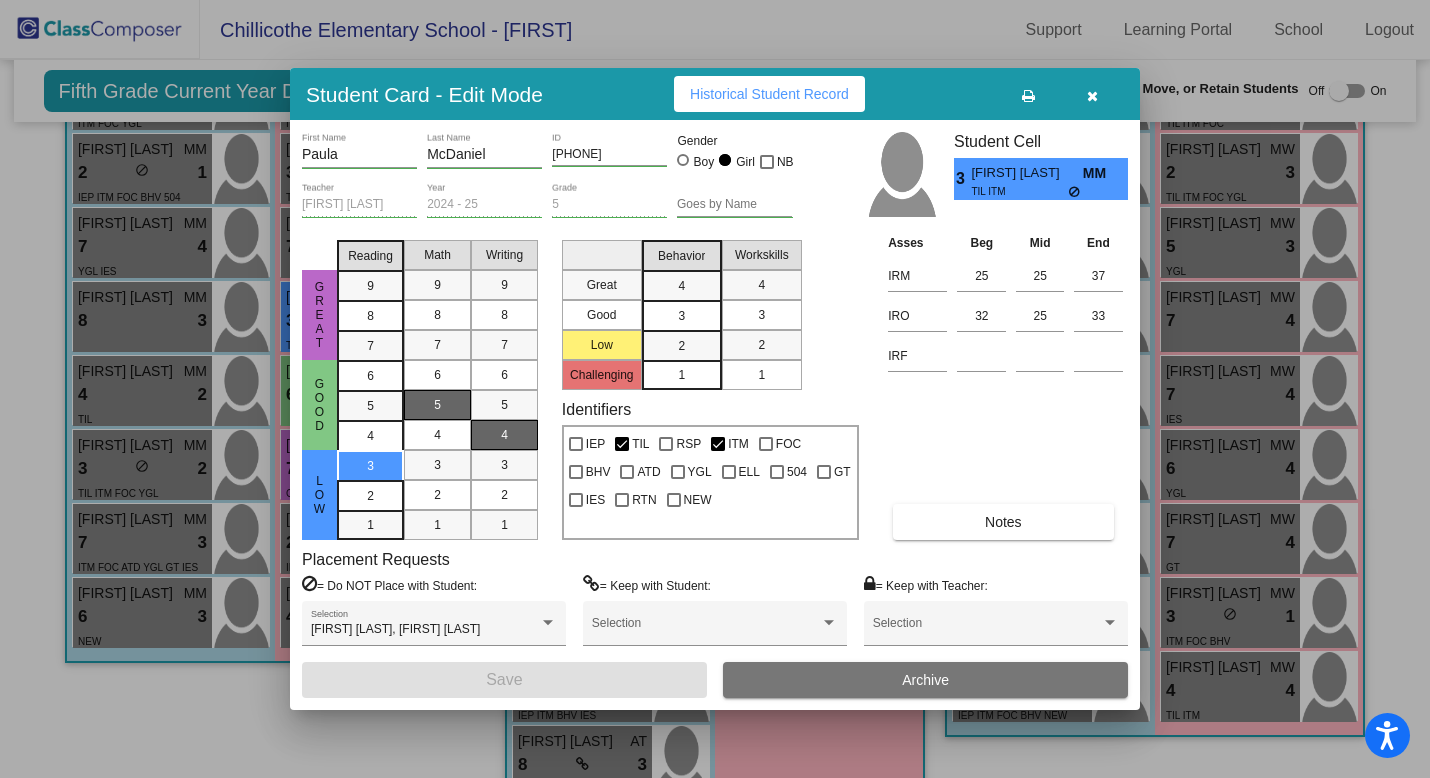 click on "3" at bounding box center [681, 286] 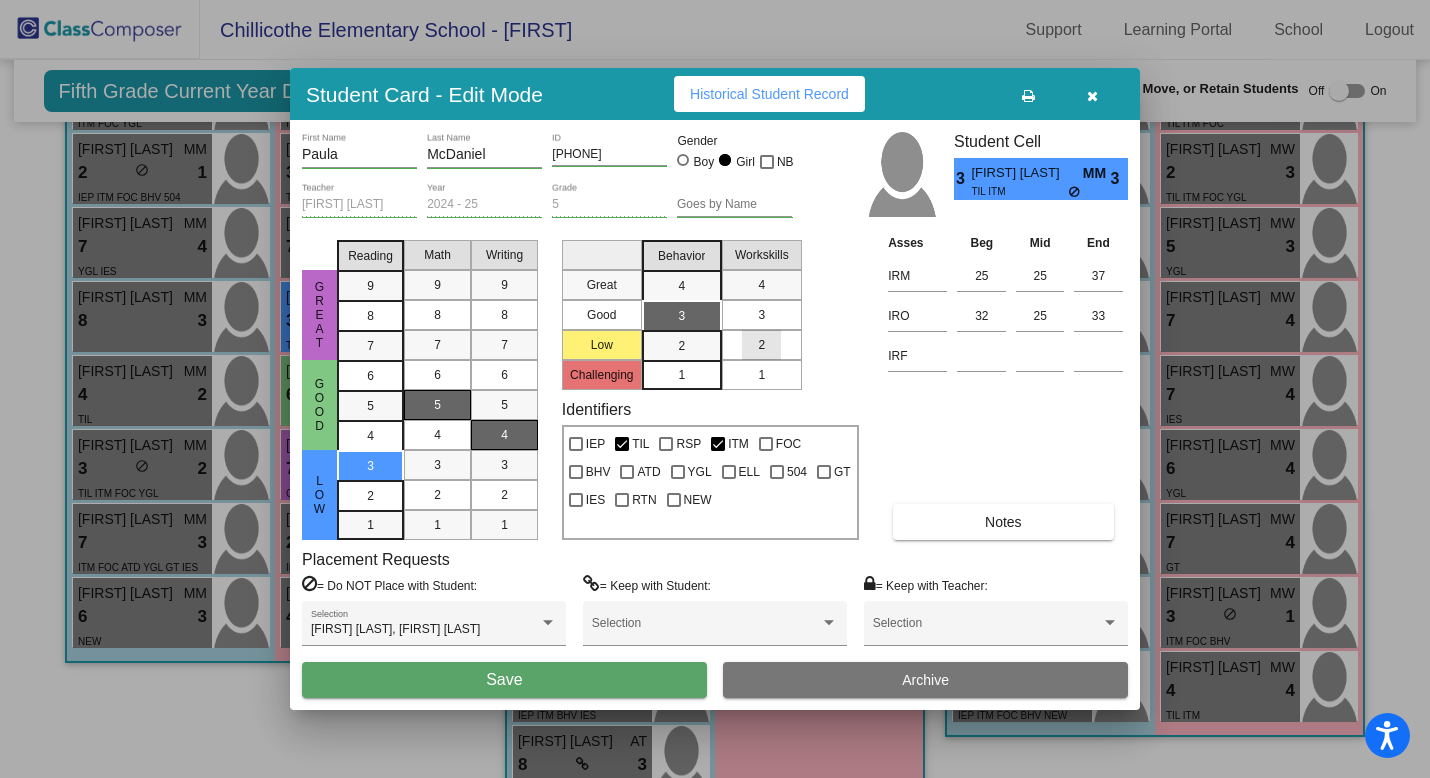 click on "2" at bounding box center (761, 345) 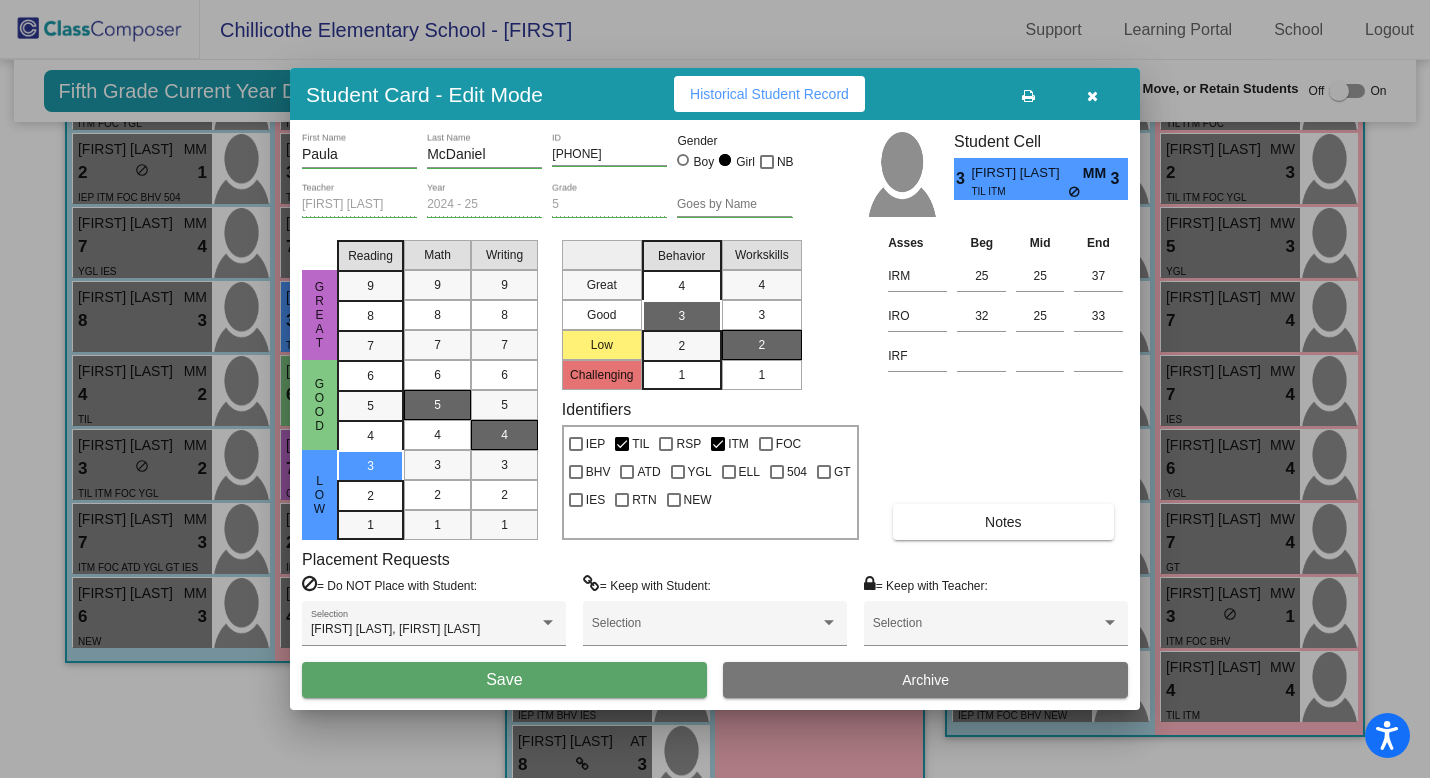 click on "4" at bounding box center [681, 286] 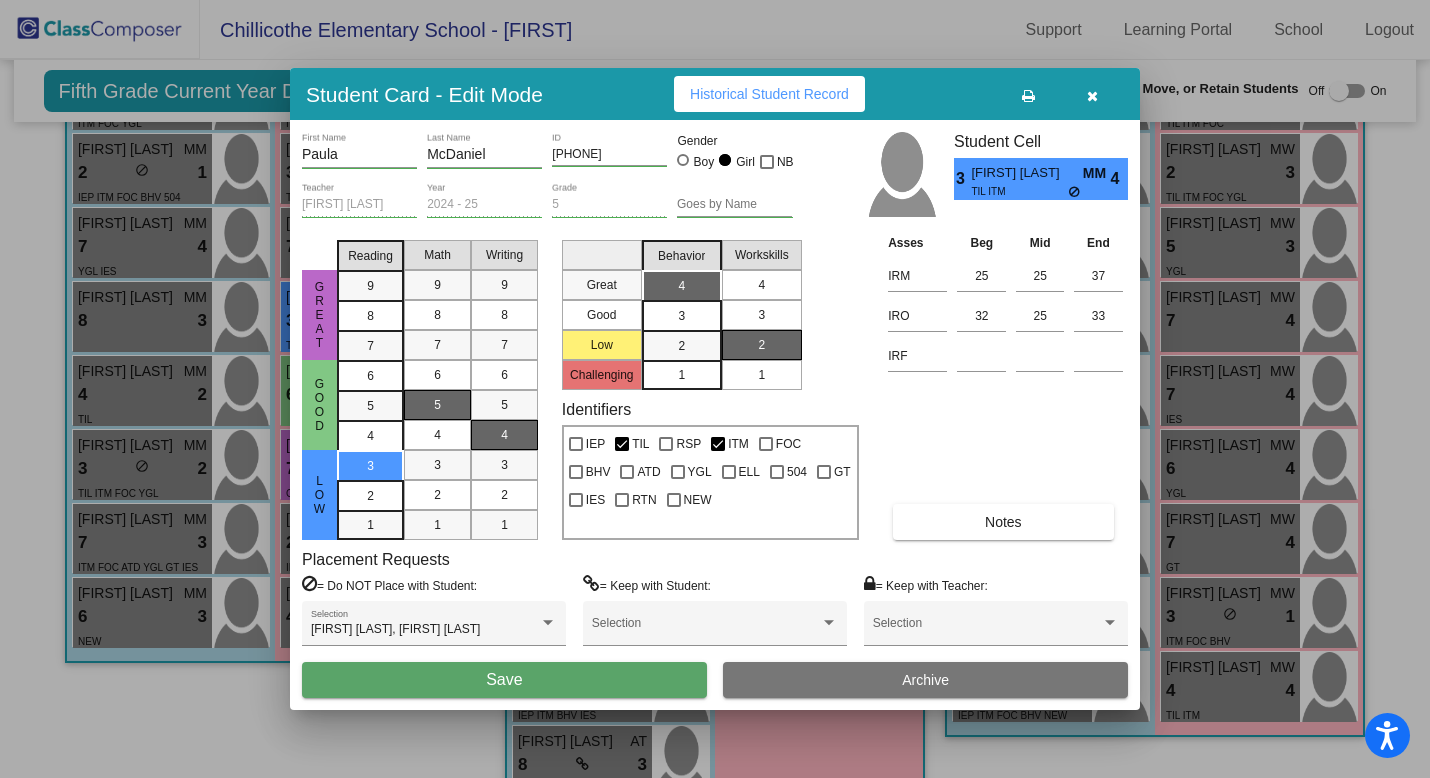 click on "4" at bounding box center (761, 285) 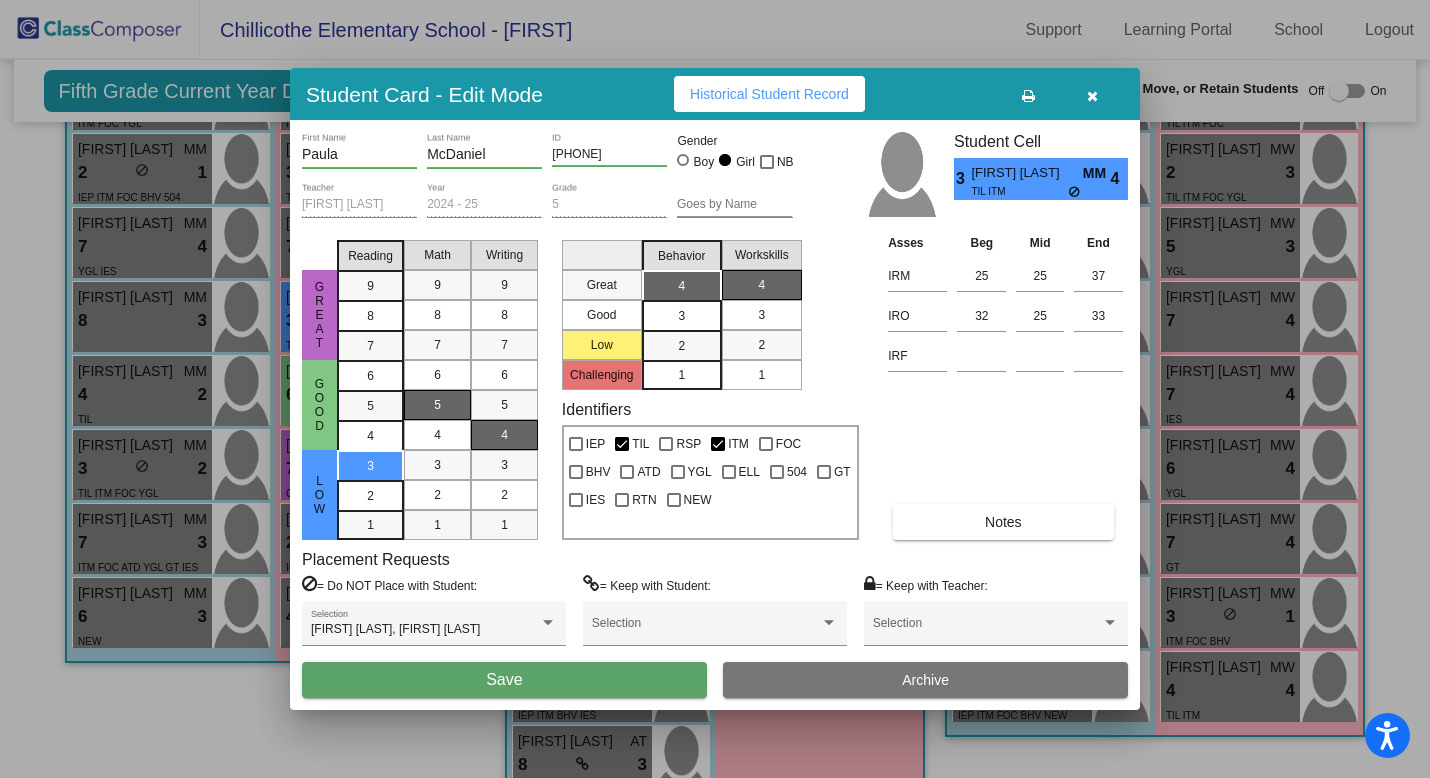 click on "3" at bounding box center (761, 315) 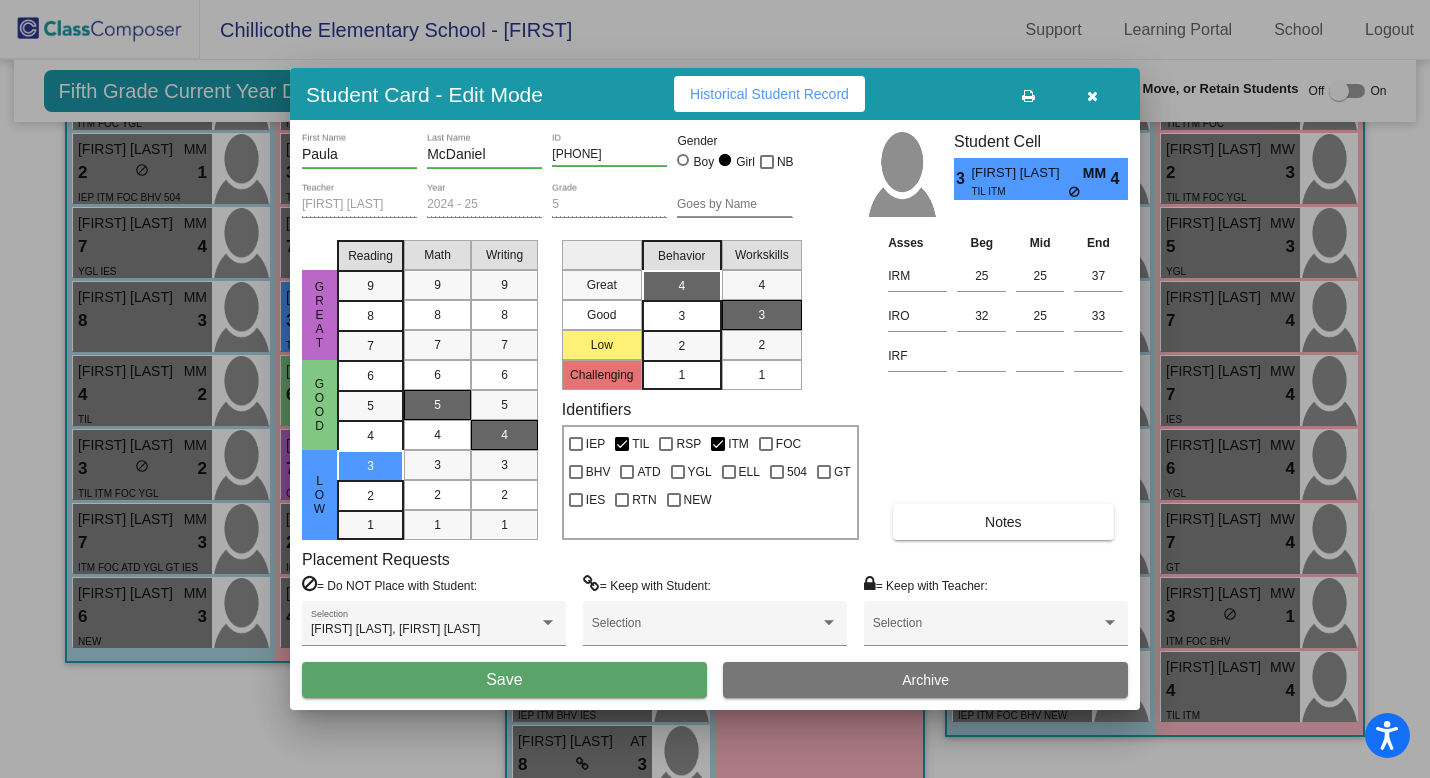 click on "3" at bounding box center (682, 315) 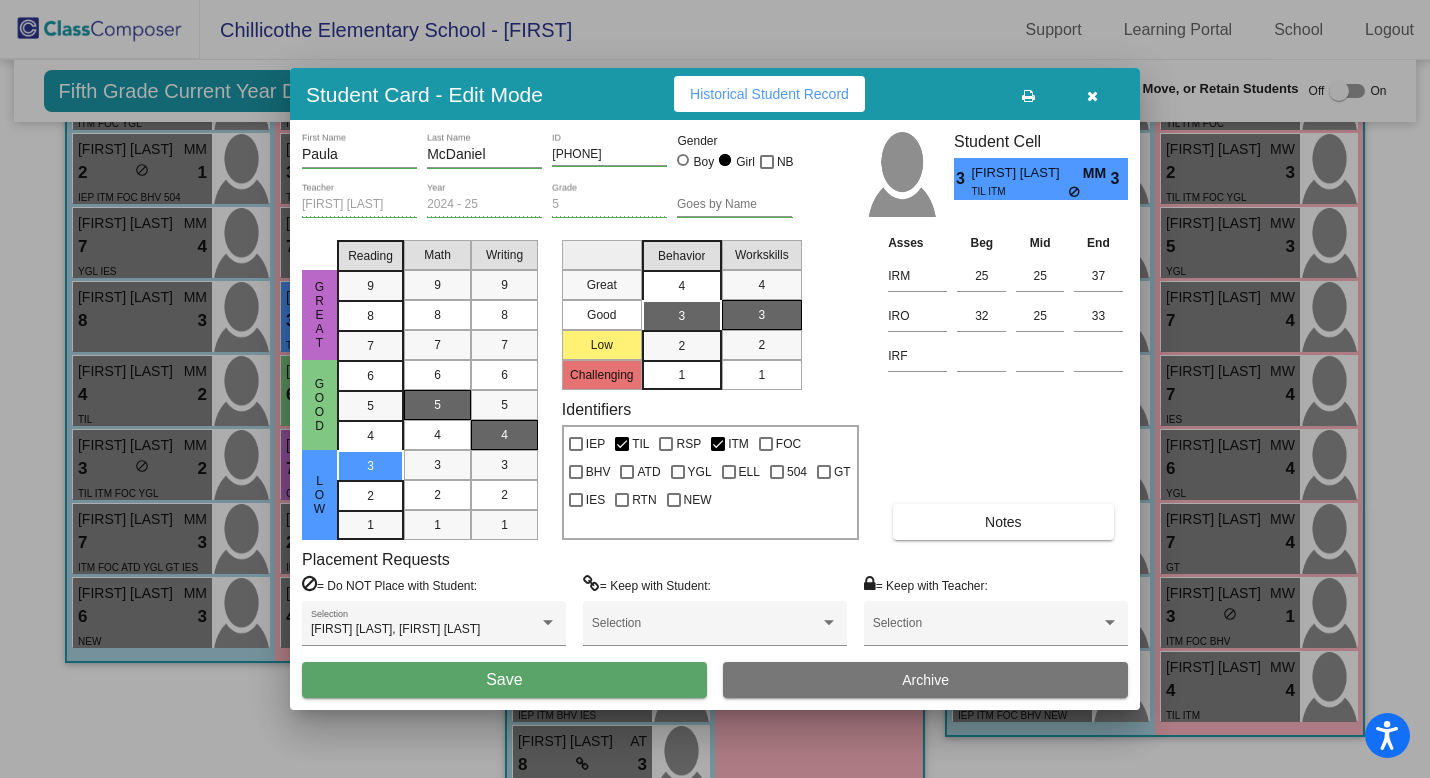 click on "4" at bounding box center (681, 286) 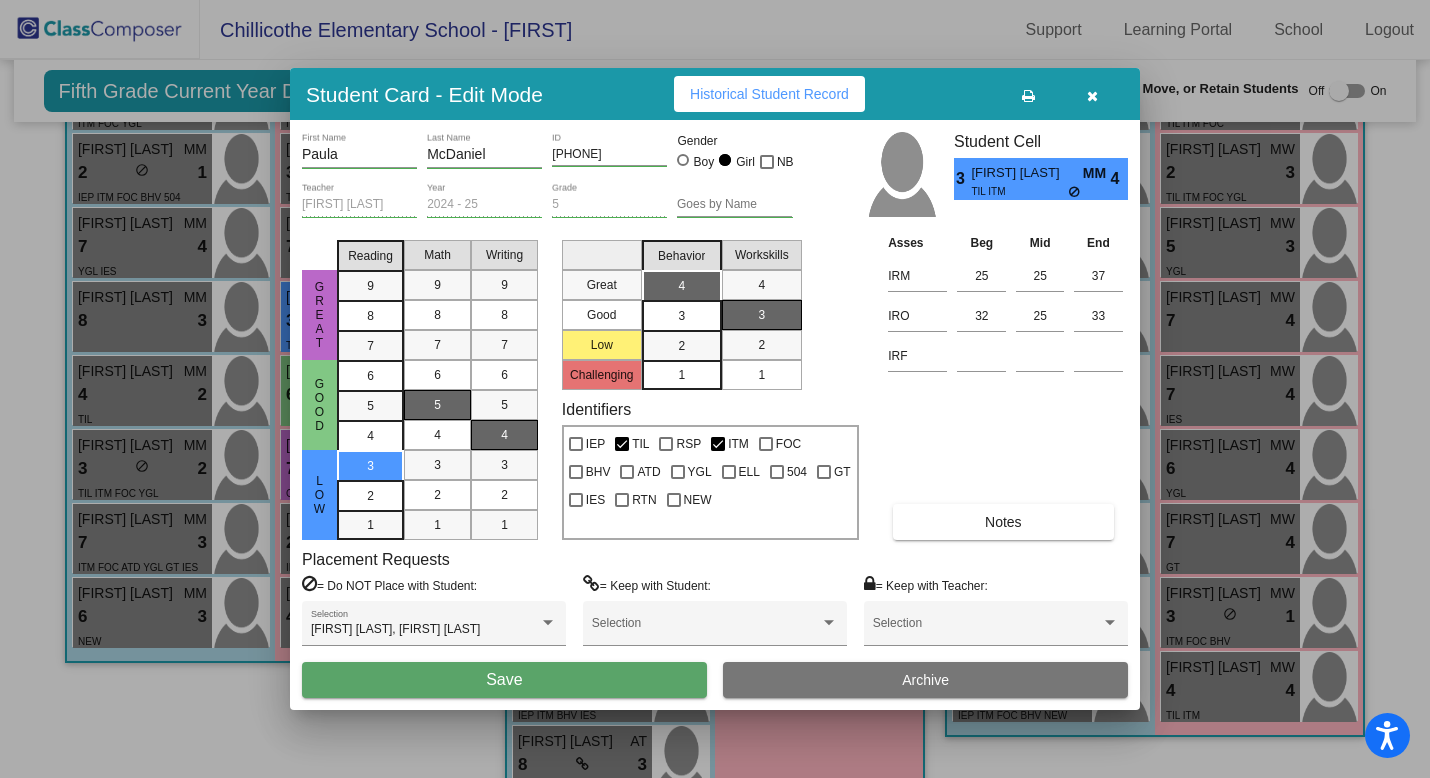 click on "Save" at bounding box center [504, 679] 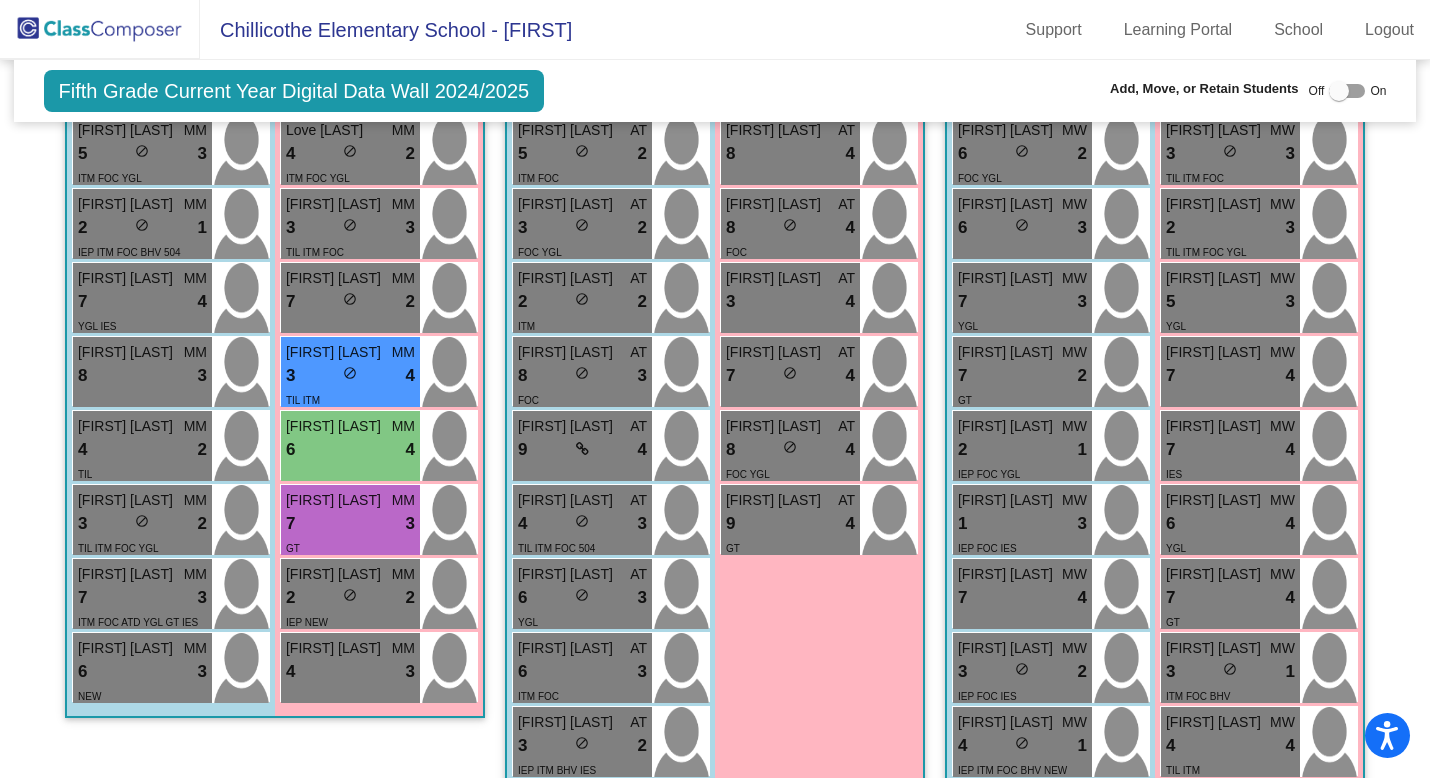 scroll, scrollTop: 815, scrollLeft: 0, axis: vertical 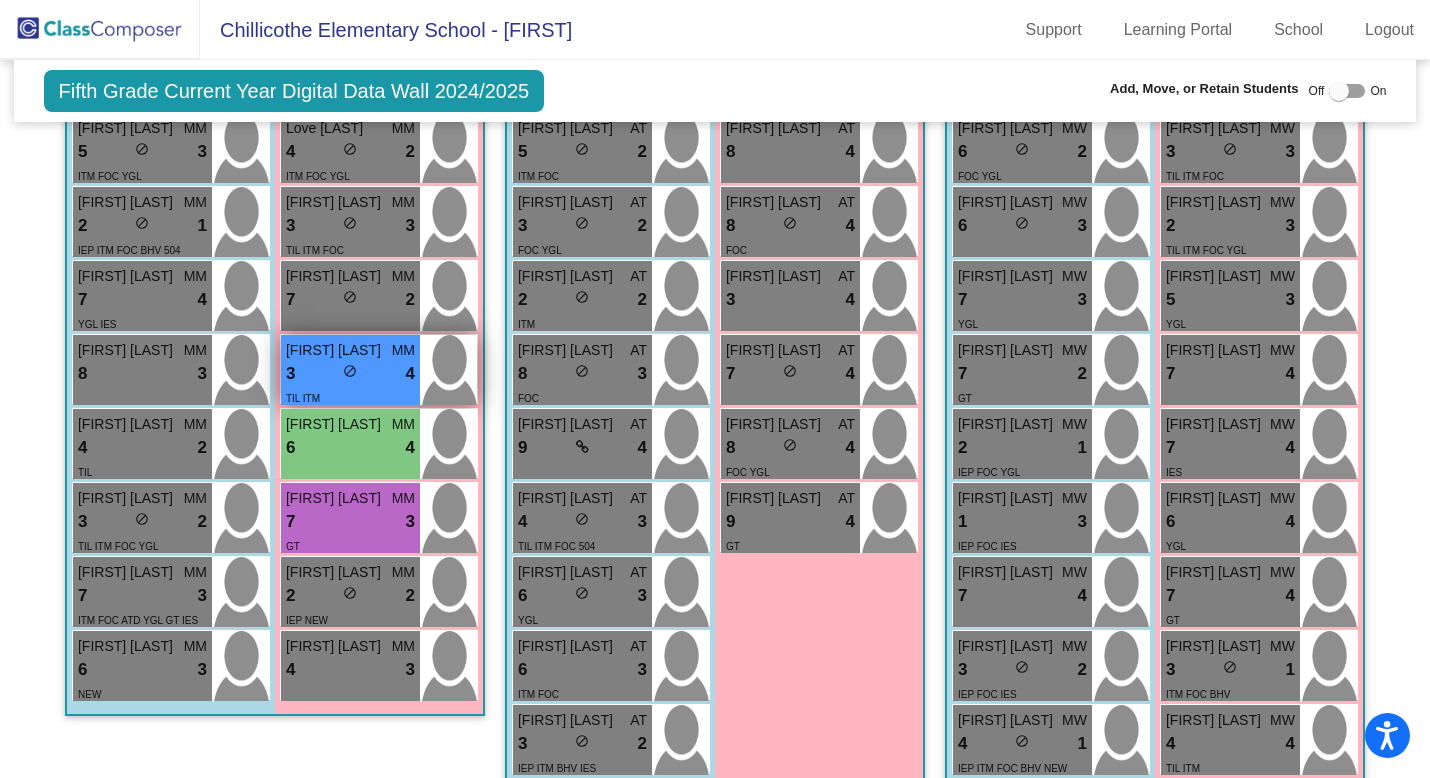 click on "3 lock do_not_disturb_alt 4" at bounding box center [350, 374] 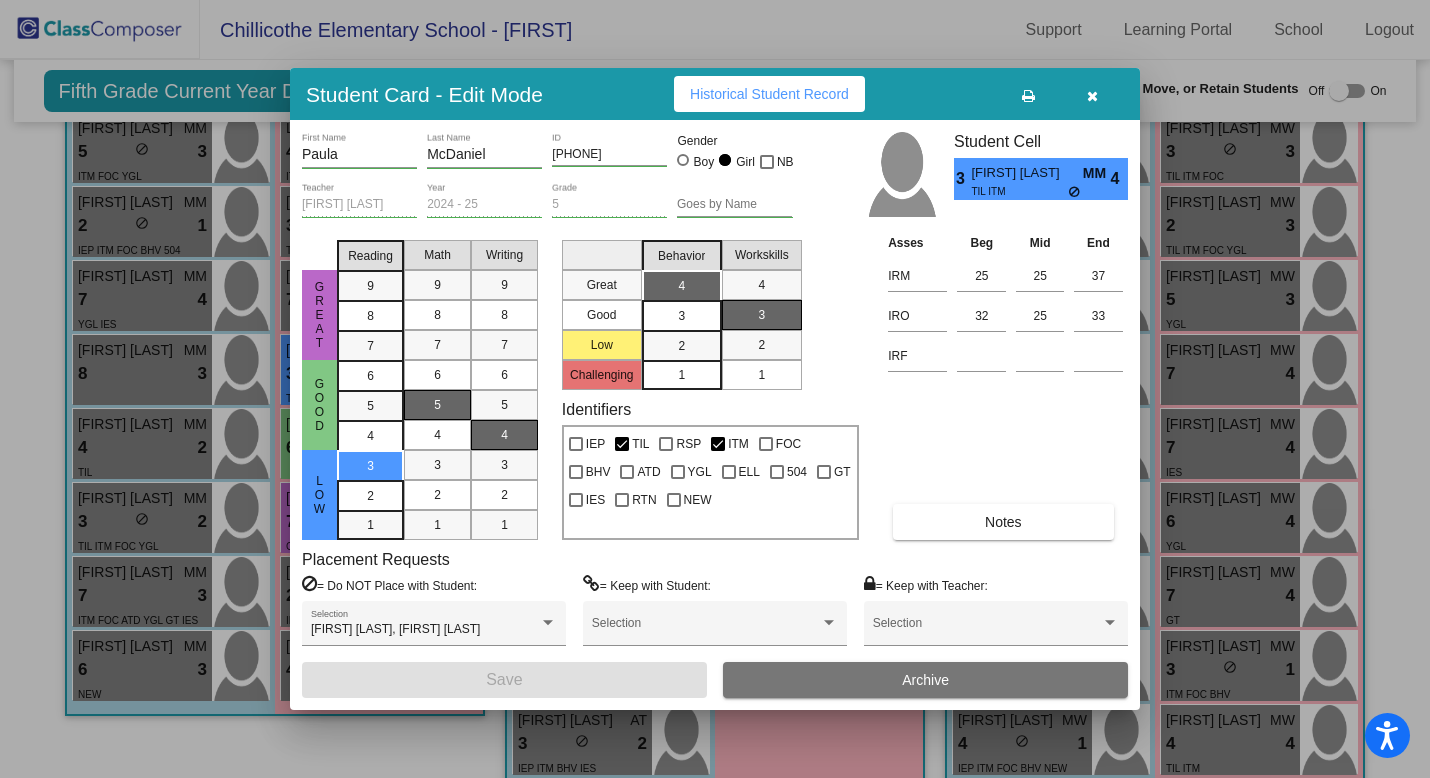 click on "3" at bounding box center [681, 286] 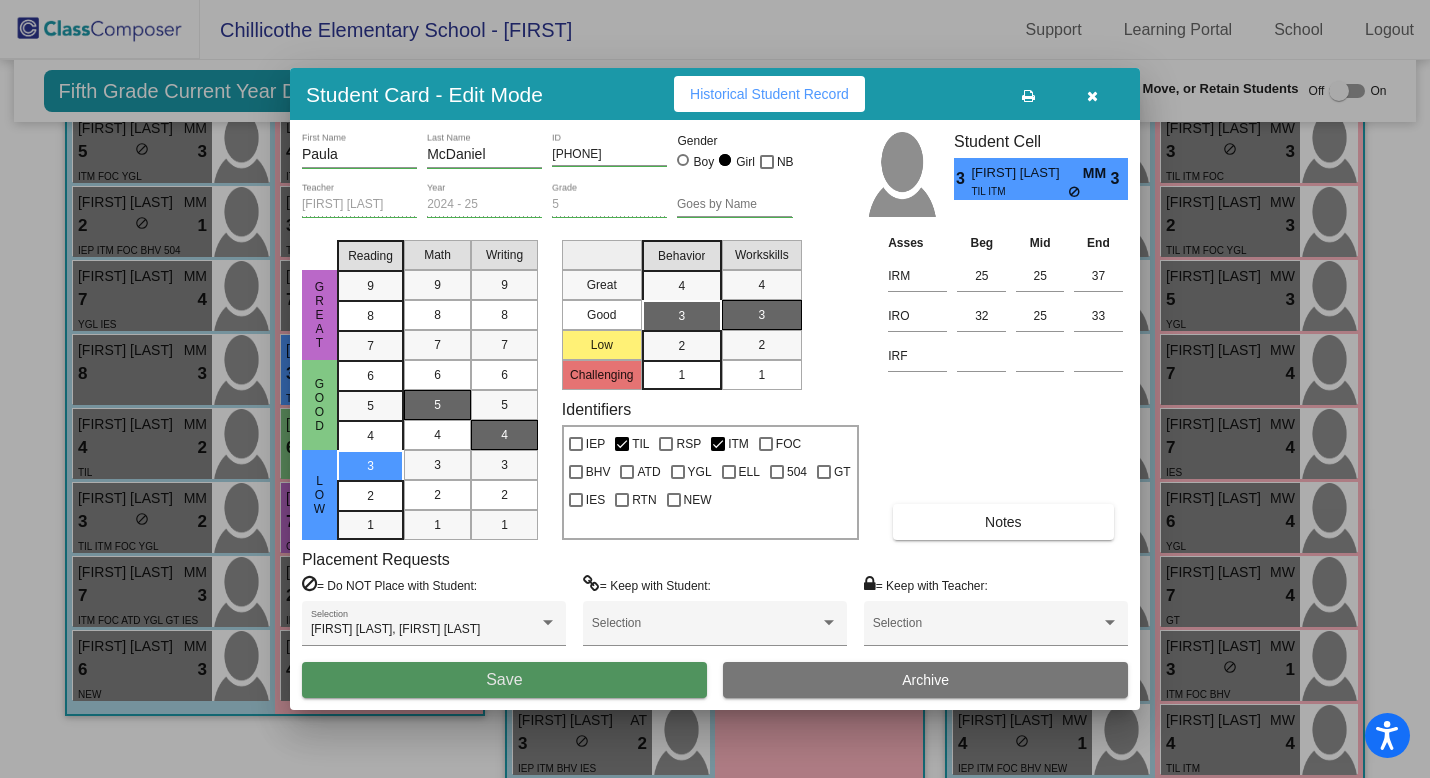 click on "Save" at bounding box center [504, 680] 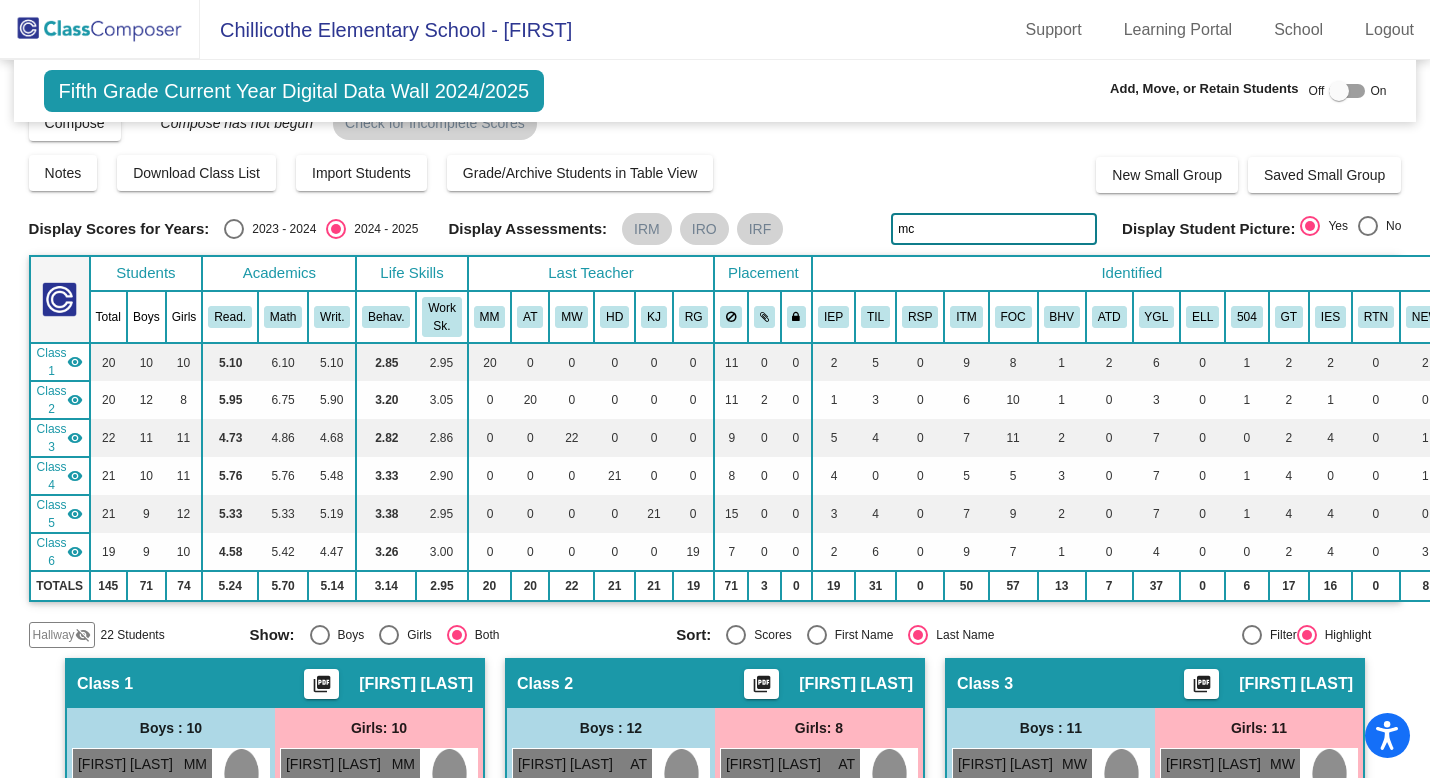 scroll, scrollTop: 0, scrollLeft: 0, axis: both 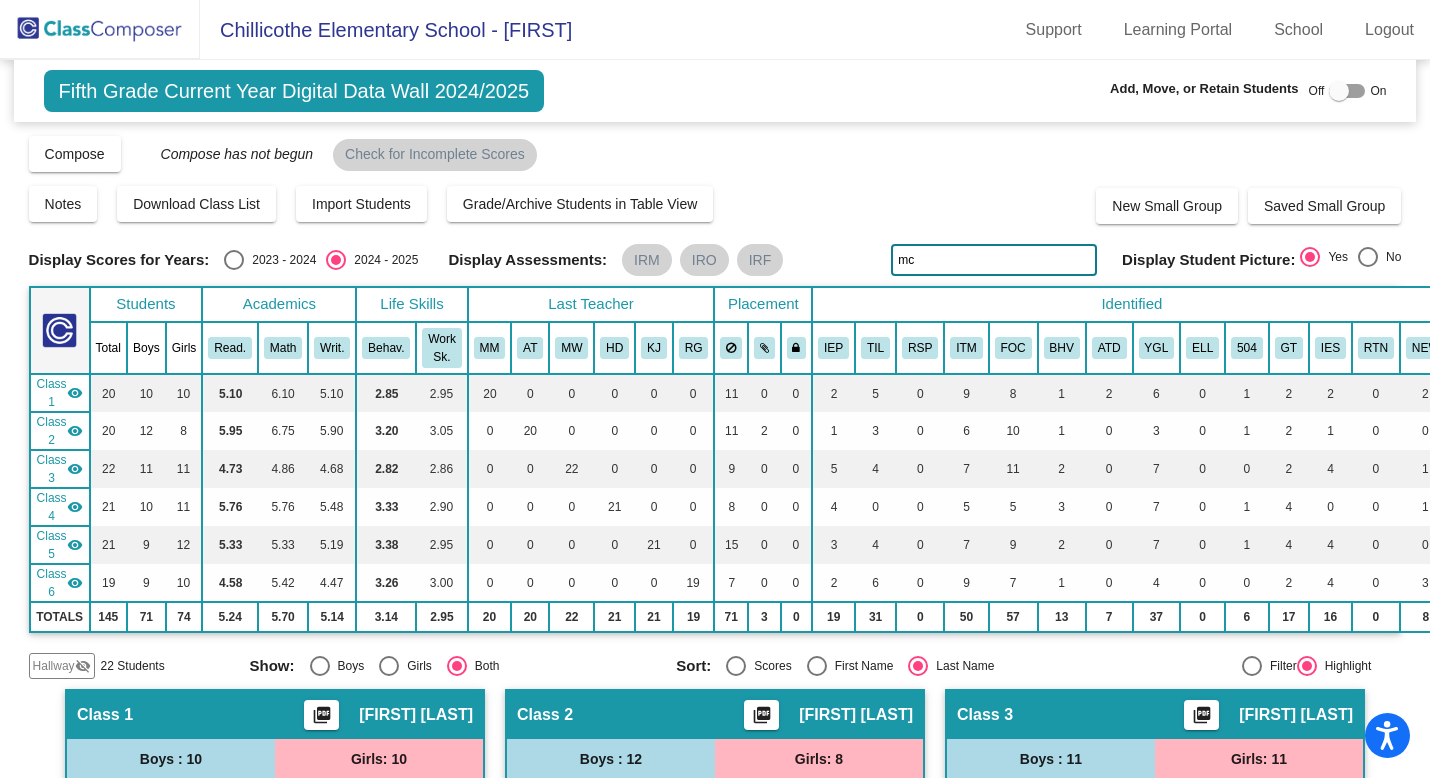 click on "mc" 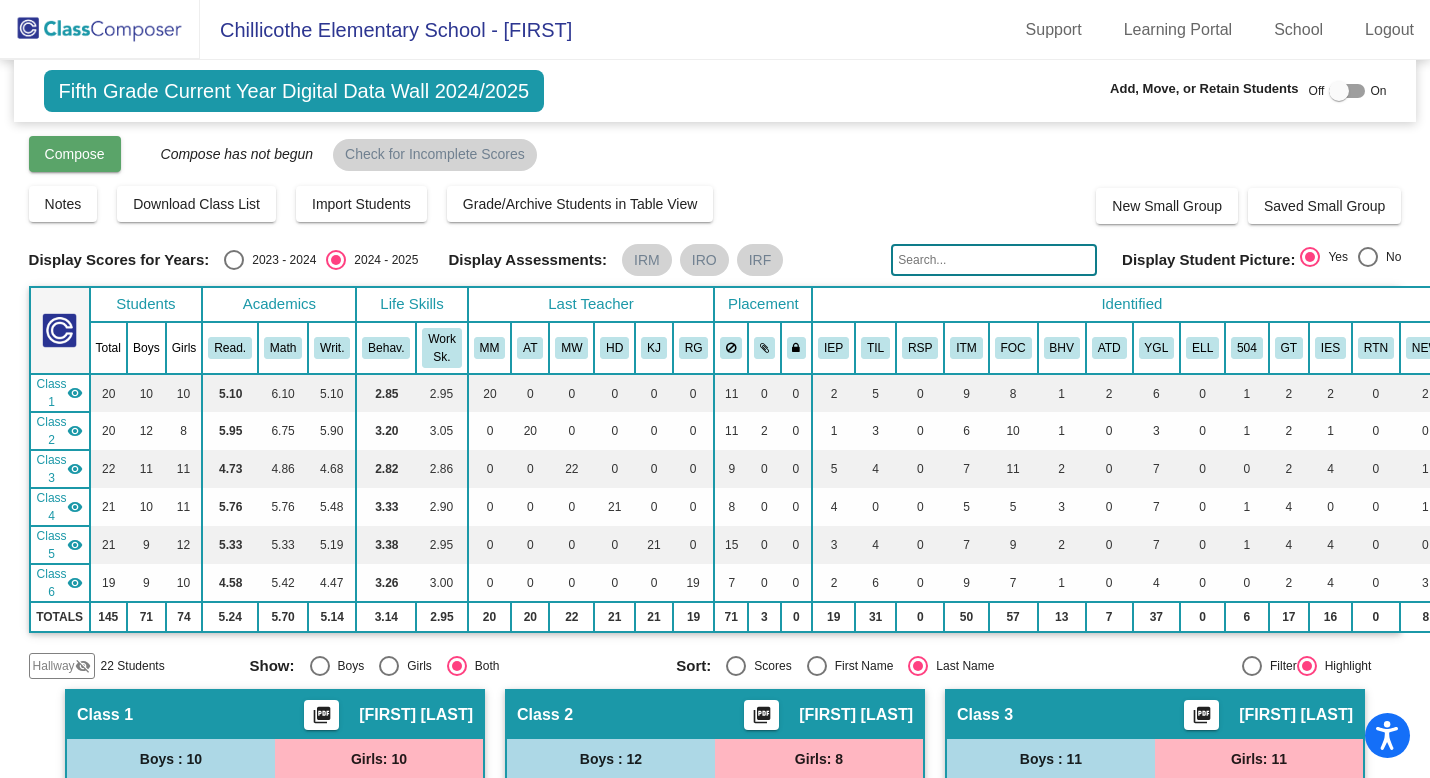 type 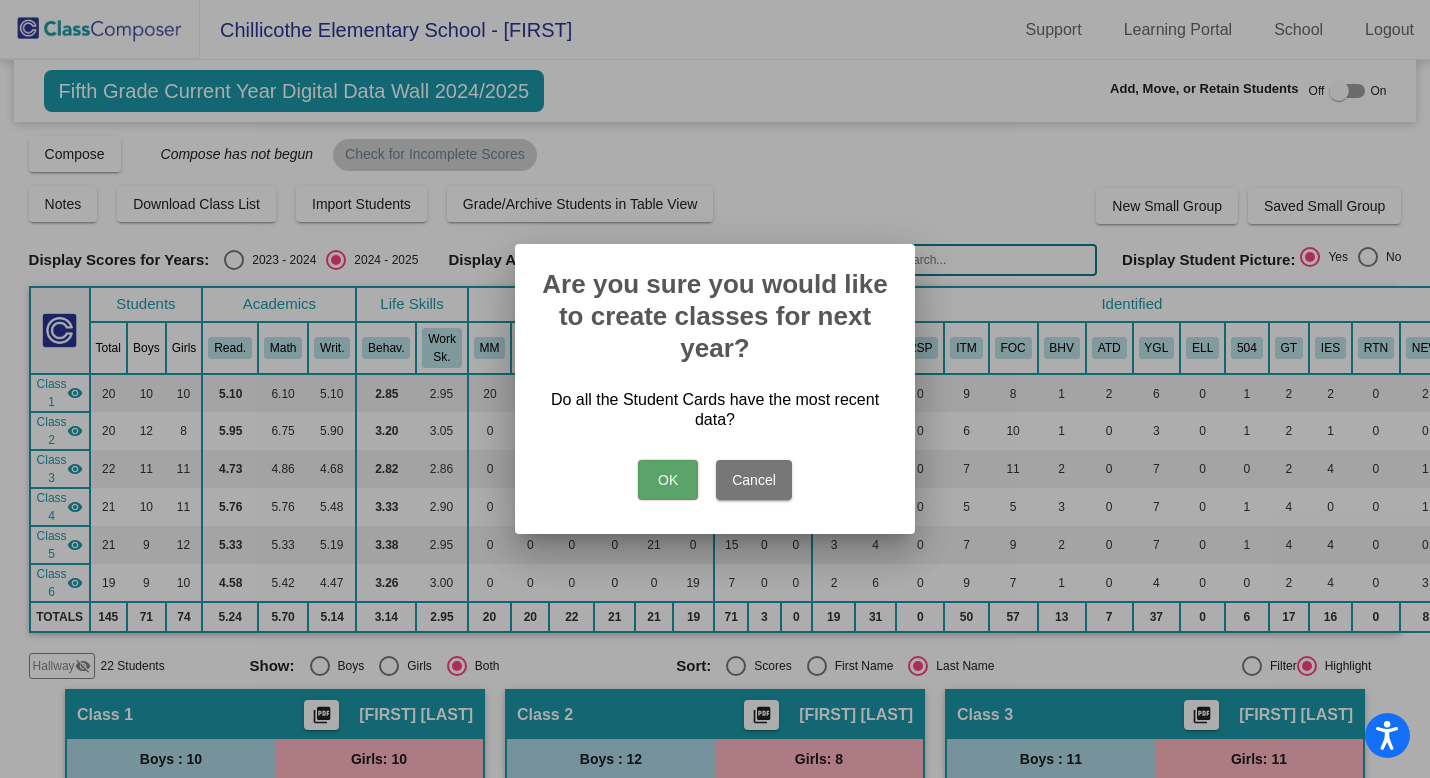 click on "OK" at bounding box center (668, 480) 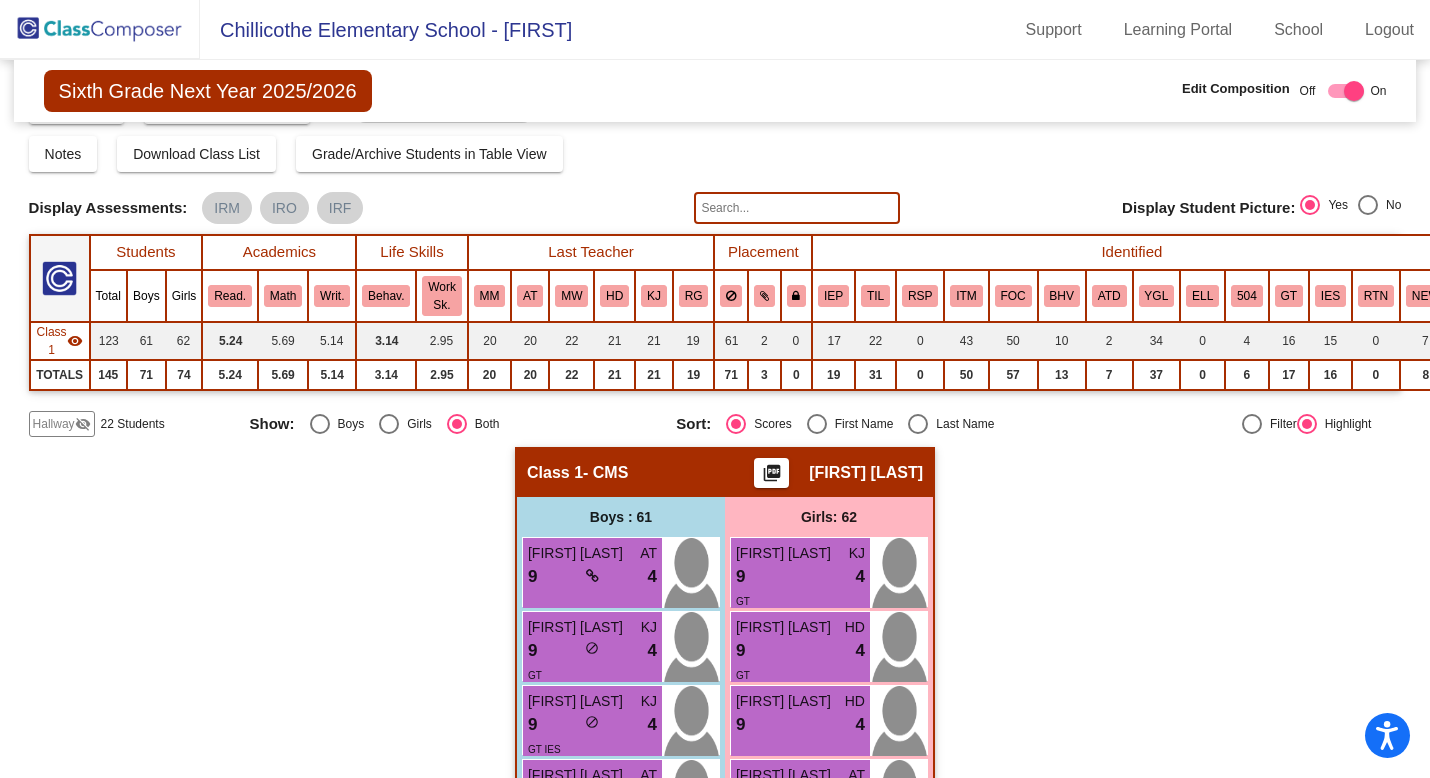 scroll, scrollTop: 0, scrollLeft: 0, axis: both 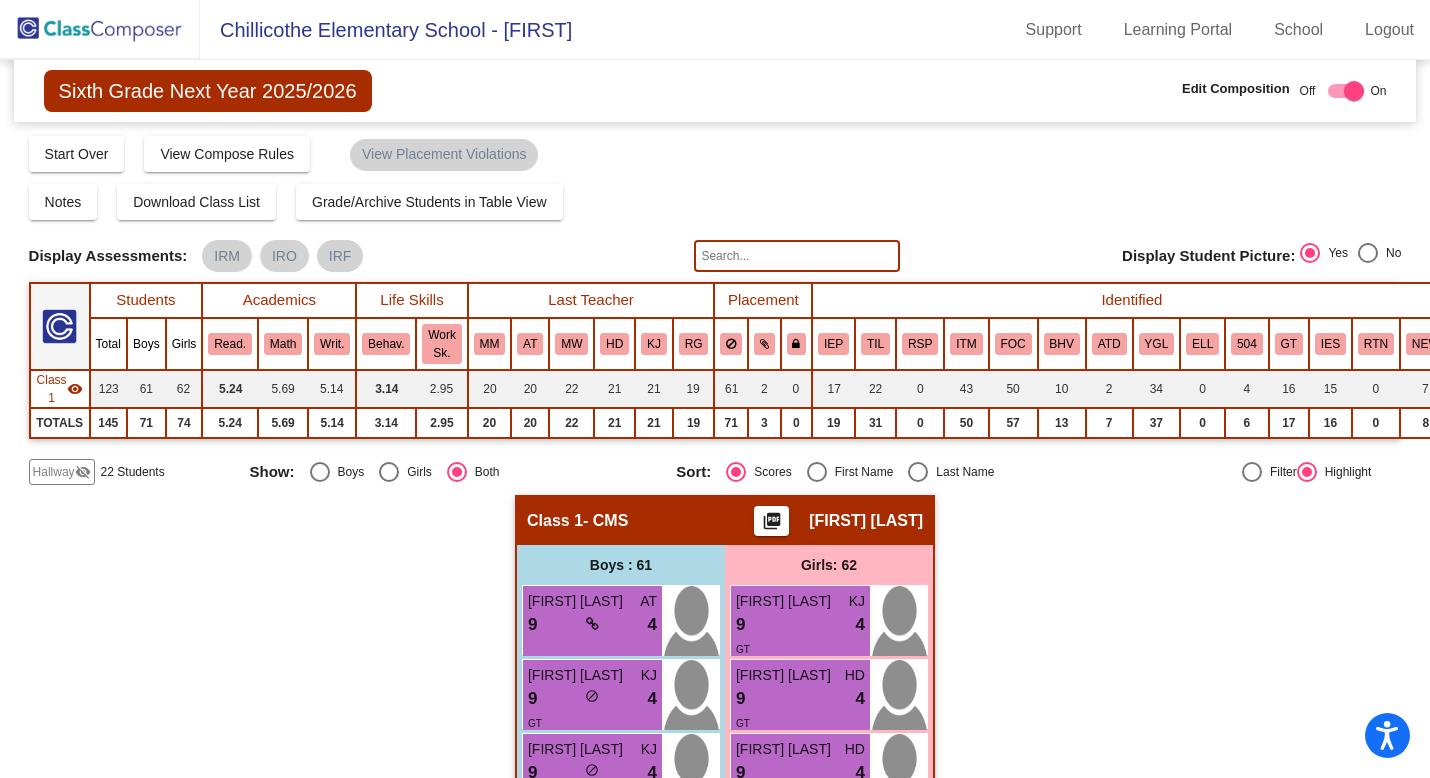 click 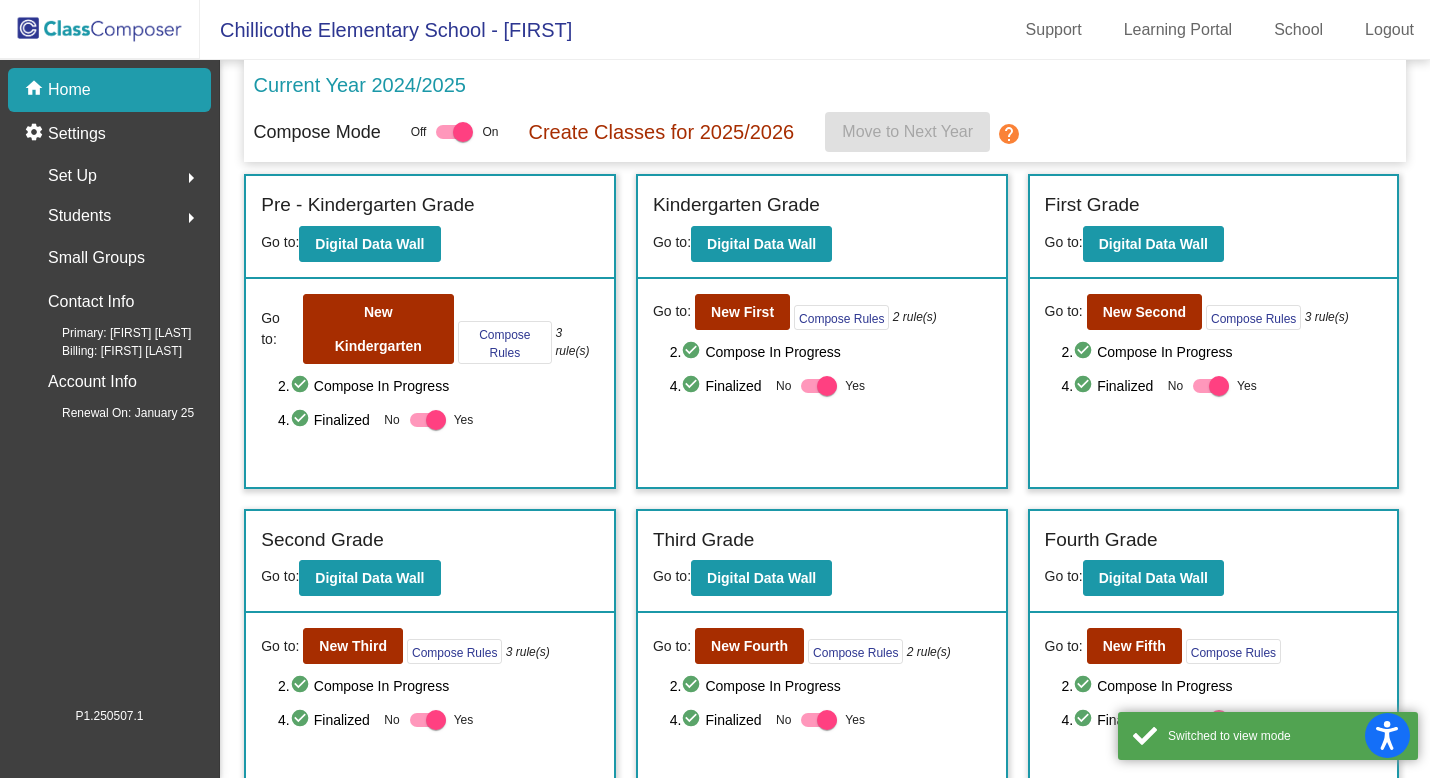 scroll, scrollTop: 0, scrollLeft: 0, axis: both 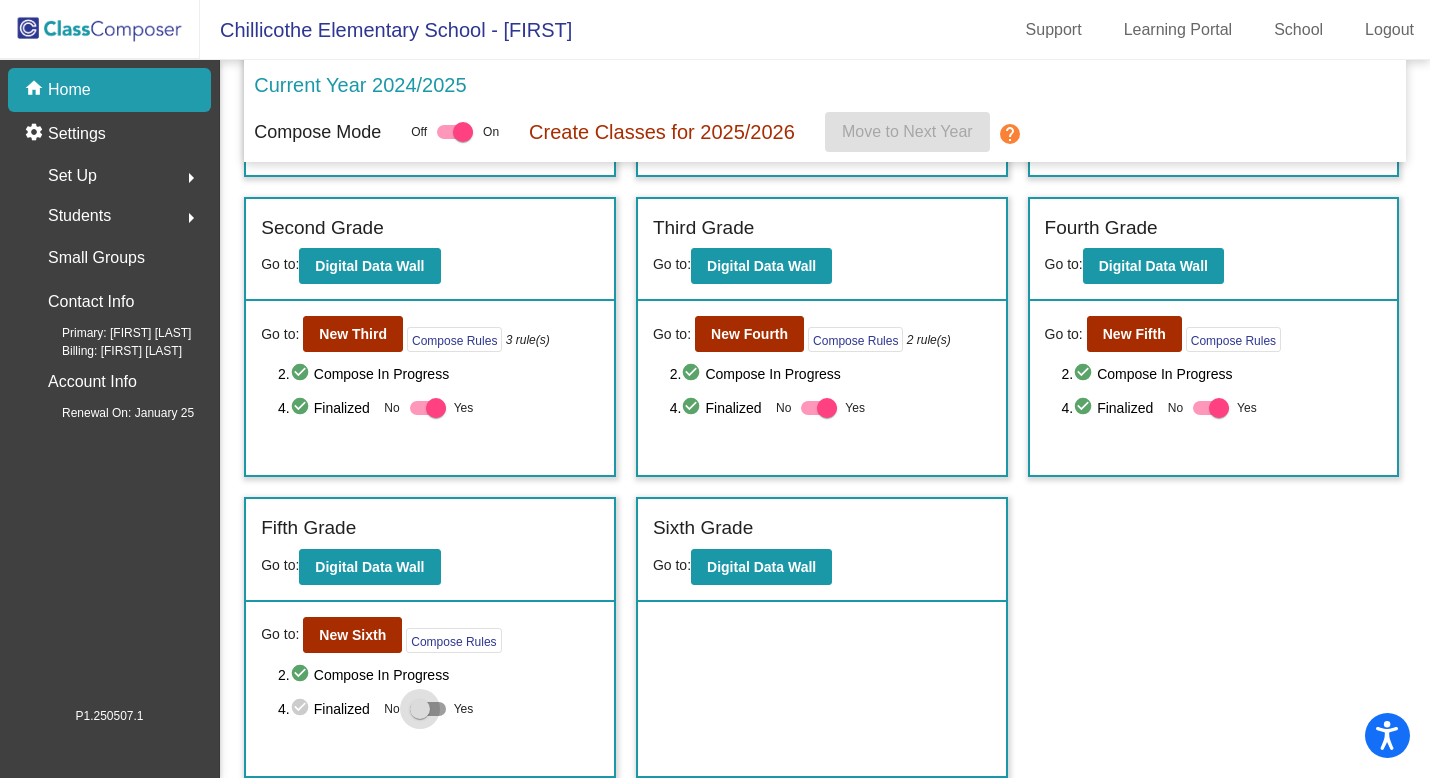 click at bounding box center [420, 709] 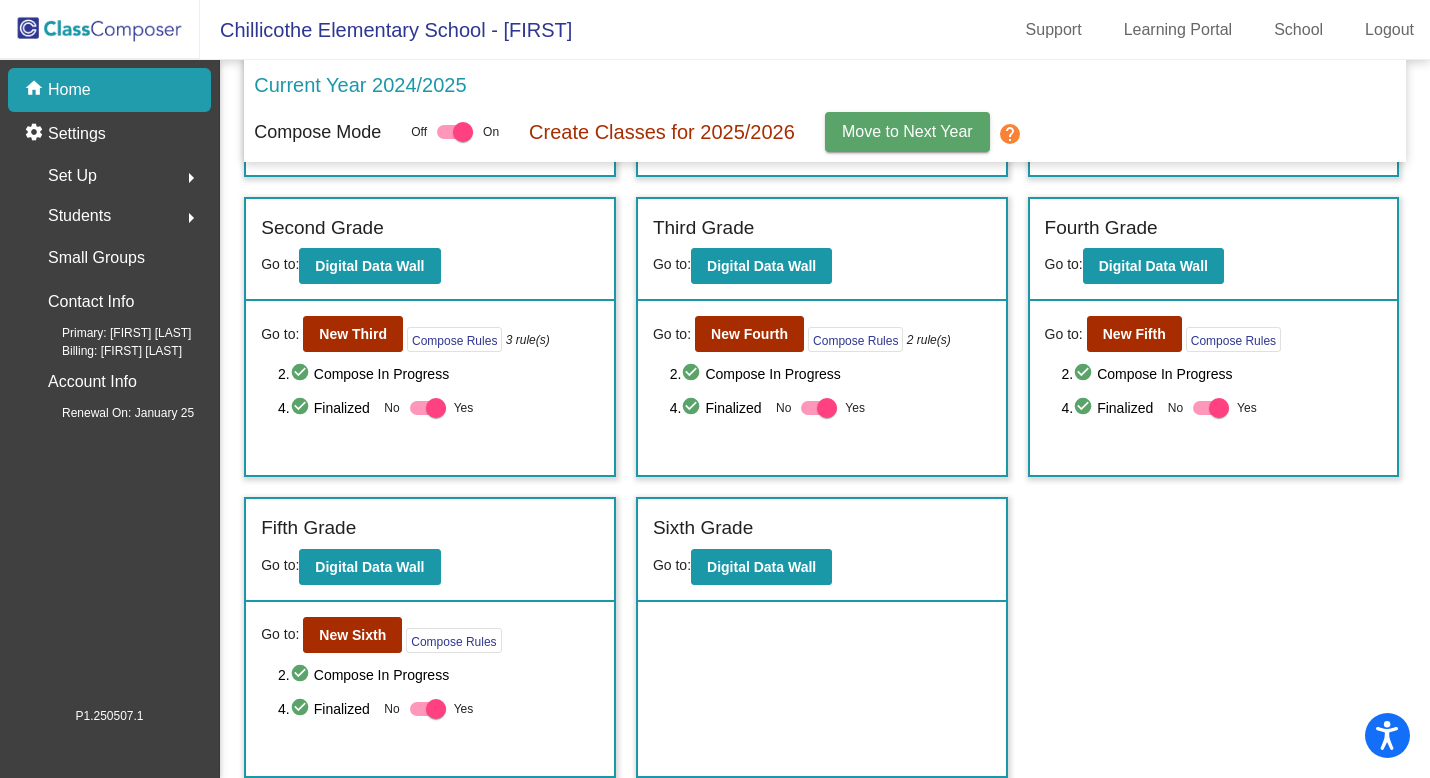 click on "Move to Next Year" 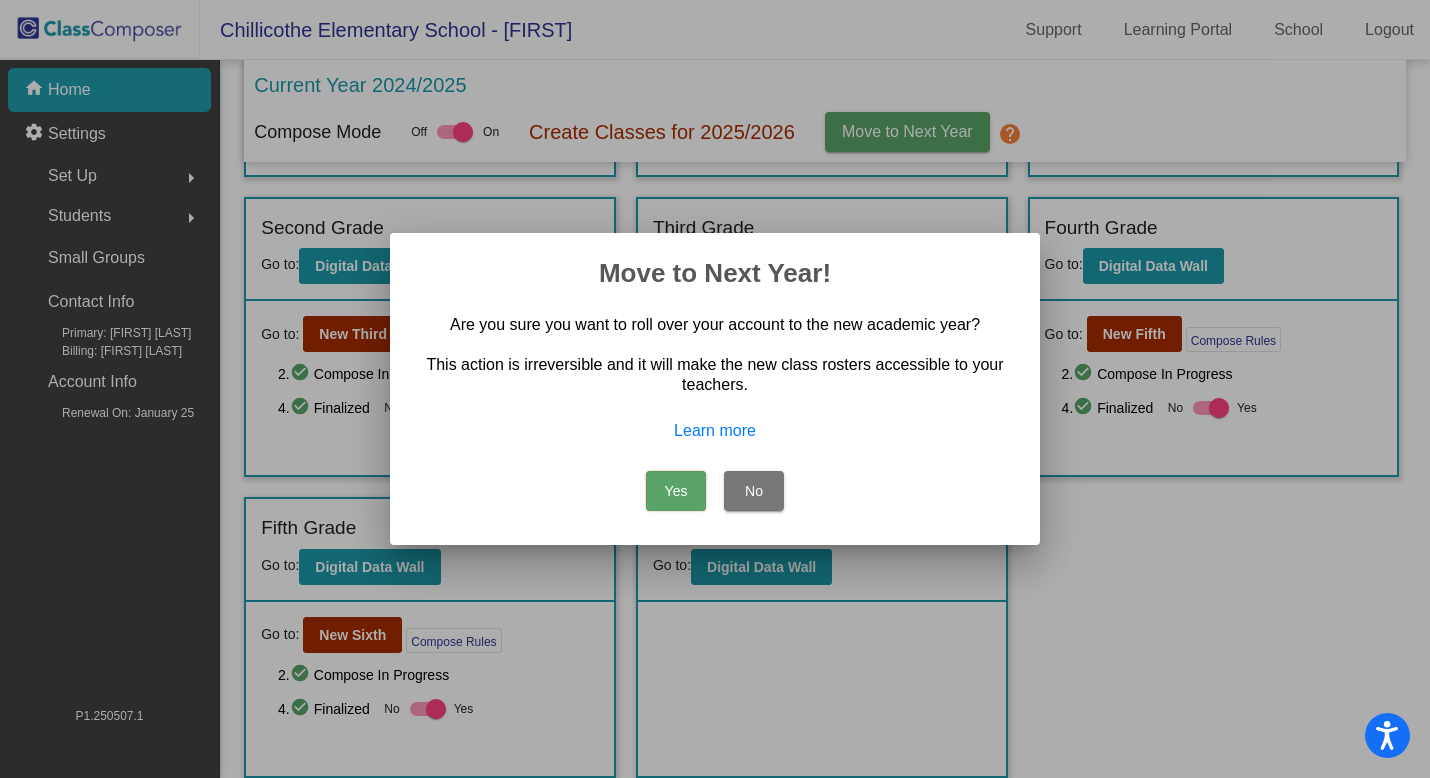 click on "Yes" at bounding box center [676, 491] 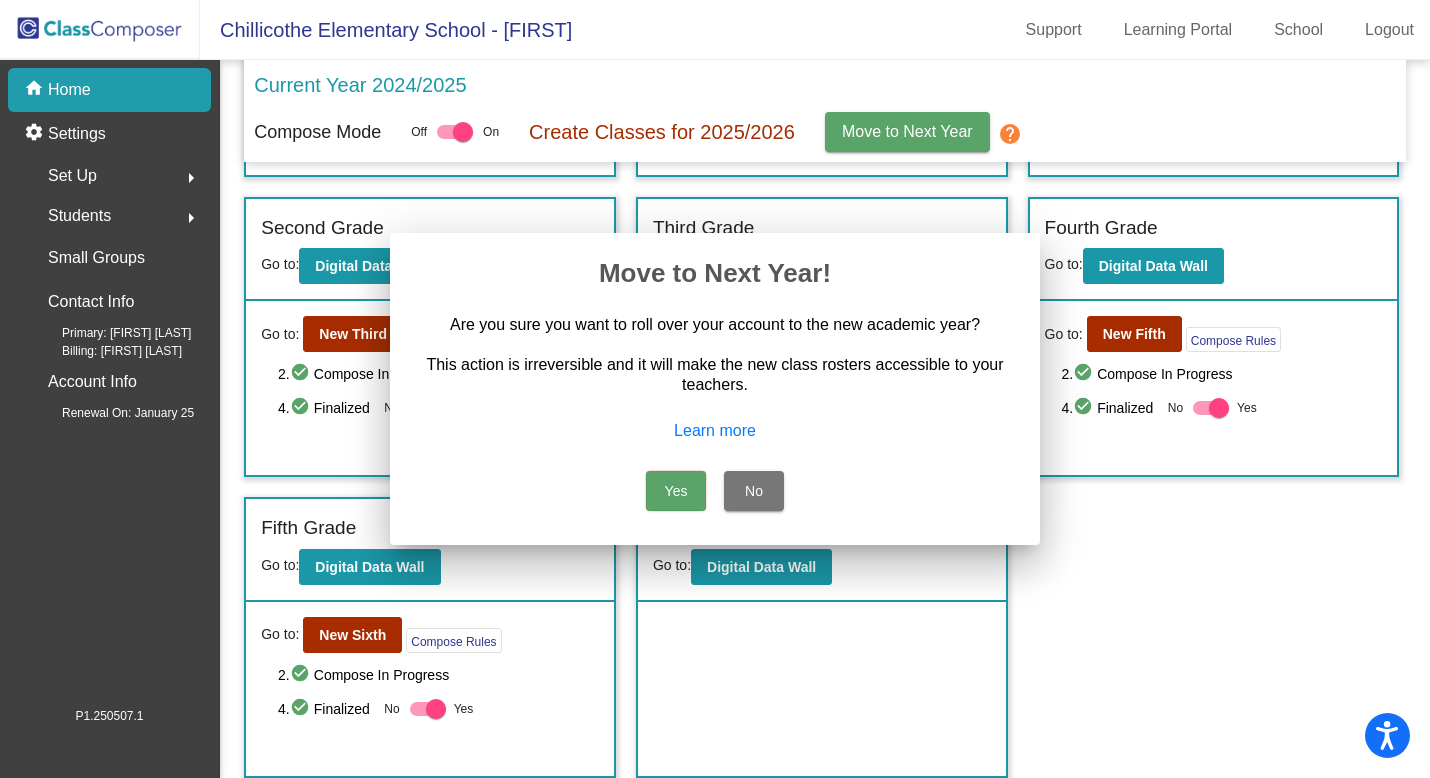 scroll, scrollTop: 0, scrollLeft: 0, axis: both 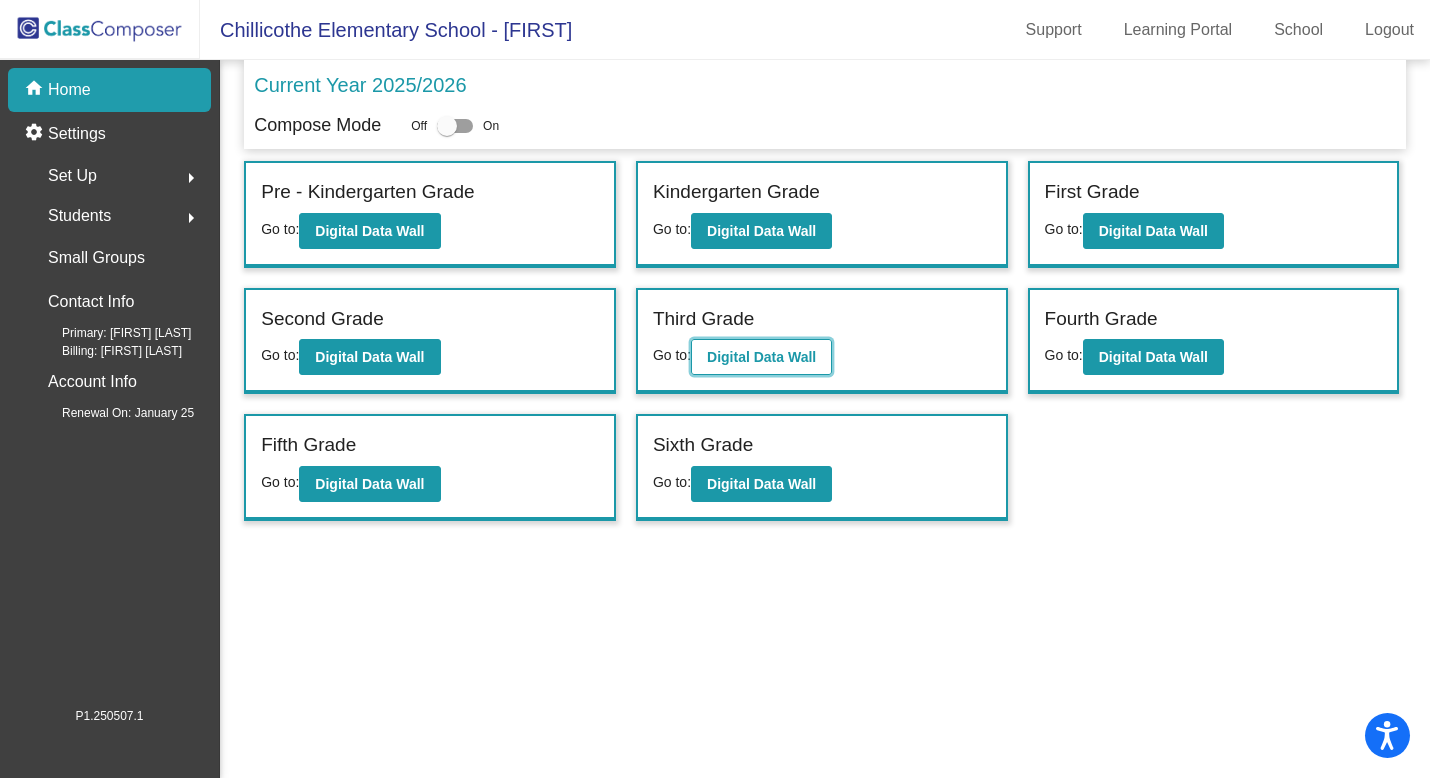 click on "Digital Data Wall" 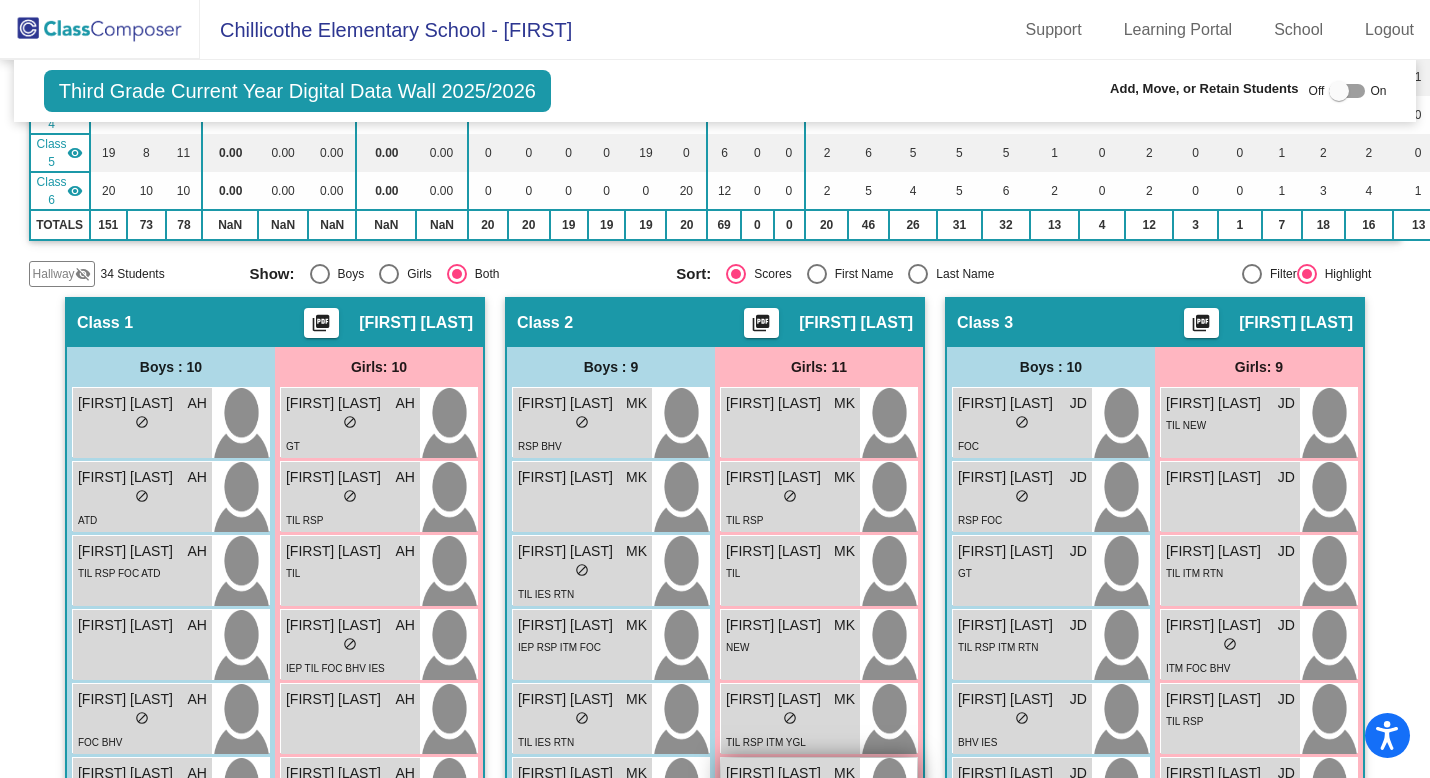 scroll, scrollTop: 0, scrollLeft: 0, axis: both 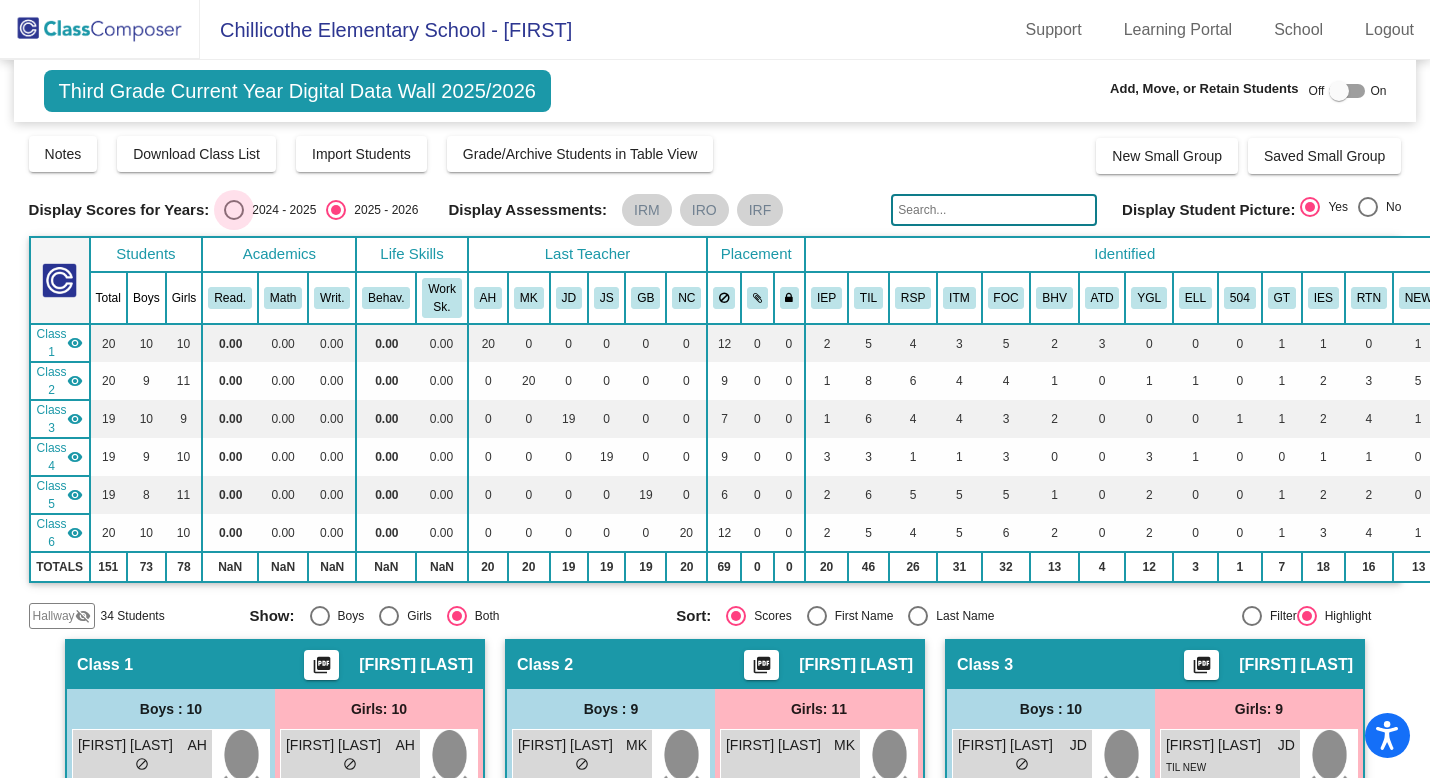 click at bounding box center [234, 210] 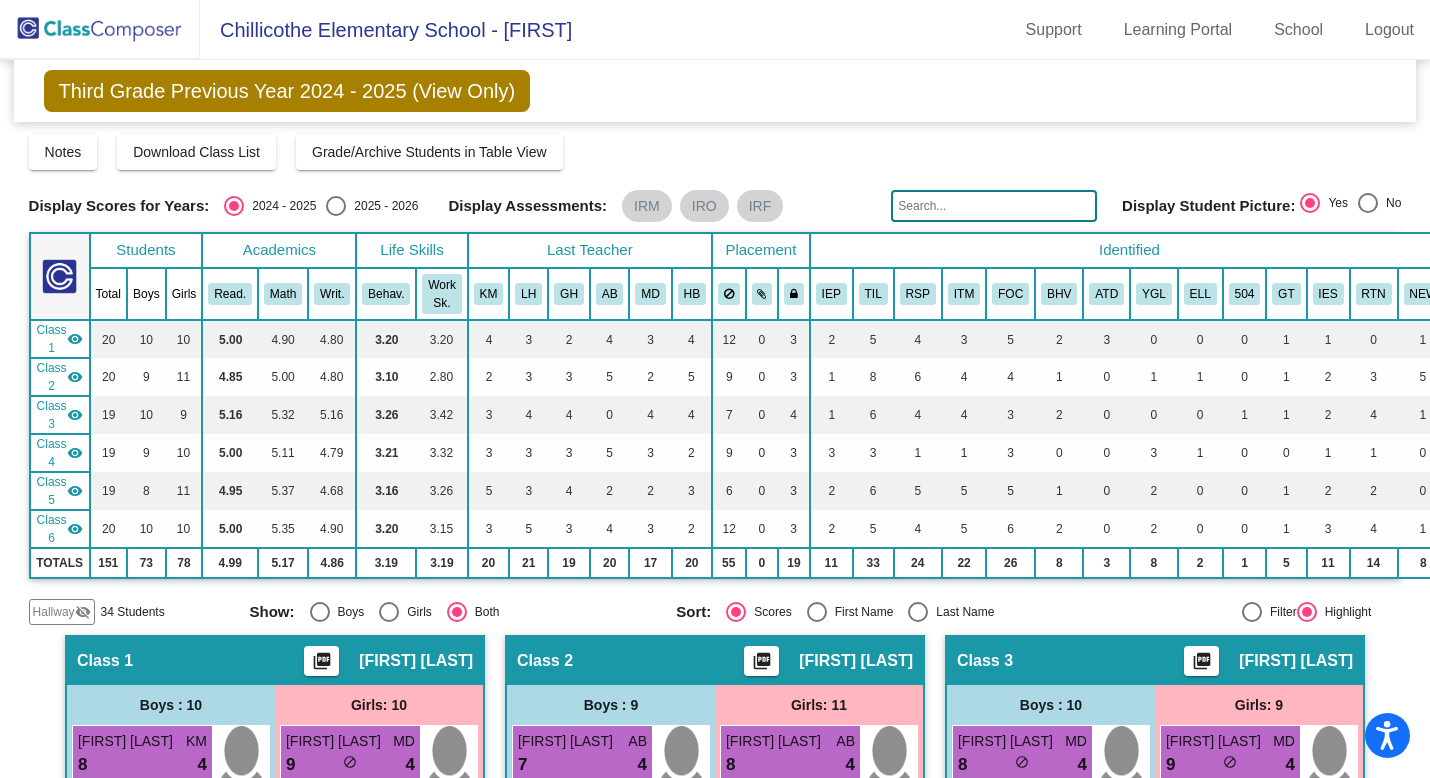 click at bounding box center (336, 206) 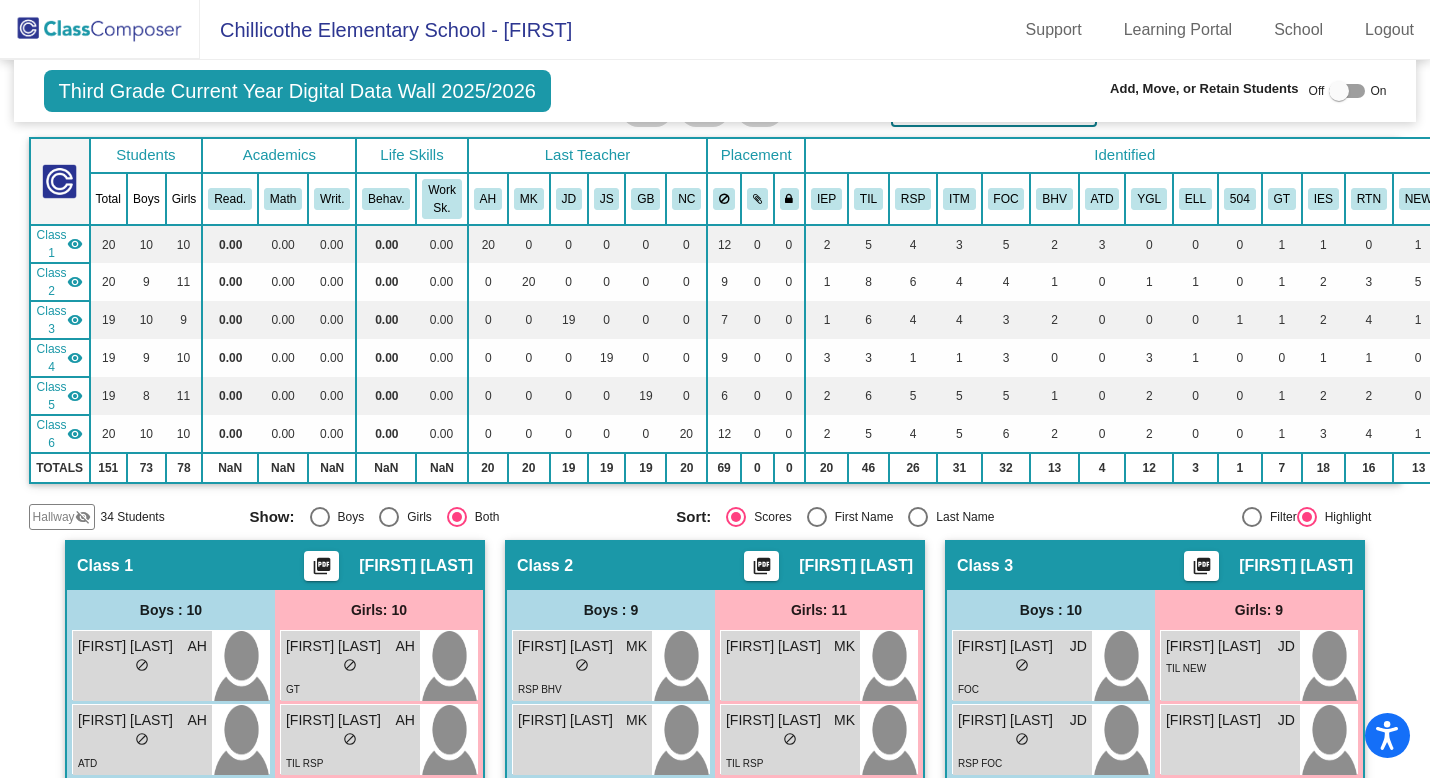 scroll, scrollTop: 0, scrollLeft: 0, axis: both 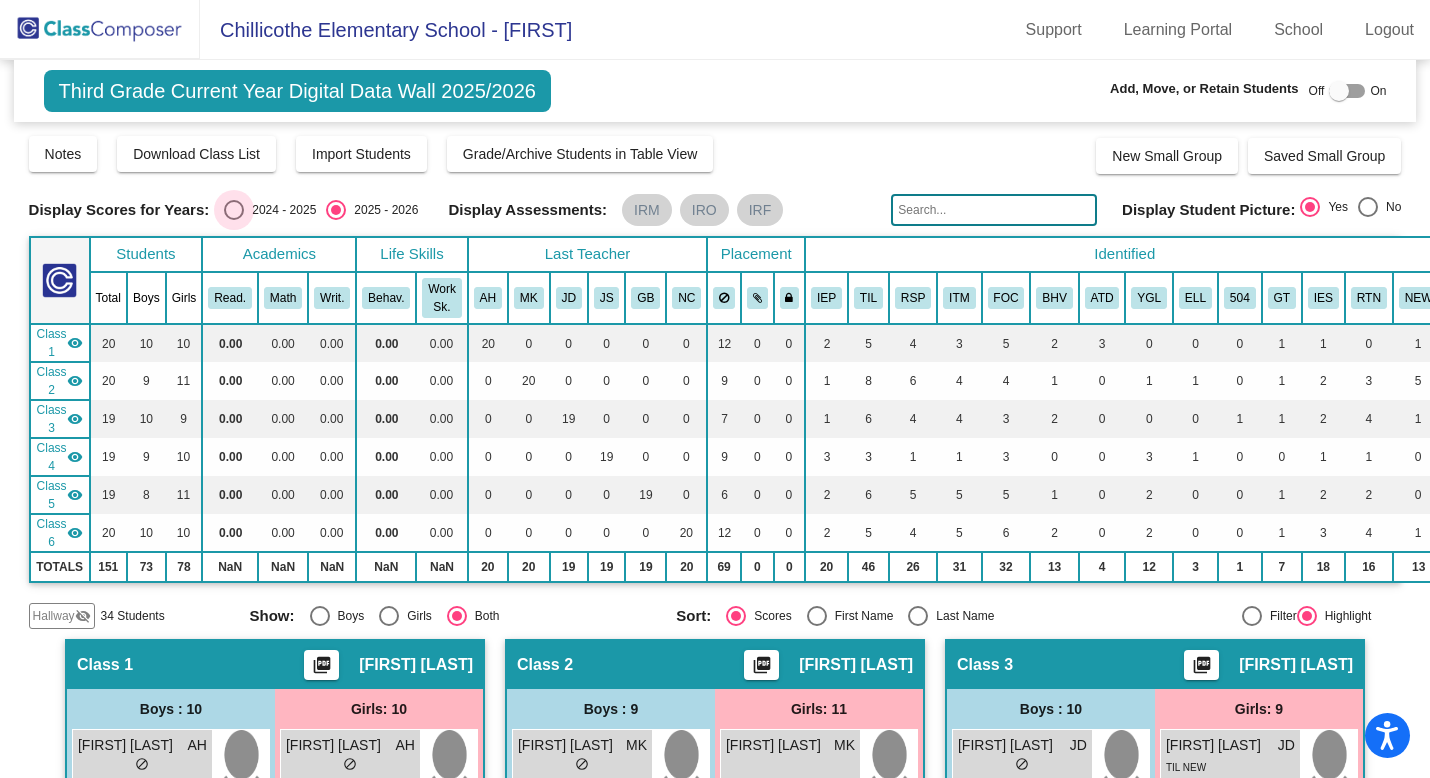 click at bounding box center (234, 210) 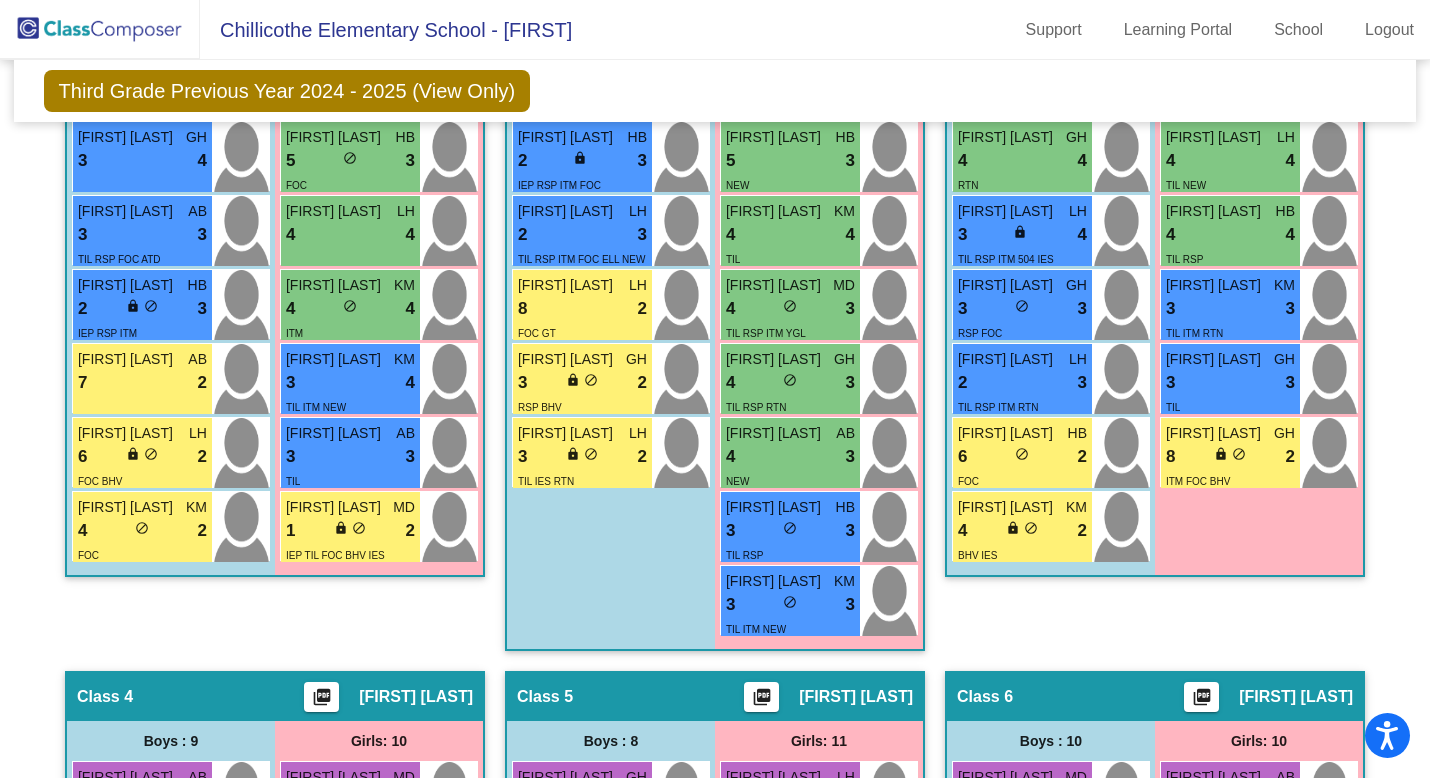 scroll, scrollTop: 895, scrollLeft: 0, axis: vertical 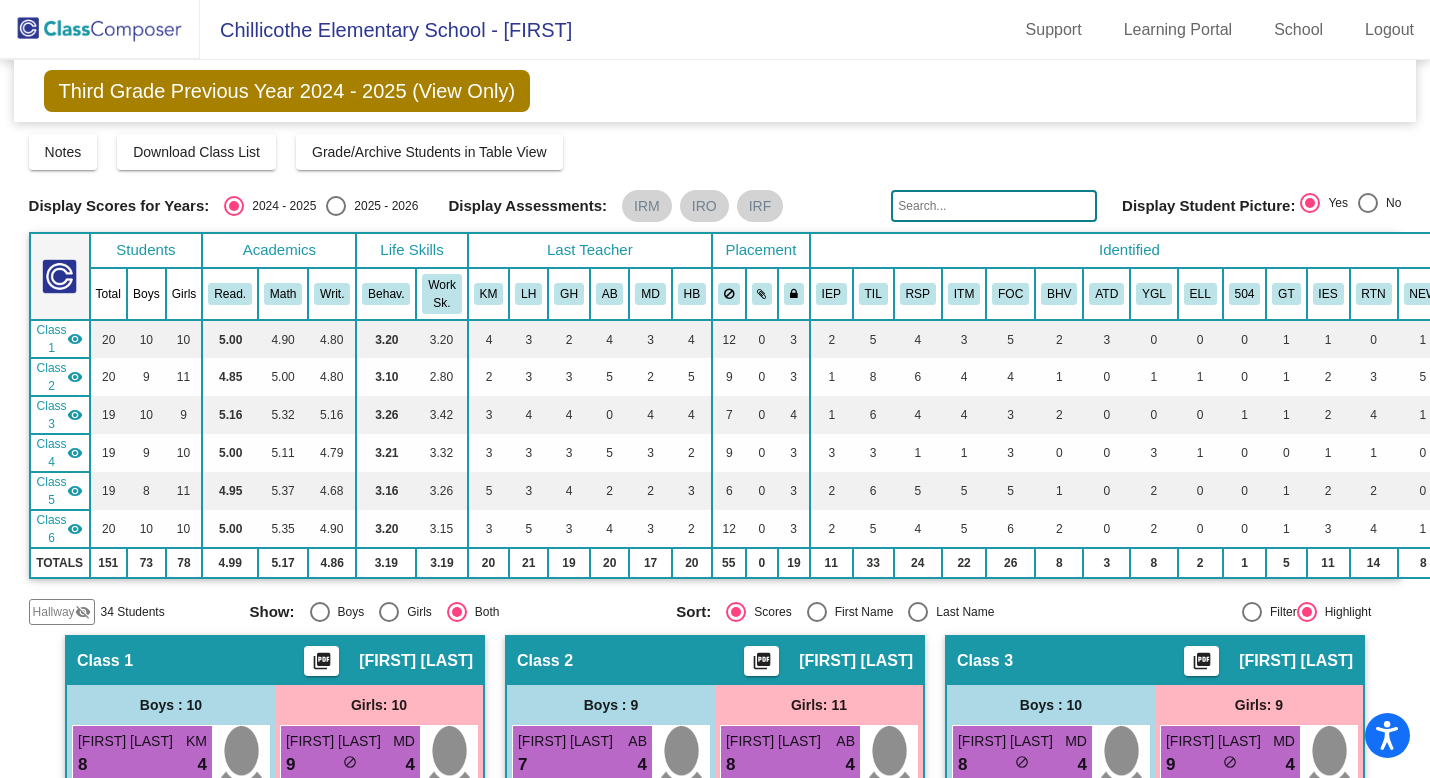 click 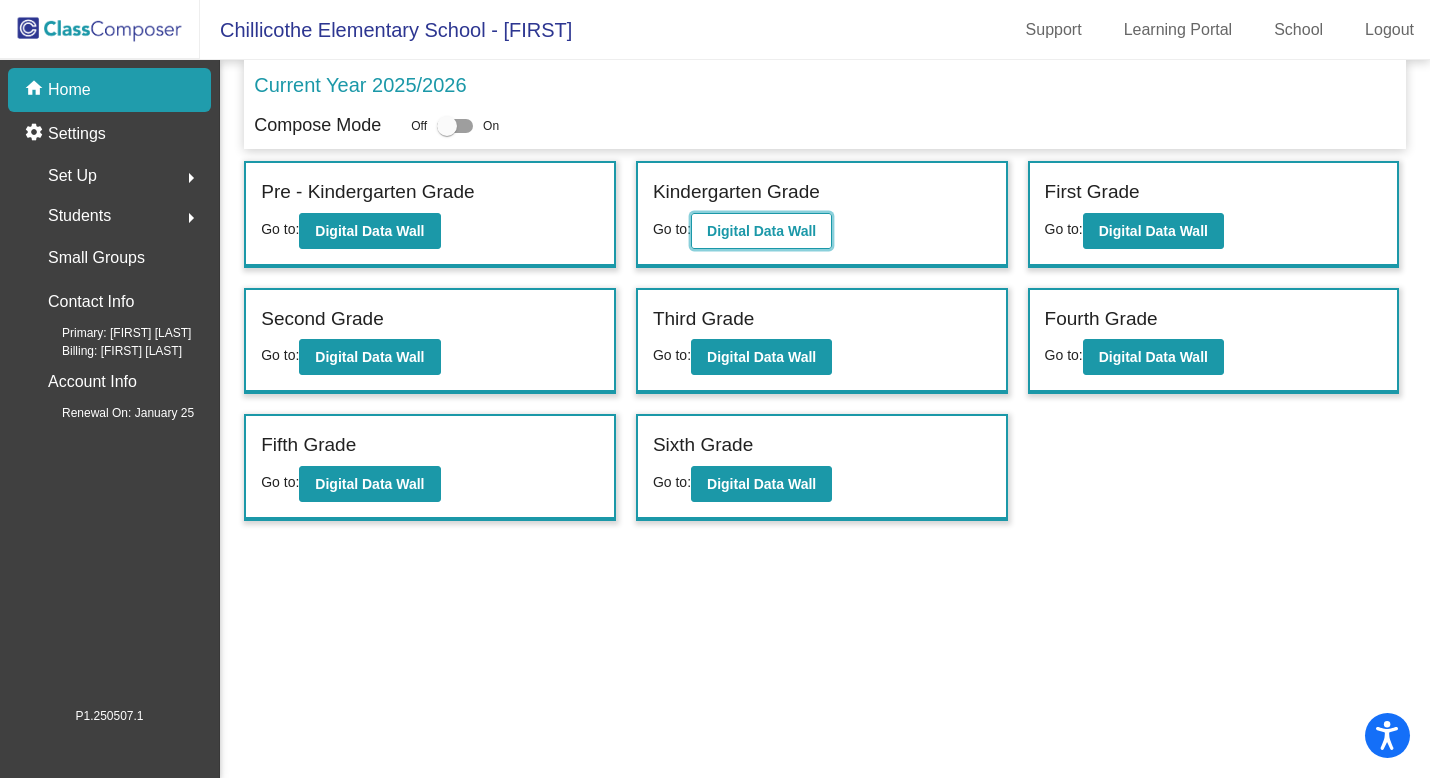 click on "Digital Data Wall" 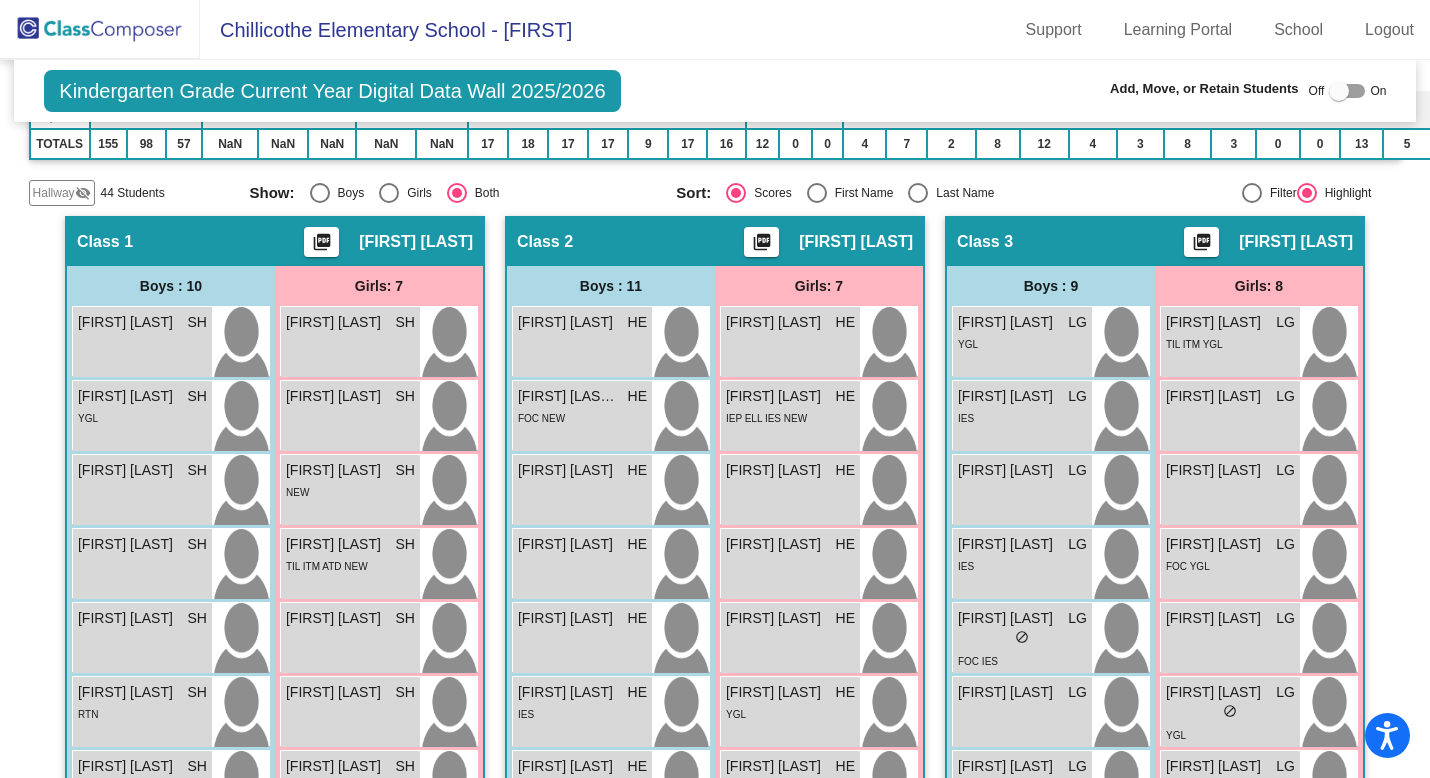scroll, scrollTop: 488, scrollLeft: 0, axis: vertical 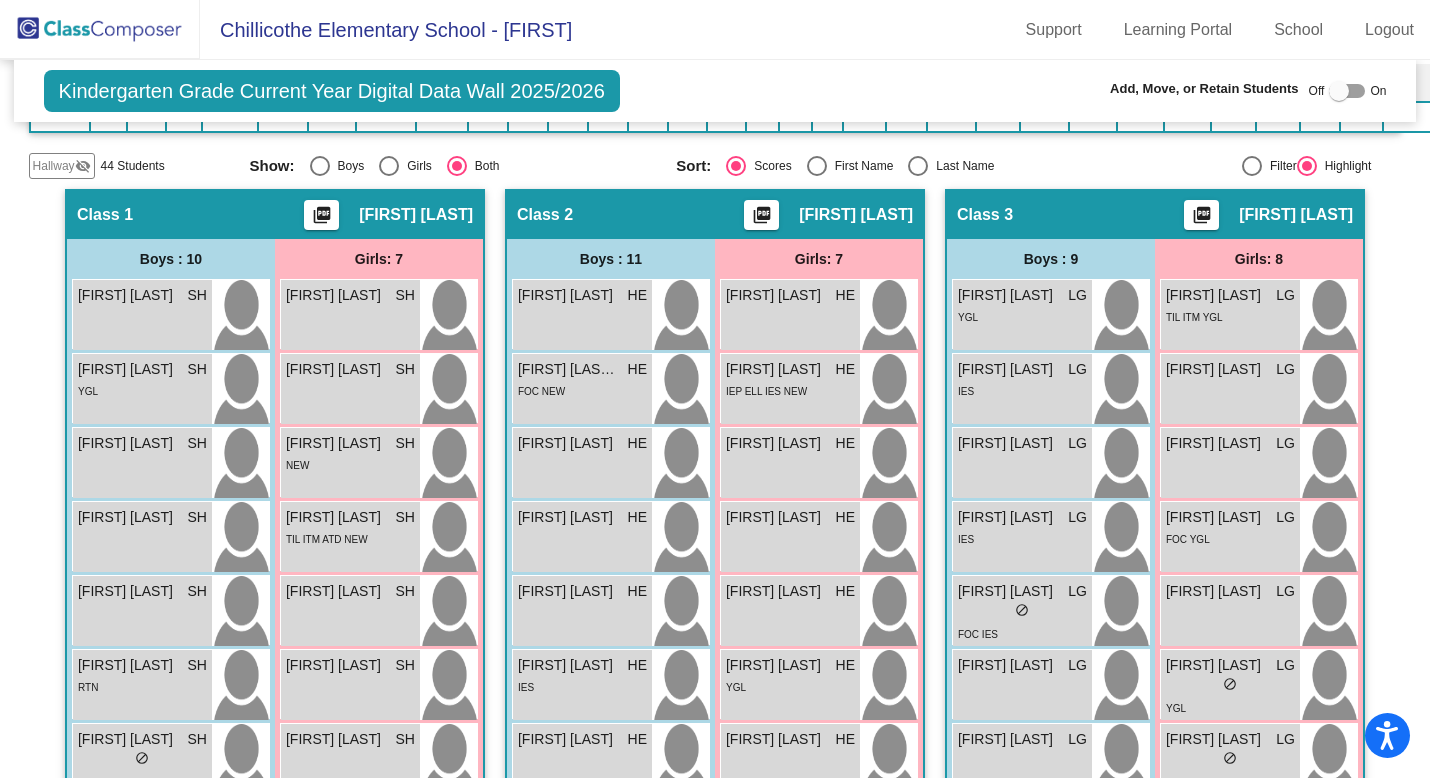 click on "Hallway" 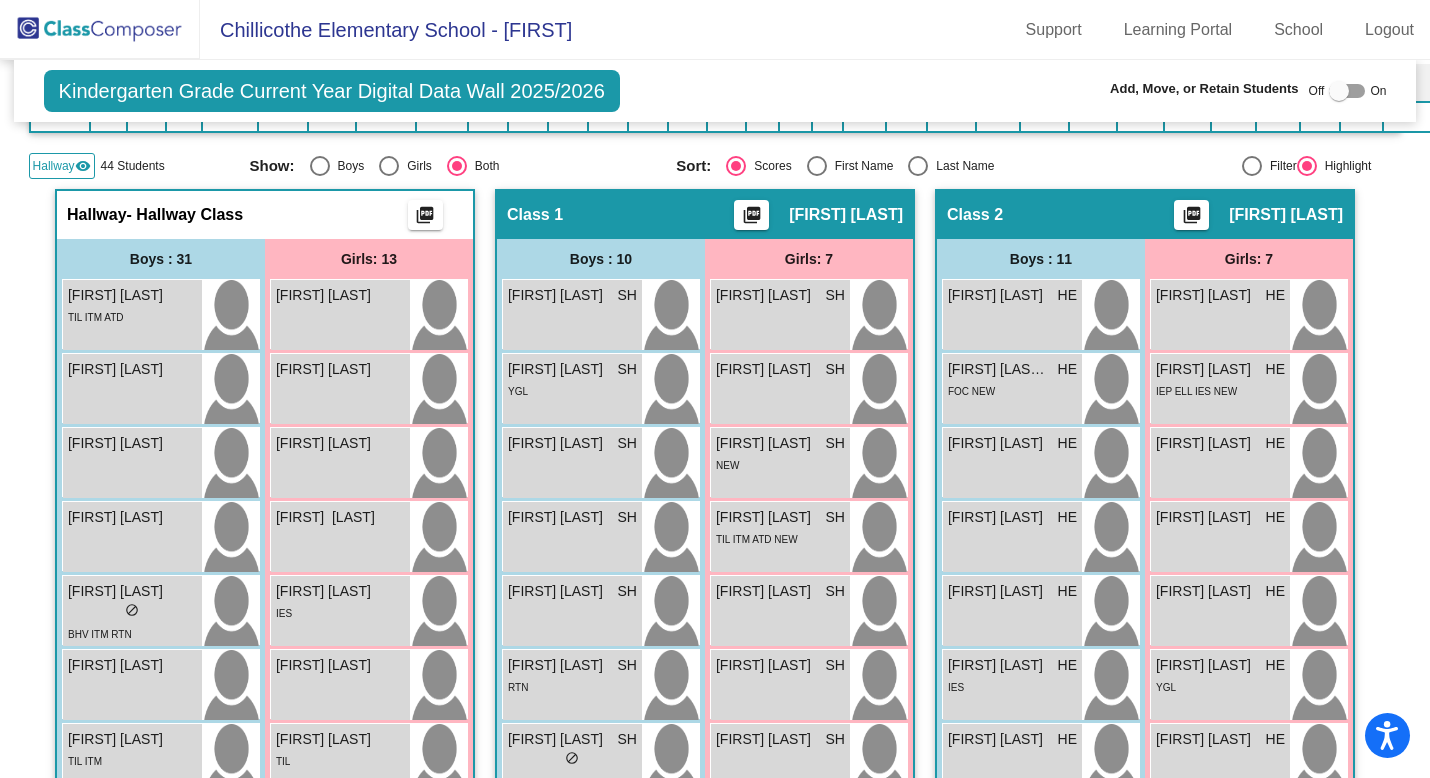 click on "Hallway" 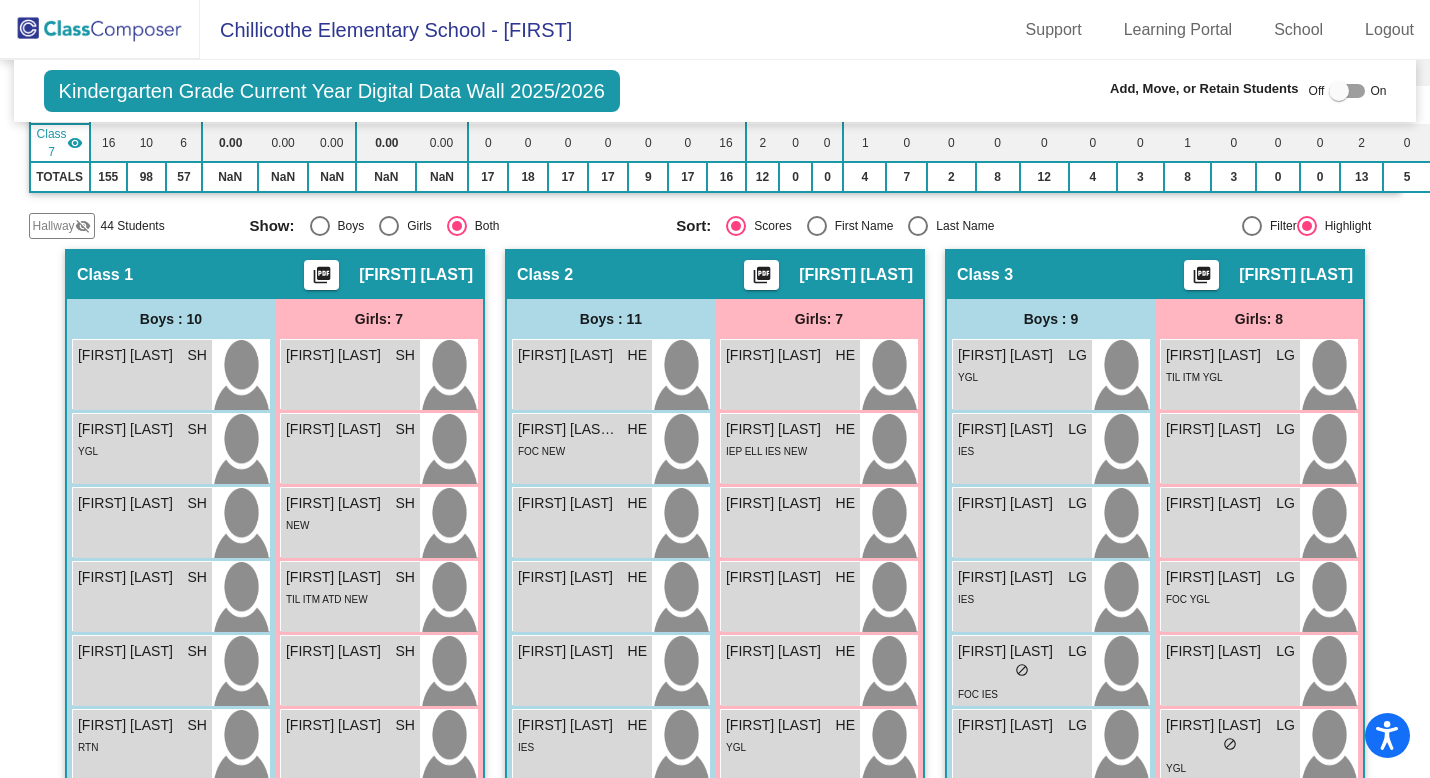 scroll, scrollTop: 431, scrollLeft: 0, axis: vertical 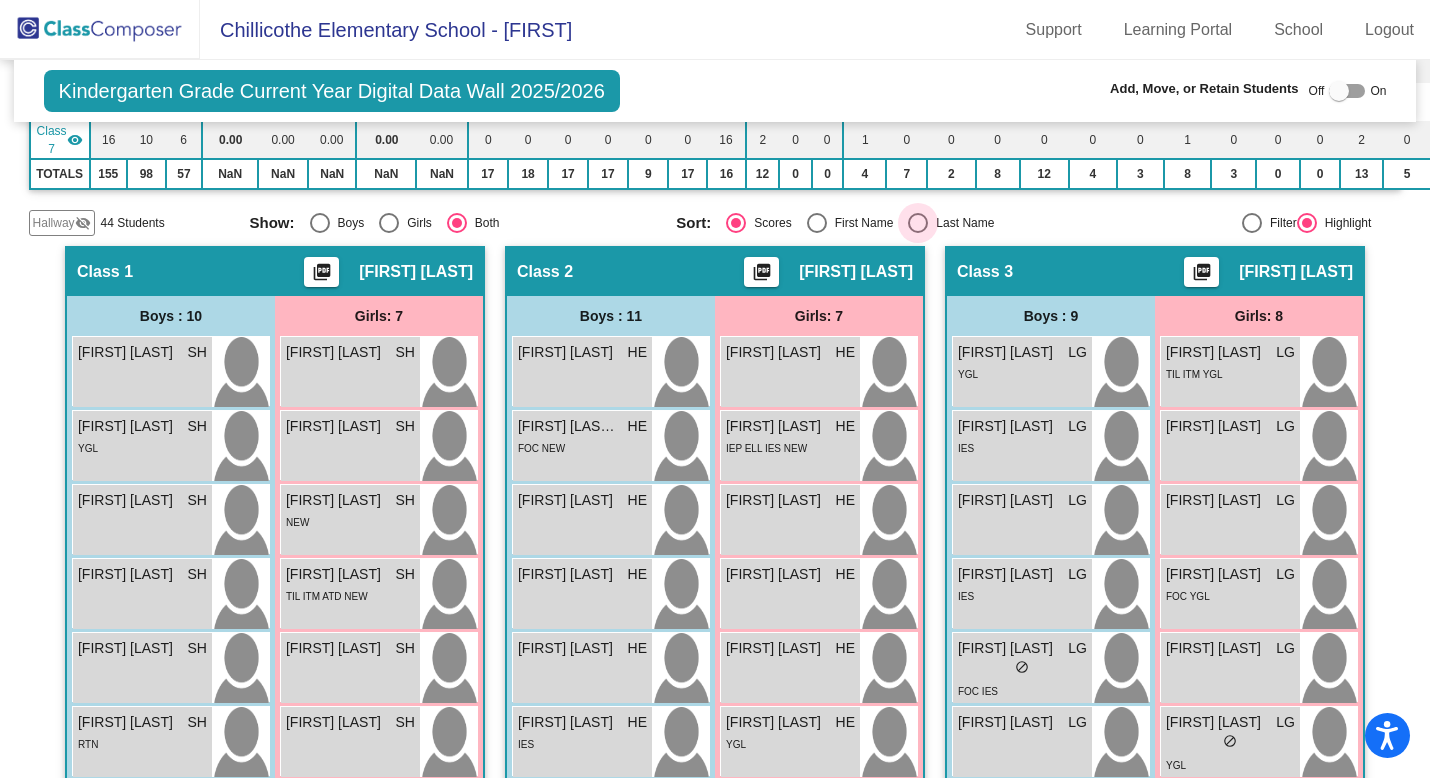 click at bounding box center (918, 223) 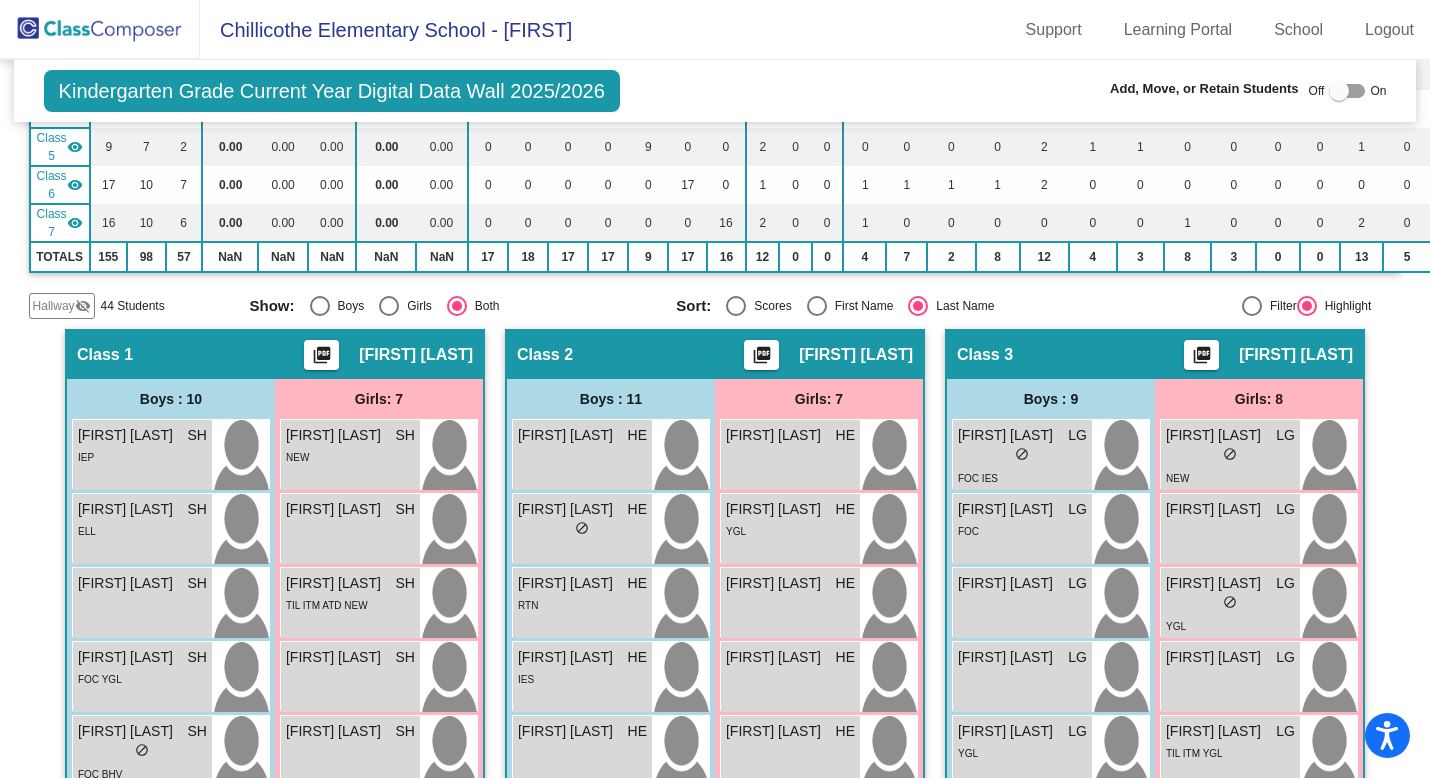 scroll, scrollTop: 338, scrollLeft: 0, axis: vertical 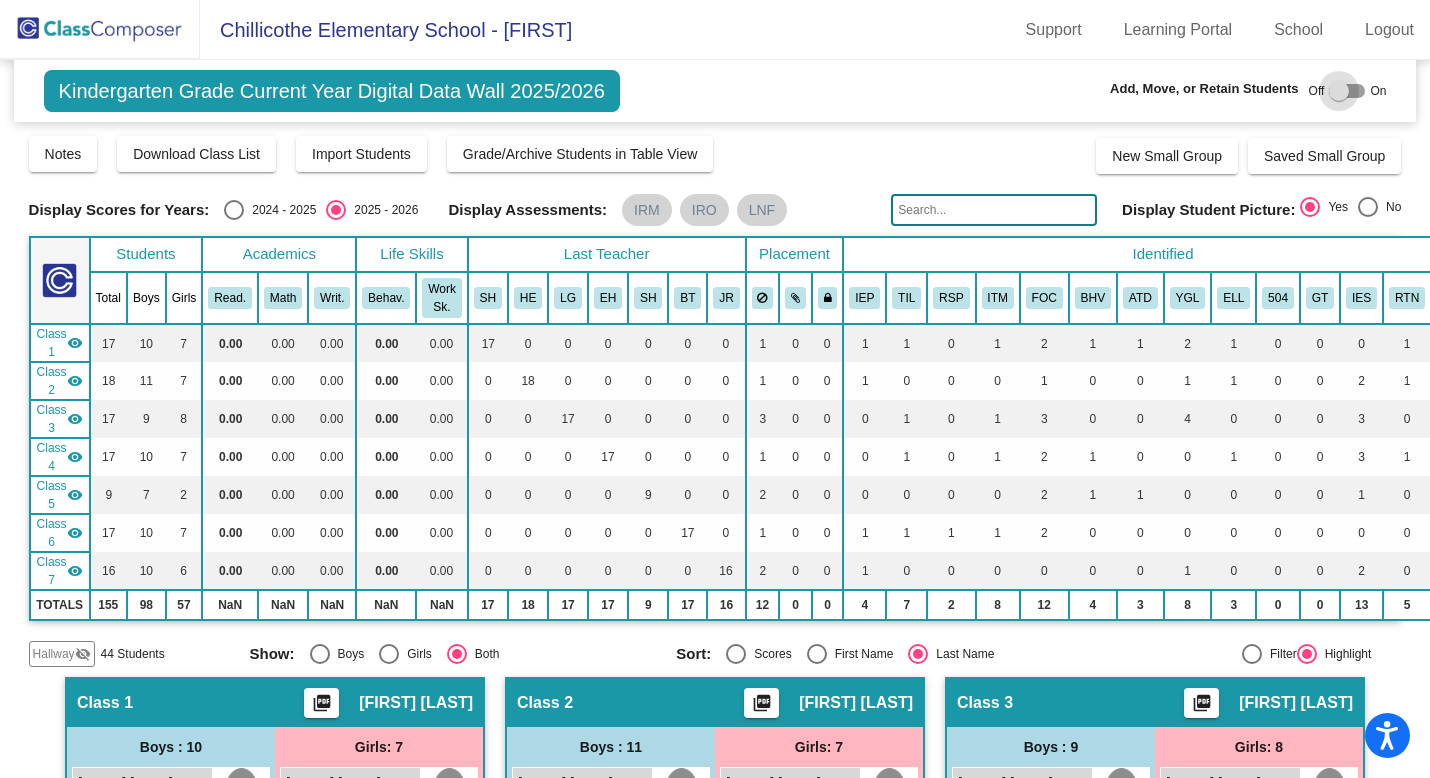 click at bounding box center (1339, 91) 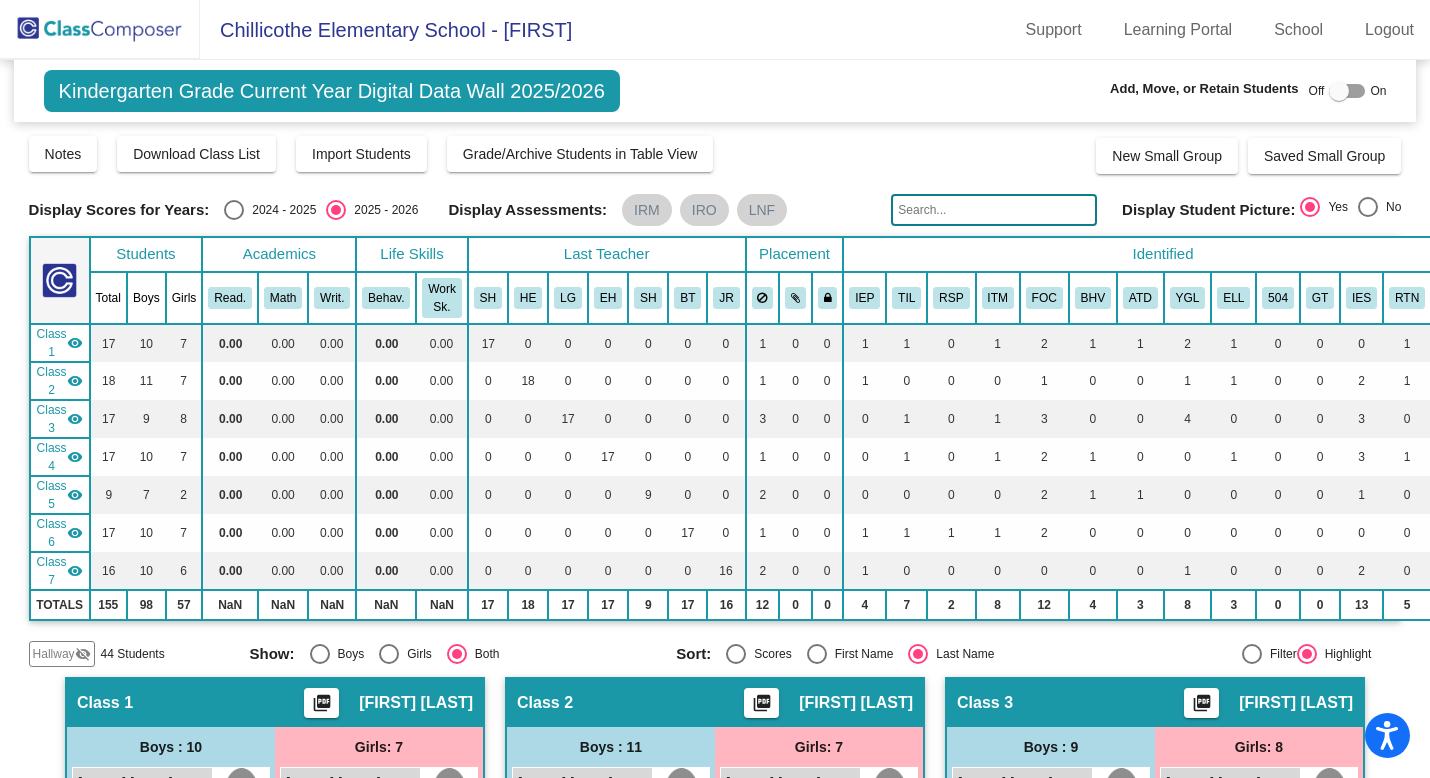 checkbox on "true" 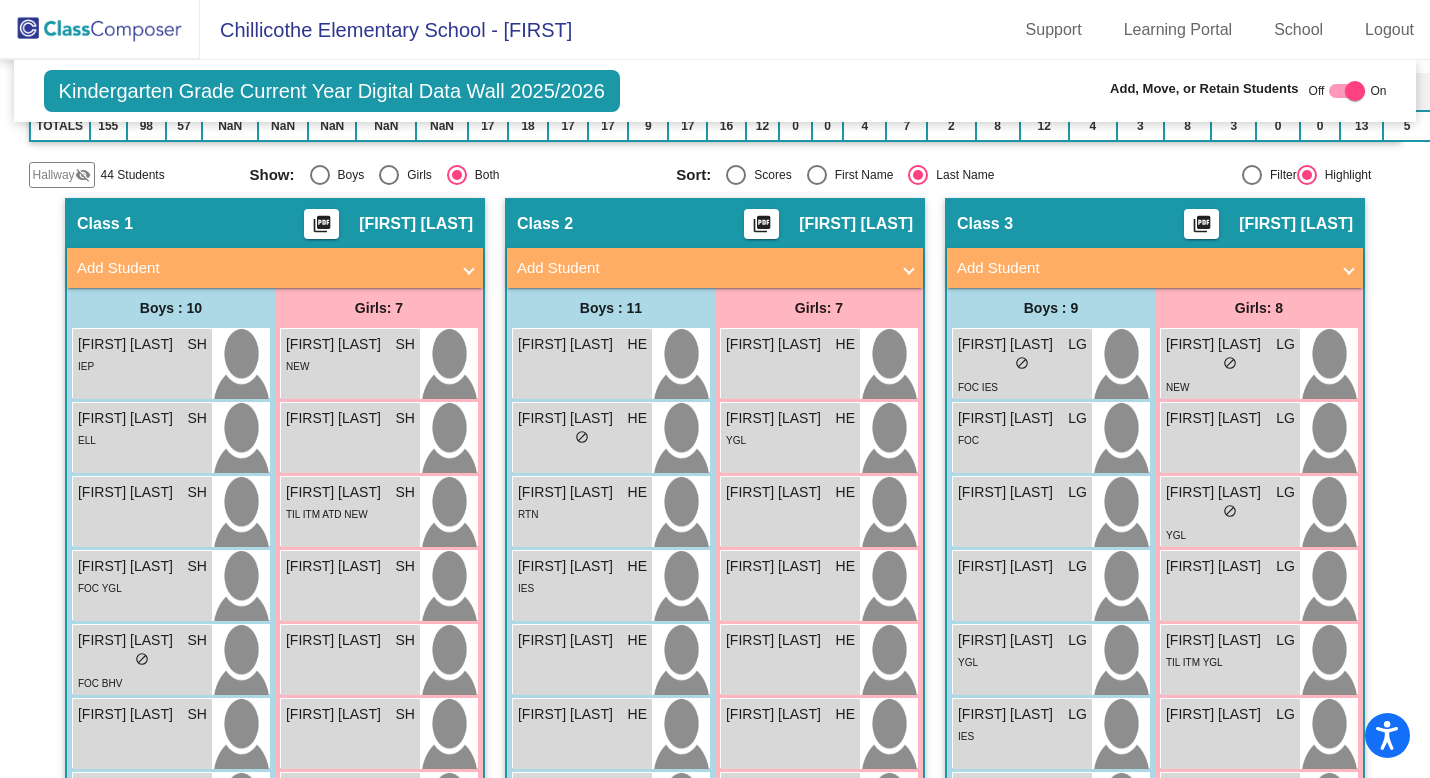 scroll, scrollTop: 490, scrollLeft: 0, axis: vertical 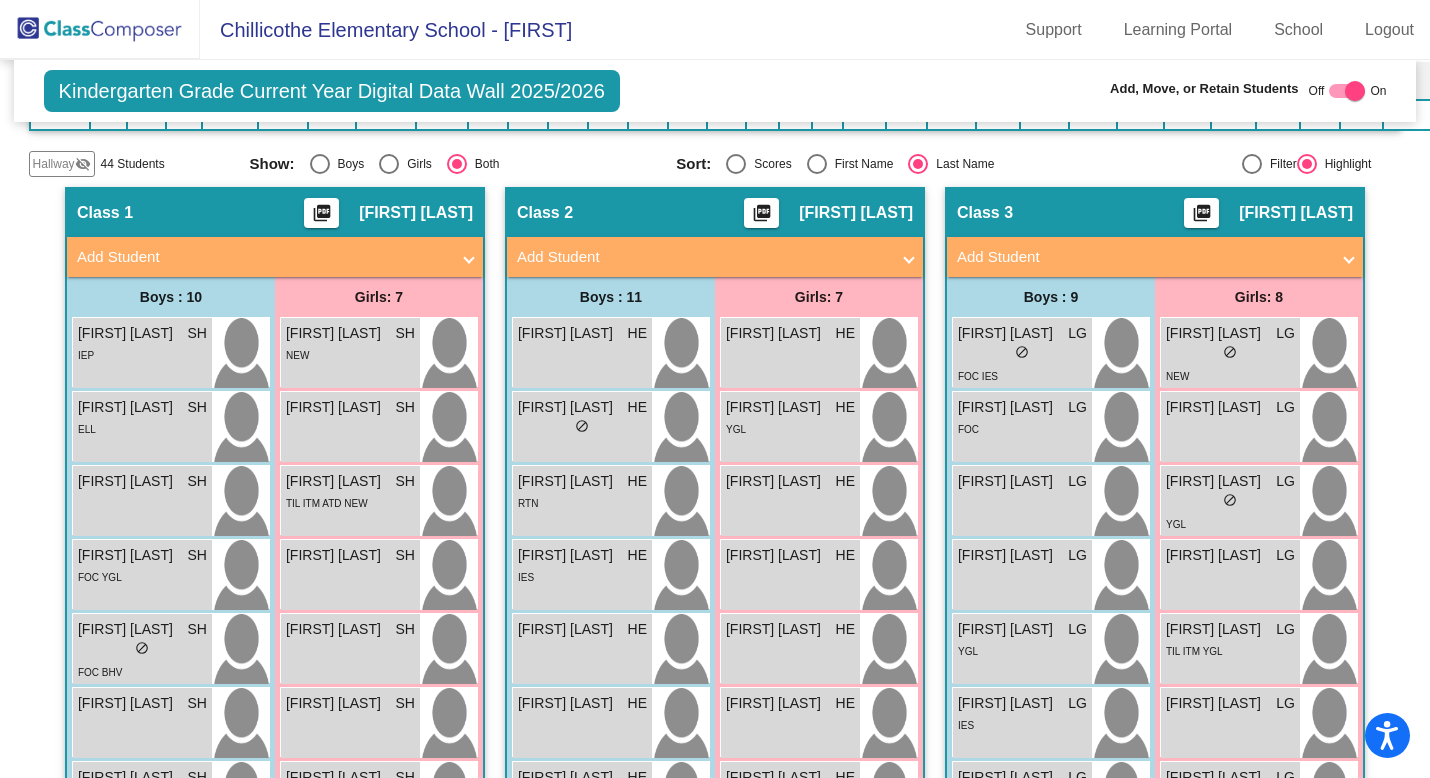 click on "Add Student" at bounding box center [271, 257] 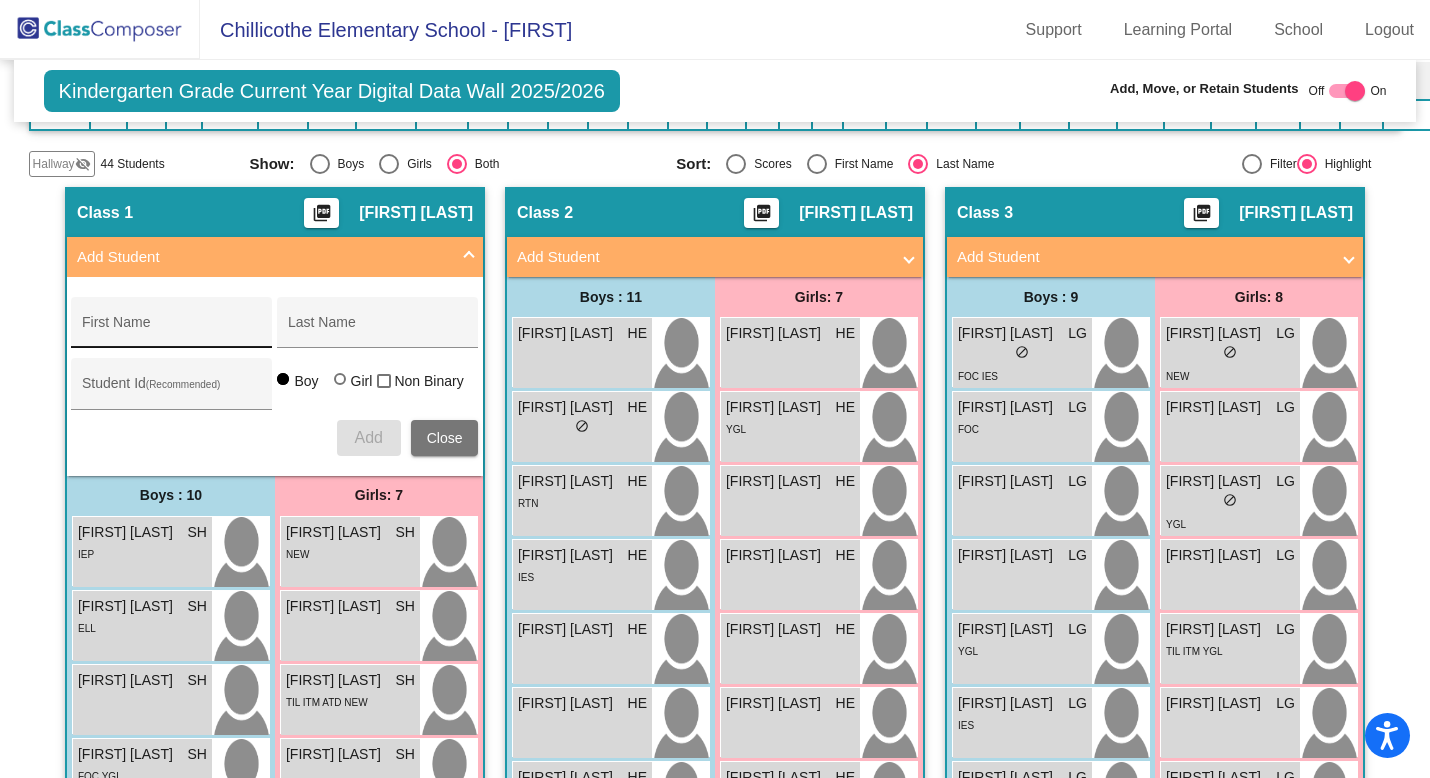 click on "First Name" at bounding box center (172, 330) 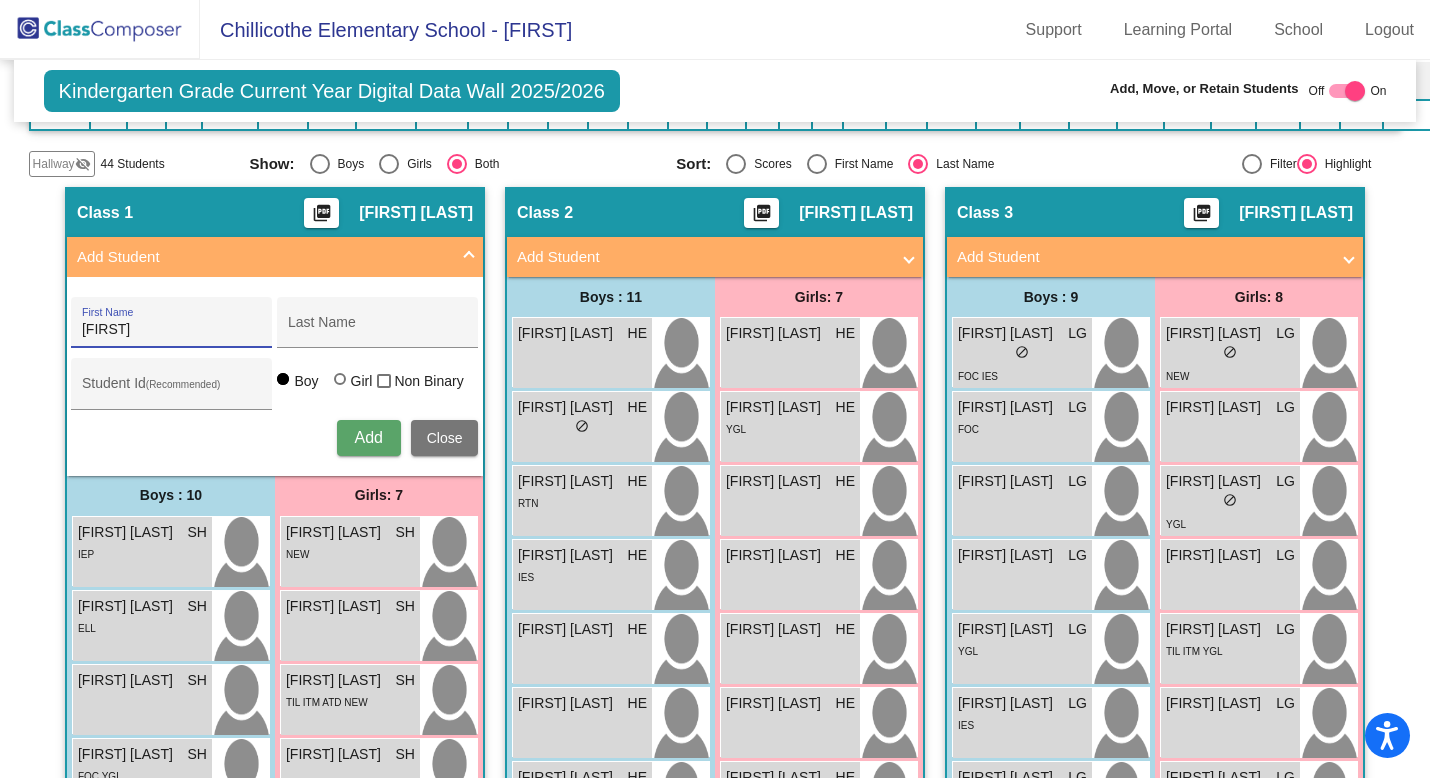 type on "[FIRST]" 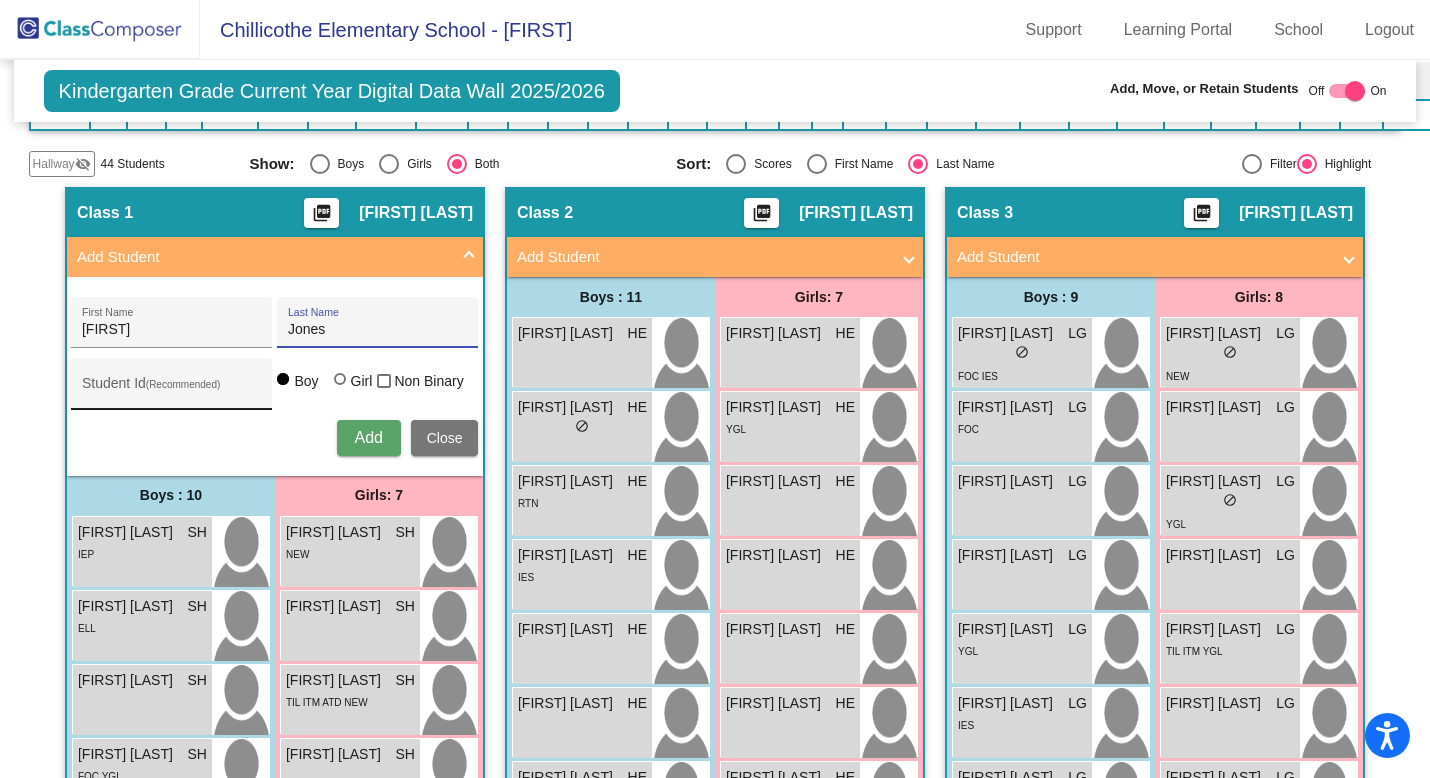 type on "Jones" 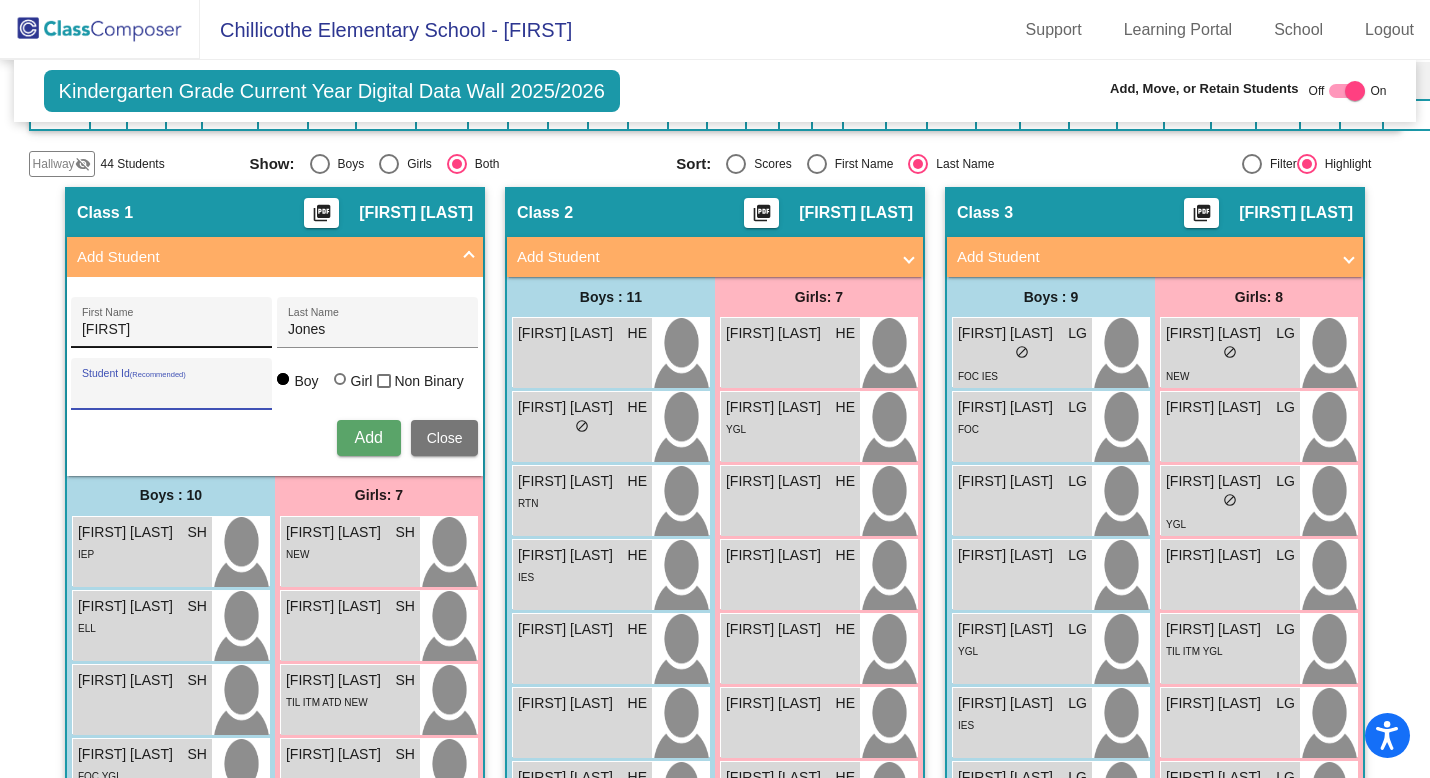 click on "[FIRST]" at bounding box center (172, 330) 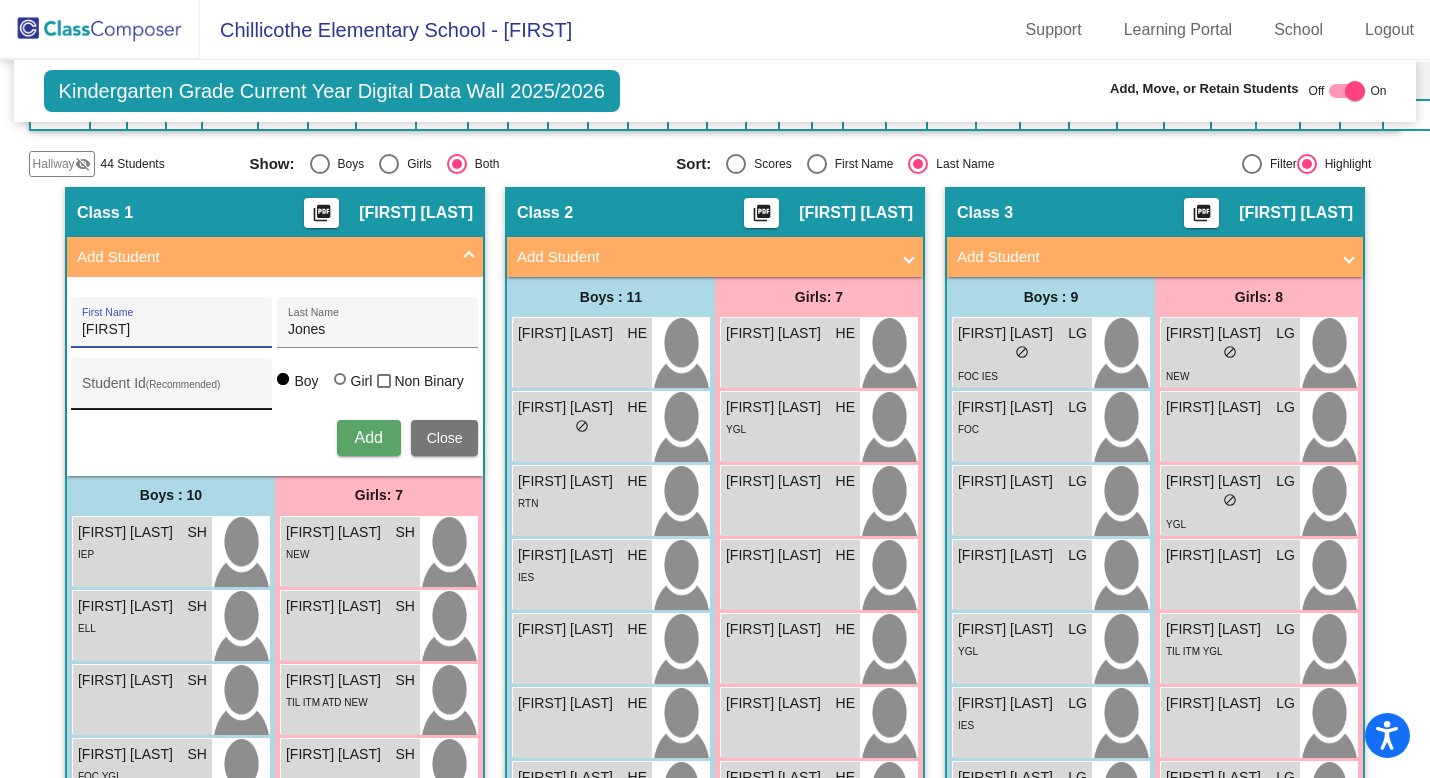 type on "[FIRST]" 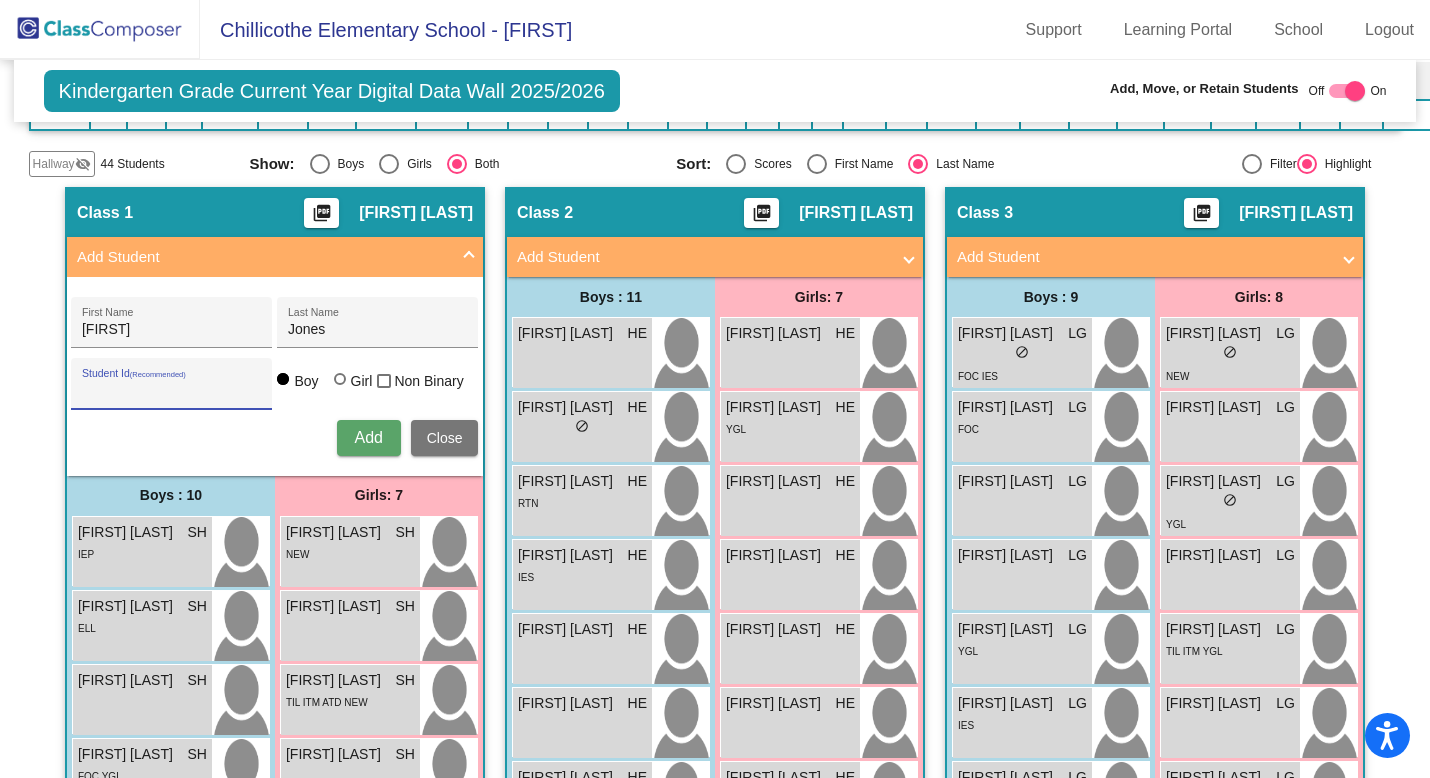 paste on "[NUMBER]" 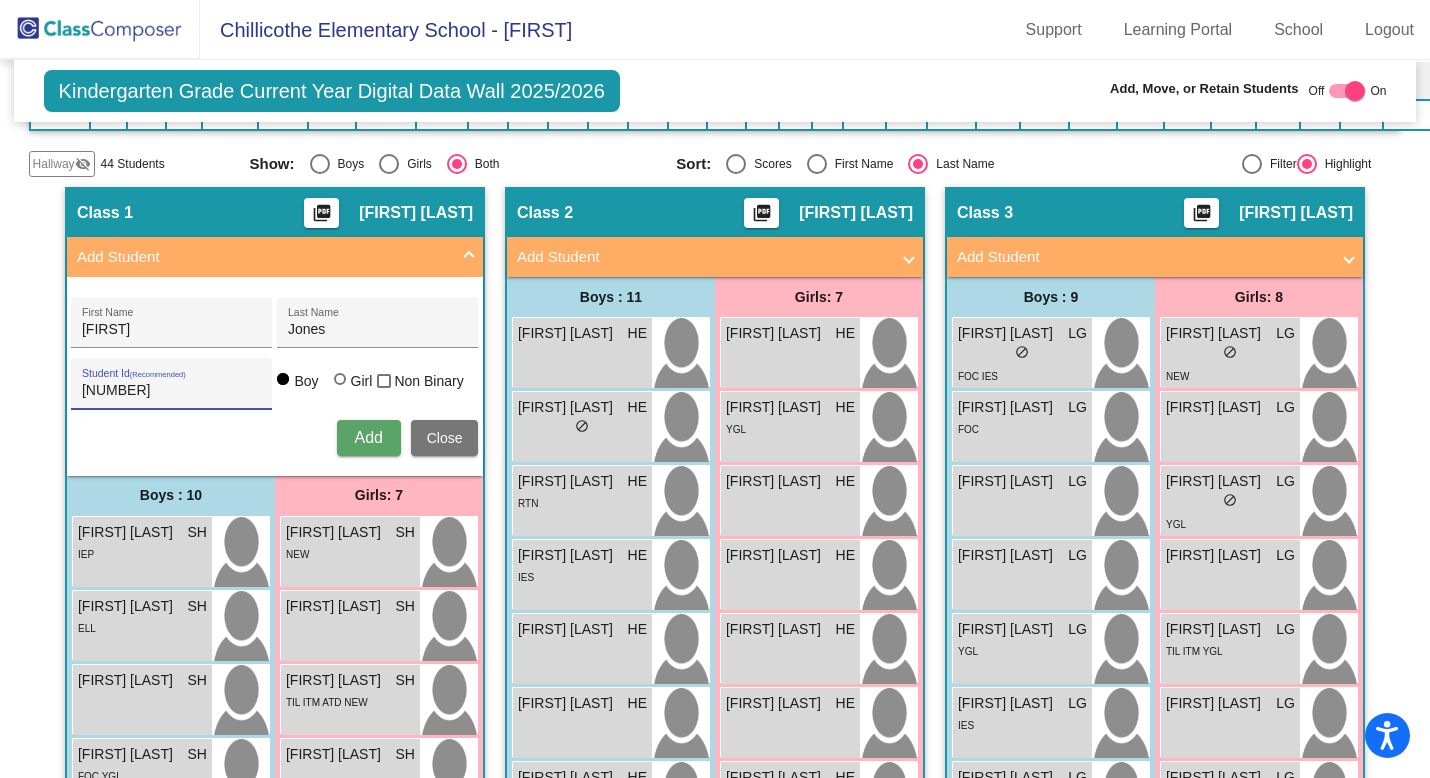 type on "[NUMBER]" 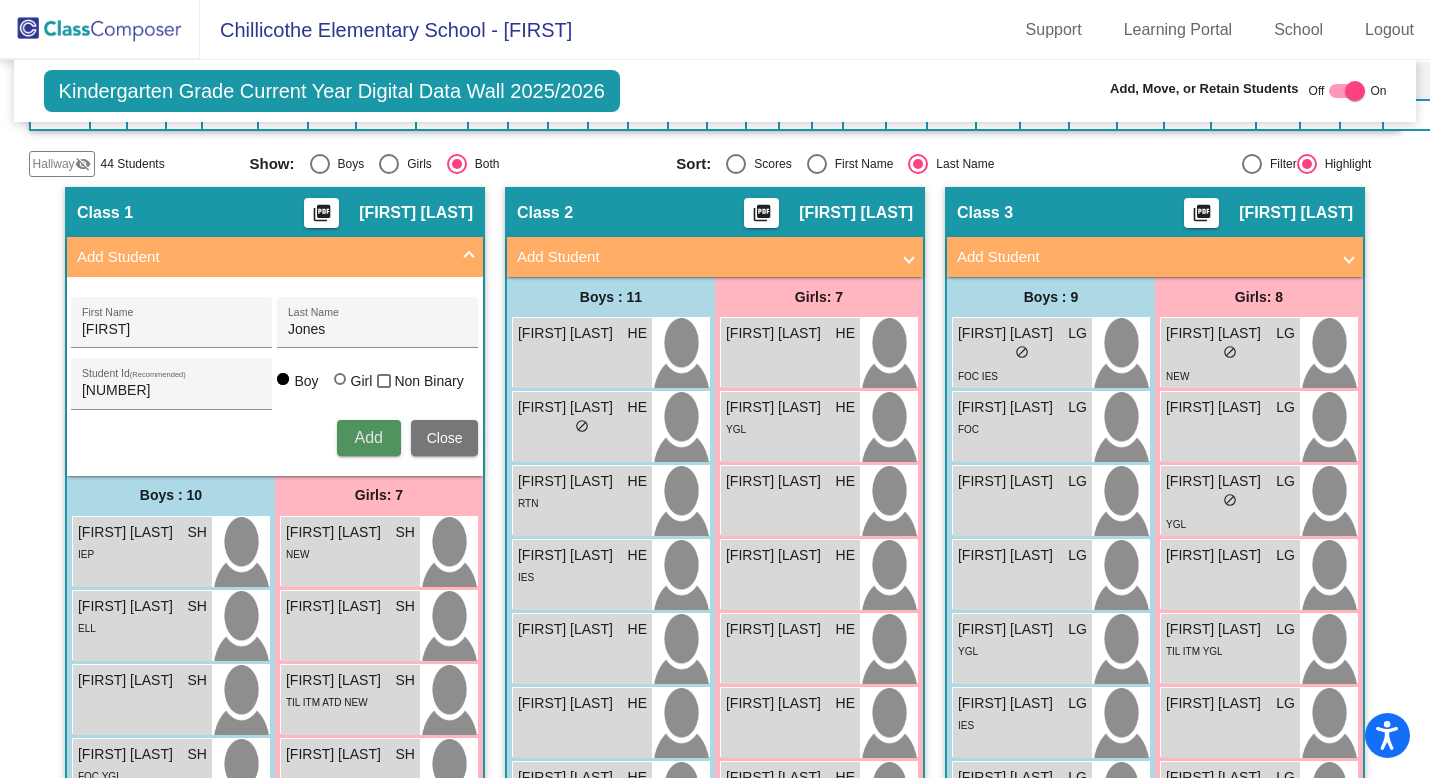 click on "Add" at bounding box center [368, 437] 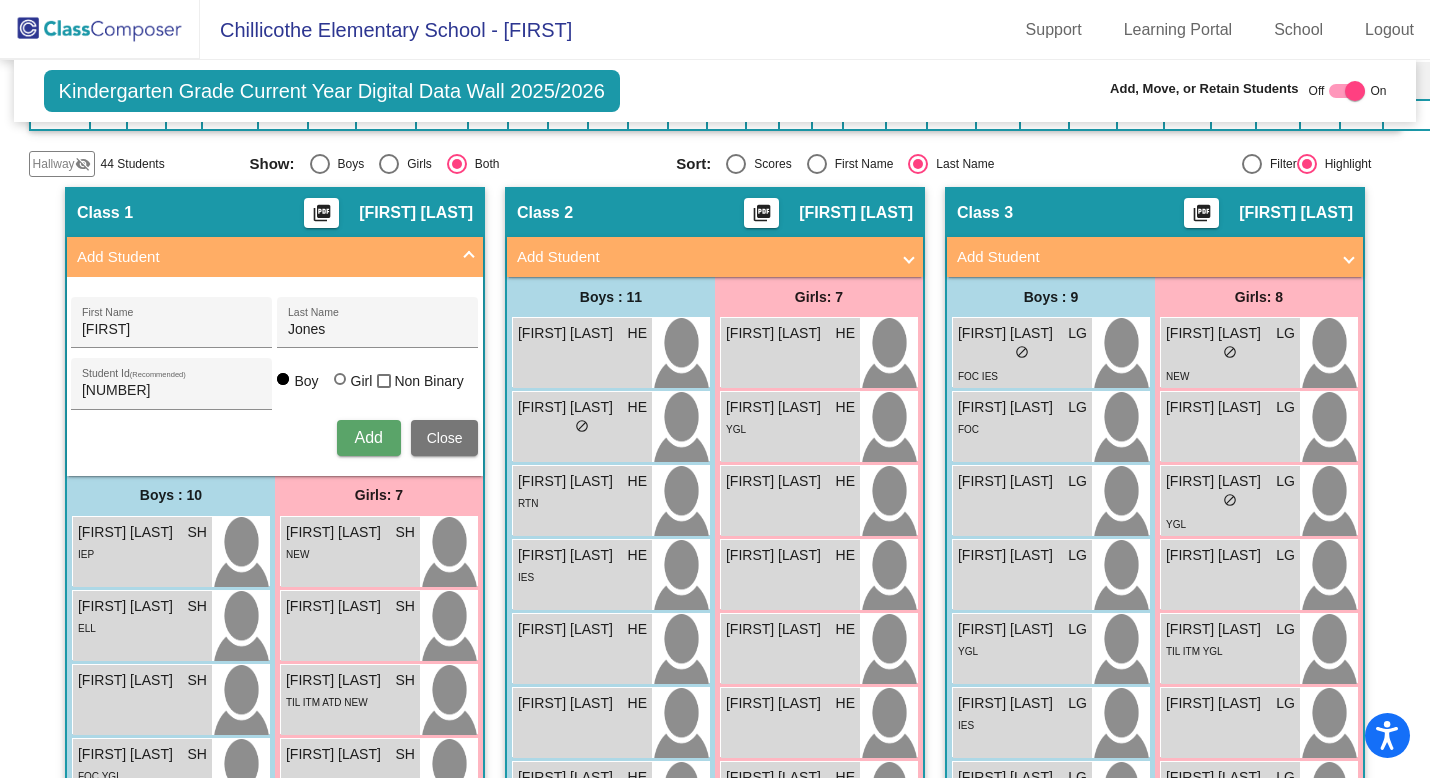type 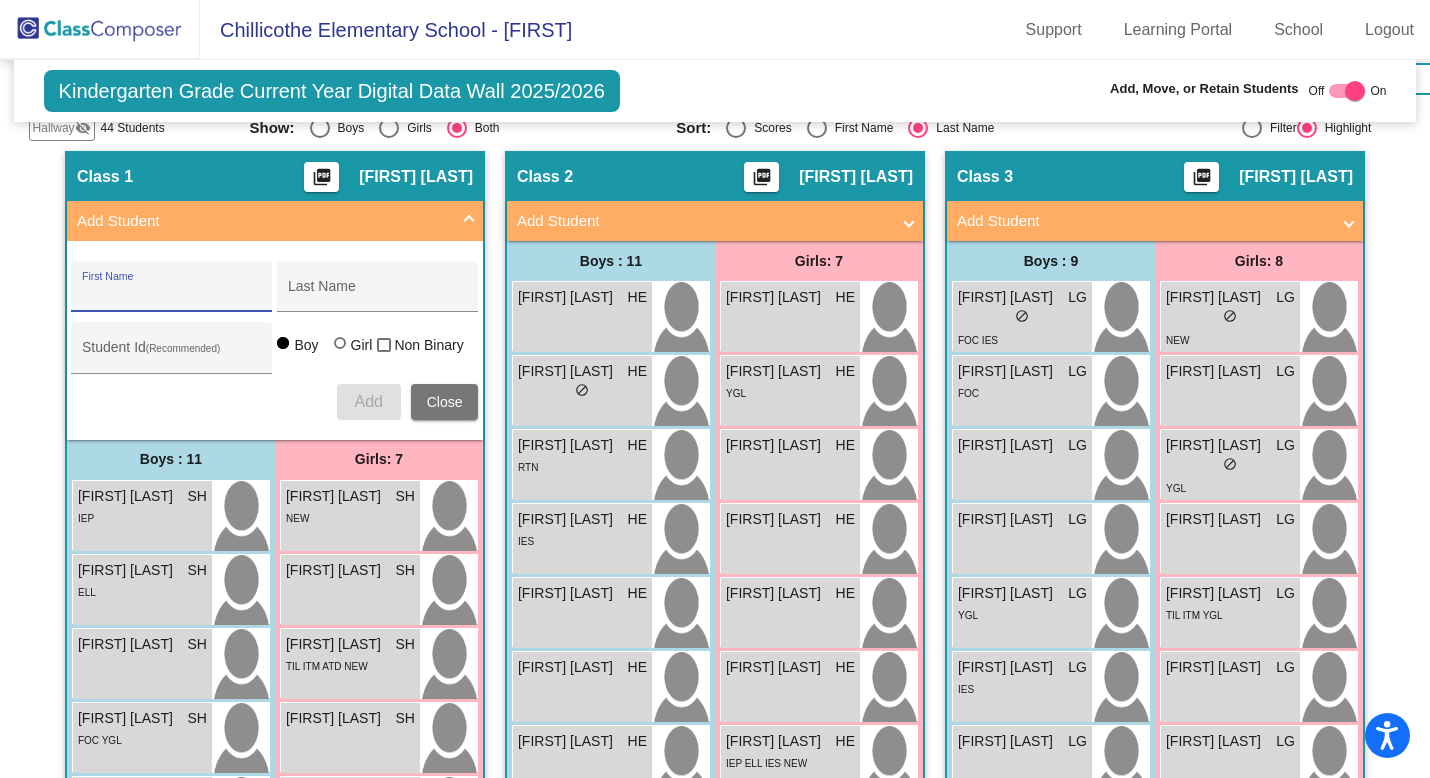 scroll, scrollTop: 491, scrollLeft: 0, axis: vertical 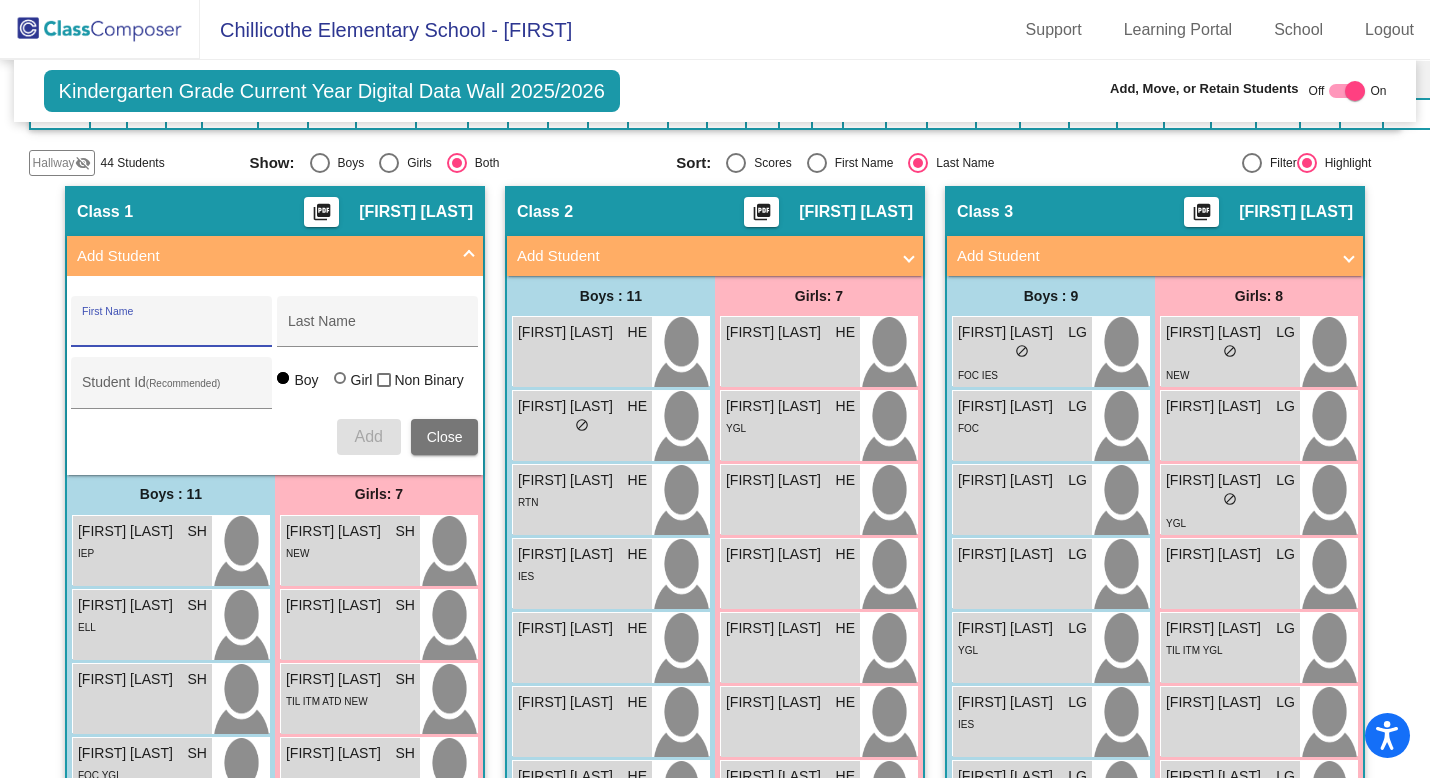 click at bounding box center (1349, 256) 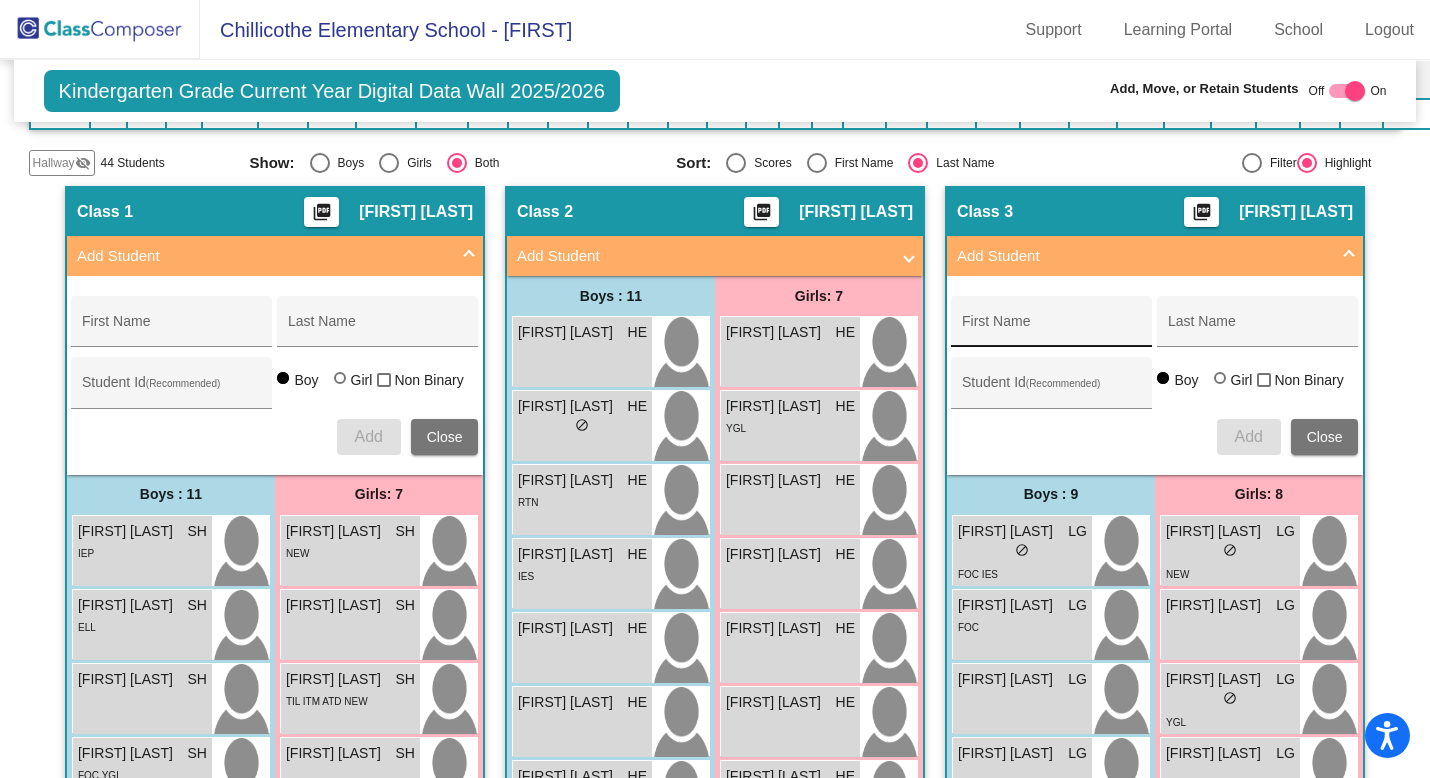 click on "First Name" at bounding box center [1052, 329] 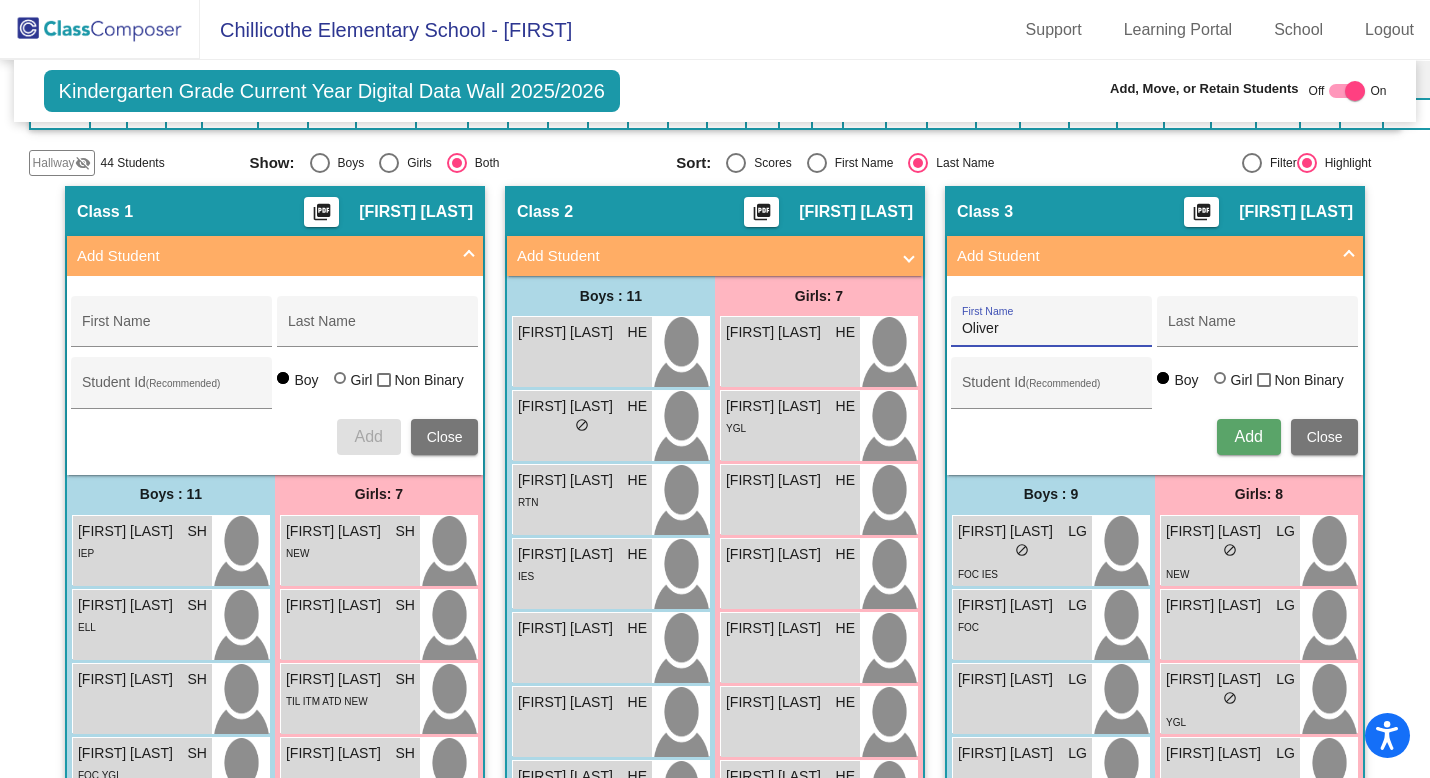 type on "Oliver" 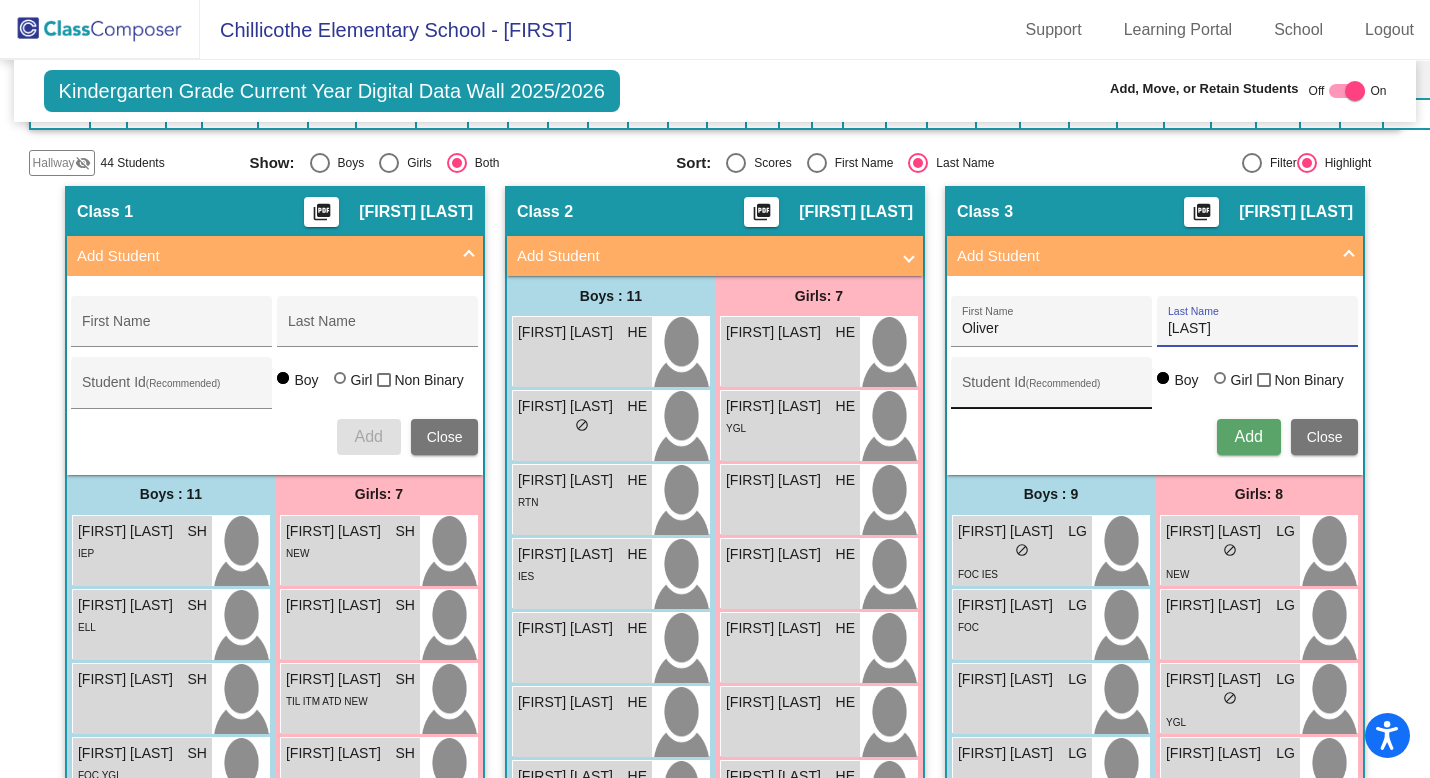 type on "[LAST]" 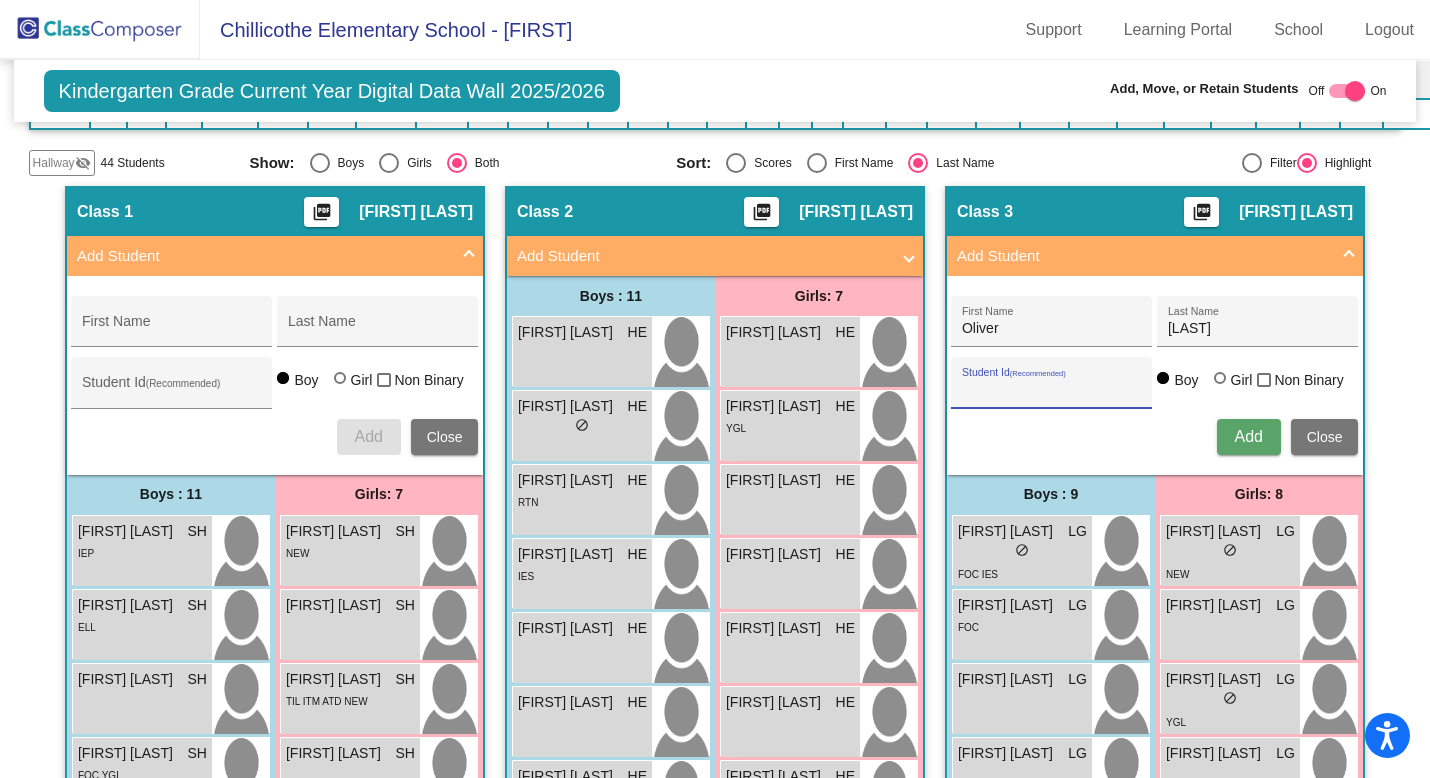 paste on "[PHONE]" 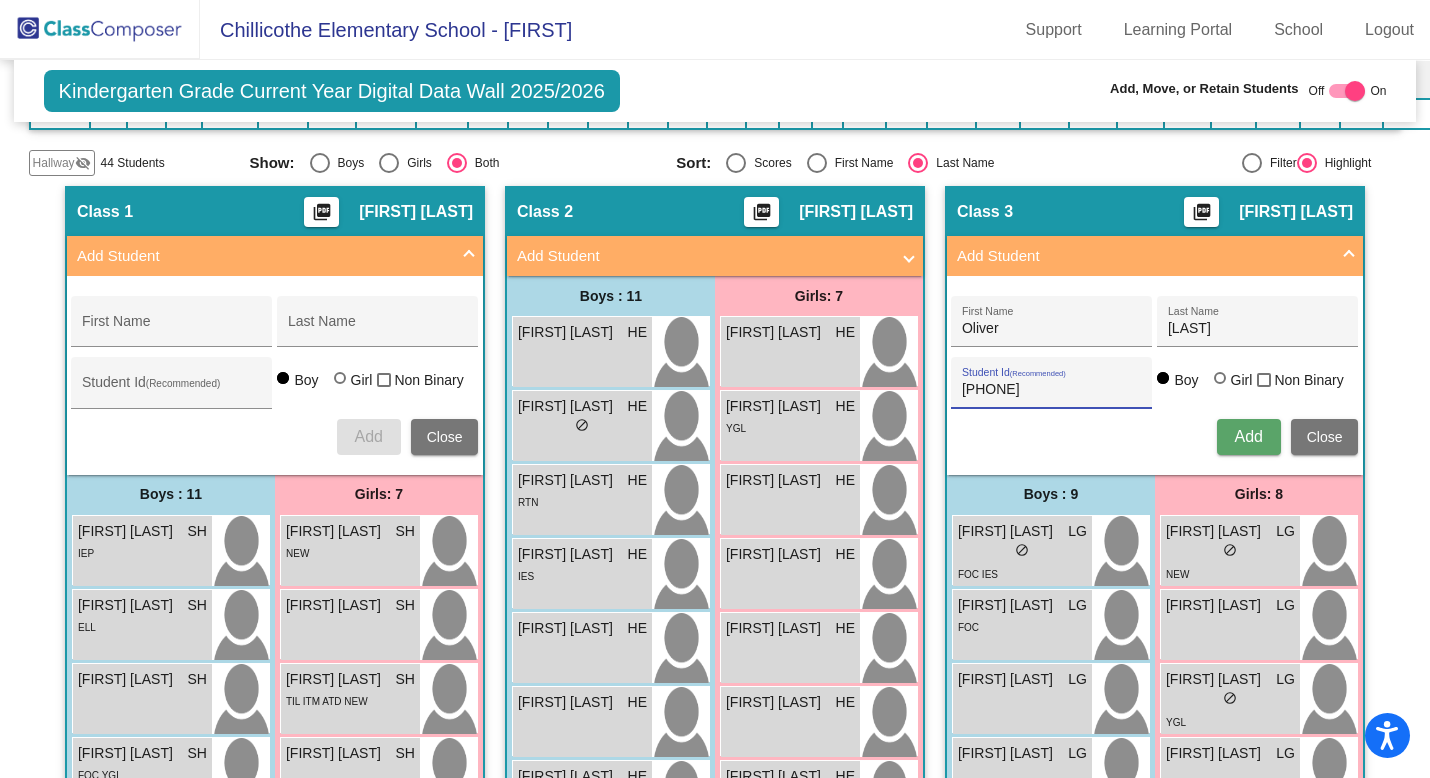 type on "[PHONE]" 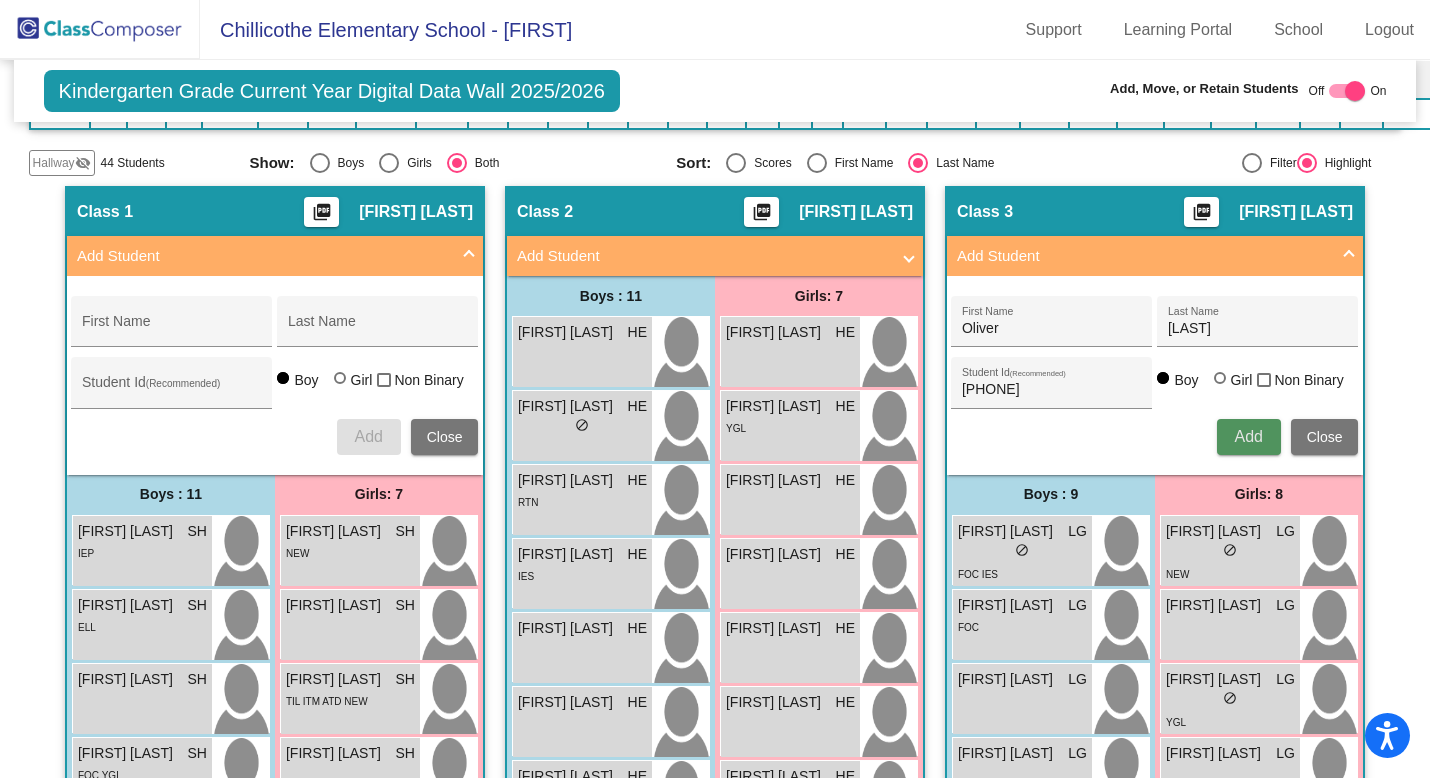 type 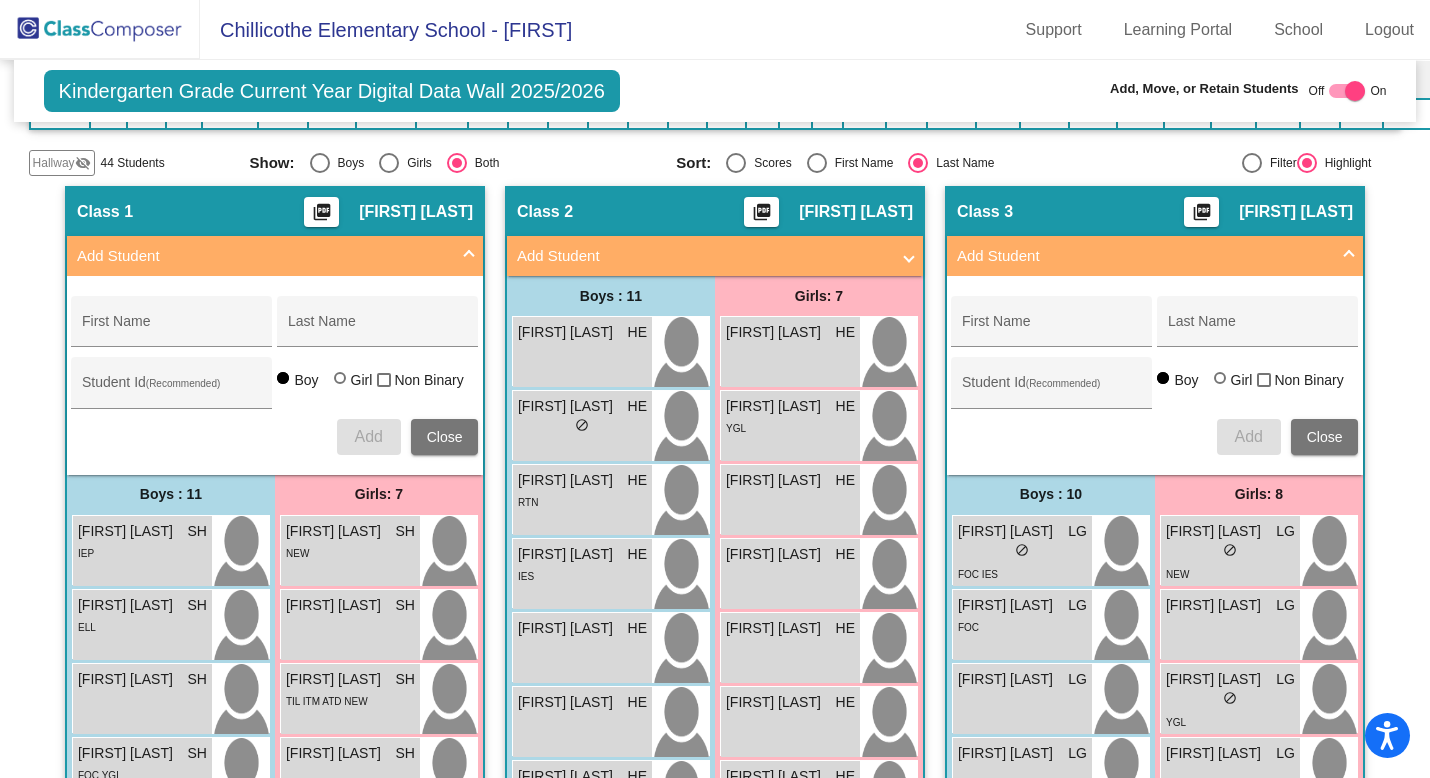 click at bounding box center (1349, 256) 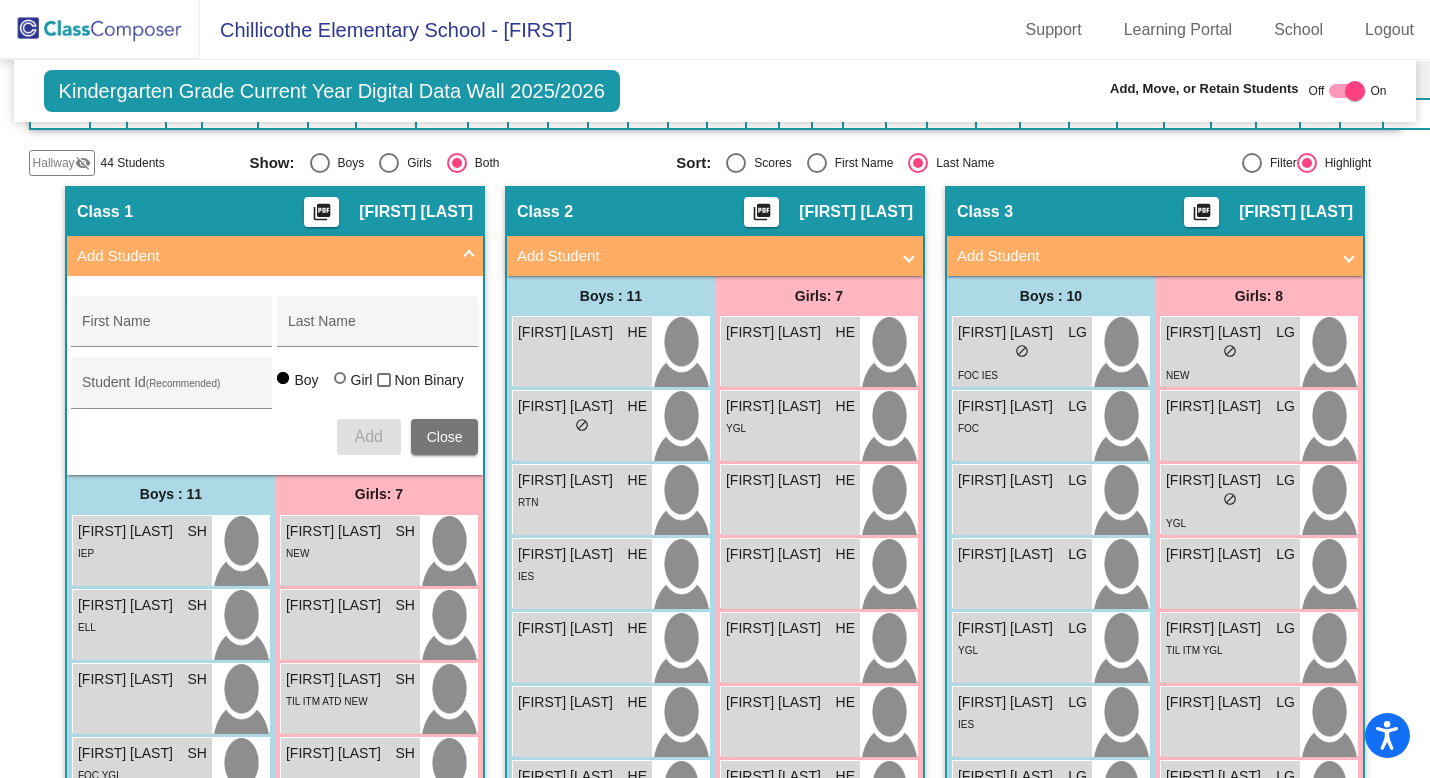 click at bounding box center [1349, 256] 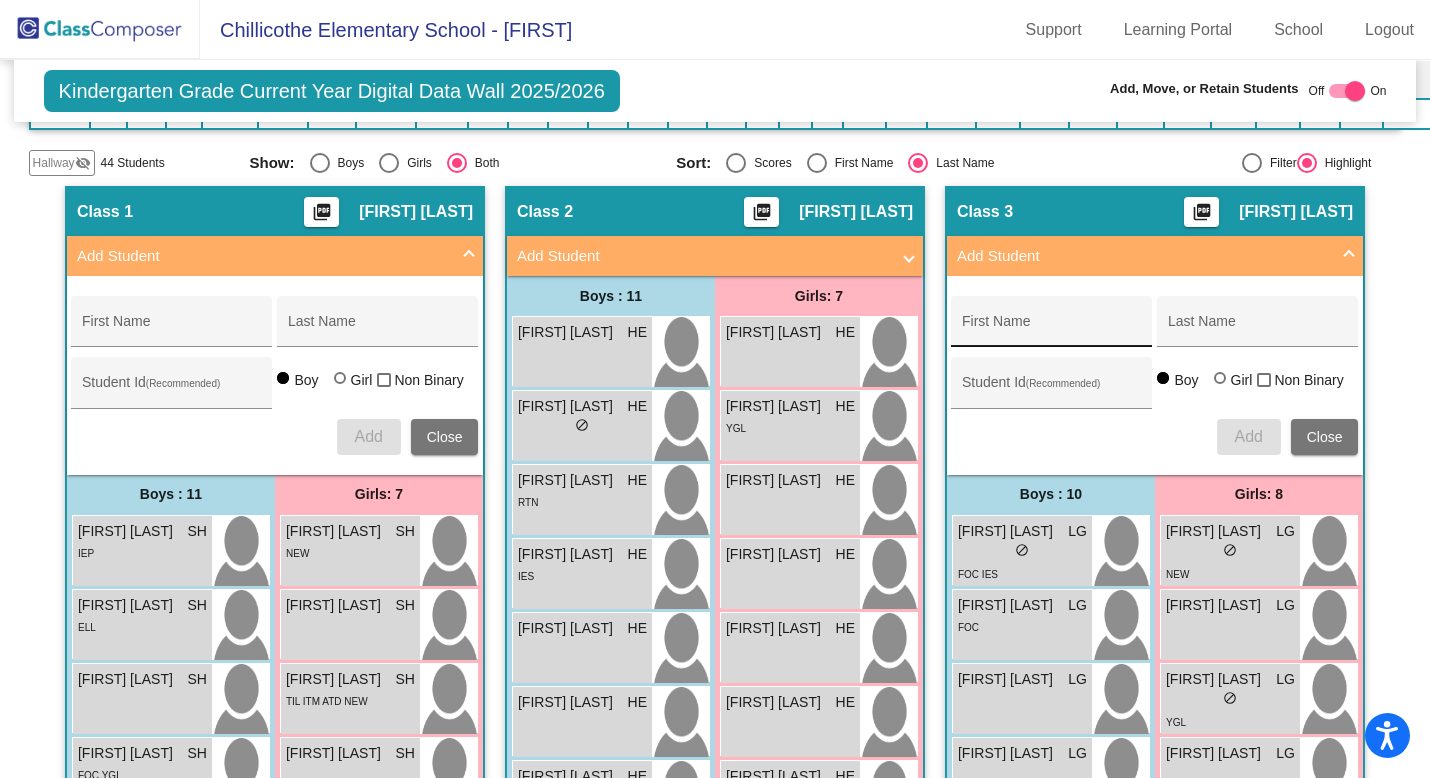 click on "First Name" at bounding box center (1052, 329) 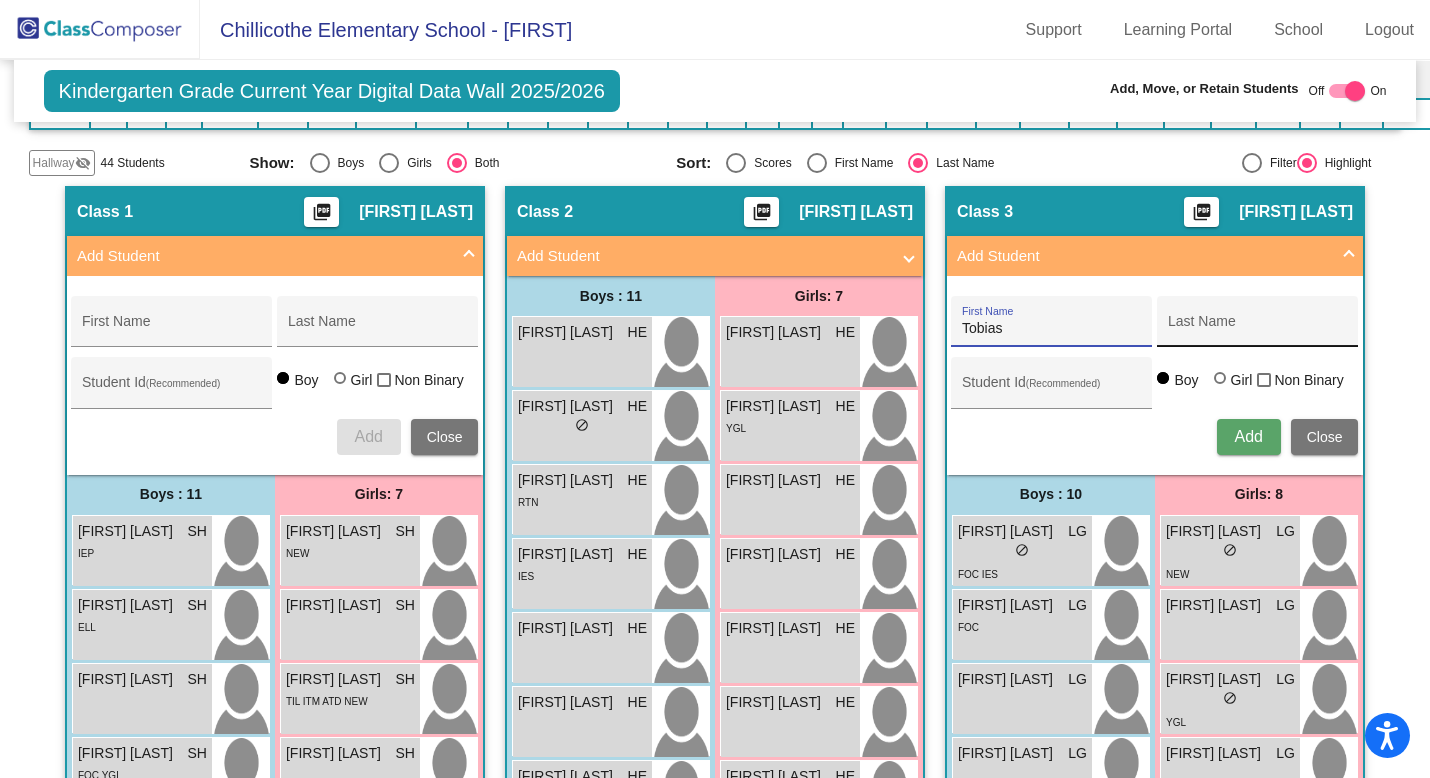 type on "Tobias" 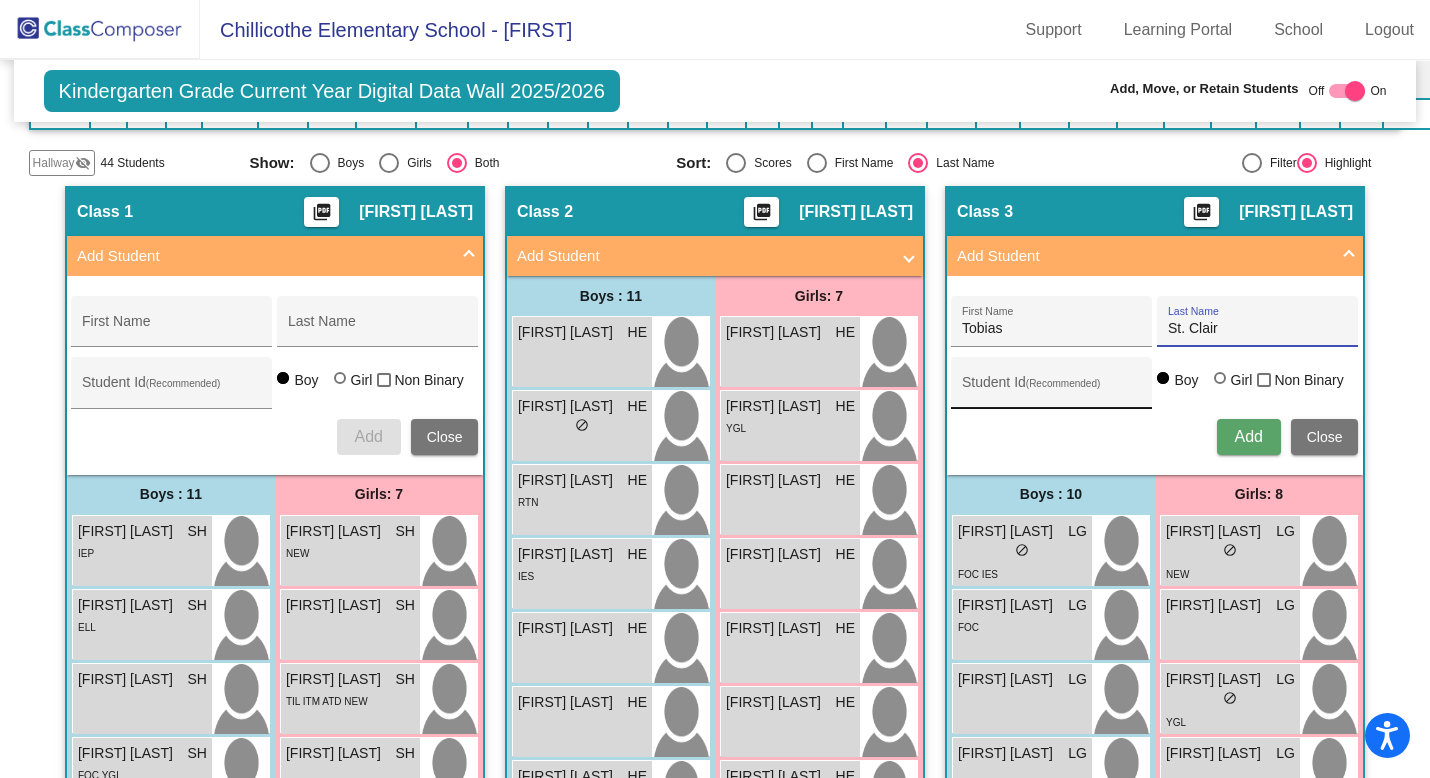 type on "St. Clair" 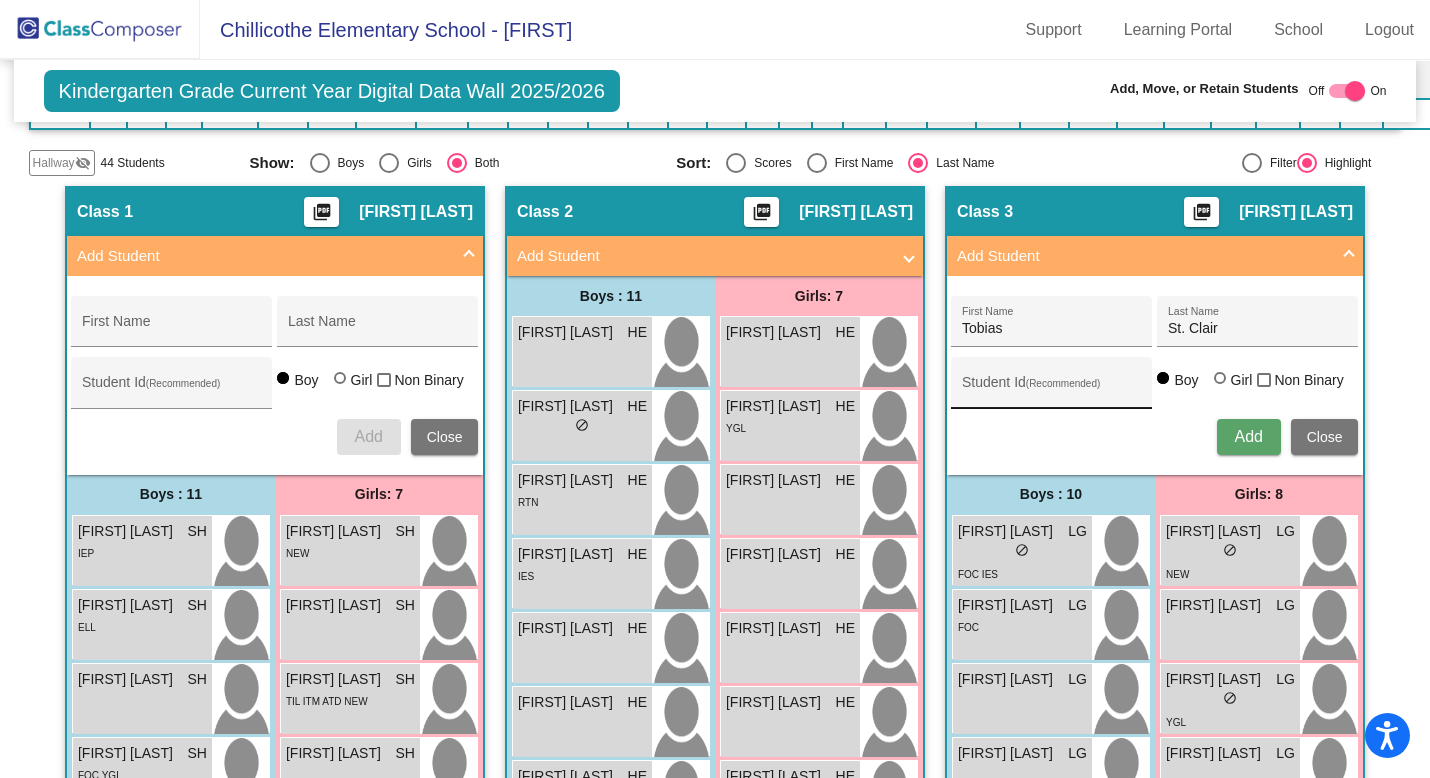 click on "Student Id  (Recommended)" at bounding box center [1052, 388] 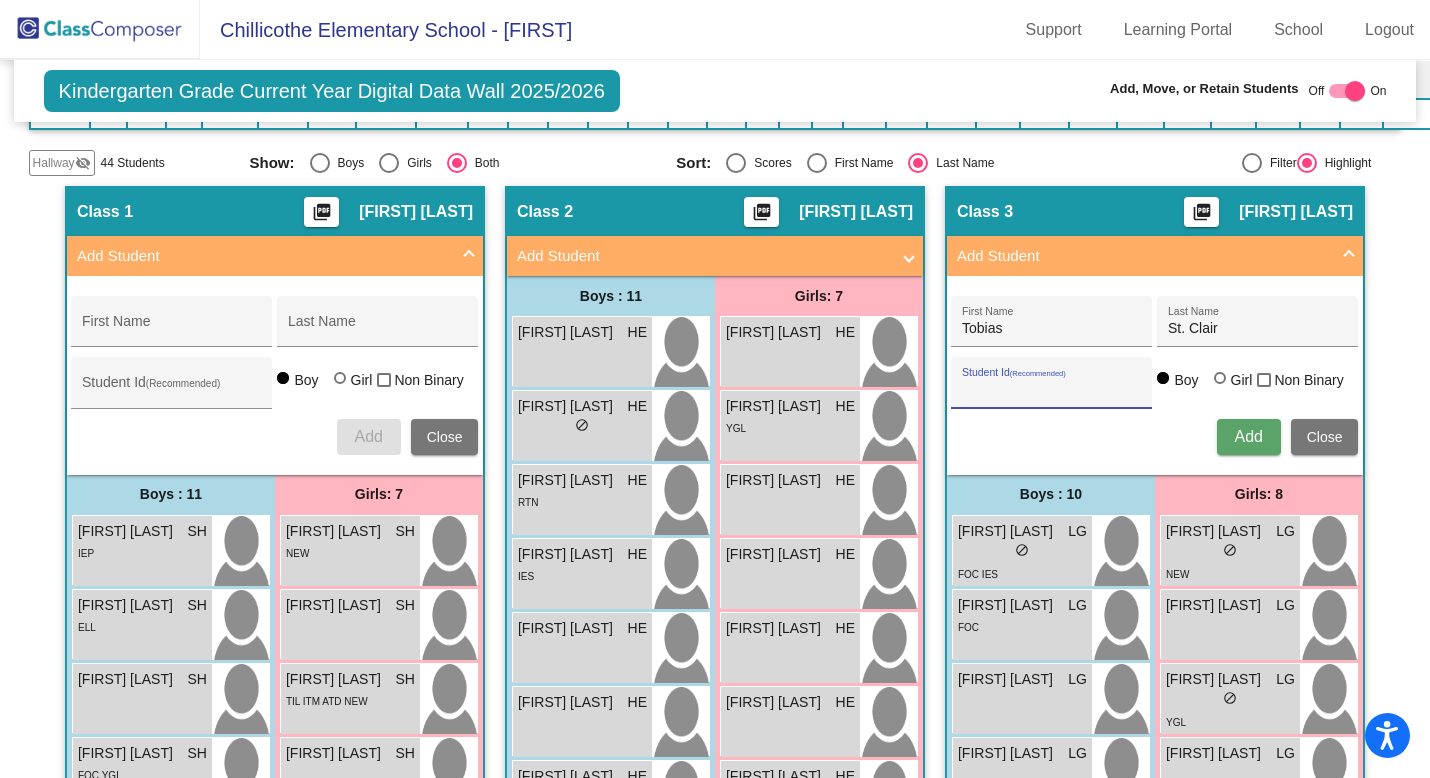 paste on "[NUMBER]" 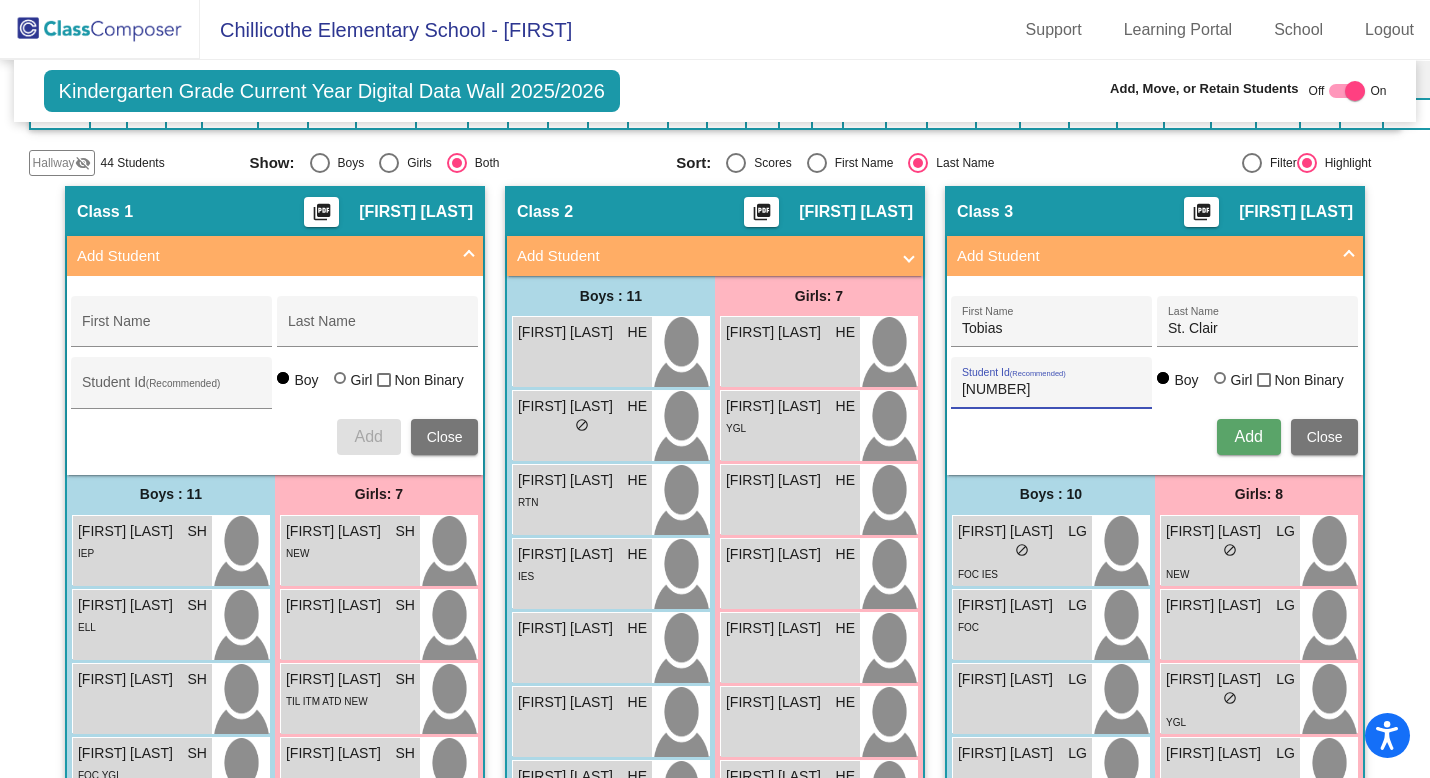 type on "[NUMBER]" 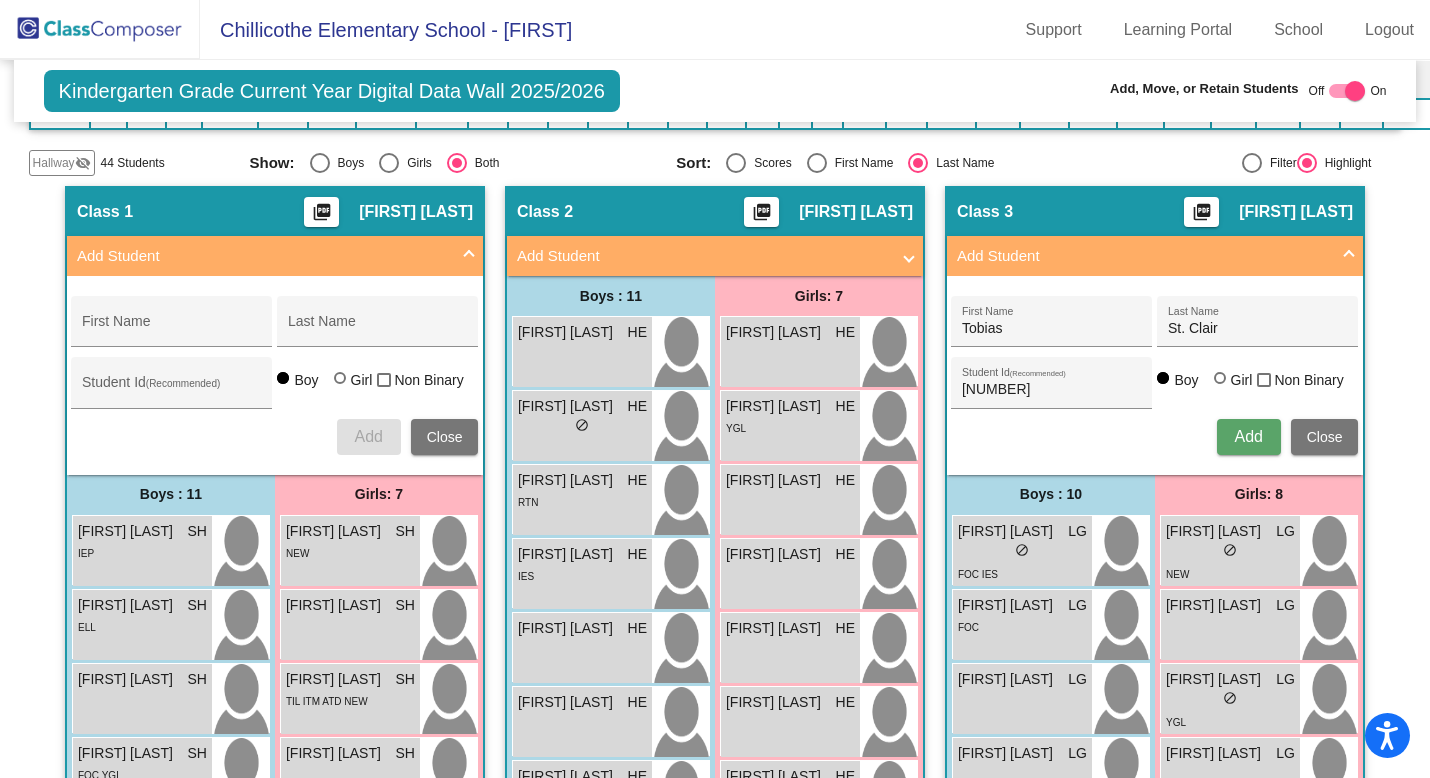 type 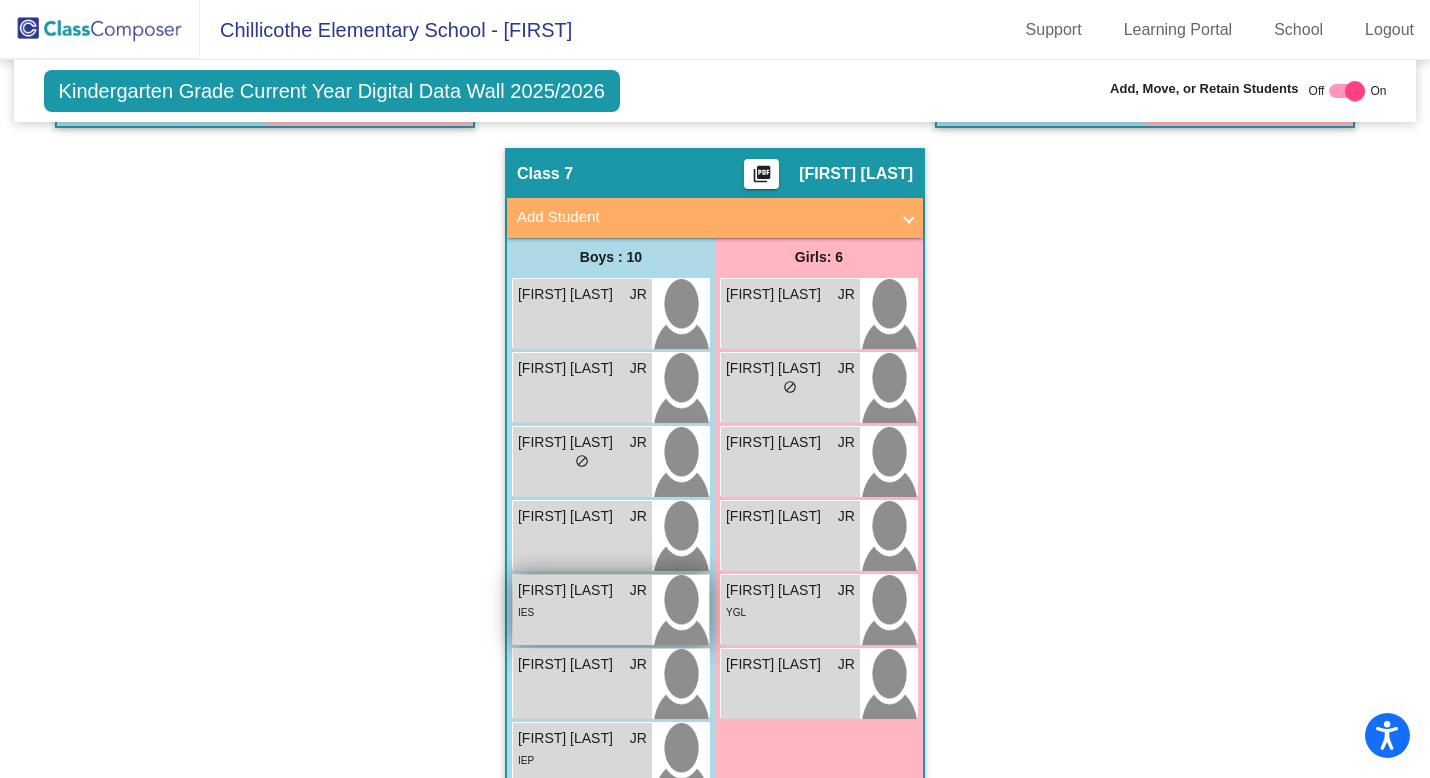 scroll, scrollTop: 2577, scrollLeft: 0, axis: vertical 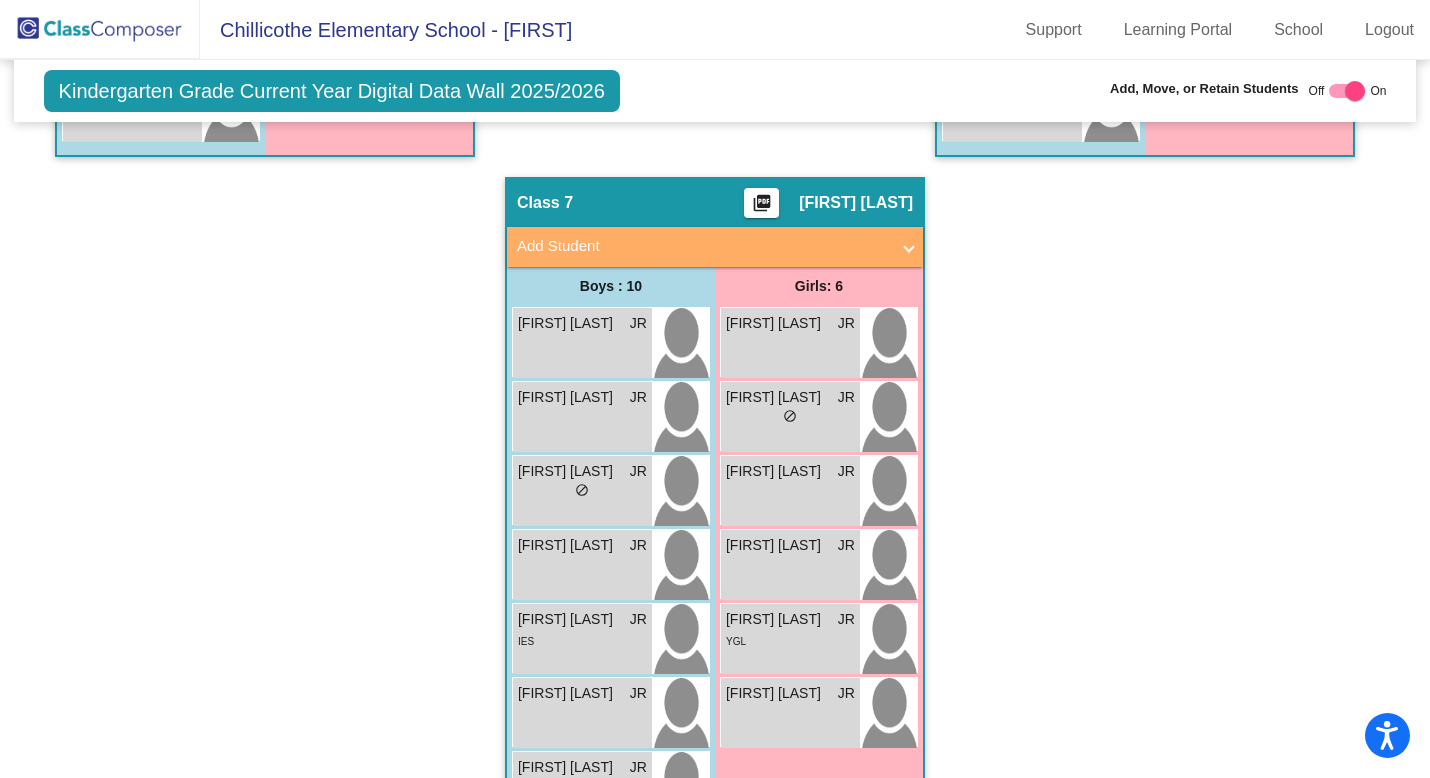 click on "Add Student" at bounding box center [711, 246] 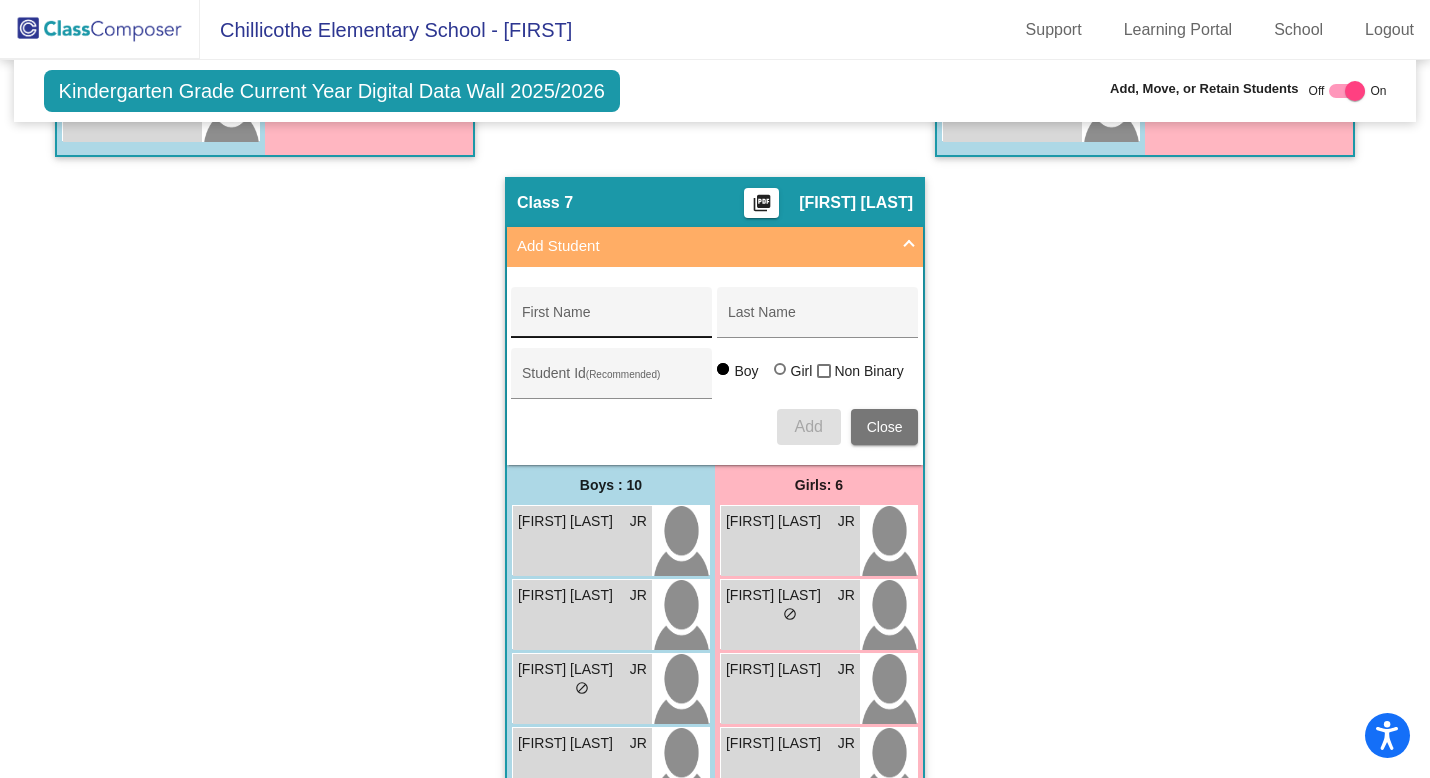 click on "First Name" at bounding box center (612, 320) 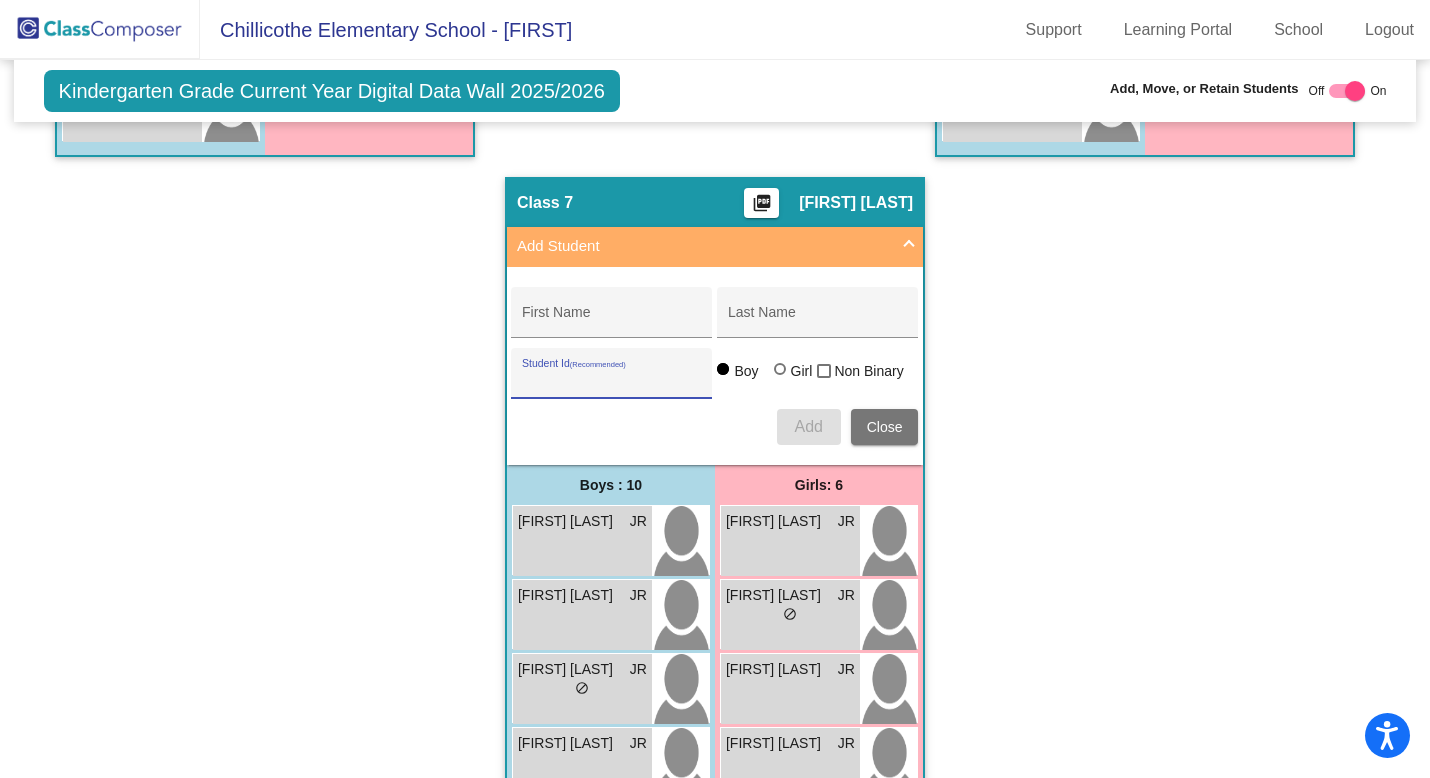 click on "Student Id  (Recommended)" at bounding box center [612, 381] 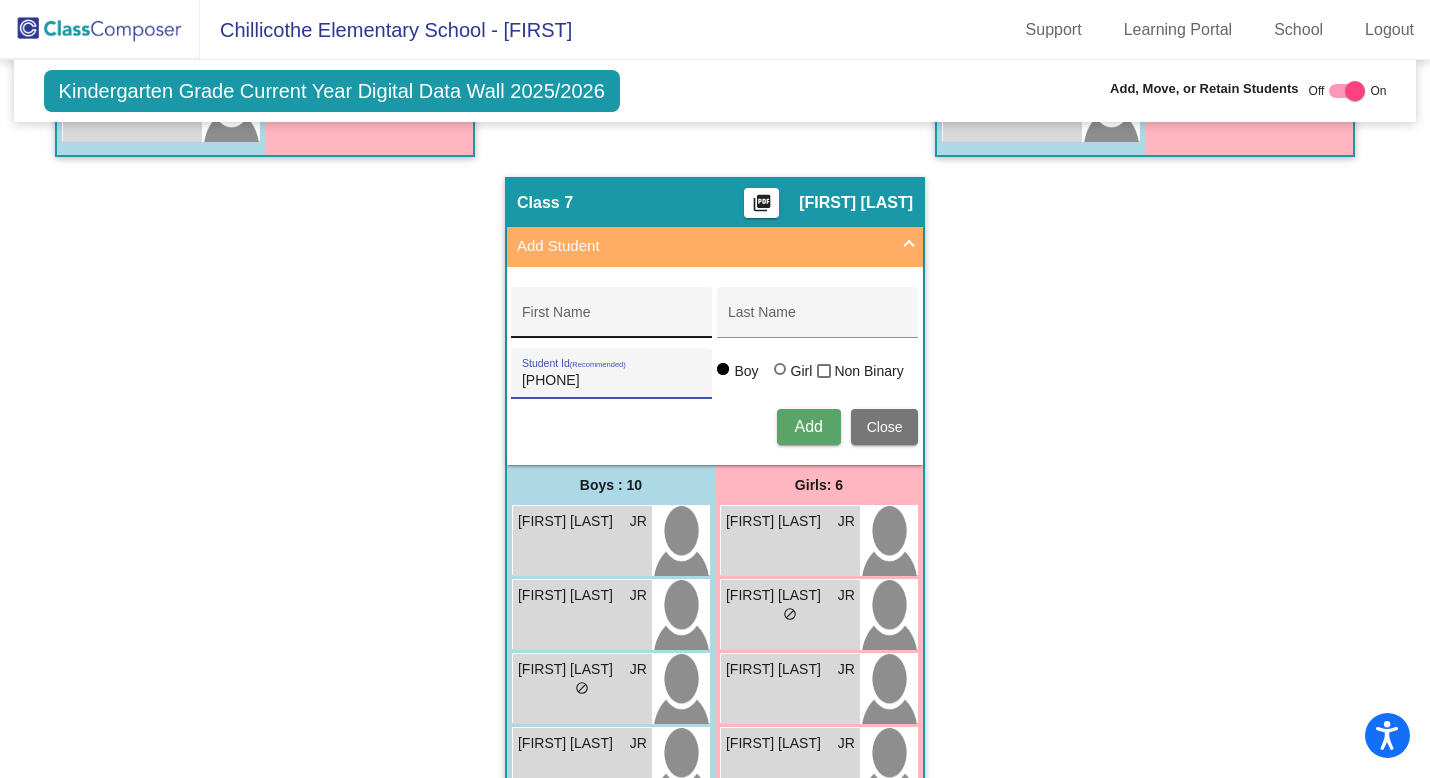 click on "First Name" at bounding box center [612, 320] 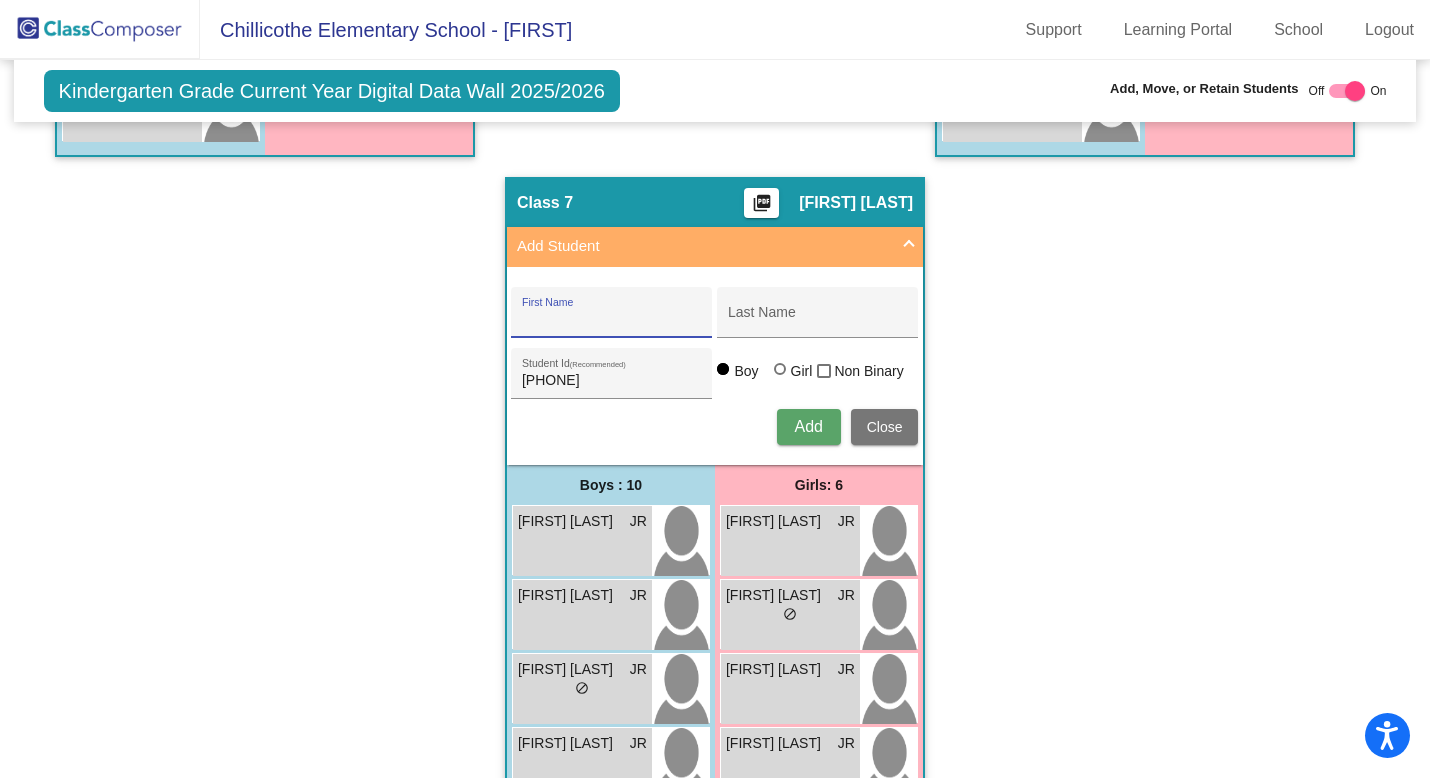 click on "First Name" at bounding box center (612, 320) 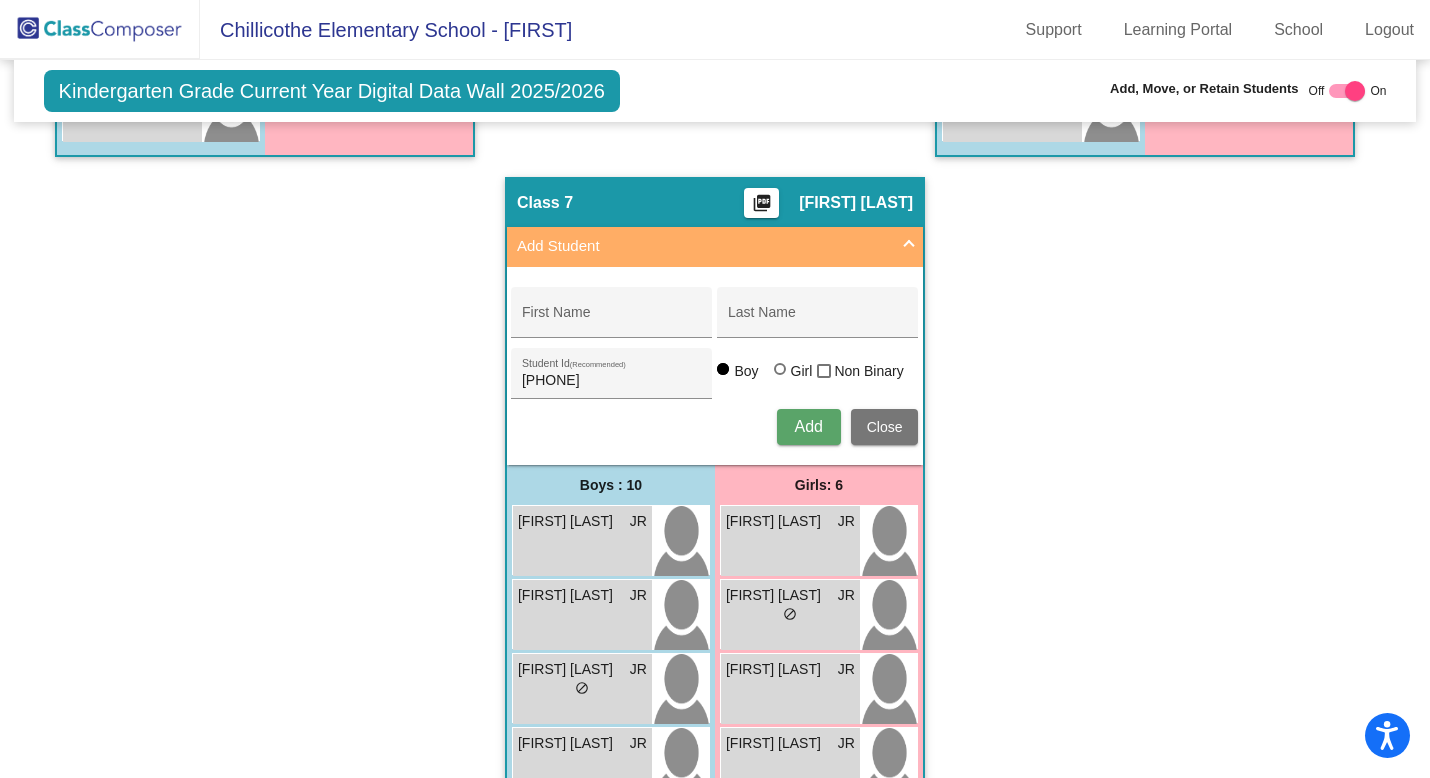 click on "Hallway - Hallway Class picture_as_pdf Add Student First Name Last Name Student Id (Recommended) Boy Girl Non Binary Add Close Boys : 31 Winston Ashford lock do_not_disturb_alt Clayton Ball lock do_not_disturb_alt TIL ITM Treven Ball lock do_not_disturb_alt ITM IES RTN RSP Bridger Bateman lock do_not_disturb_alt Nova Bowe lock do_not_disturb_alt James Buckler lock do_not_disturb_alt Braxton Charlton lock do_not_disturb_alt BHV ITM RTN Colton Comer lock do_not_disturb_alt Detroit Coon lock do_not_disturb_alt Parker Dawson lock do_not_disturb_alt Dawson Gillilan lock do_not_disturb_alt Nash Goodsell lock do_not_disturb_alt Tobiah Gouge lock do_not_disturb_alt Blain Grozinger lock do_not_disturb_alt Lincoln Hardie lock do_not_disturb_alt Zaydyen Hartzog lock do_not_disturb_alt Tristan Johnson lock do_not_disturb_alt Corbin Lambert lock do_not_disturb_alt Hunter Lambert lock do_not_disturb_alt Clyde Little lock do_not_disturb_alt Zeppelin Mccollum lock do_not_disturb_alt William Mitchell lock TIL" 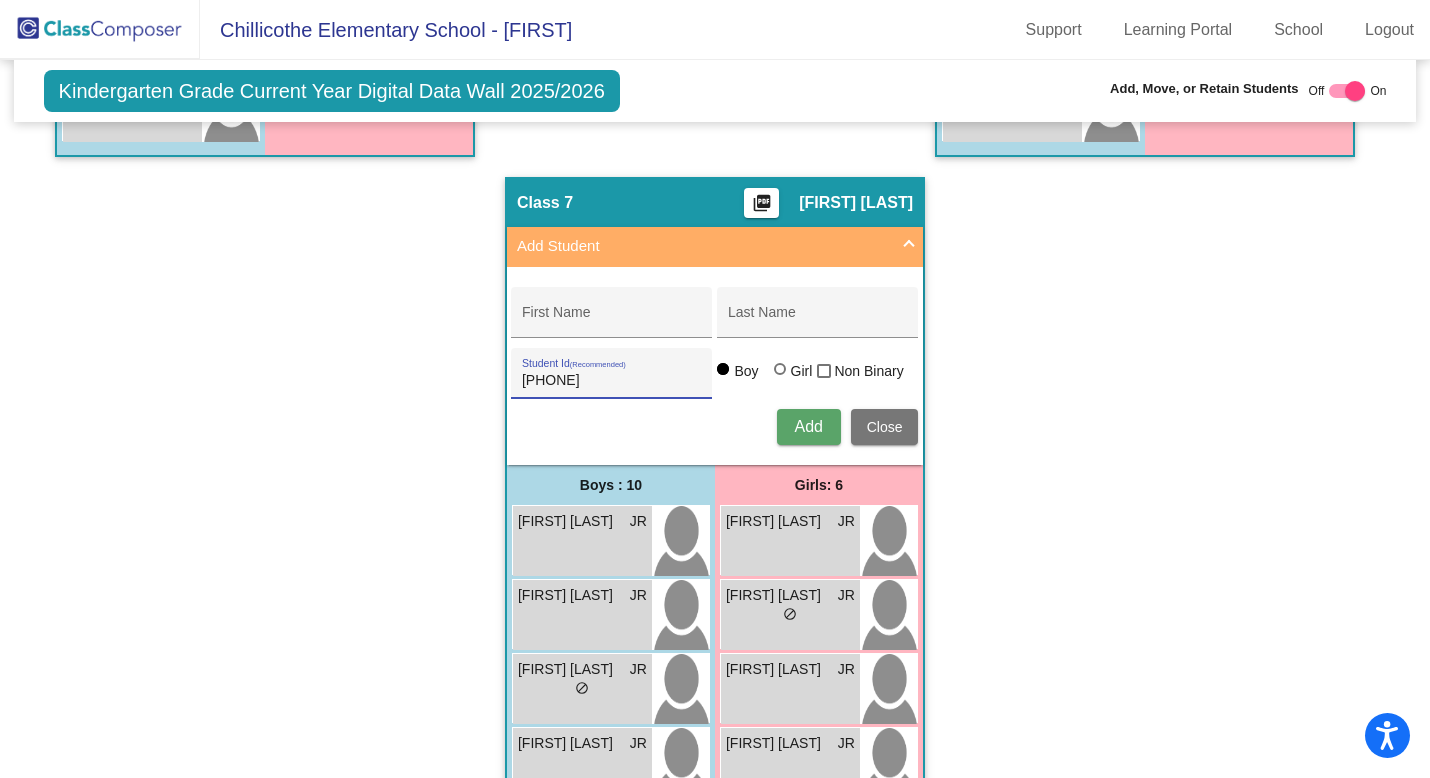 drag, startPoint x: 606, startPoint y: 379, endPoint x: 290, endPoint y: 417, distance: 318.2766 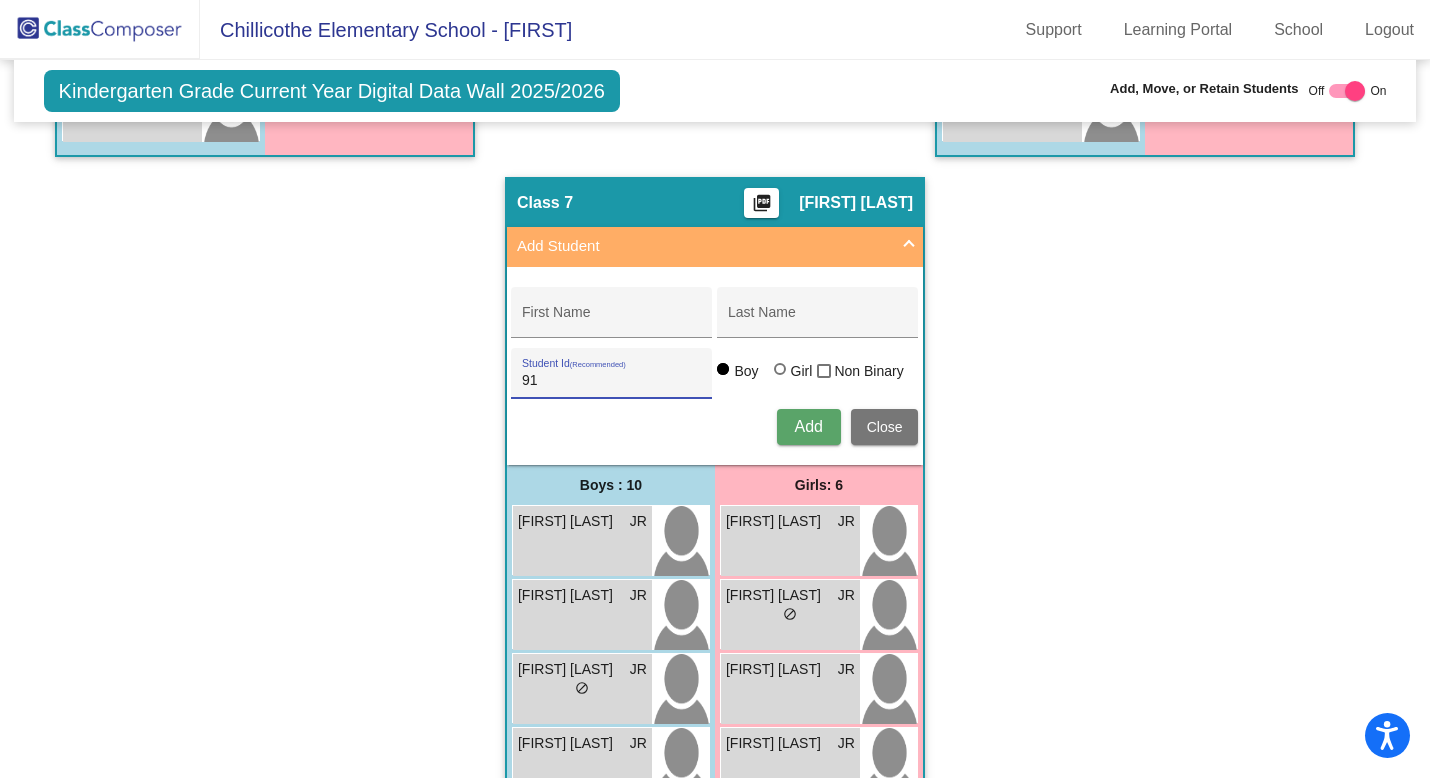 type on "9" 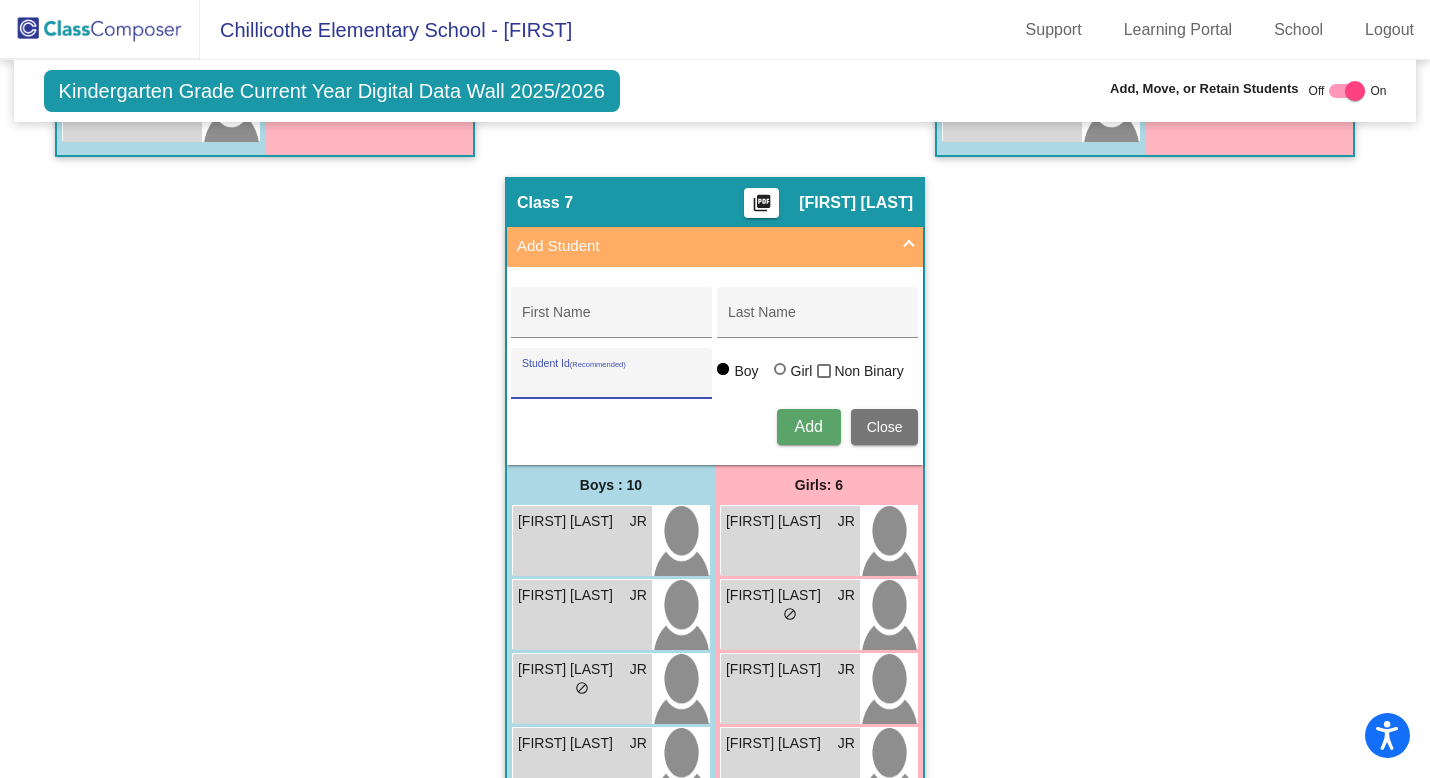 click on "Add Student" at bounding box center [711, 246] 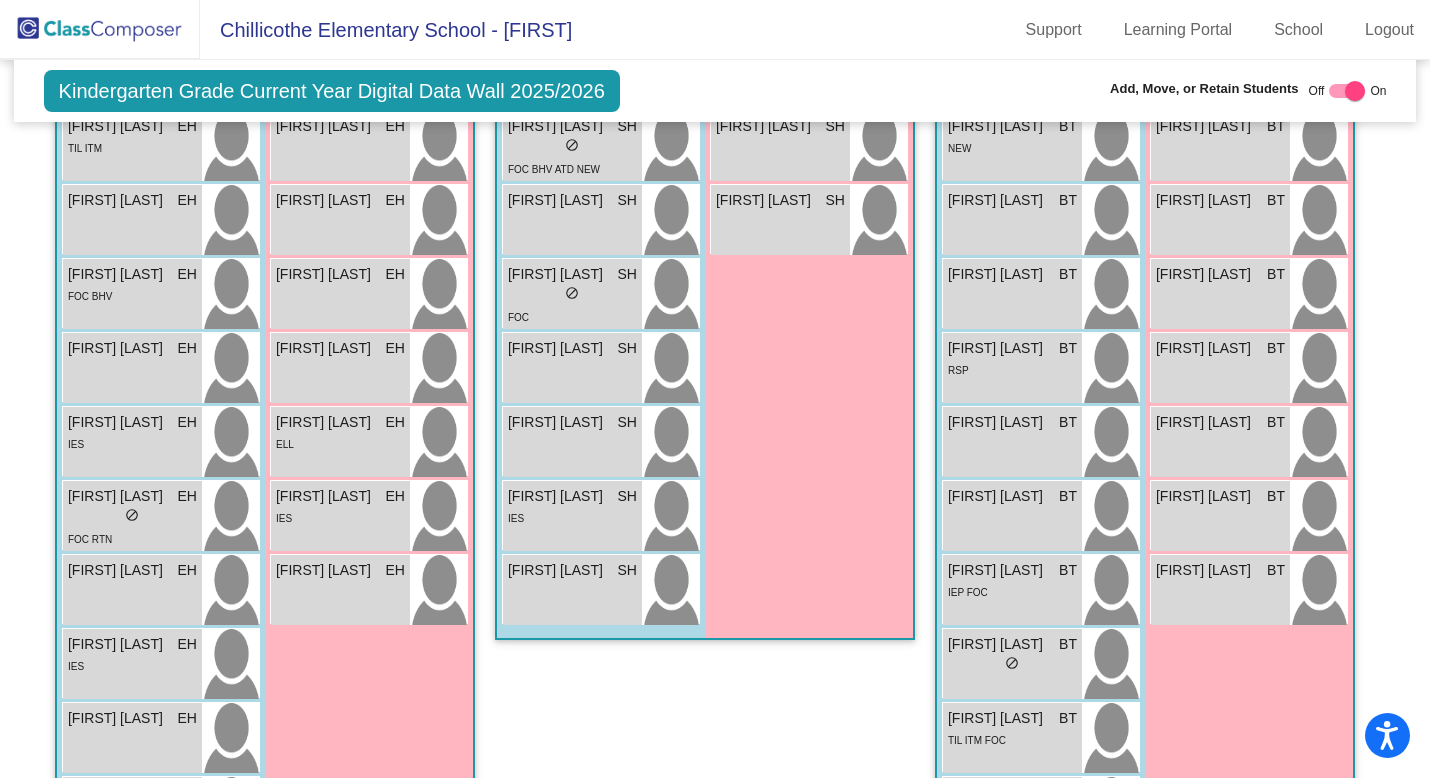 scroll, scrollTop: 1860, scrollLeft: 0, axis: vertical 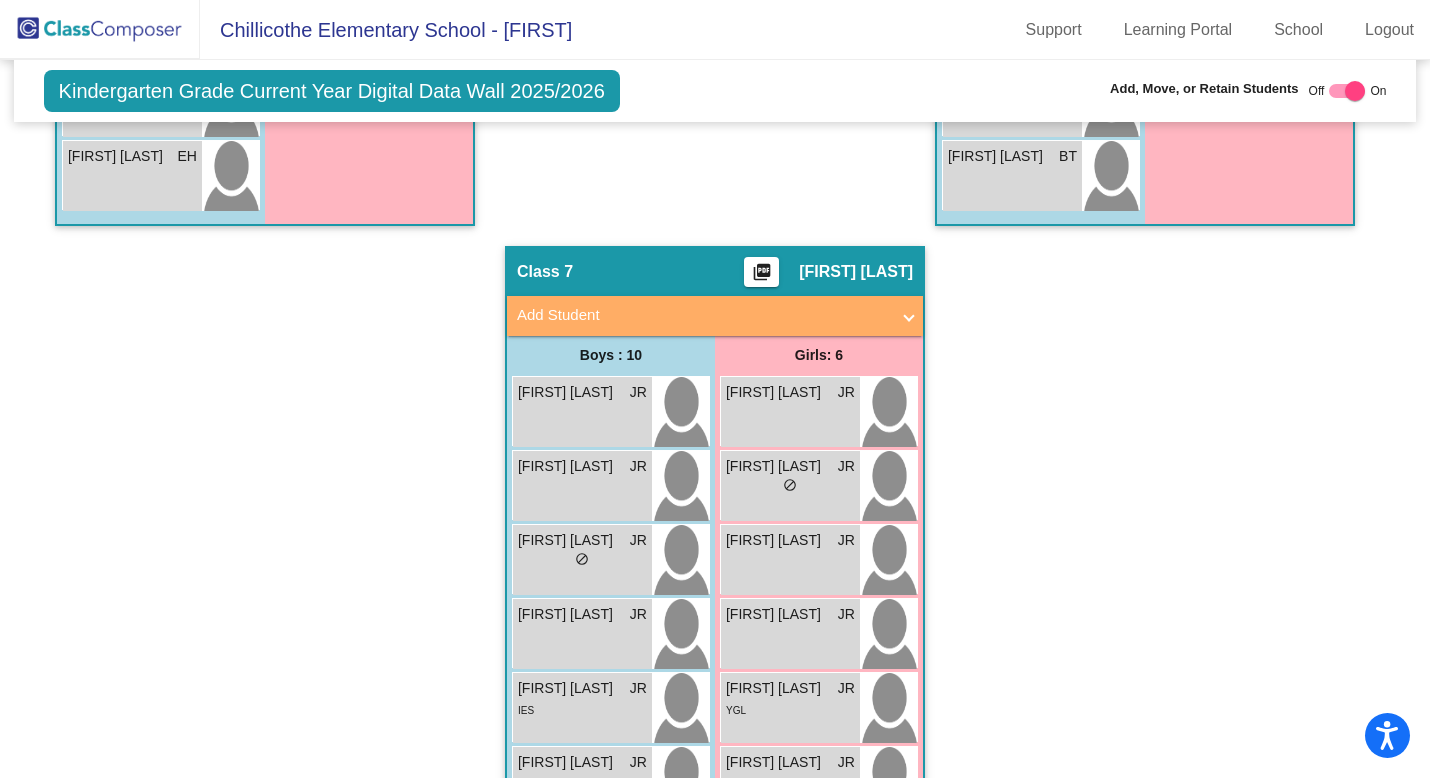 click on "Add Student" at bounding box center (703, 315) 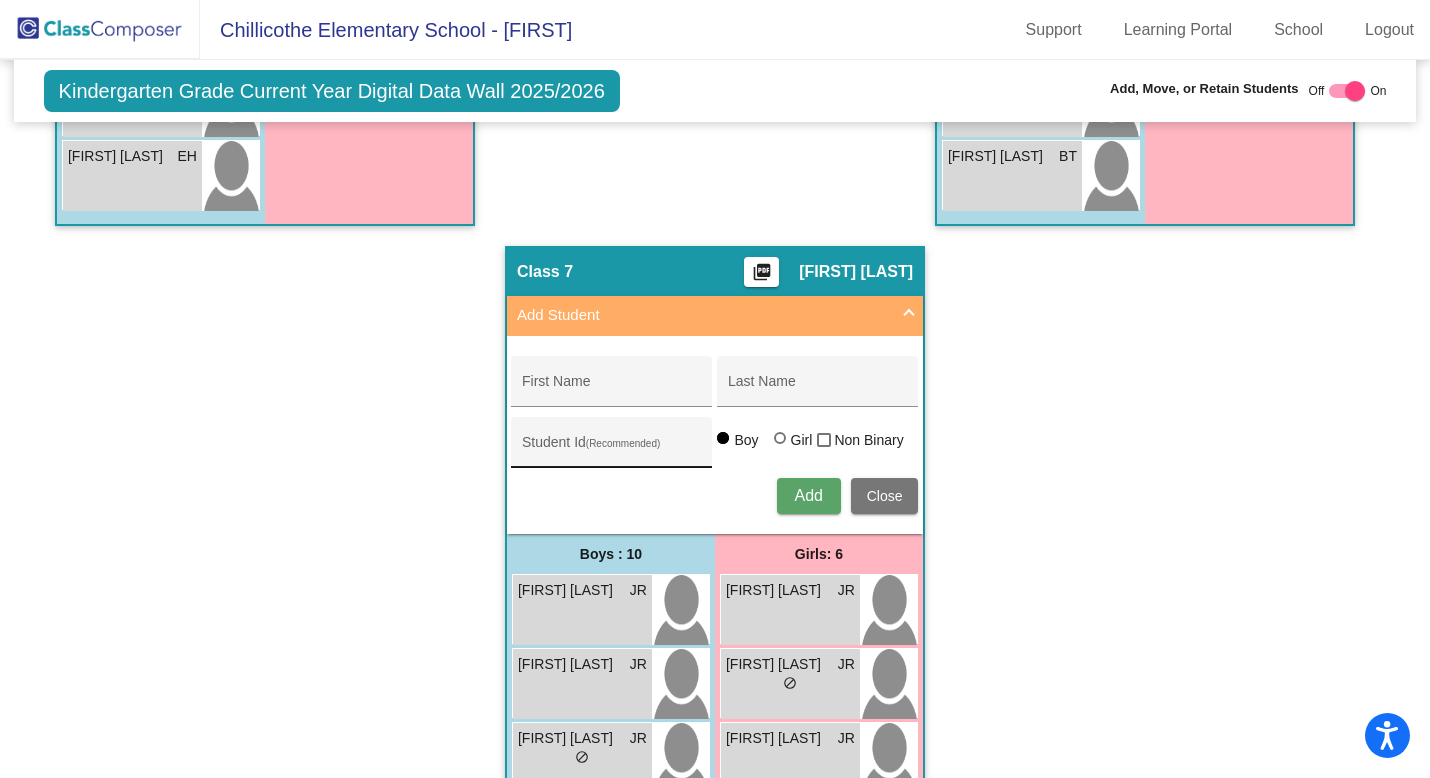 click on "Student Id  (Recommended)" at bounding box center [612, 447] 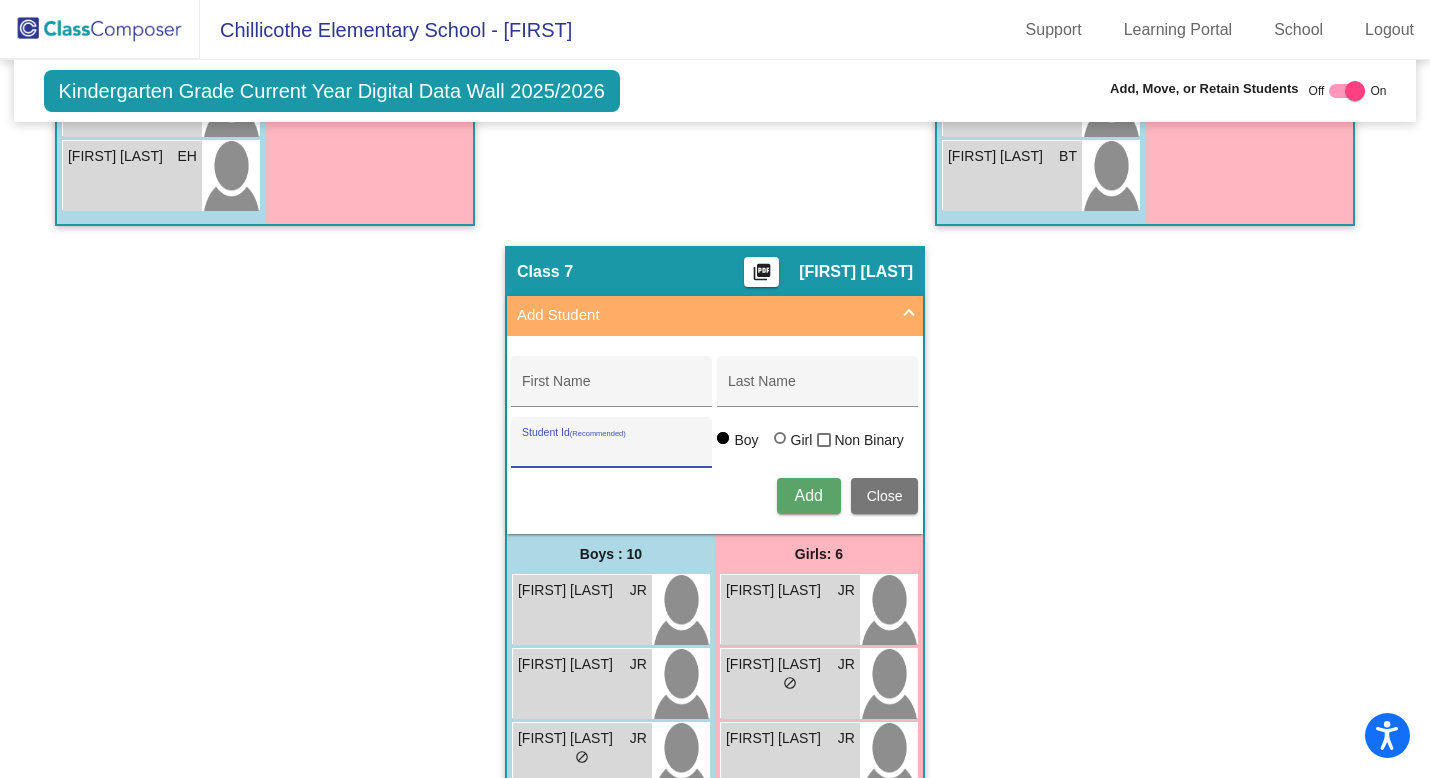 paste on "[PHONE]" 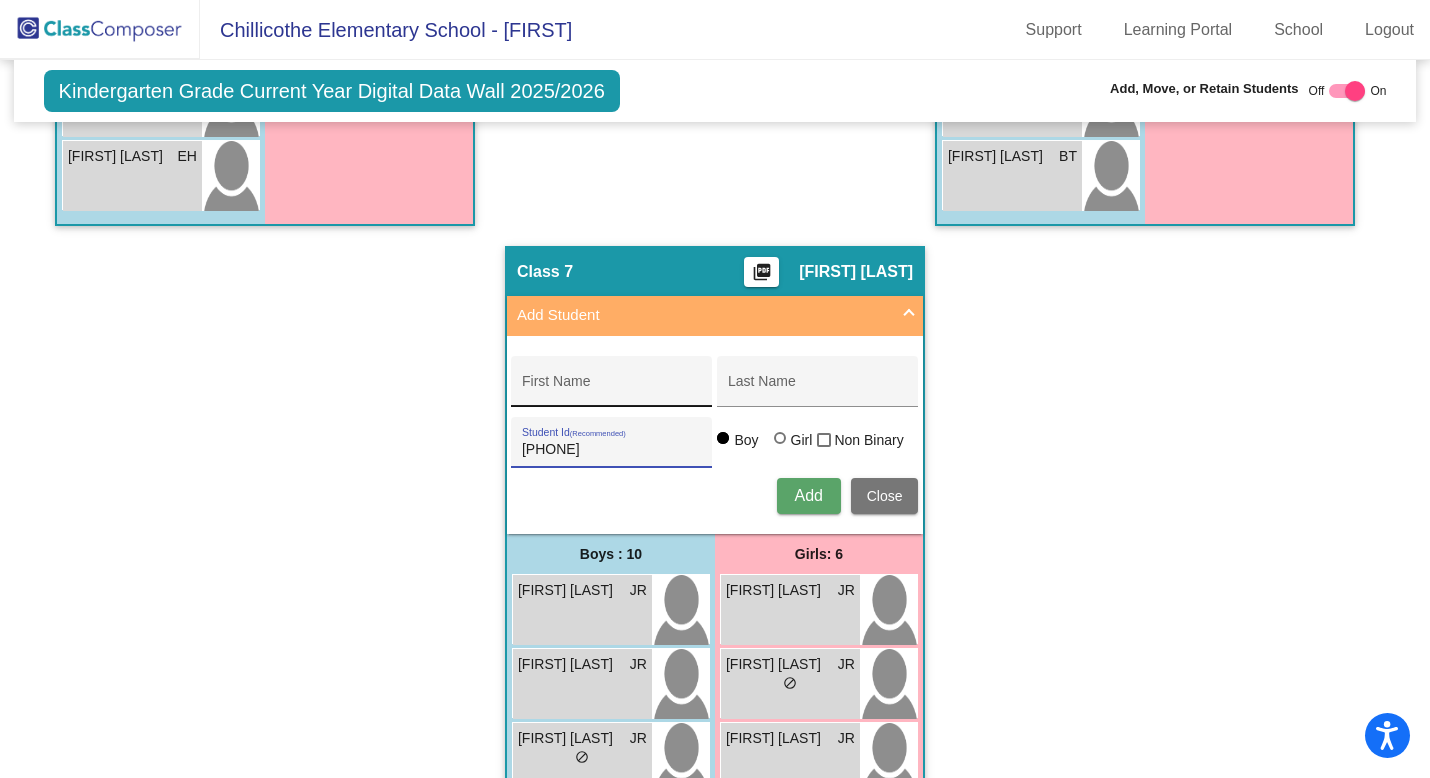 type on "[PHONE]" 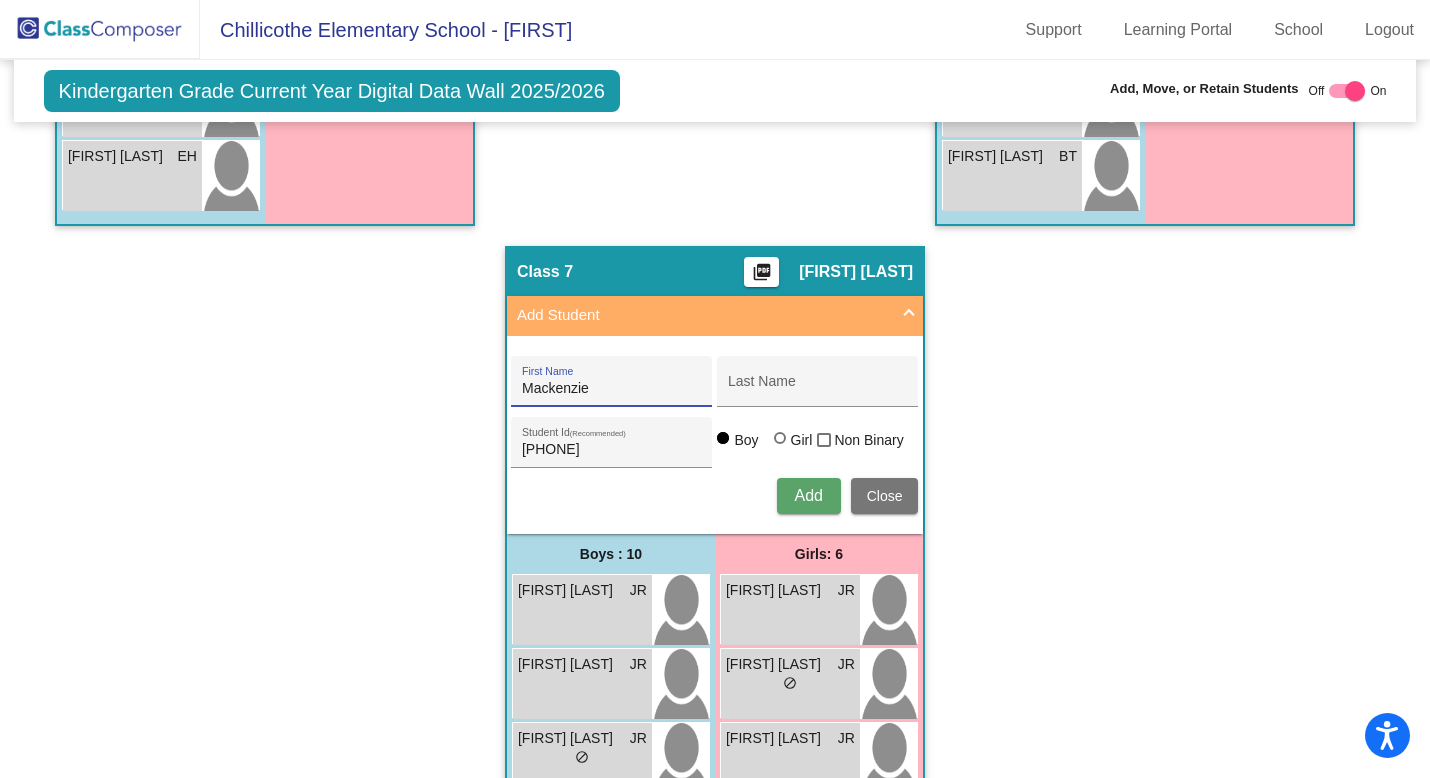type on "Mackenzie" 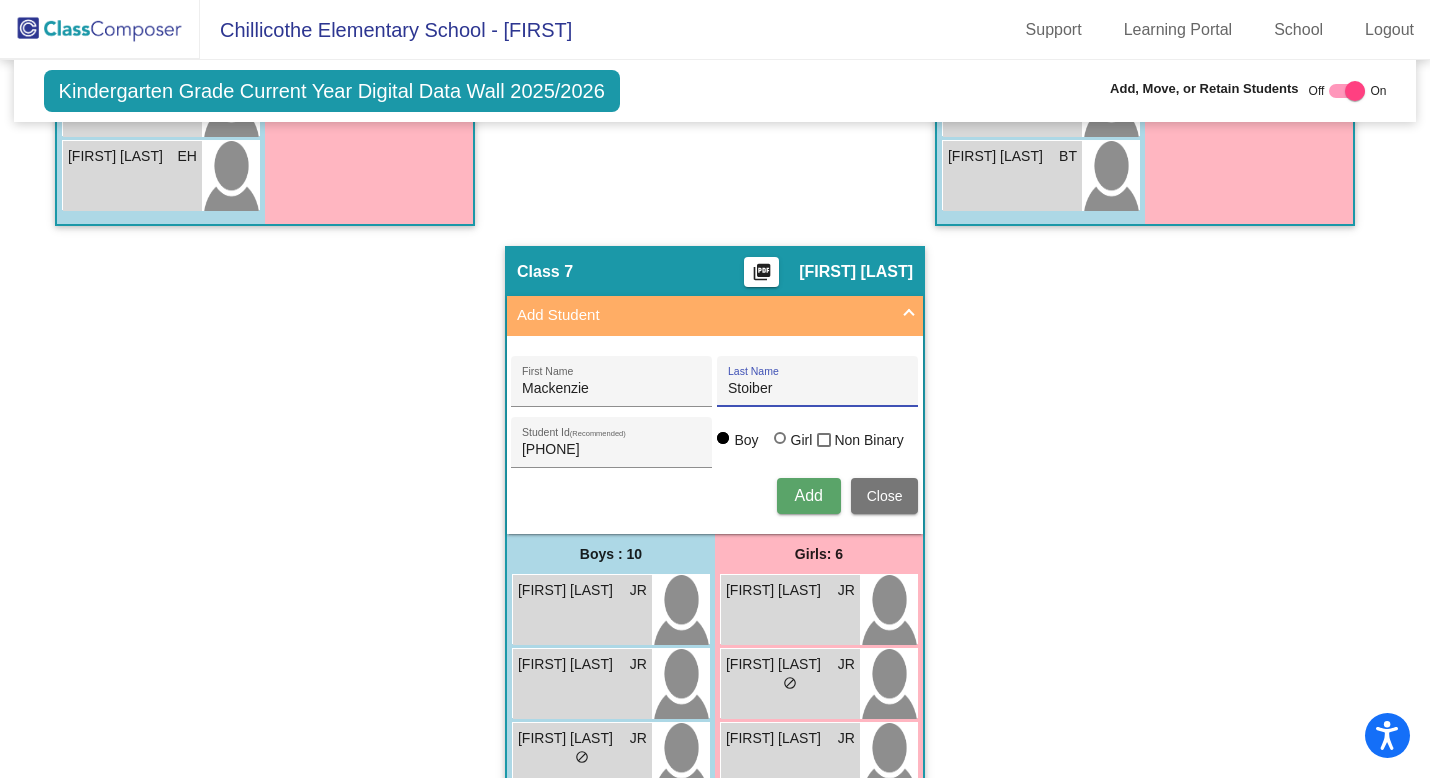 type on "Stoiber" 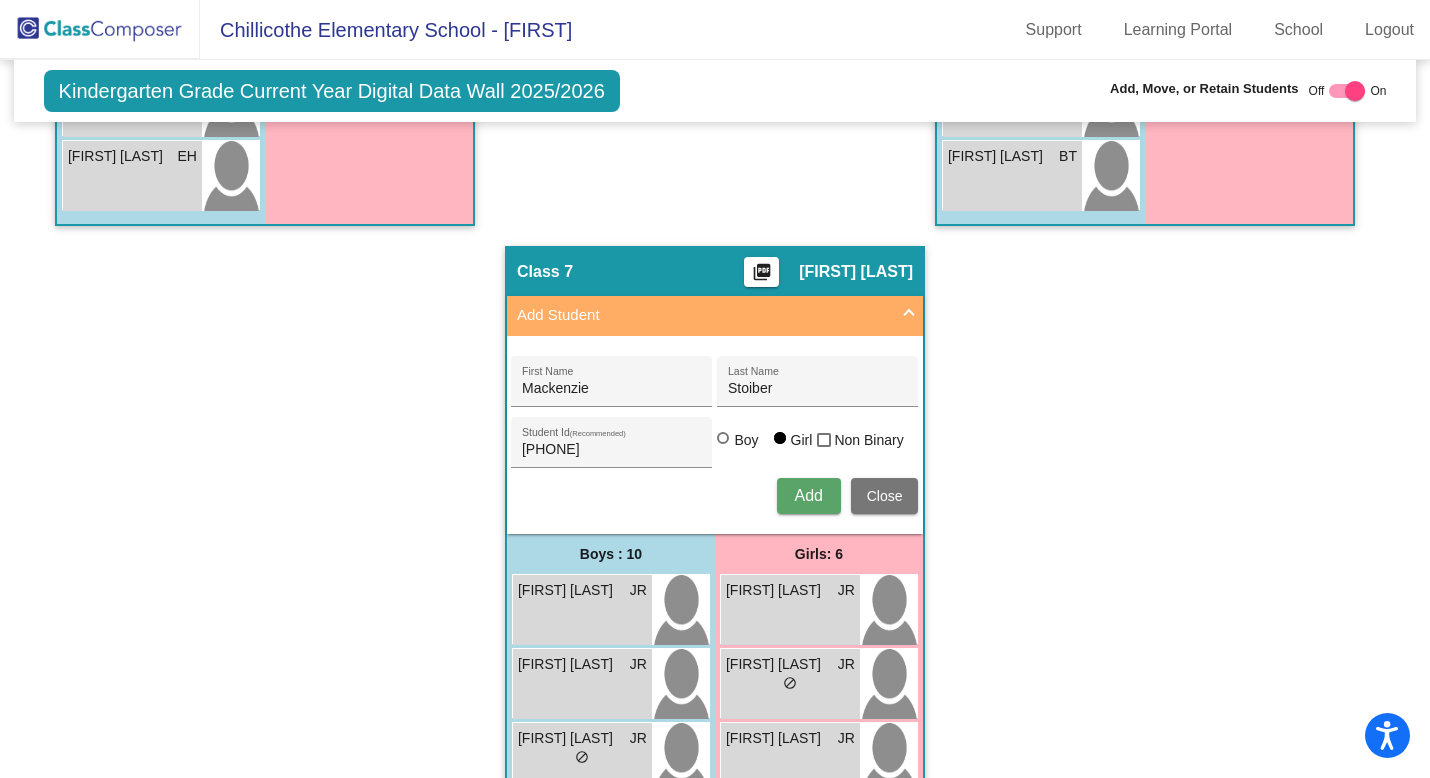 click on "Add" at bounding box center (808, 495) 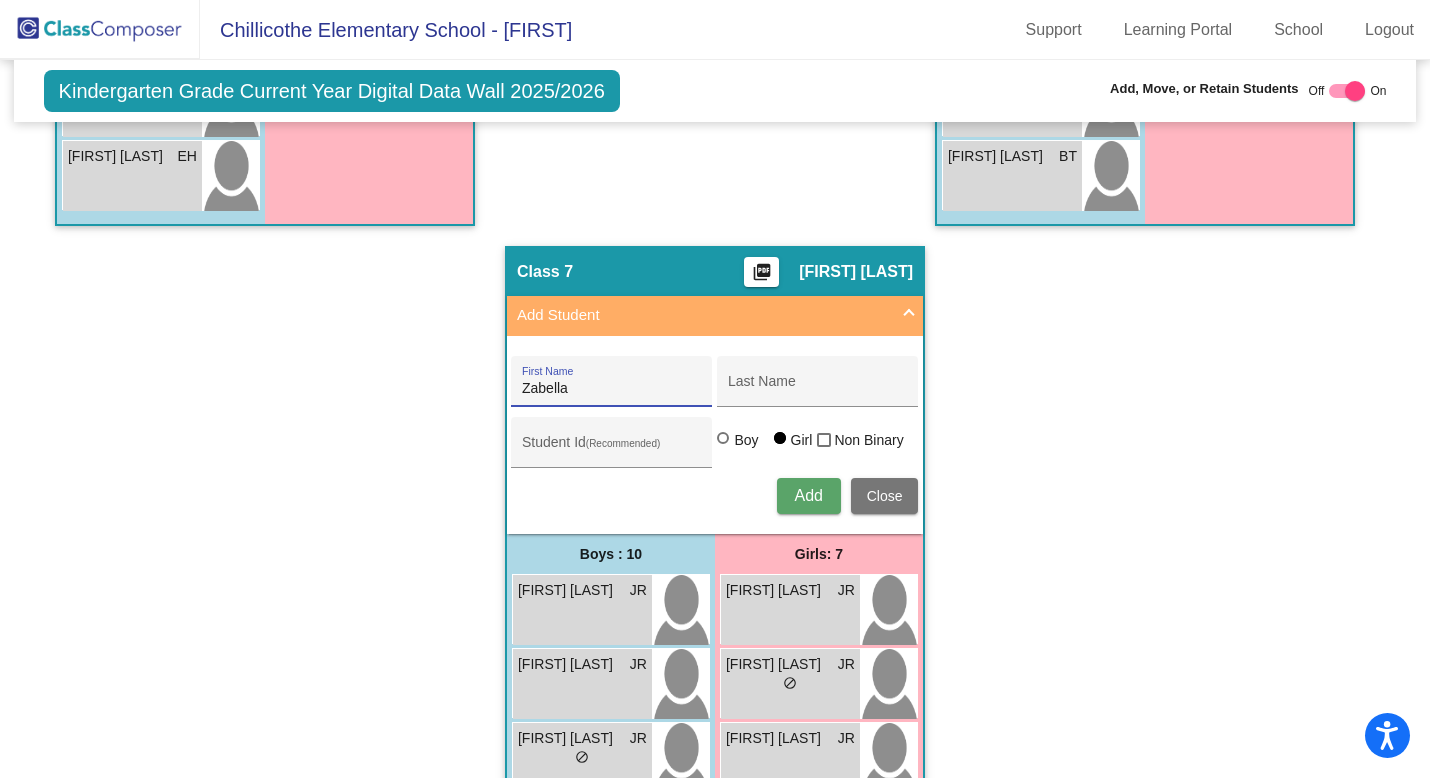 type on "Zabella" 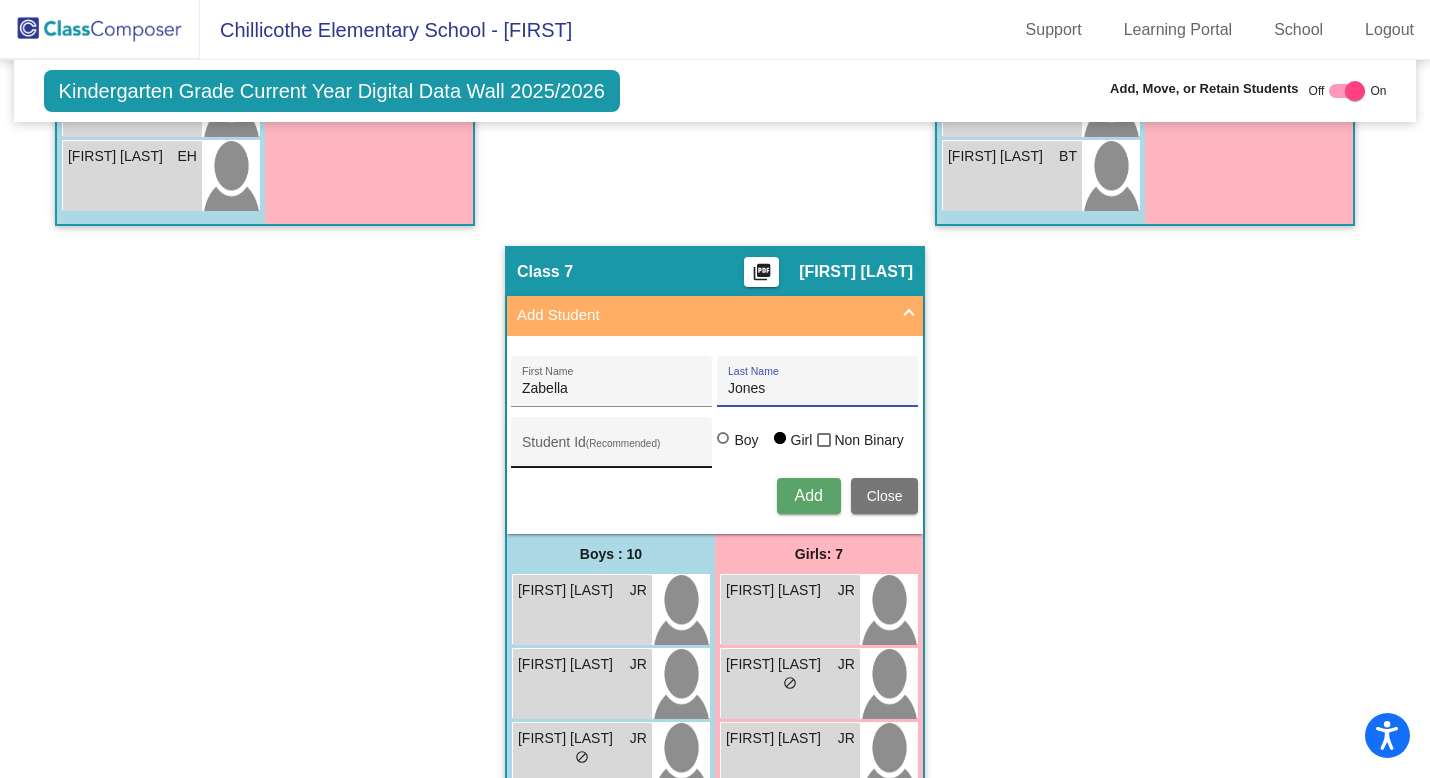 type on "Jones" 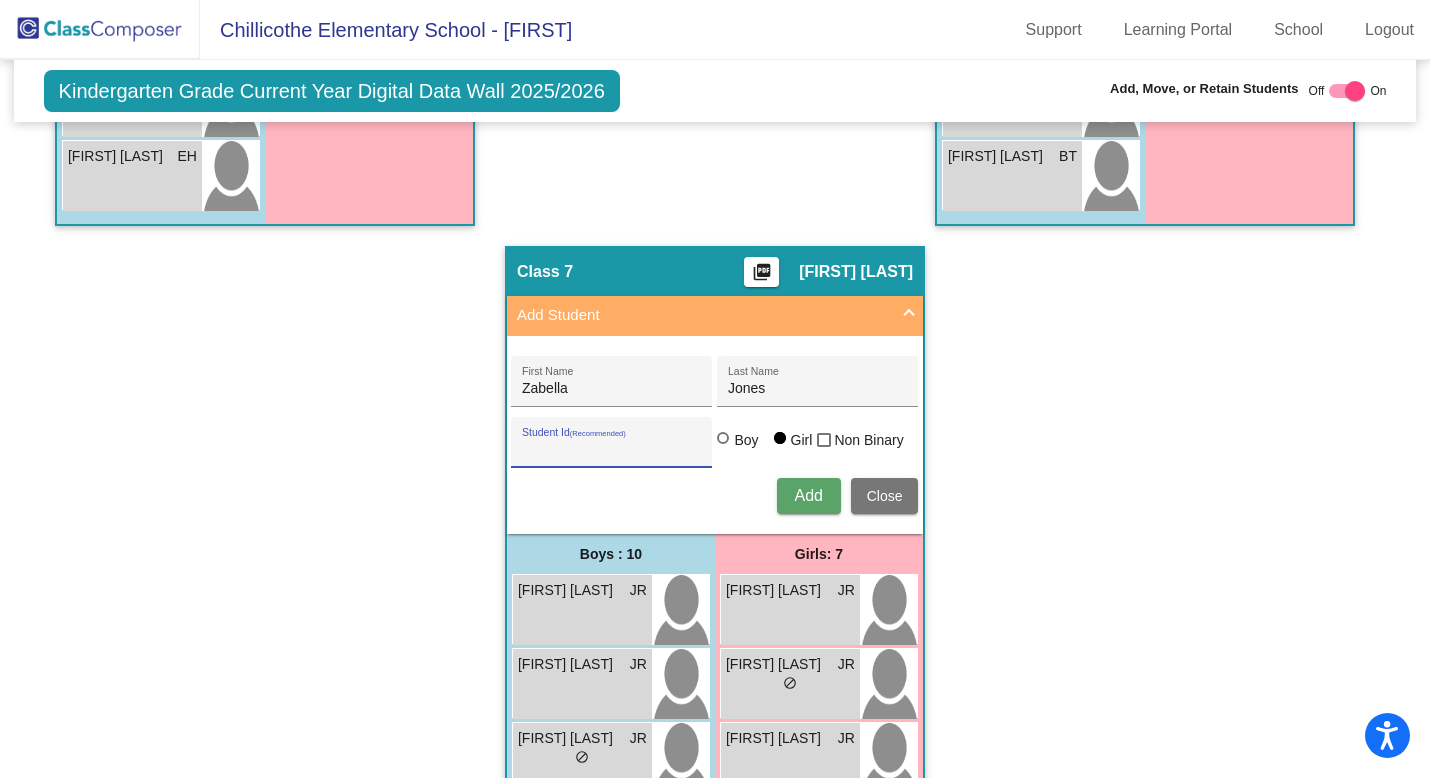 click on "Student Id  (Recommended)" at bounding box center [612, 450] 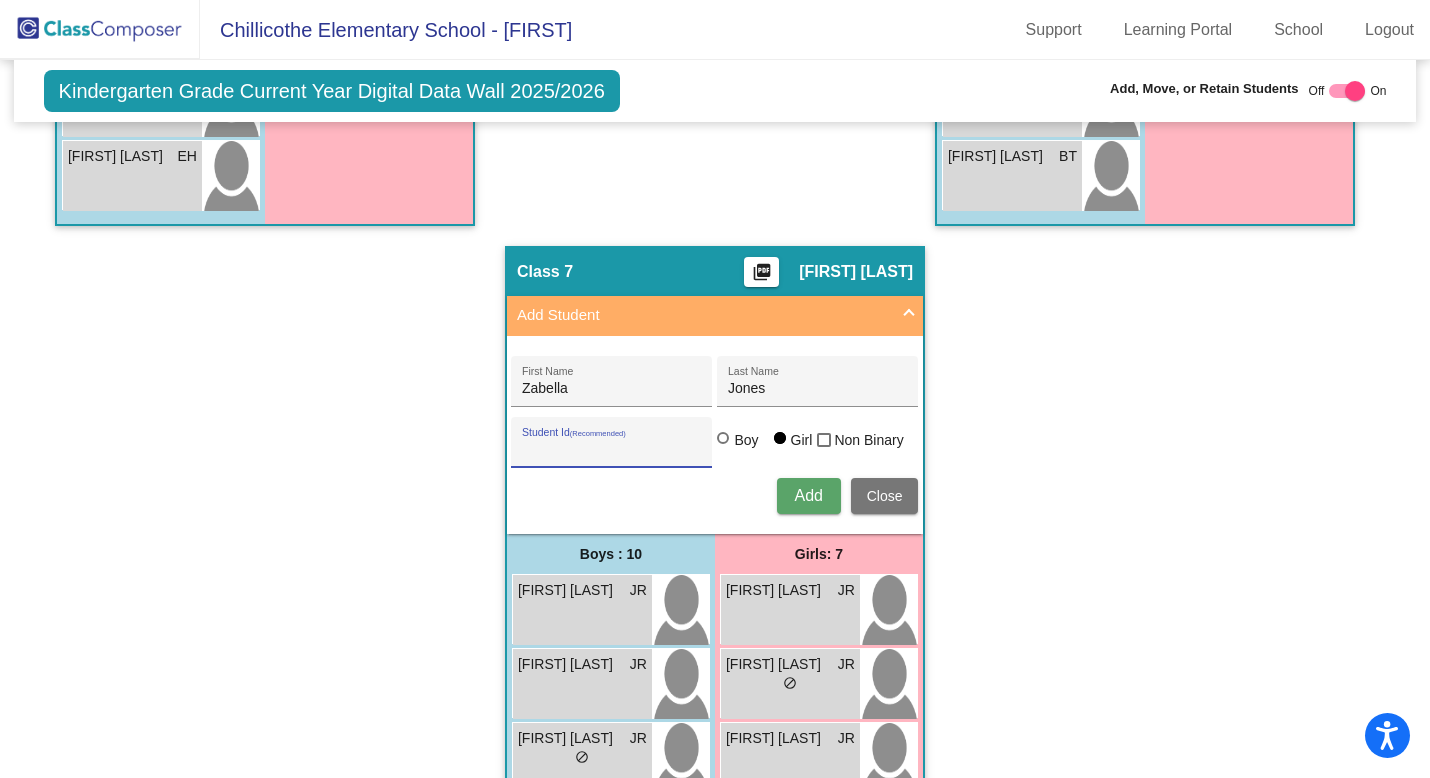 paste on "[PHONE]" 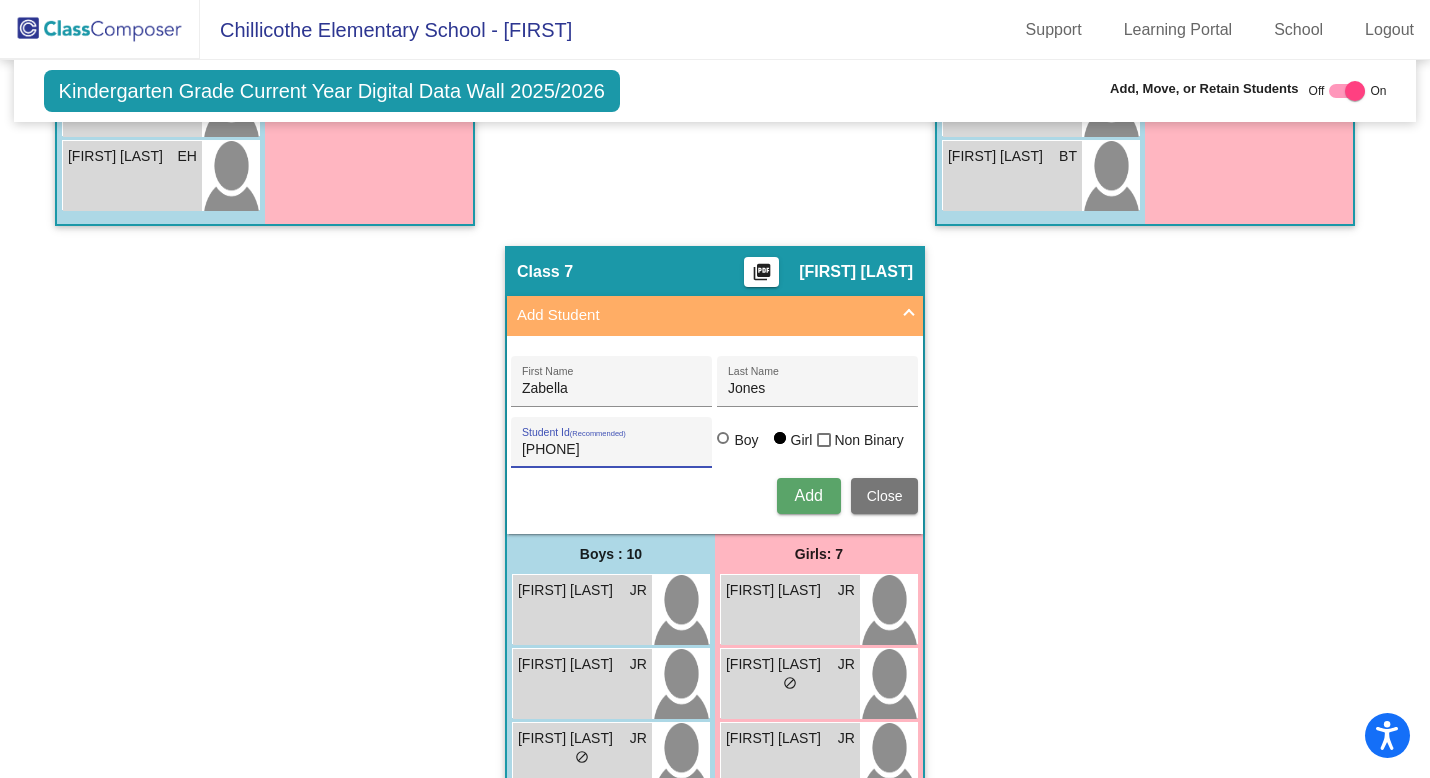 type on "[PHONE]" 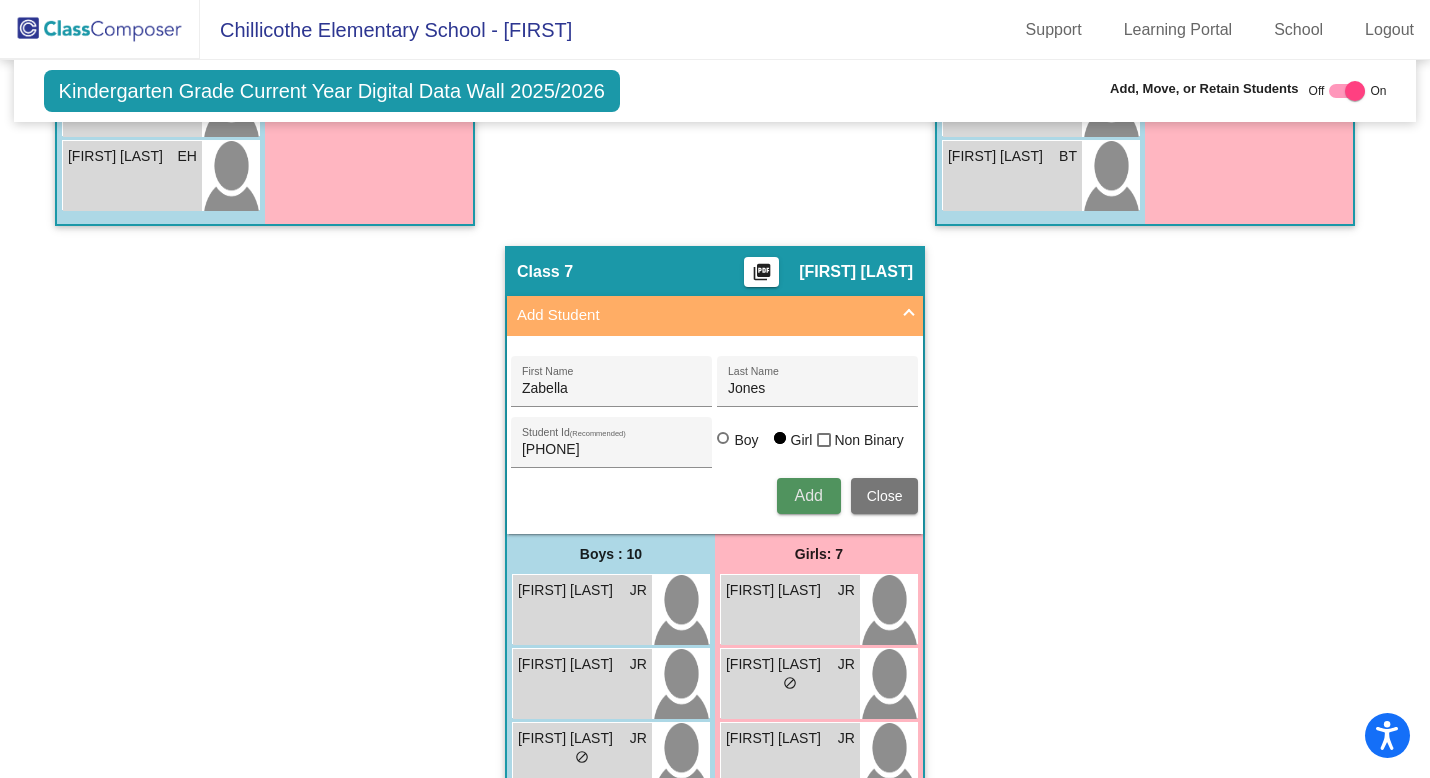 type 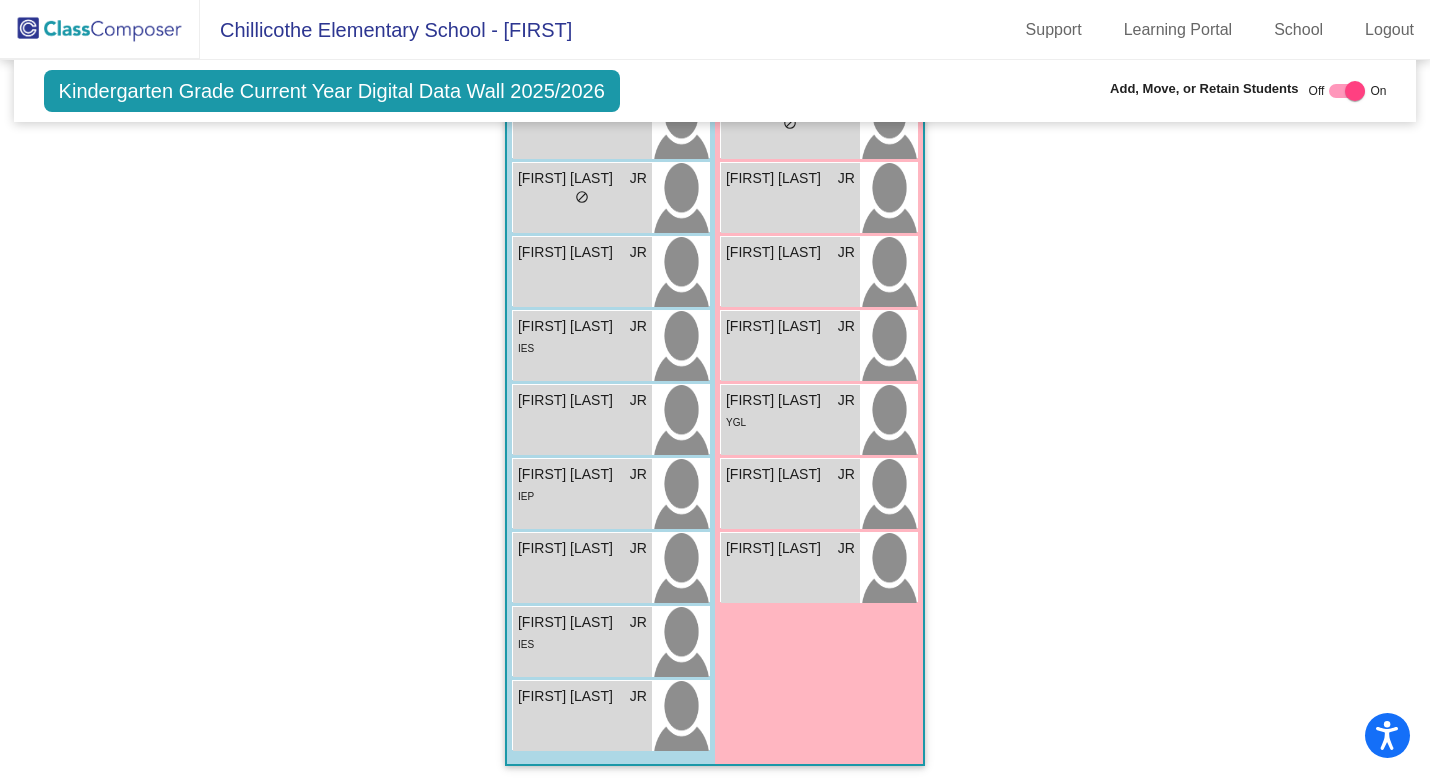 scroll, scrollTop: 3087, scrollLeft: 0, axis: vertical 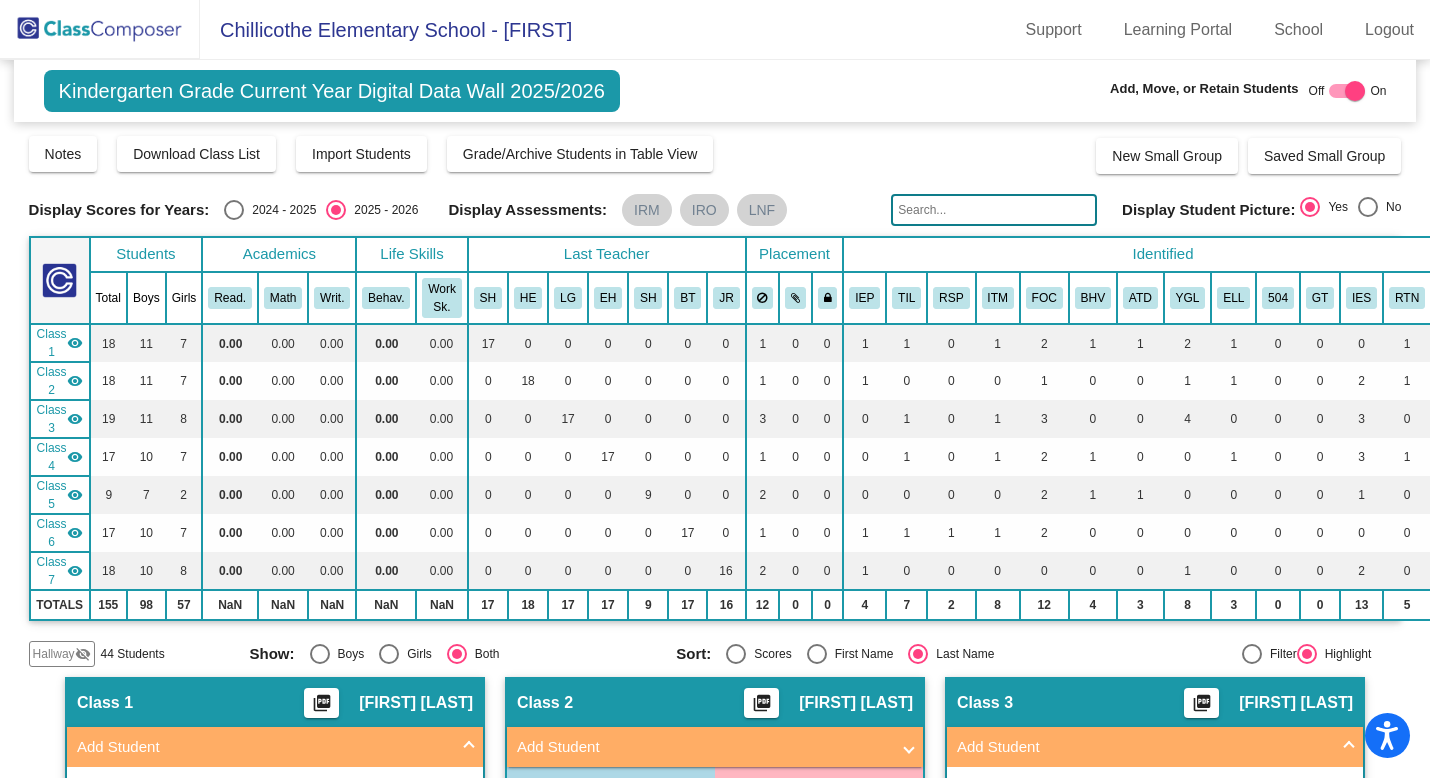 click 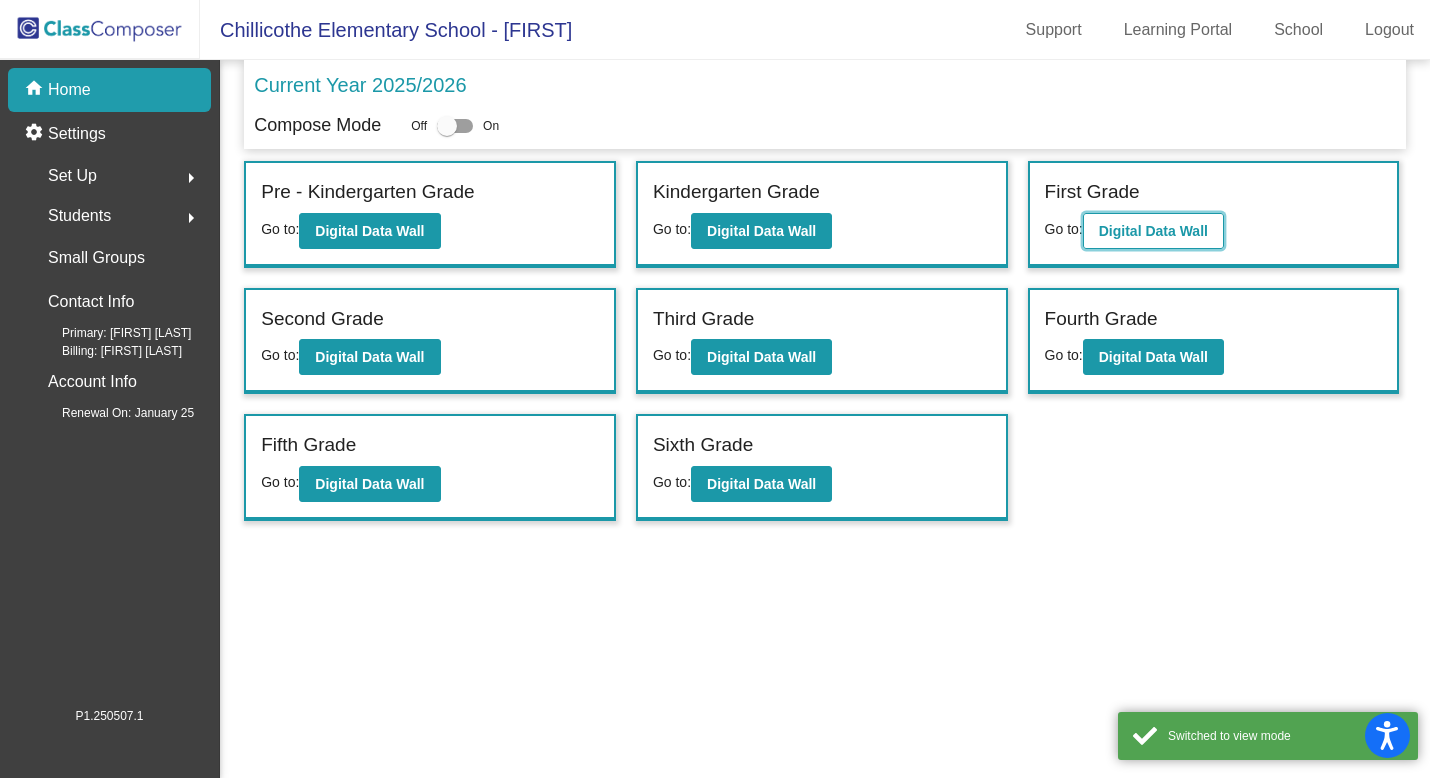 click on "Digital Data Wall" 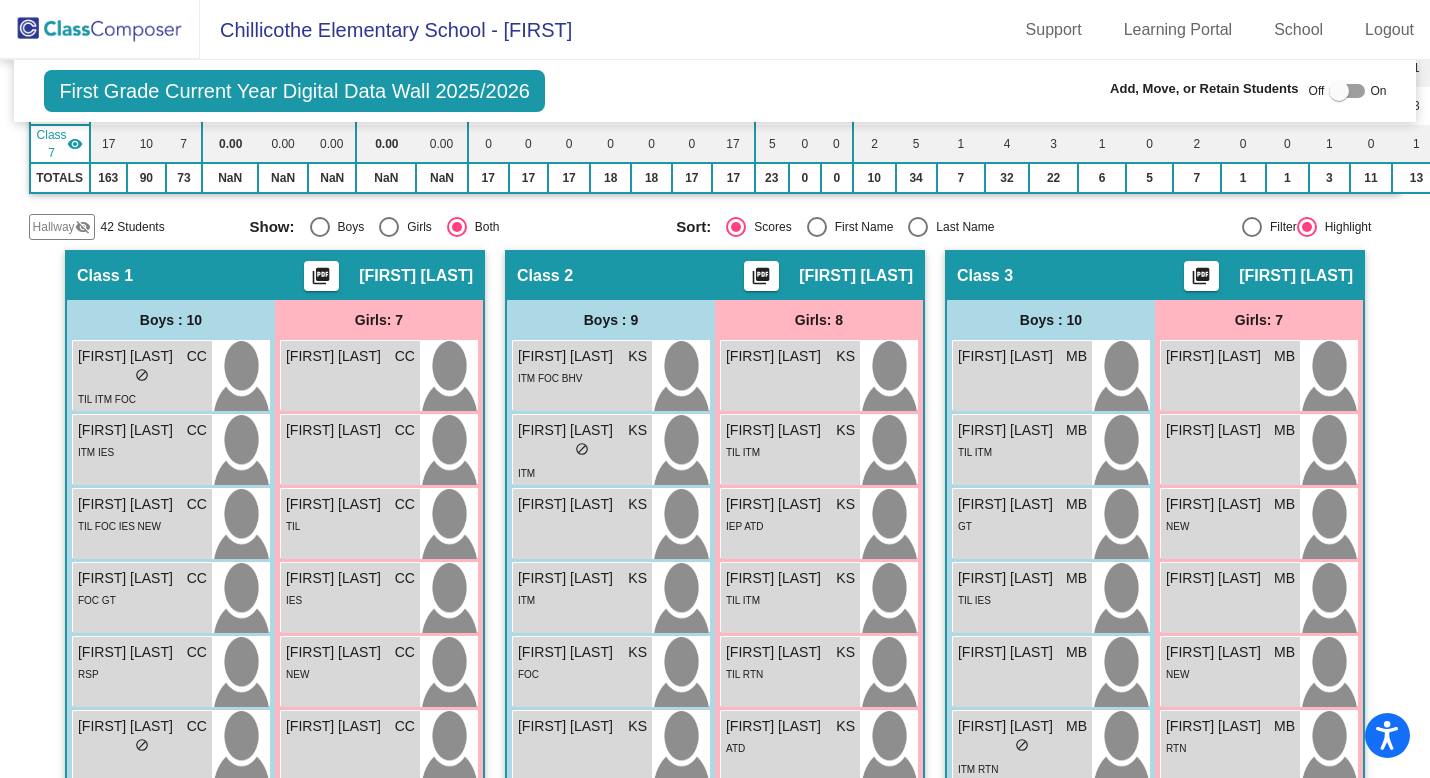 scroll, scrollTop: 89, scrollLeft: 0, axis: vertical 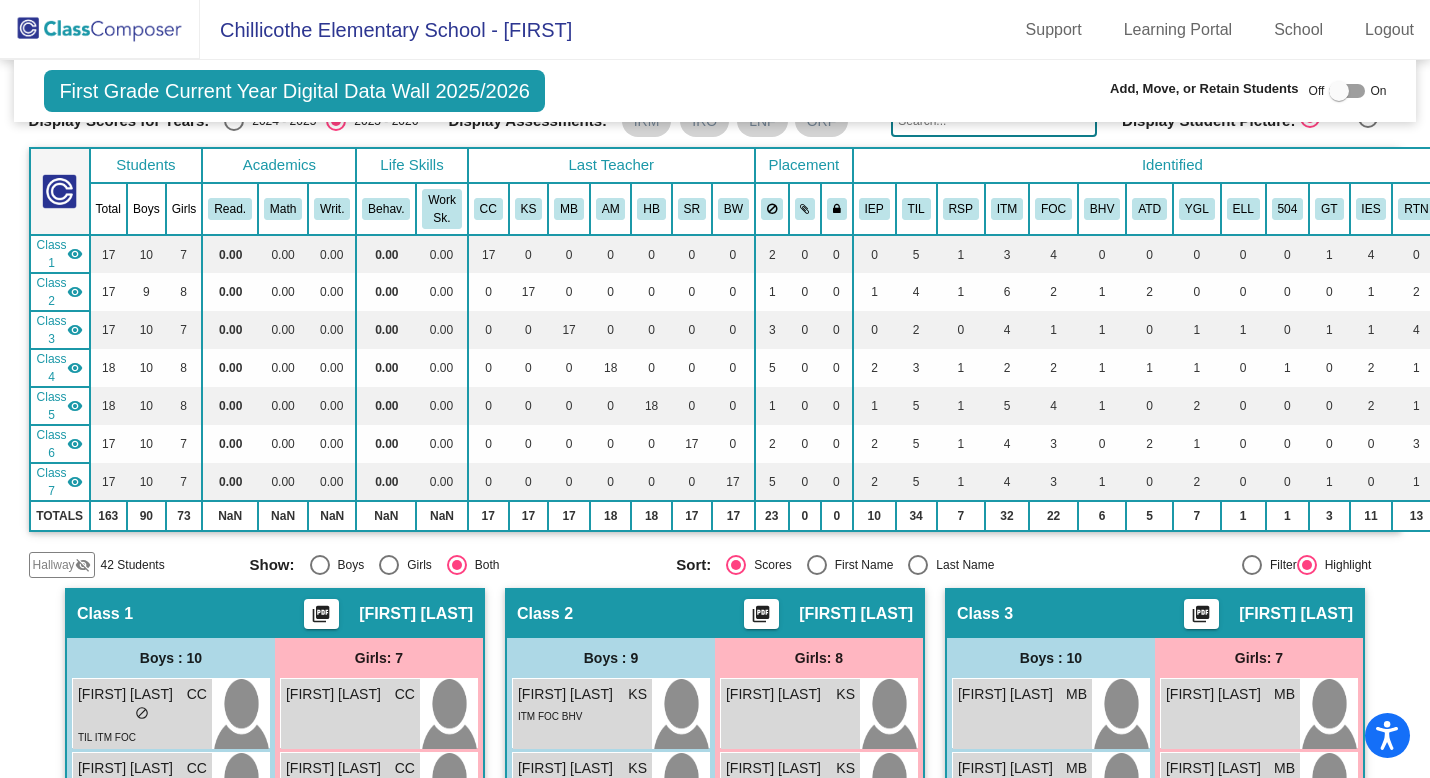click 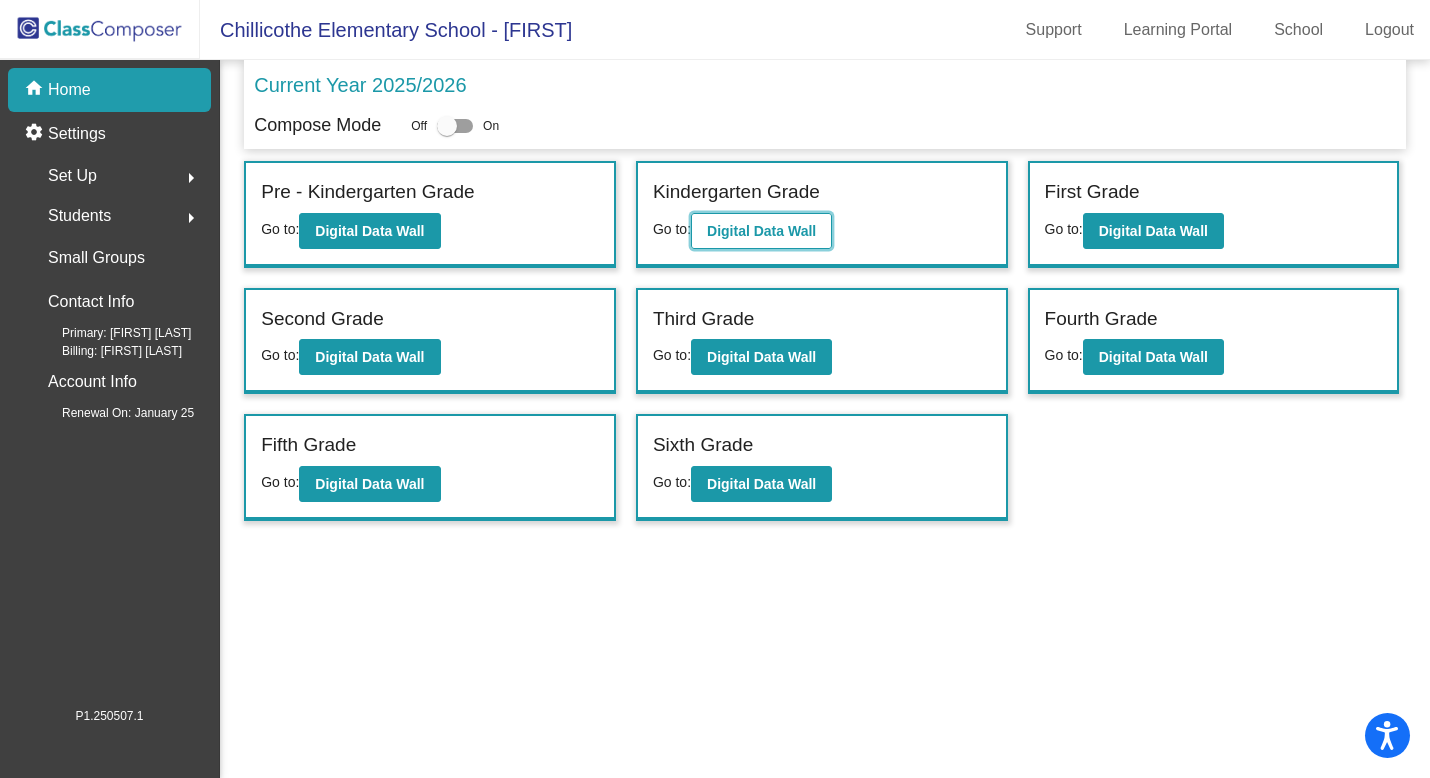 click on "Digital Data Wall" 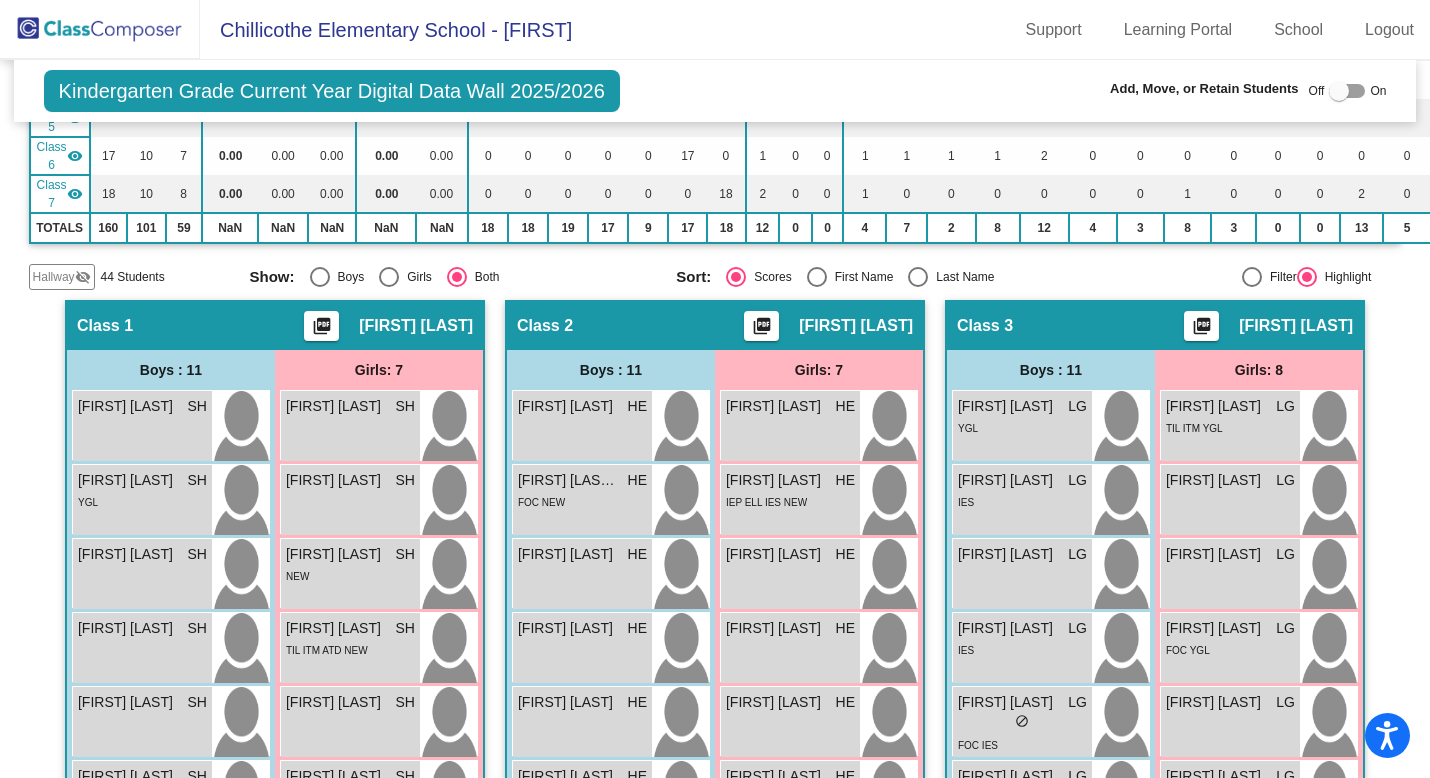 scroll, scrollTop: 0, scrollLeft: 0, axis: both 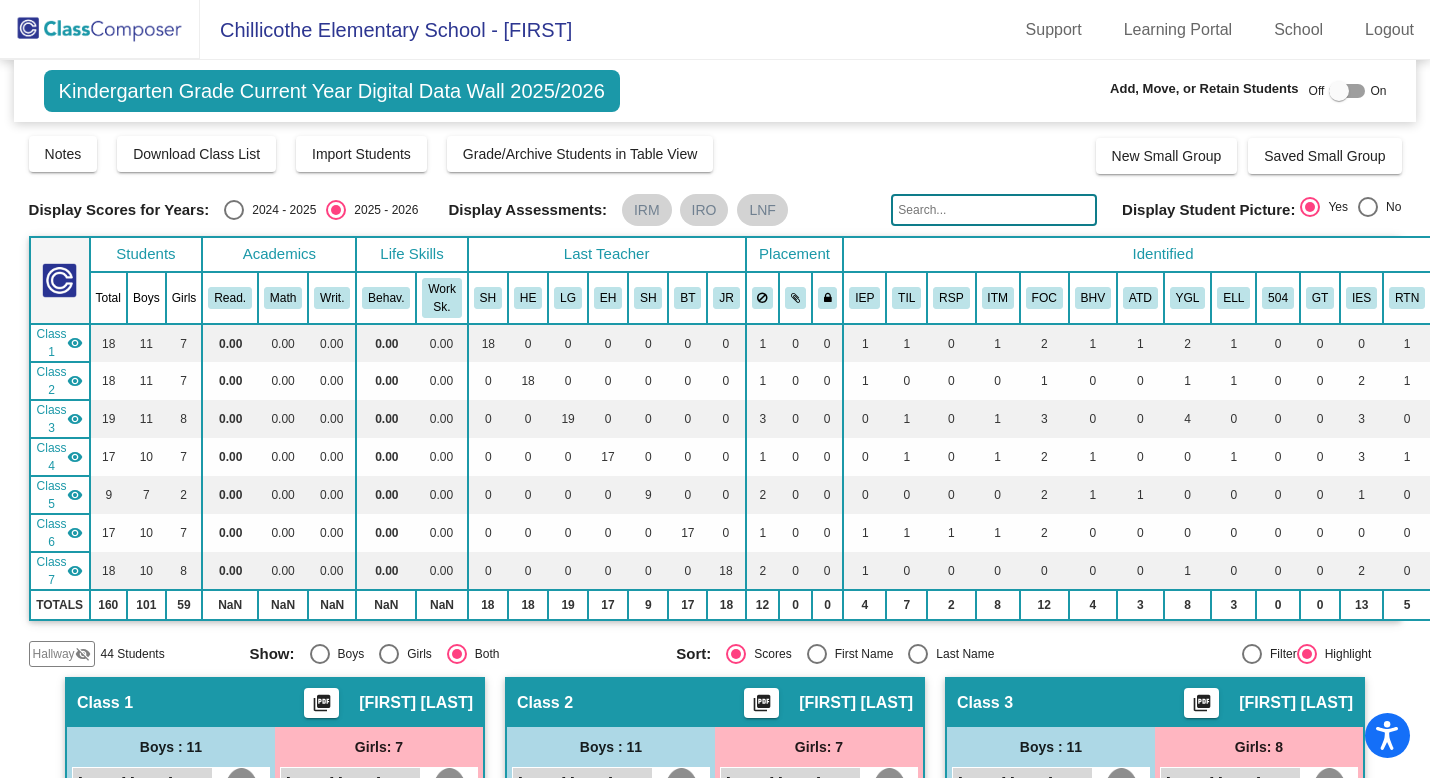 click 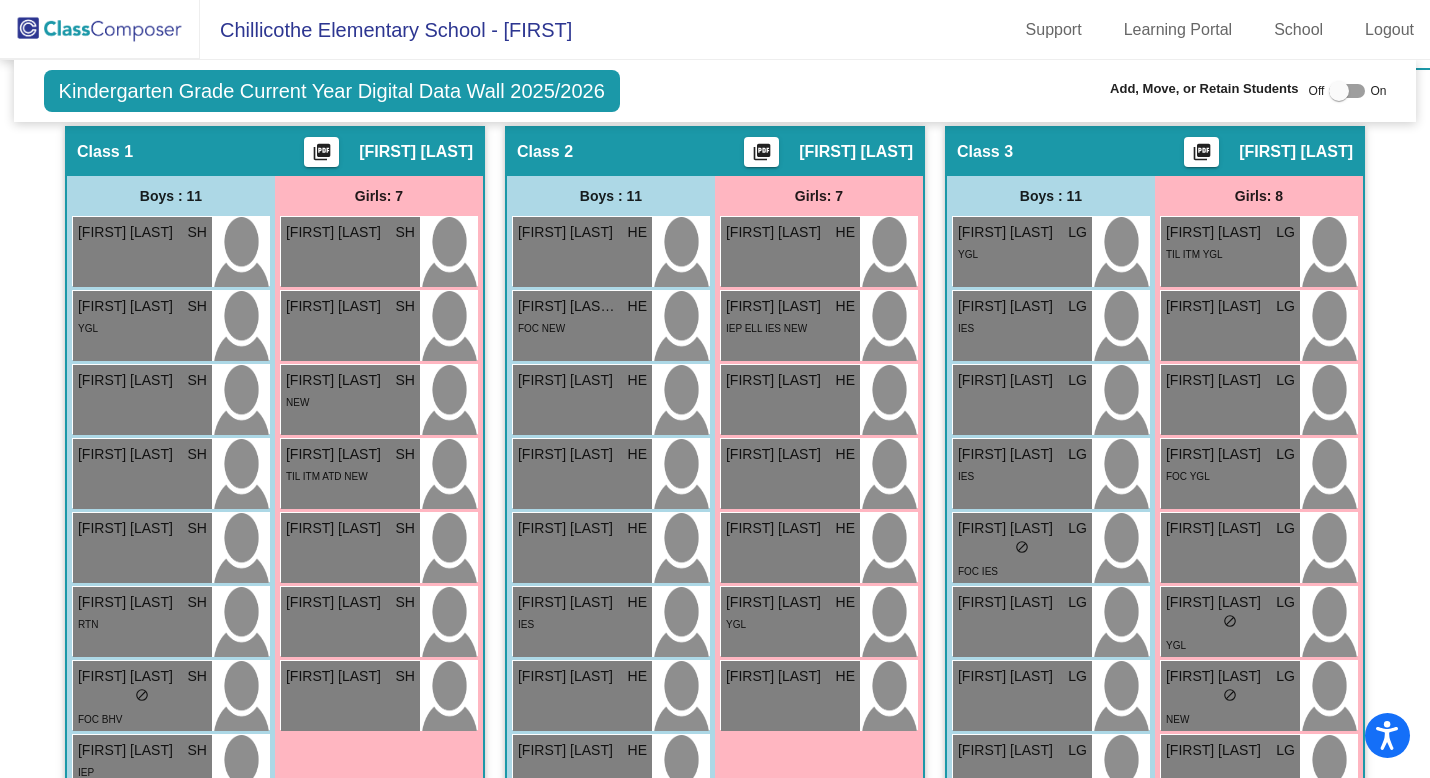 scroll, scrollTop: 0, scrollLeft: 0, axis: both 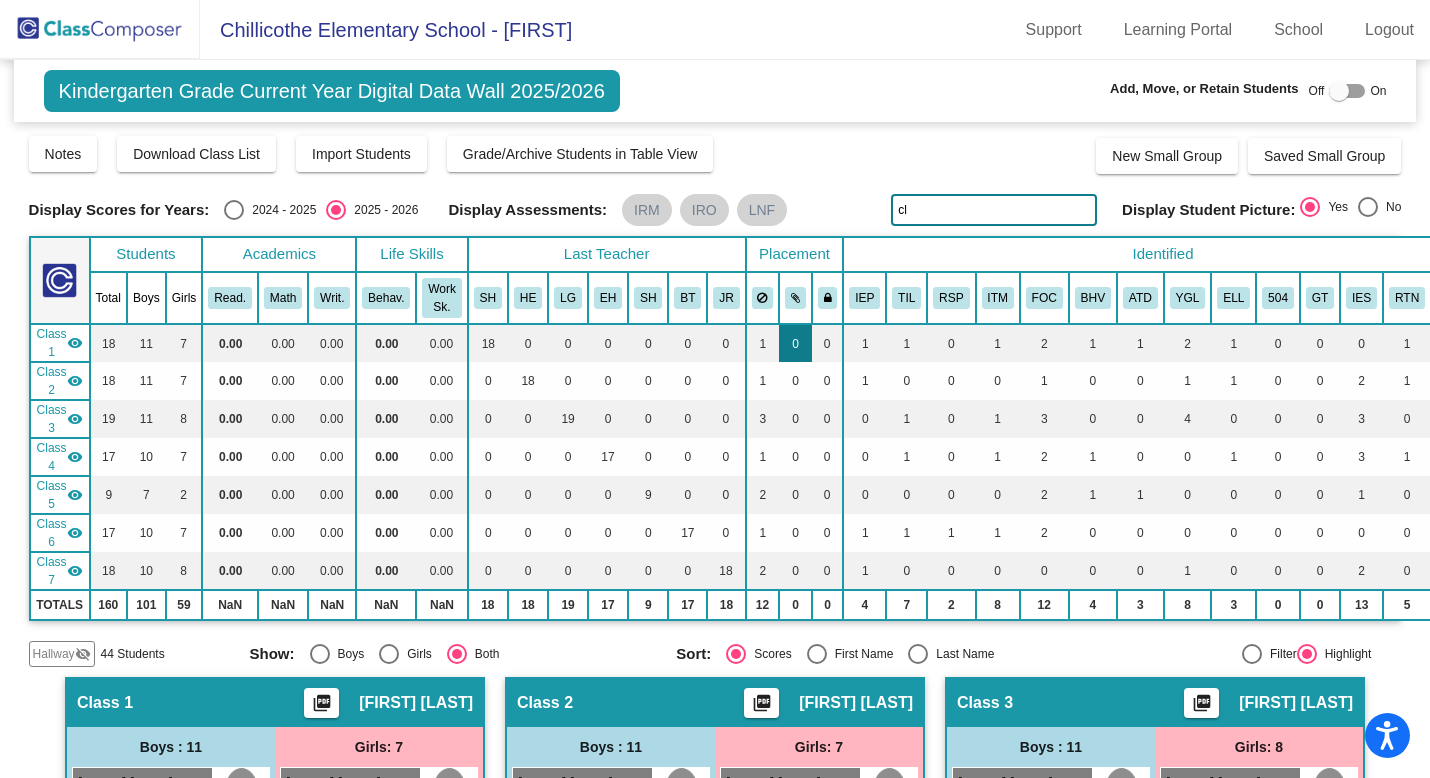 type on "c" 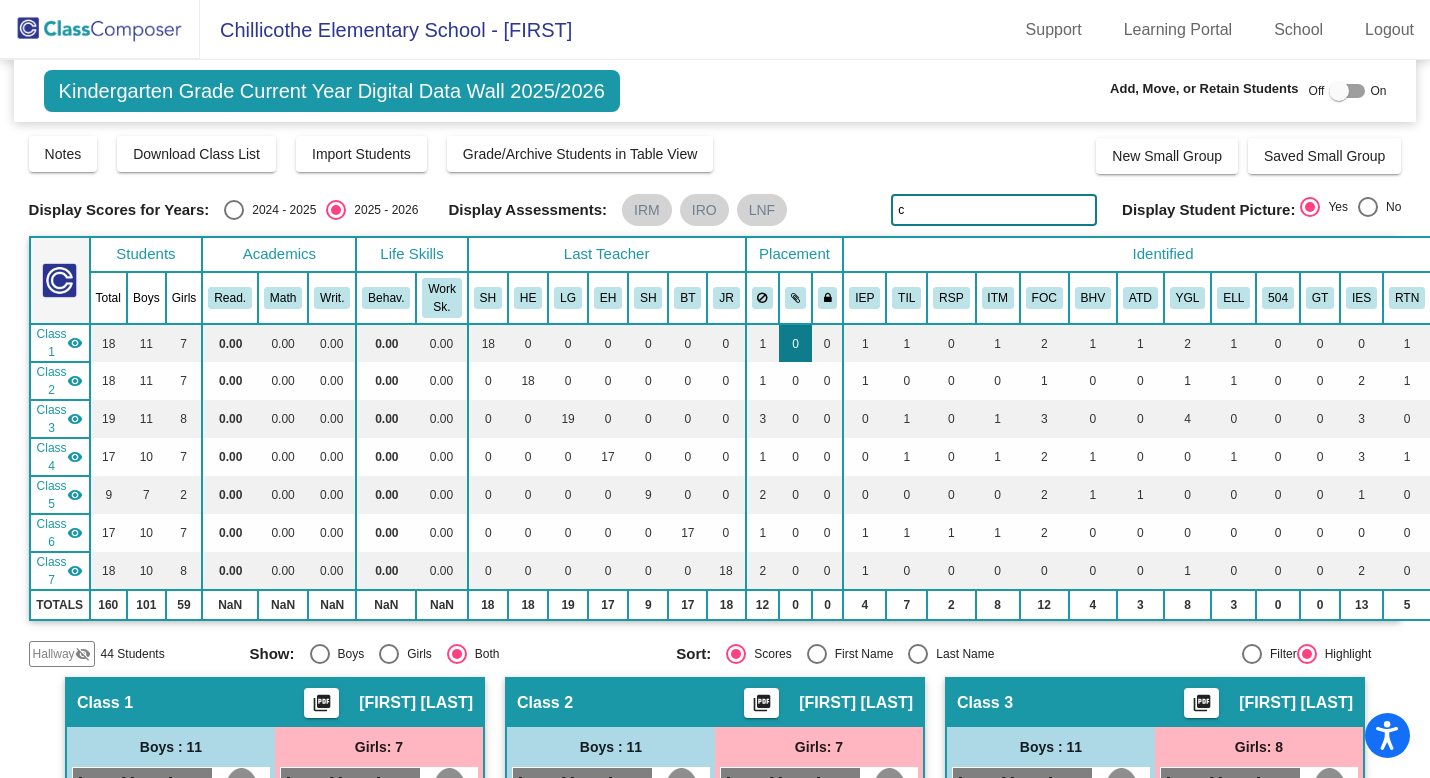 type 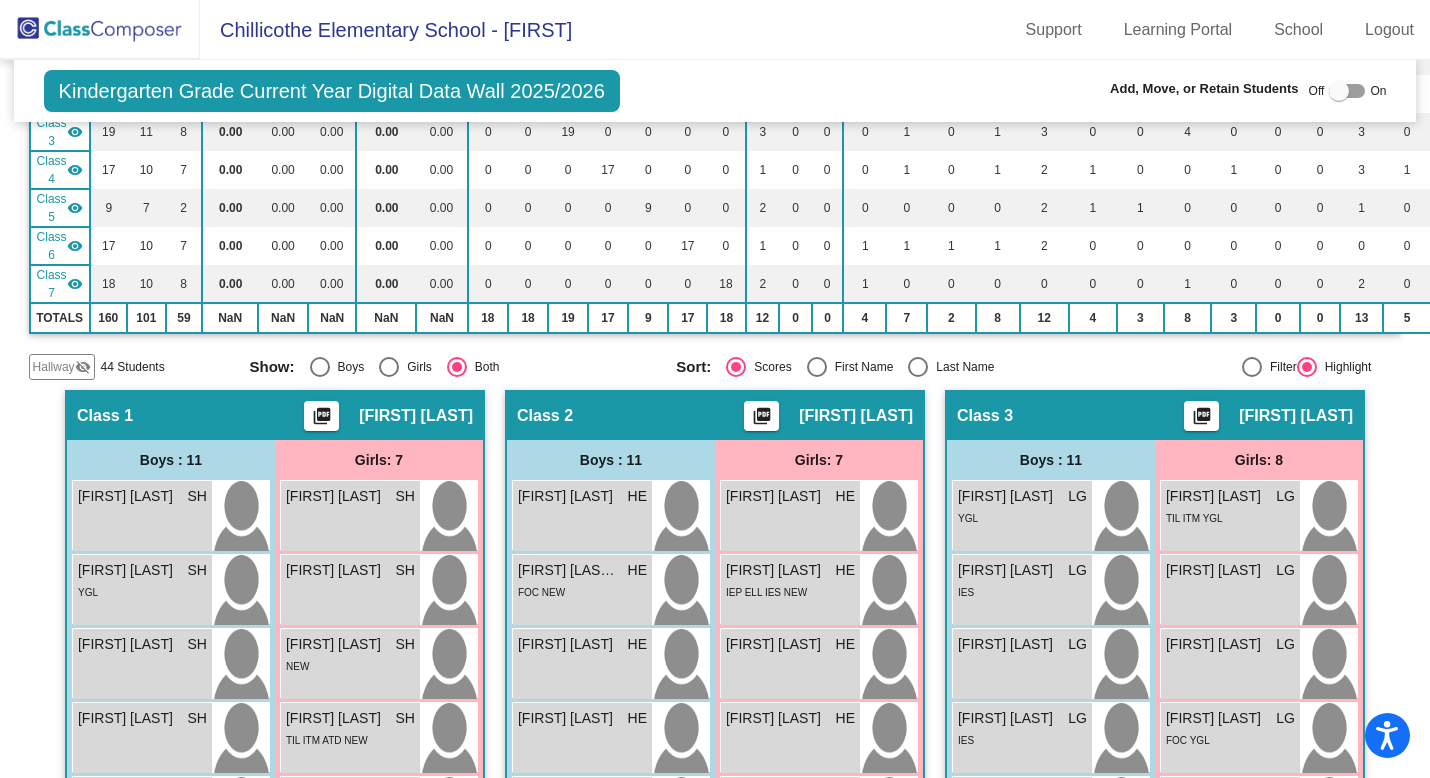 scroll, scrollTop: 299, scrollLeft: 0, axis: vertical 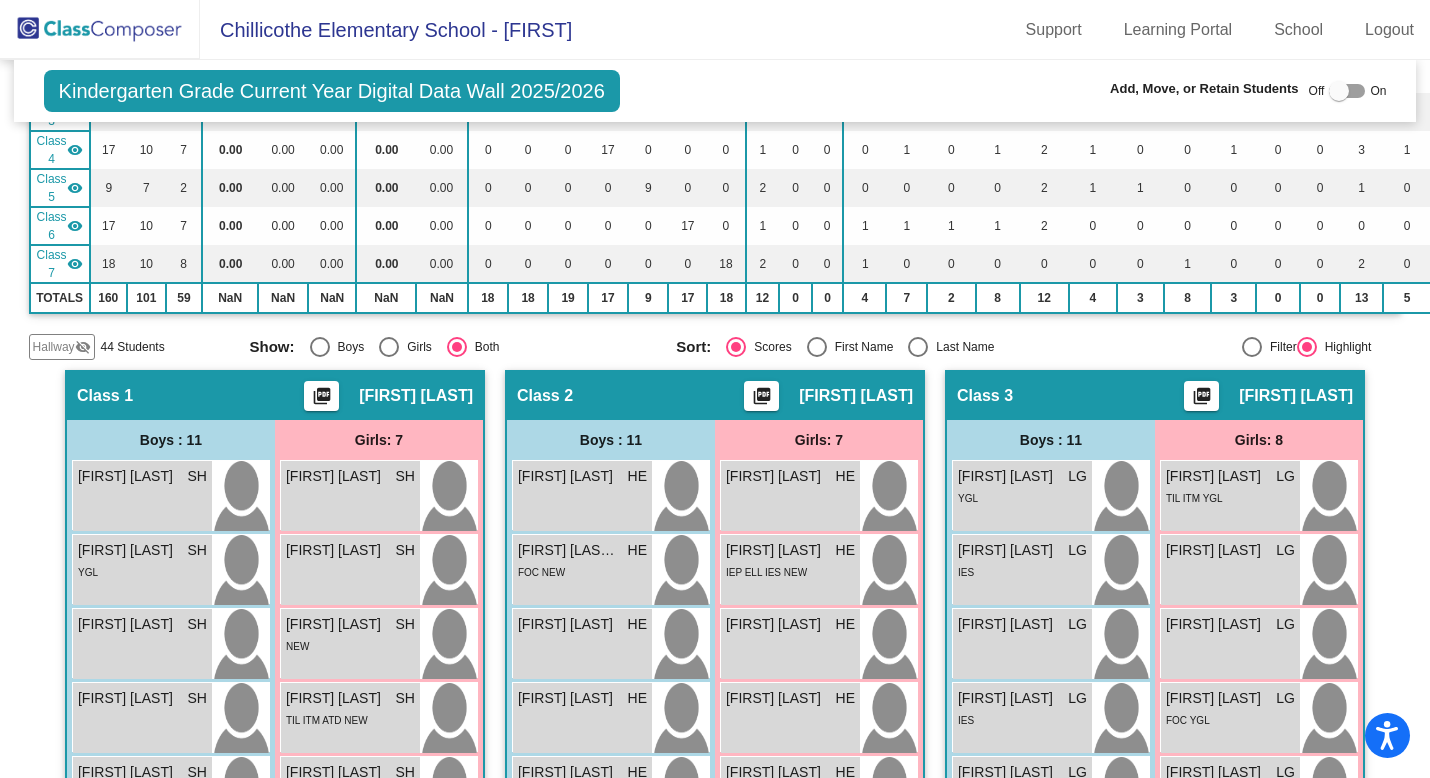 click at bounding box center [918, 347] 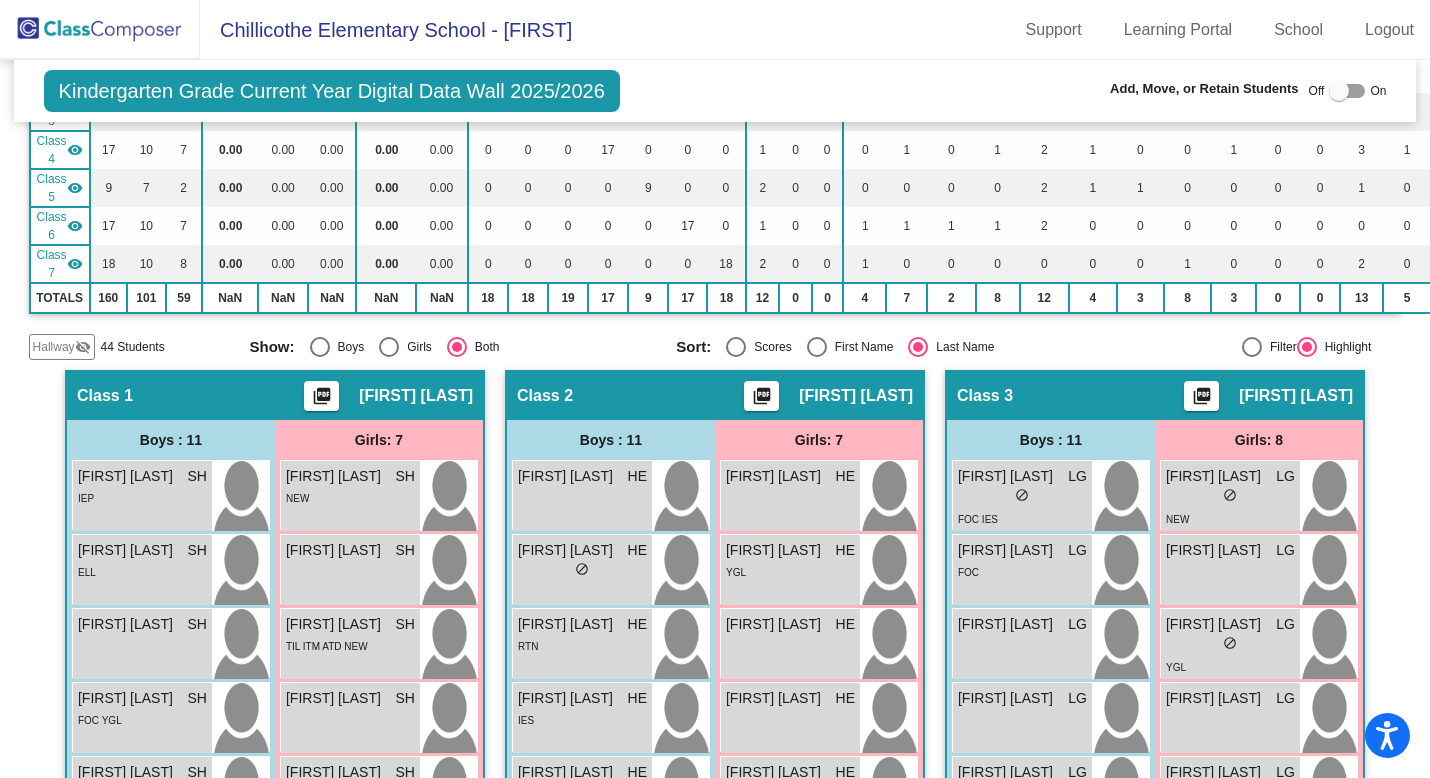 click at bounding box center (1339, 91) 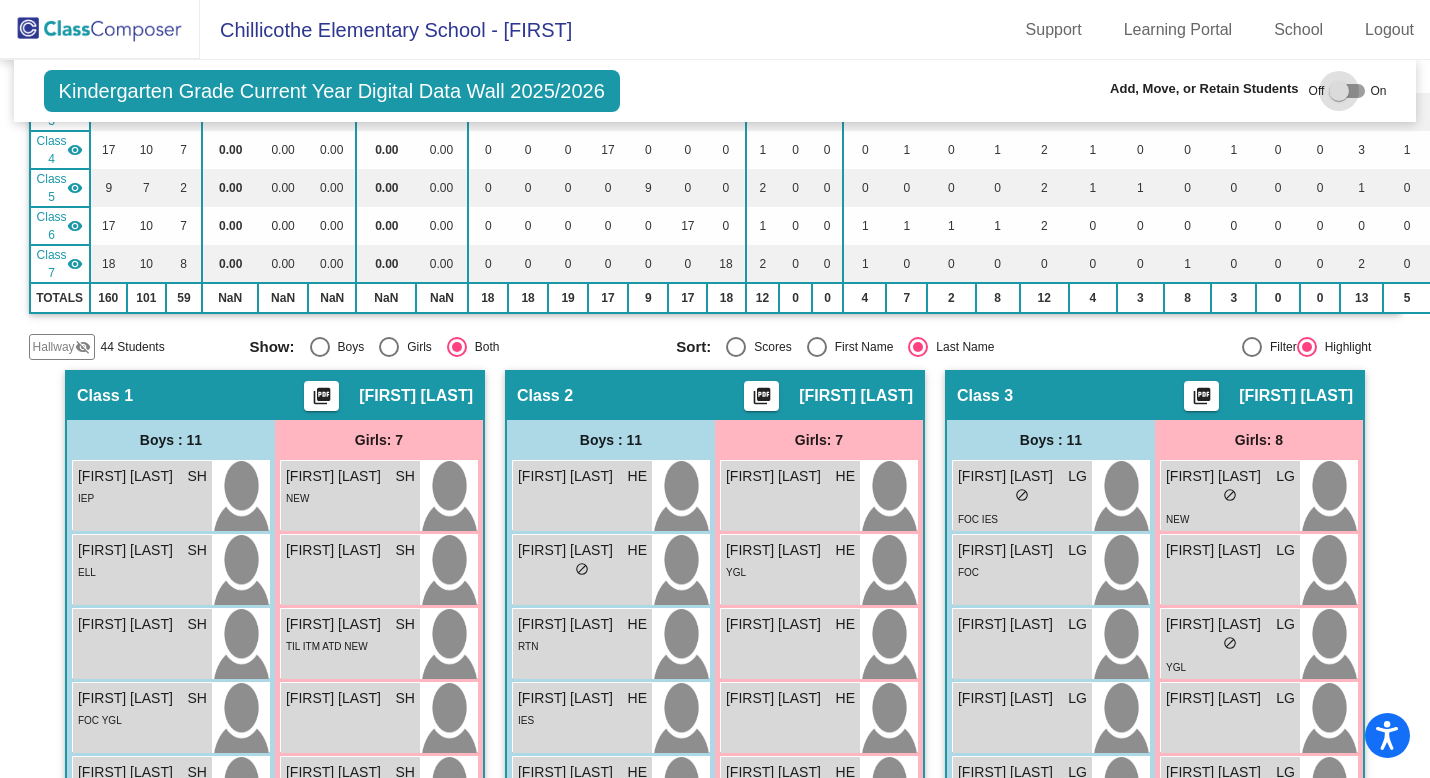 checkbox on "true" 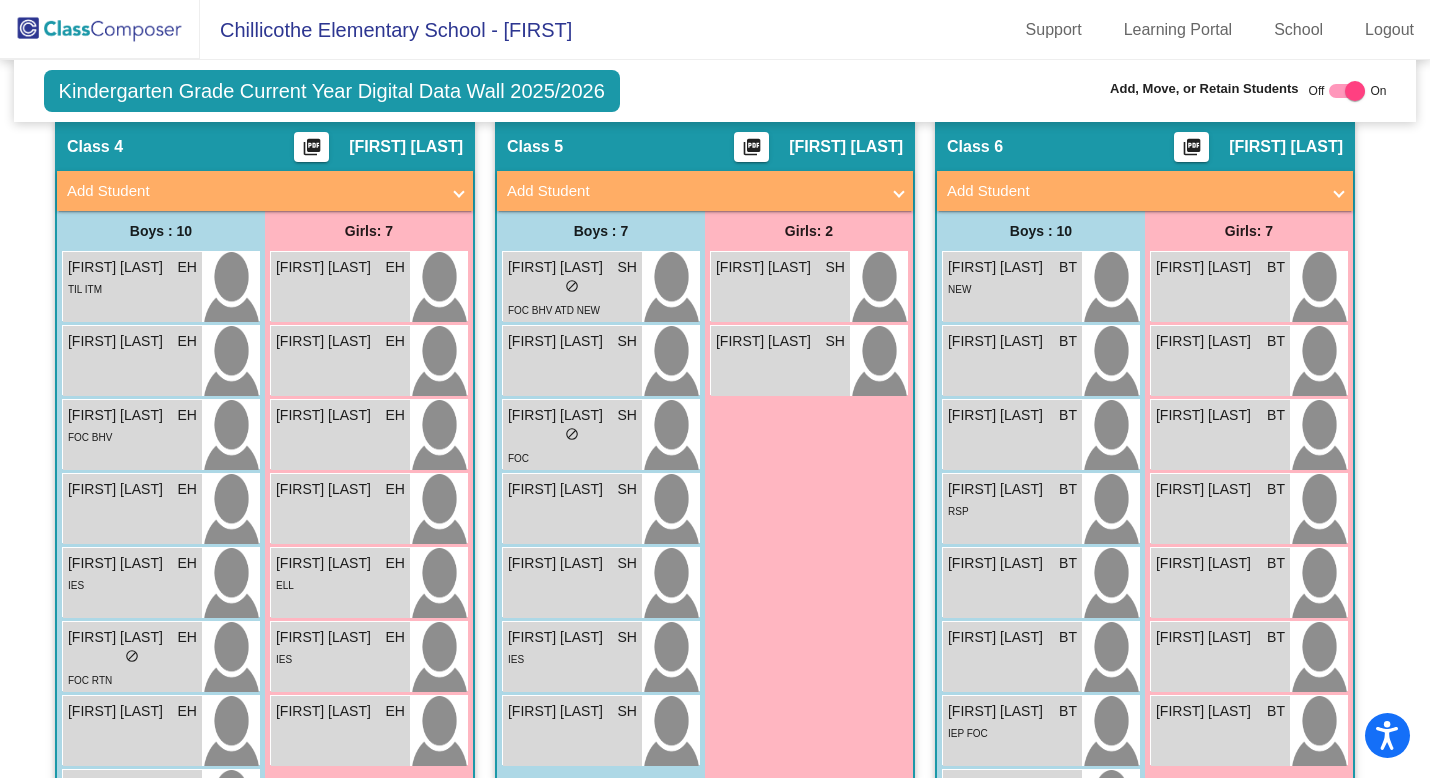 scroll, scrollTop: 1533, scrollLeft: 0, axis: vertical 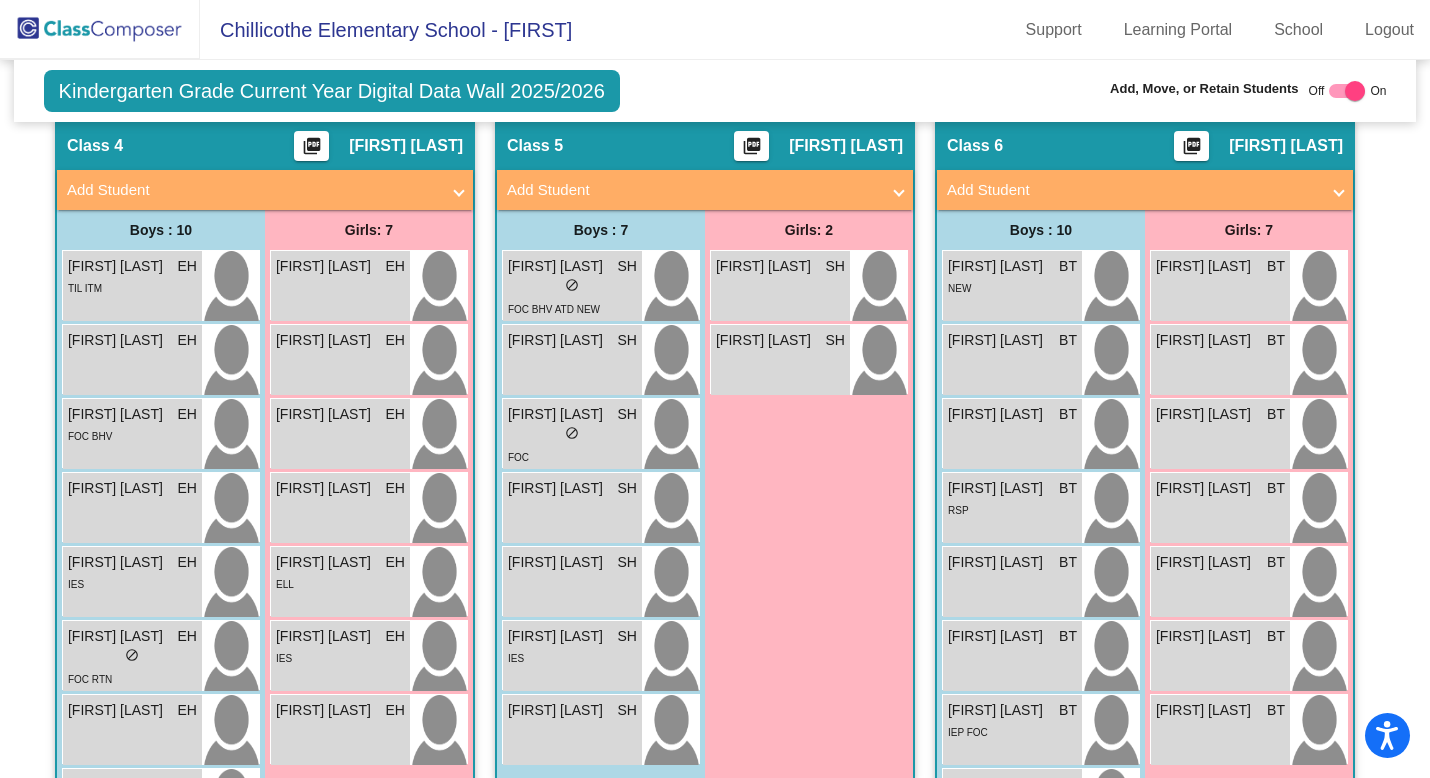 click at bounding box center [899, 190] 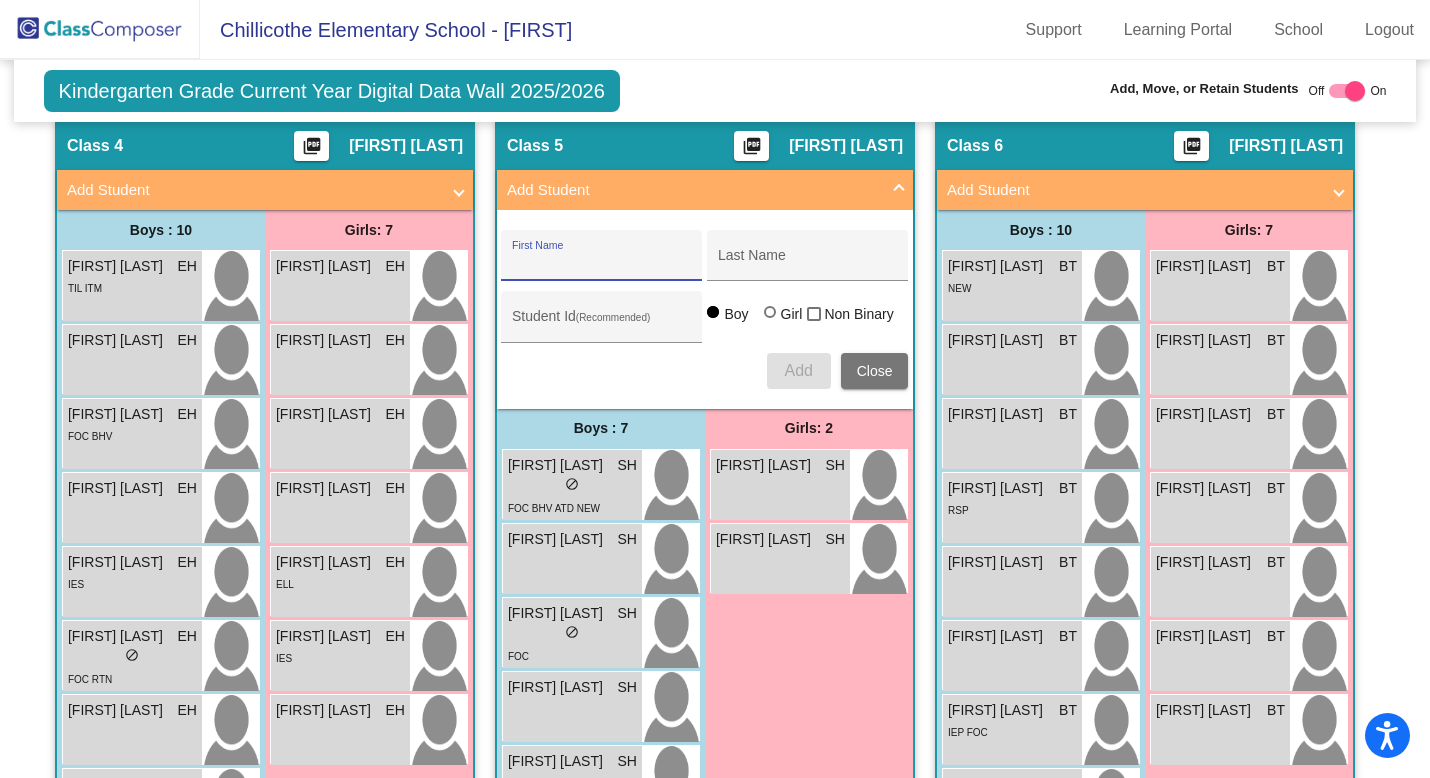 click on "First Name" at bounding box center [602, 263] 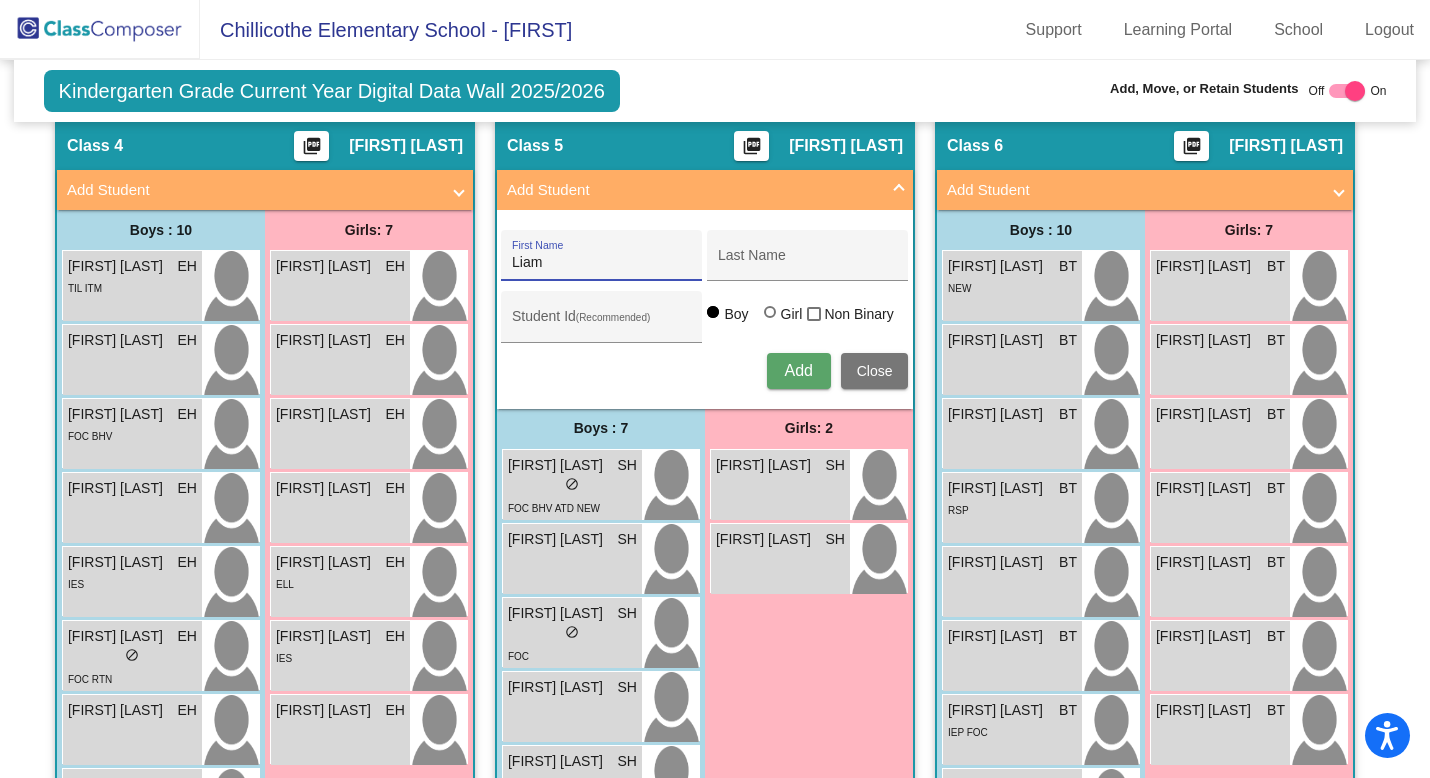type on "Liam" 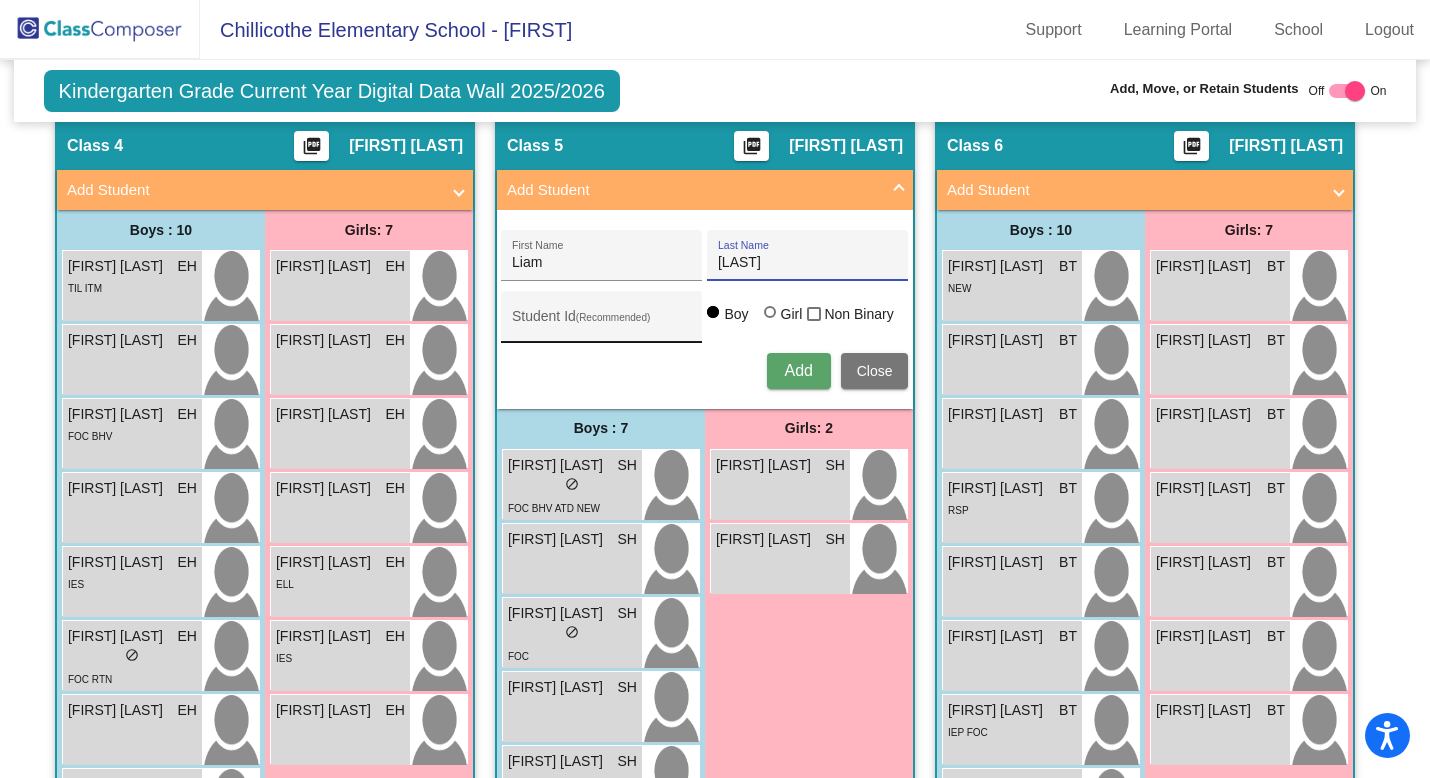 type on "[LAST]" 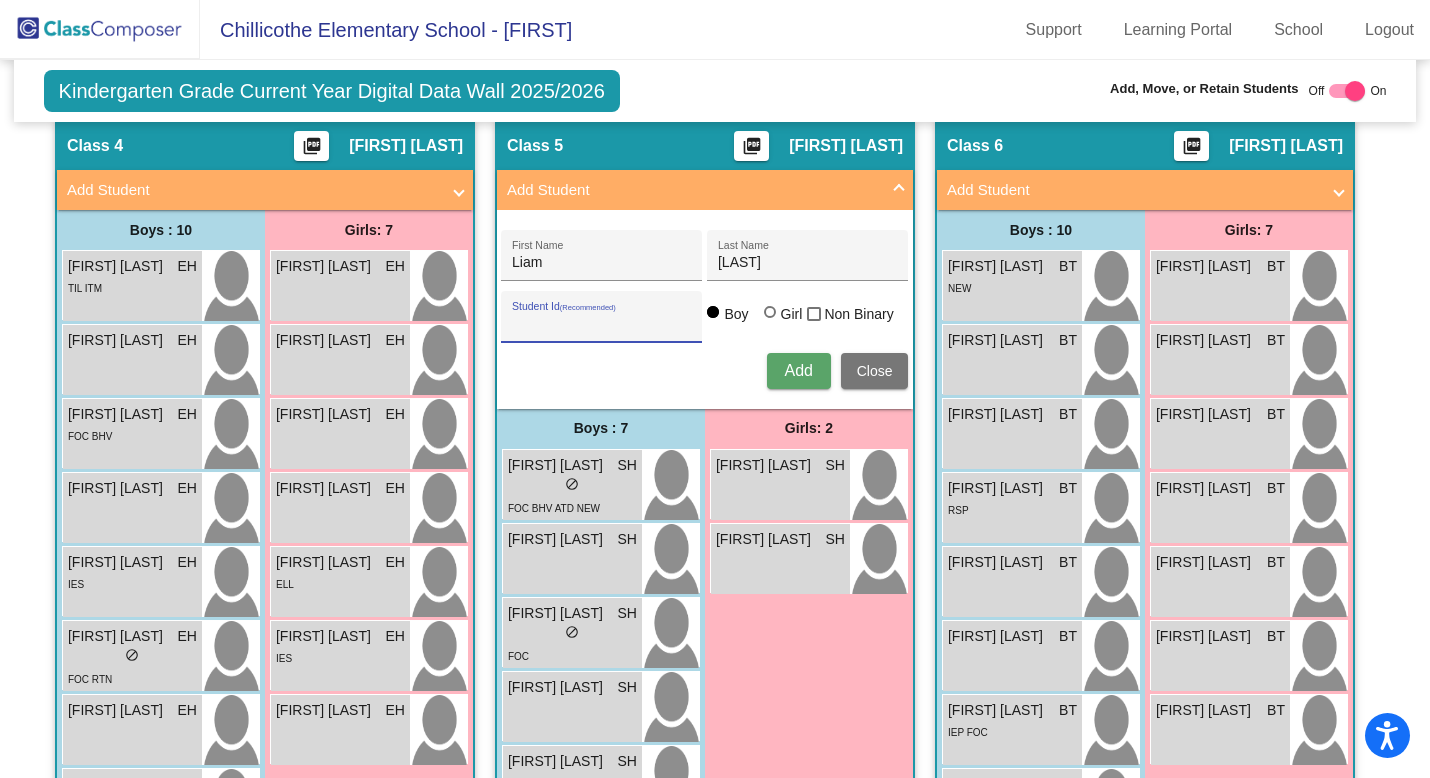 click on "Student Id  (Recommended)" at bounding box center [602, 324] 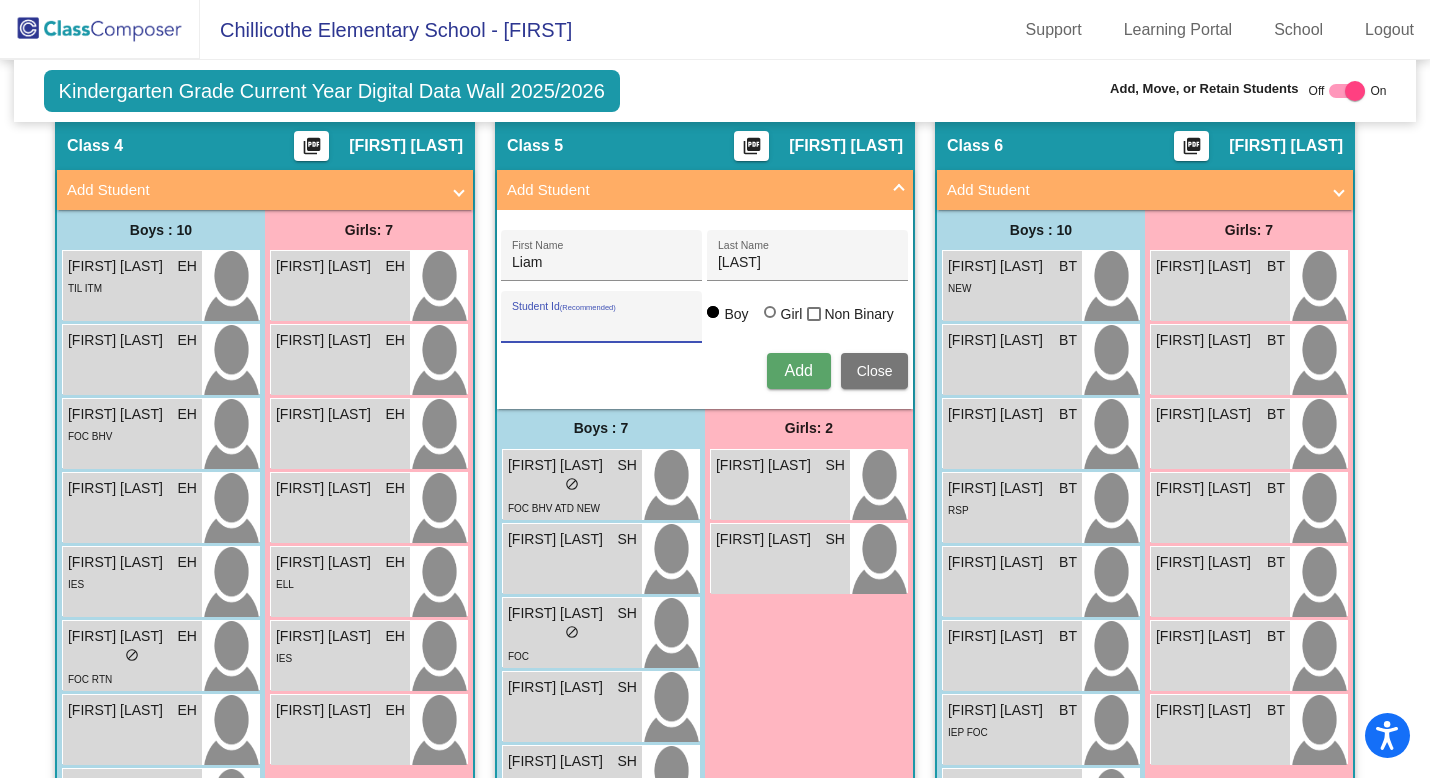 paste on "[PHONE]" 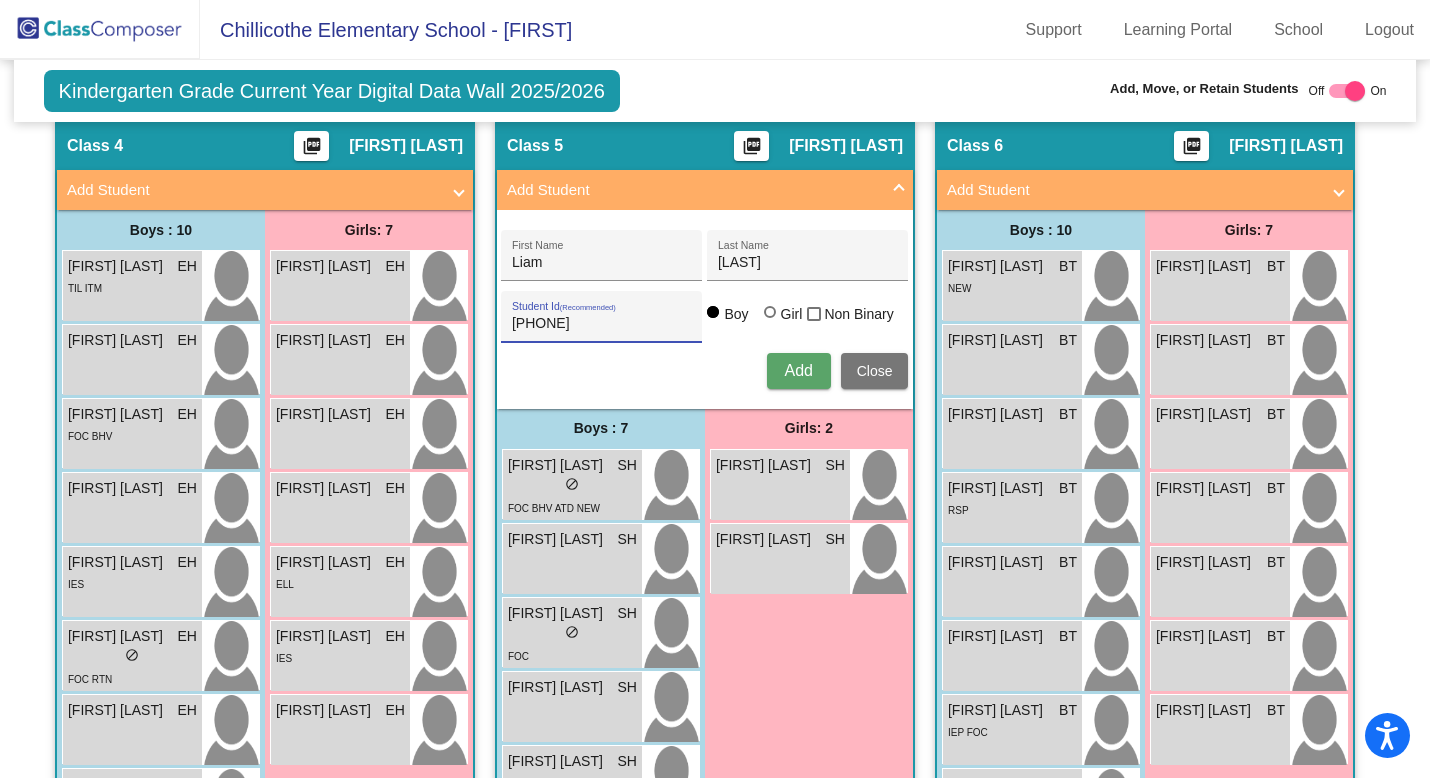 type on "[PHONE]" 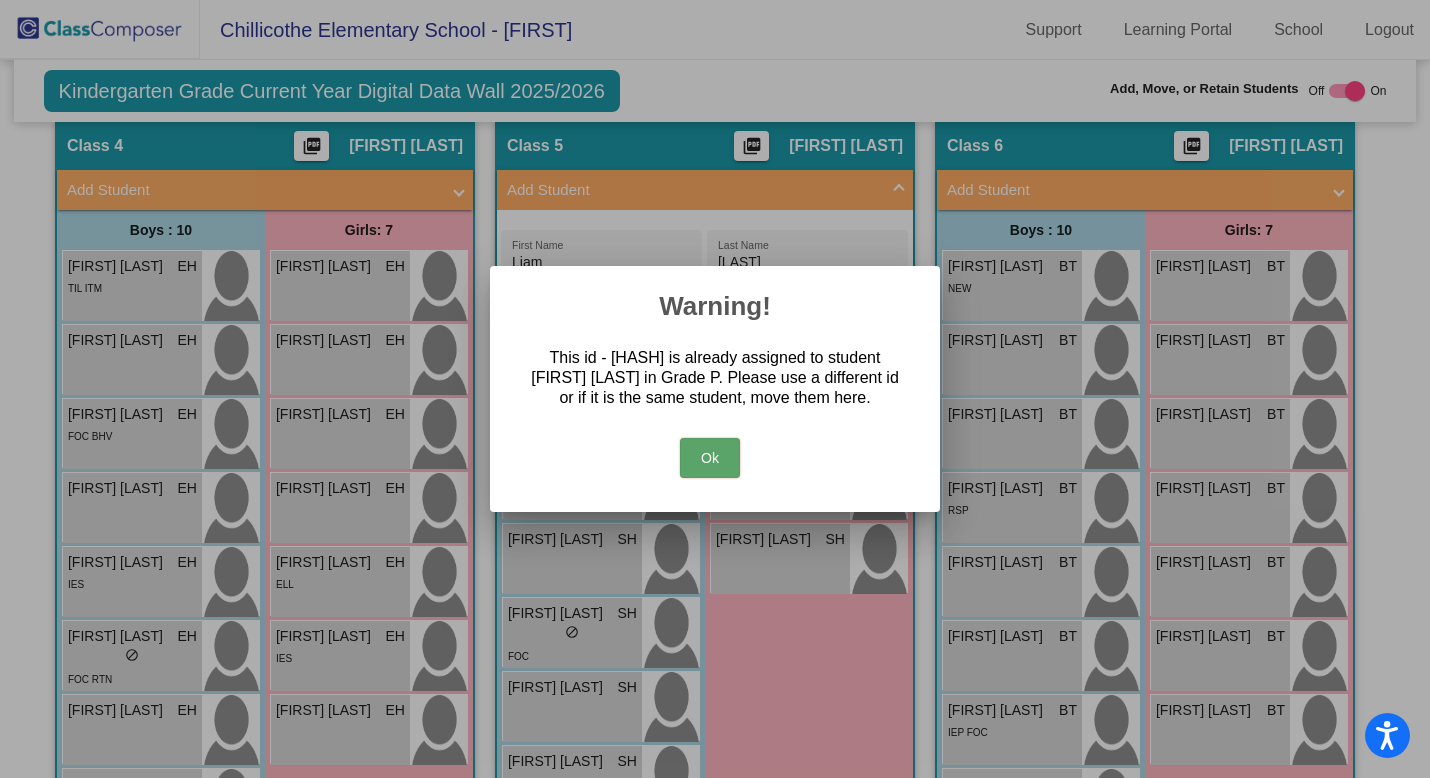 click on "Ok" at bounding box center (710, 458) 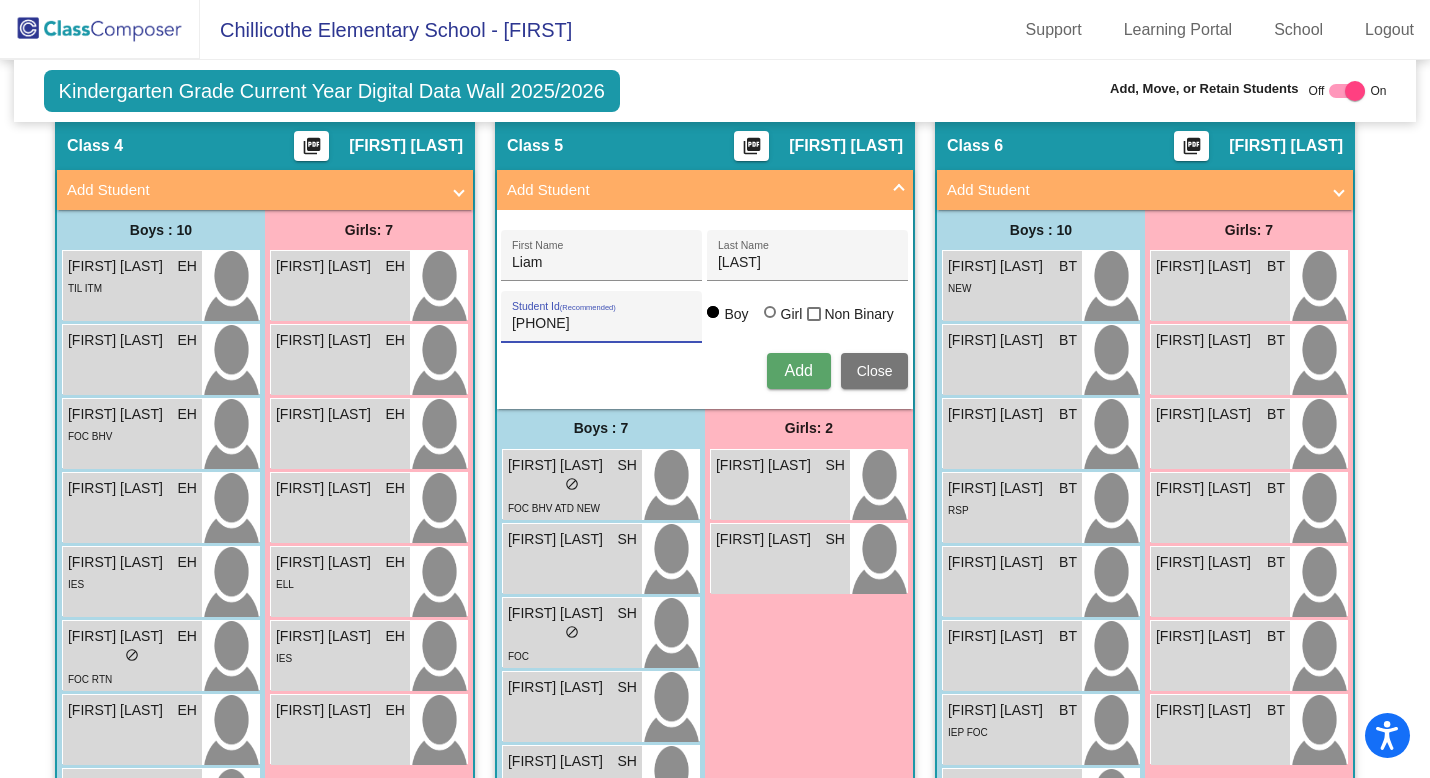 drag, startPoint x: 621, startPoint y: 322, endPoint x: 508, endPoint y: 321, distance: 113.004425 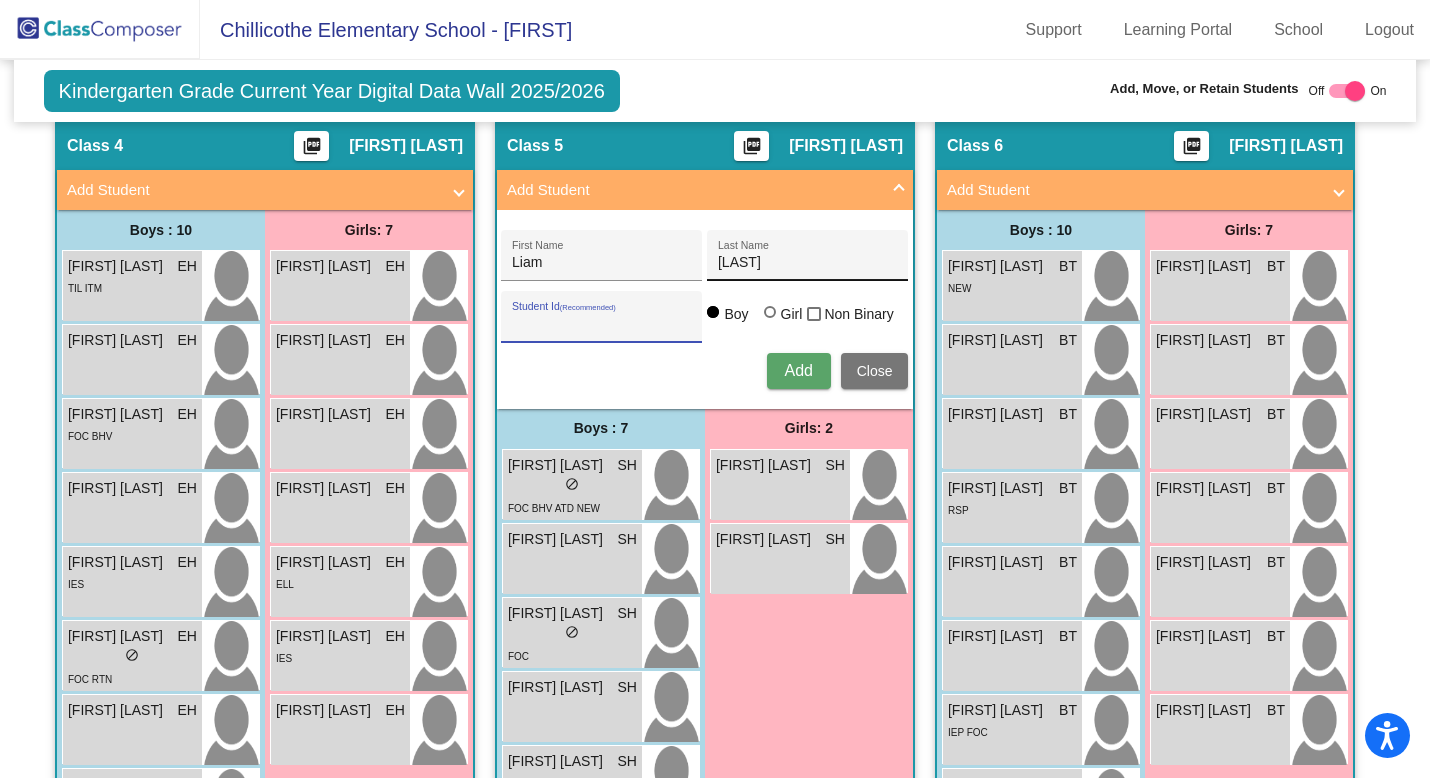 type 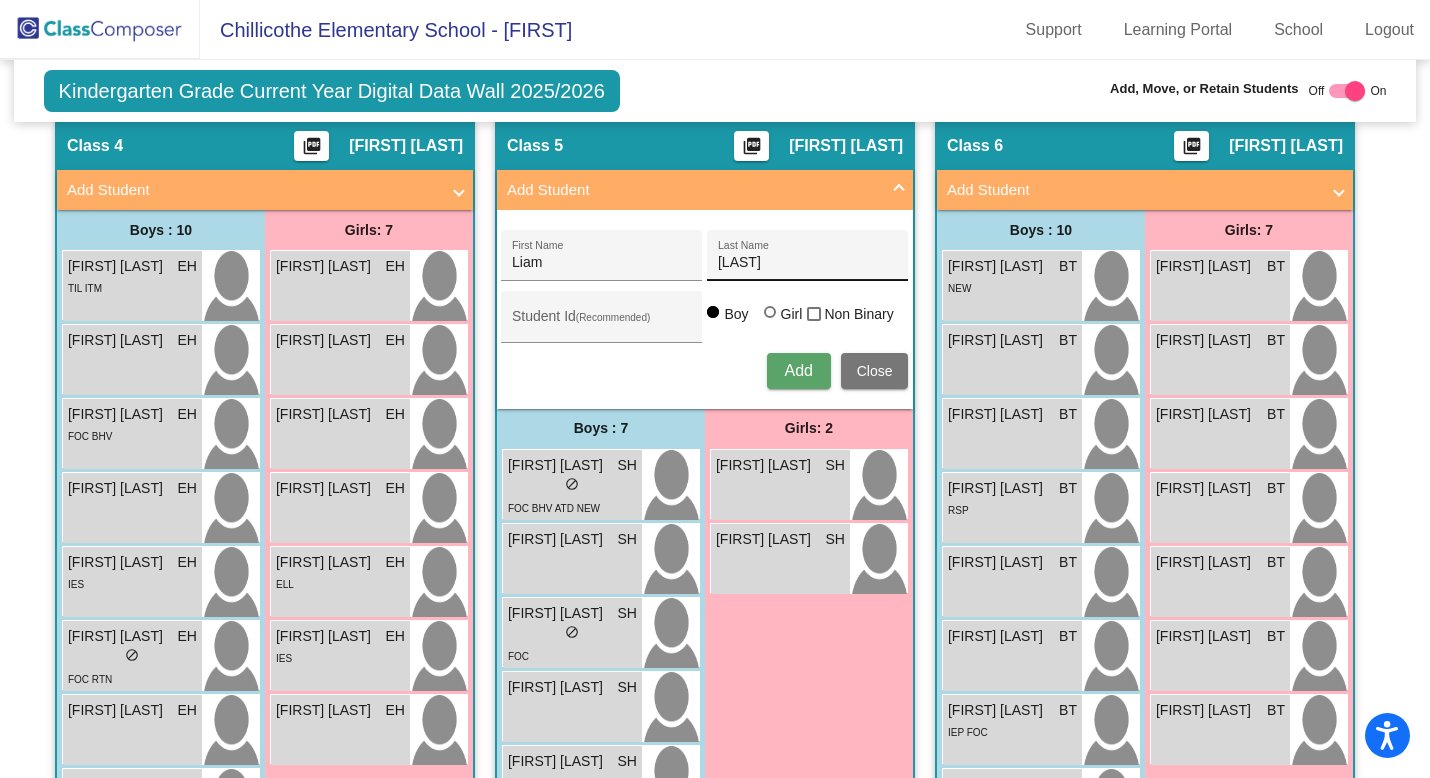 click on "[LAST] Last Name" at bounding box center (808, 261) 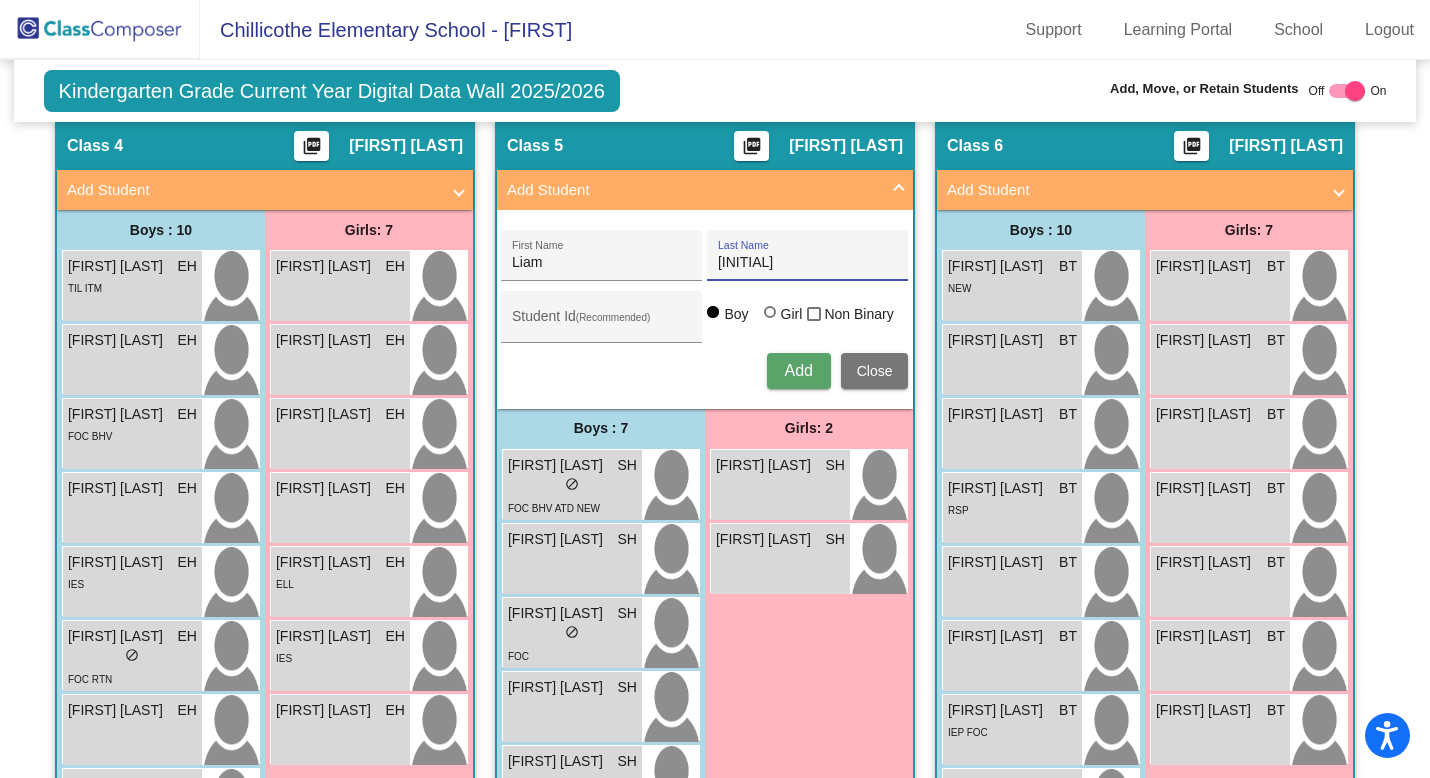 type on "K" 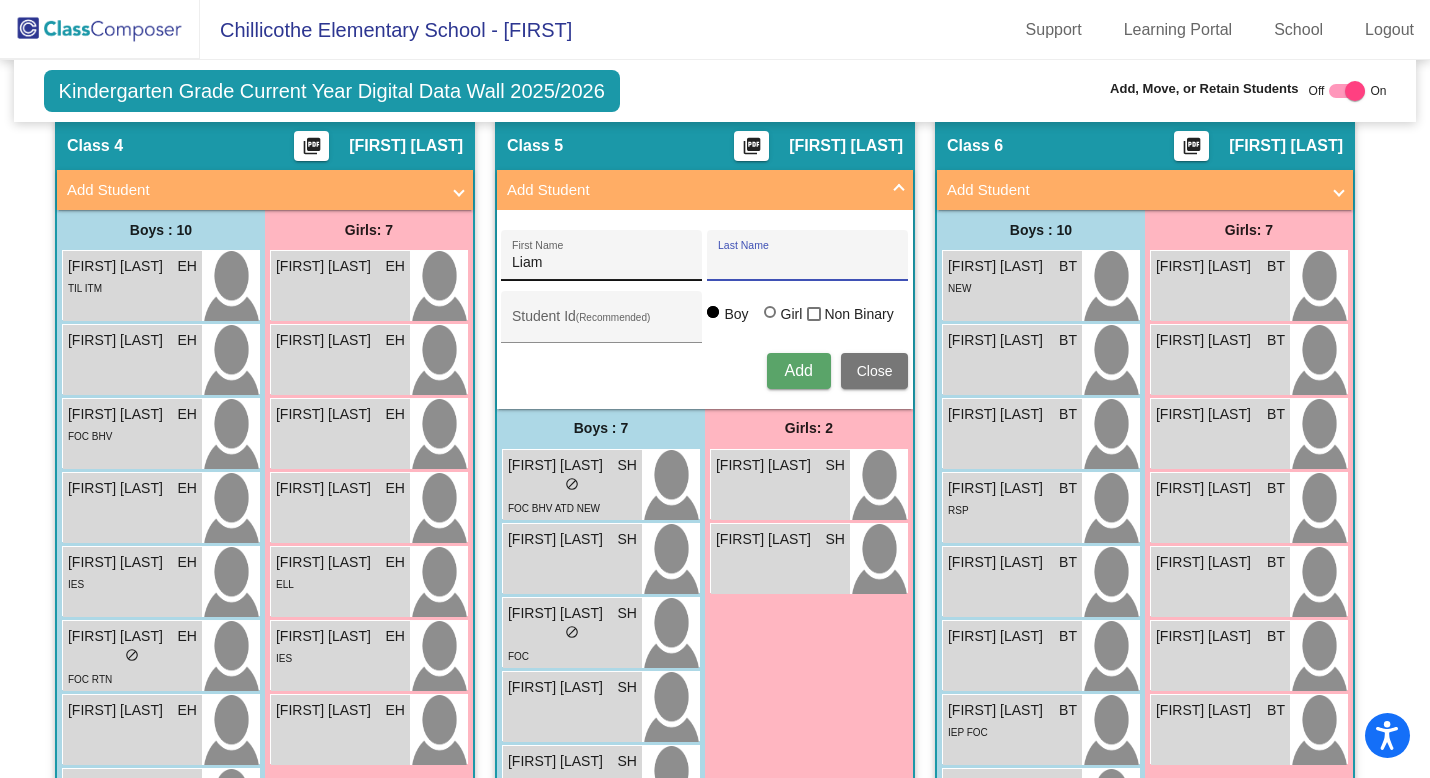 type 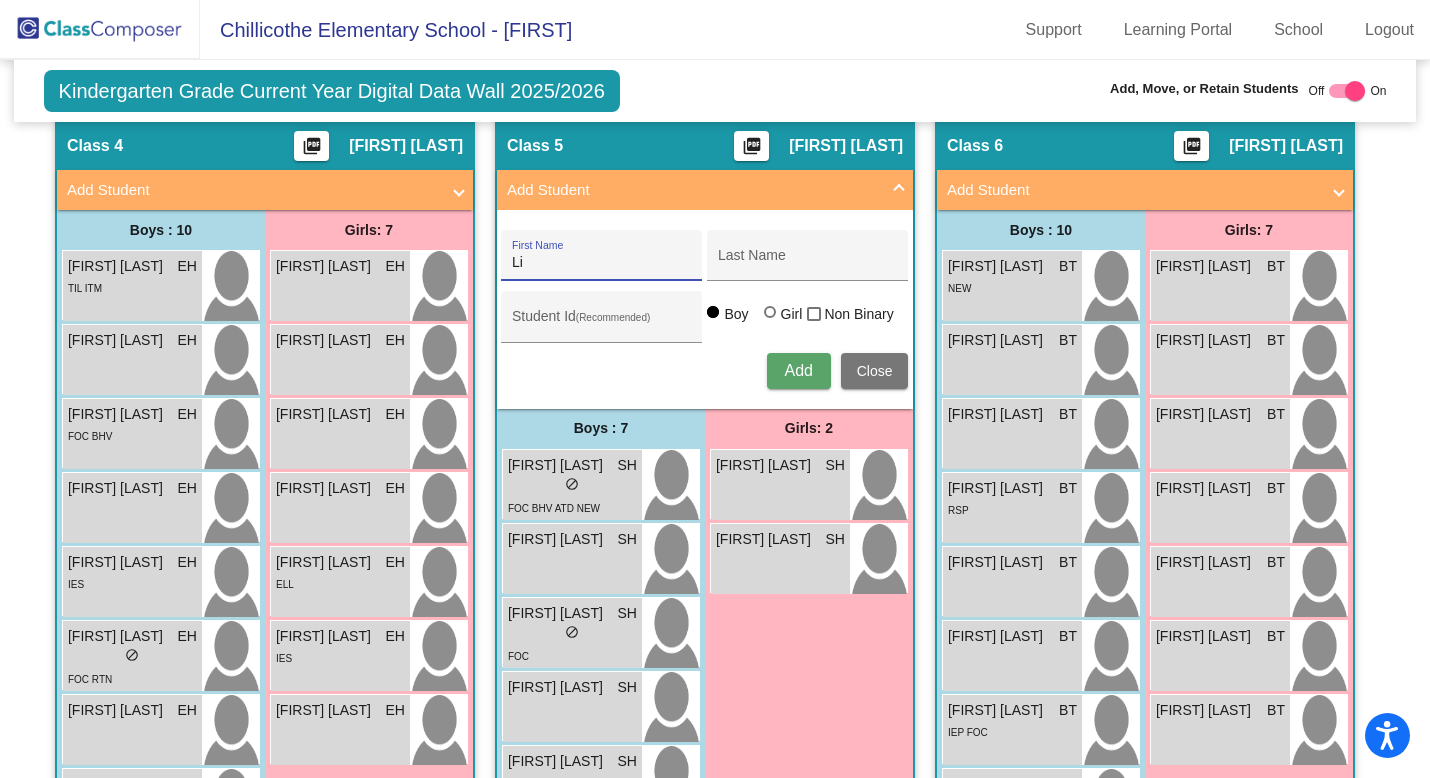 type on "L" 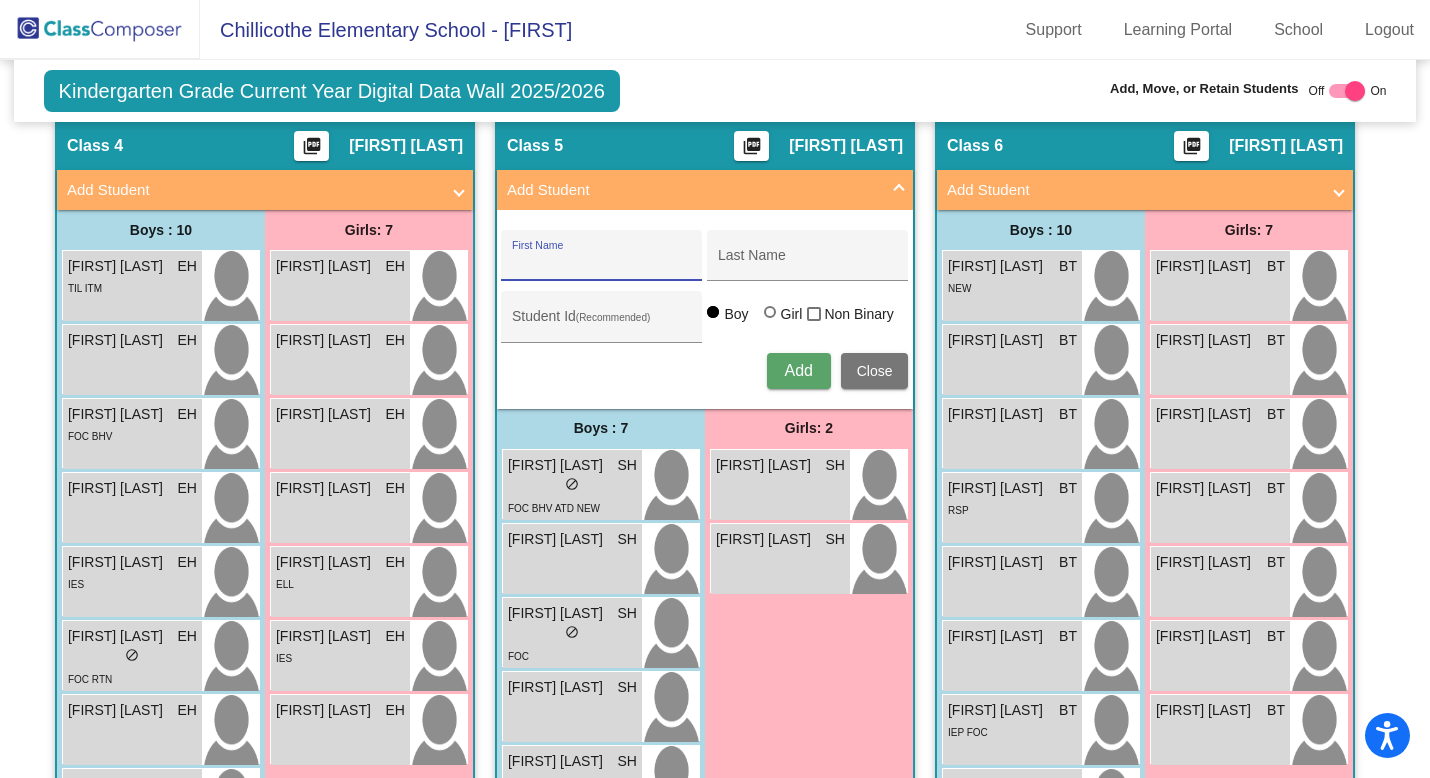 type 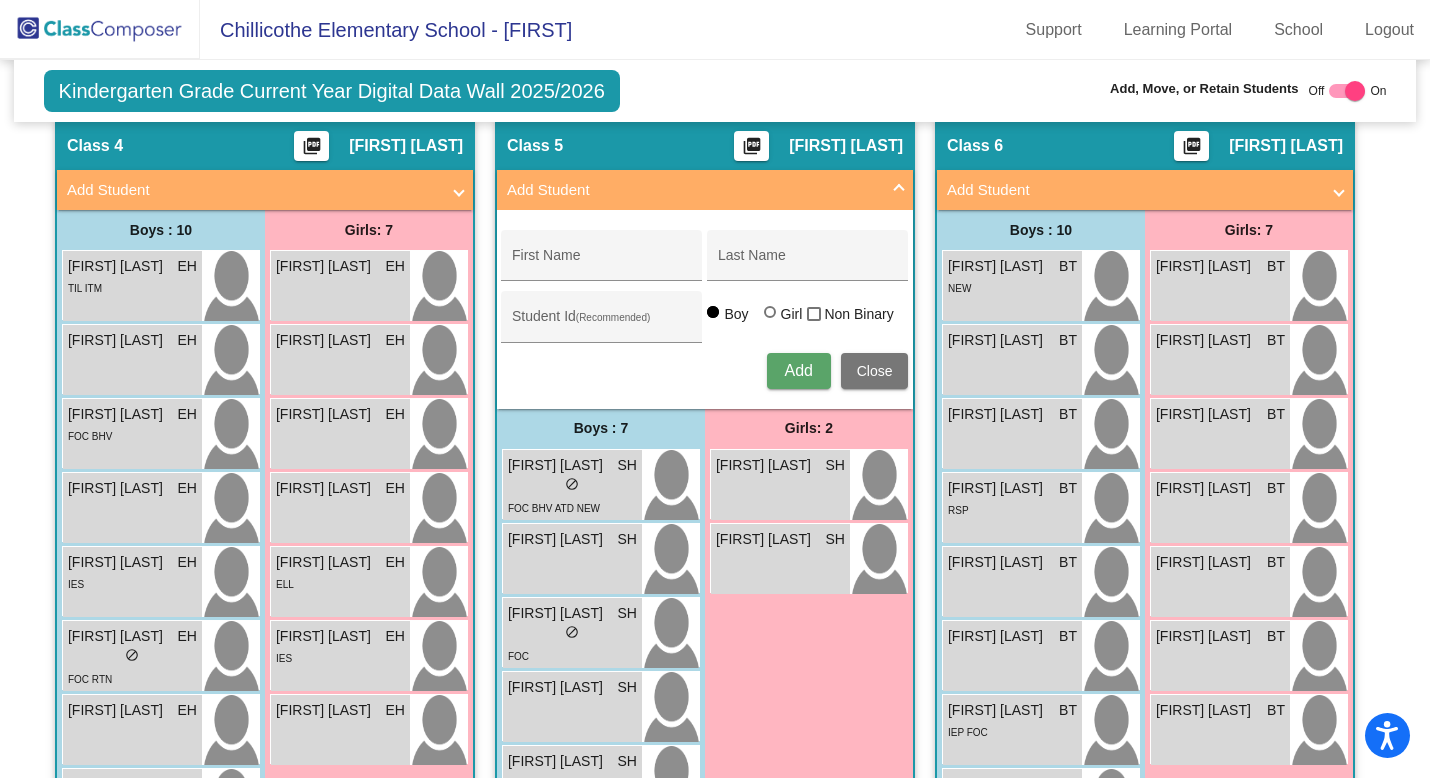 click on "Kindergarten Grade Current Year Digital Data Wall 2025/2026  Add, Move, or Retain Students Off   On  Incoming   Digital Data Wall" 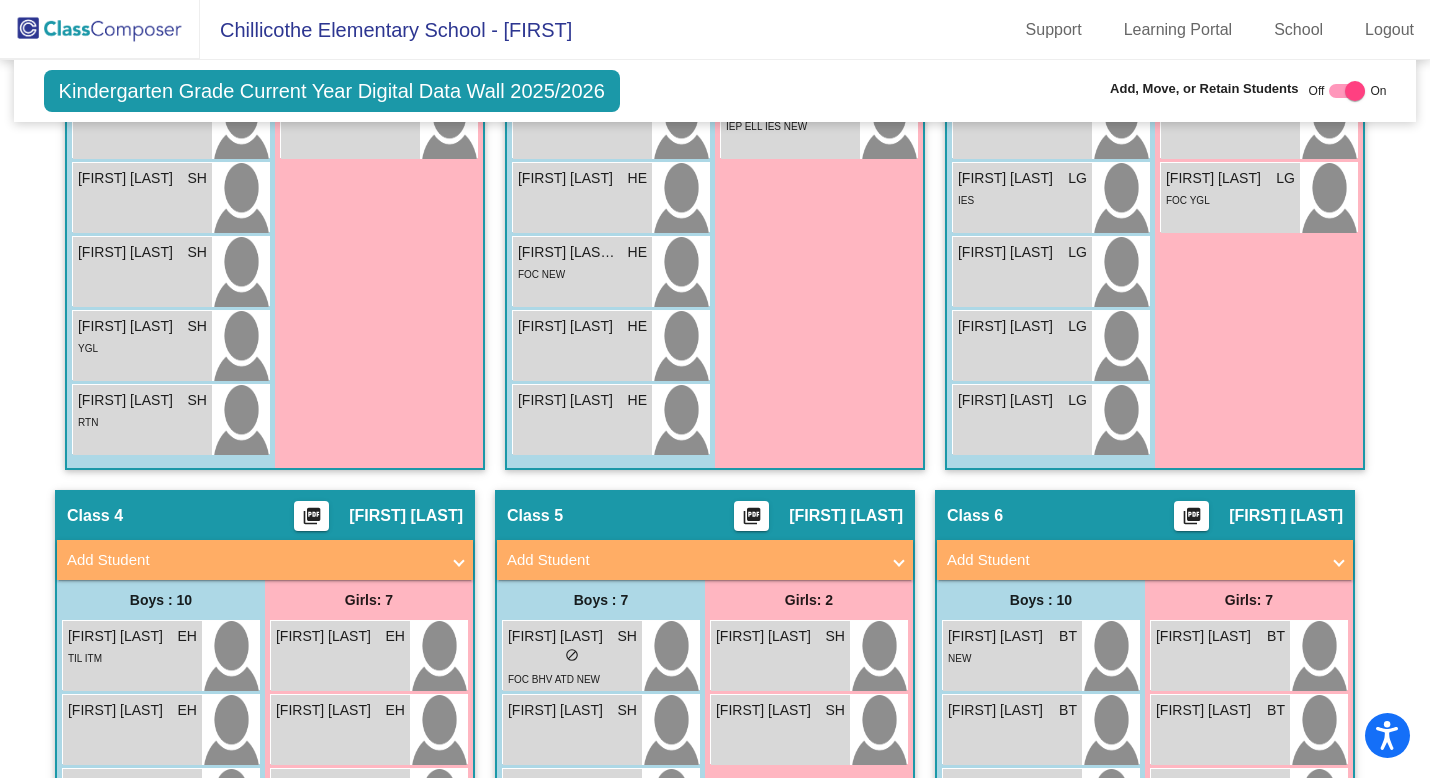 scroll, scrollTop: 1153, scrollLeft: 0, axis: vertical 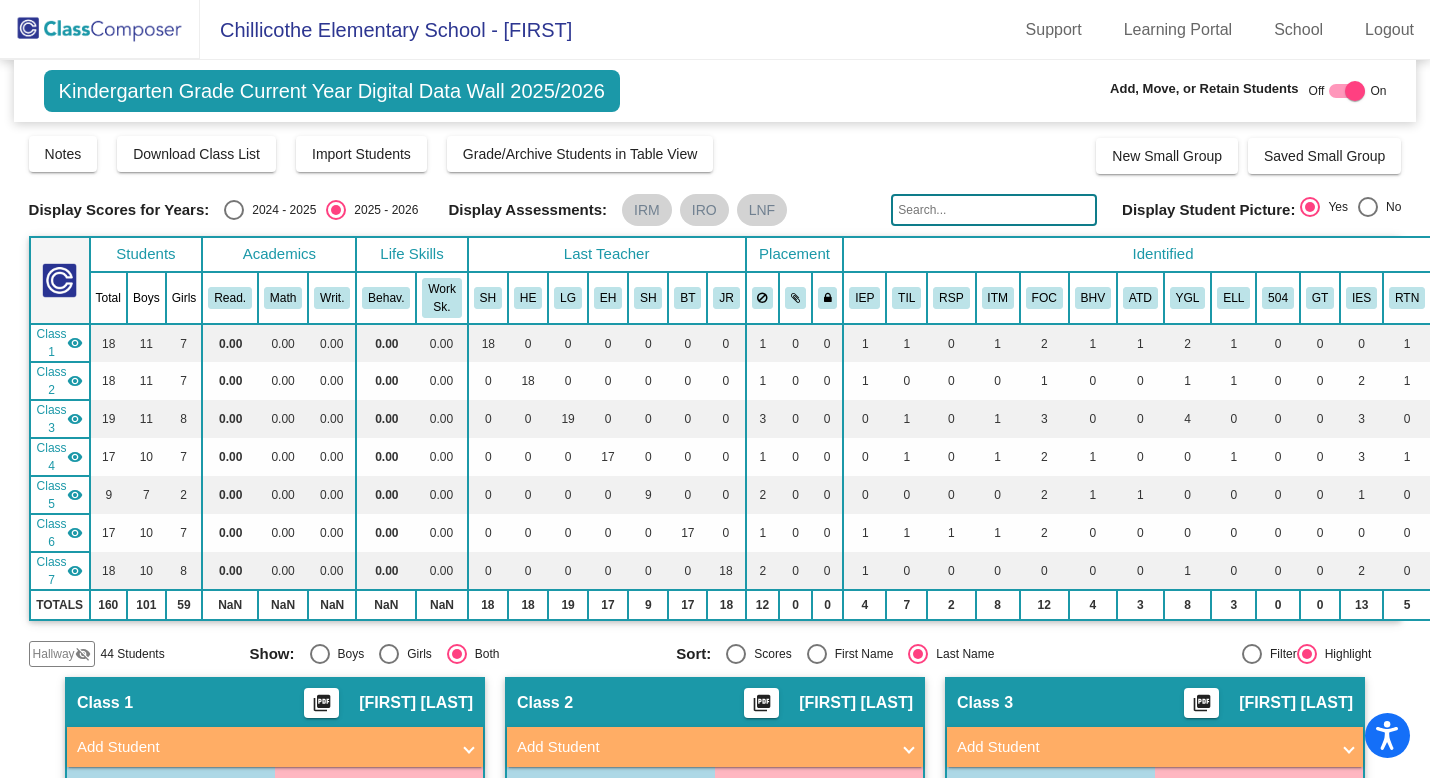 click 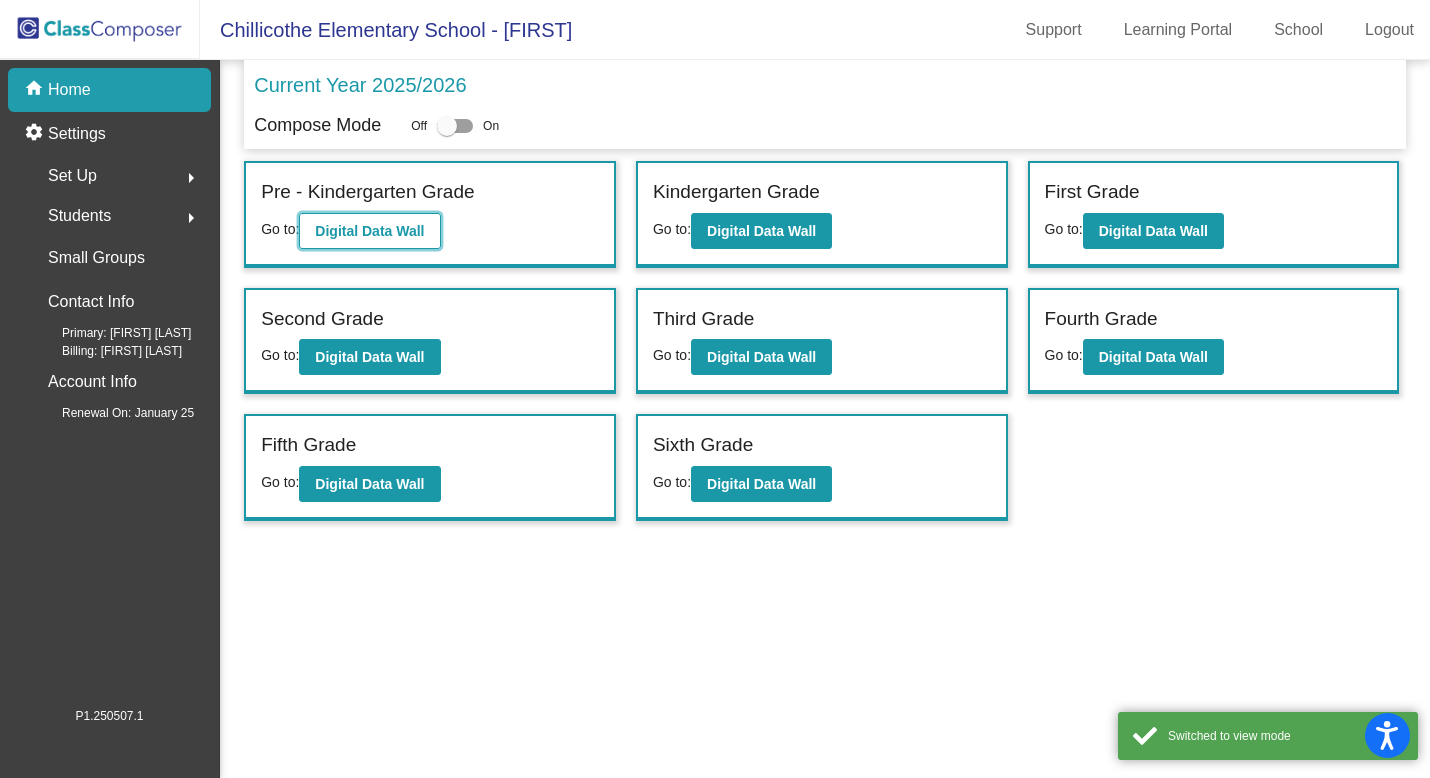 click on "Digital Data Wall" 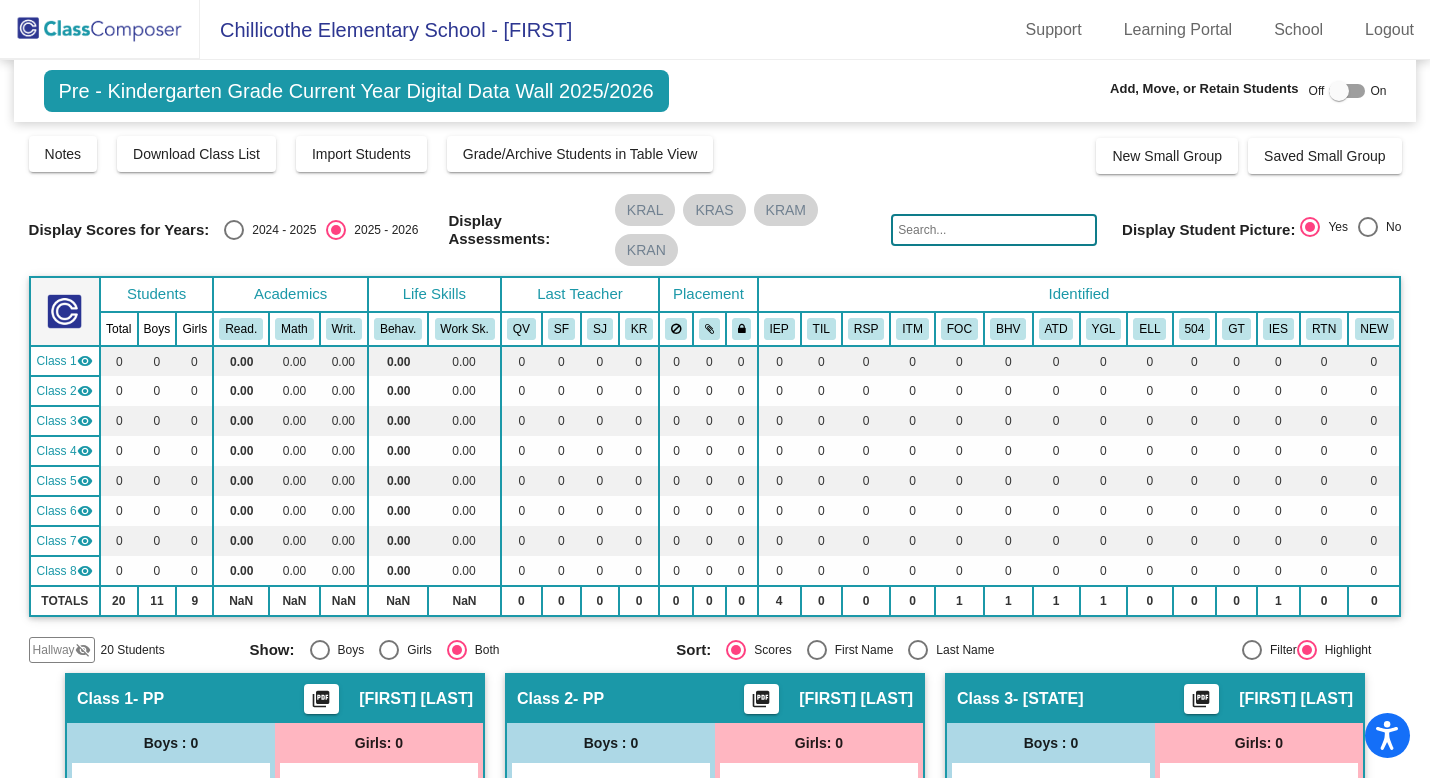 click 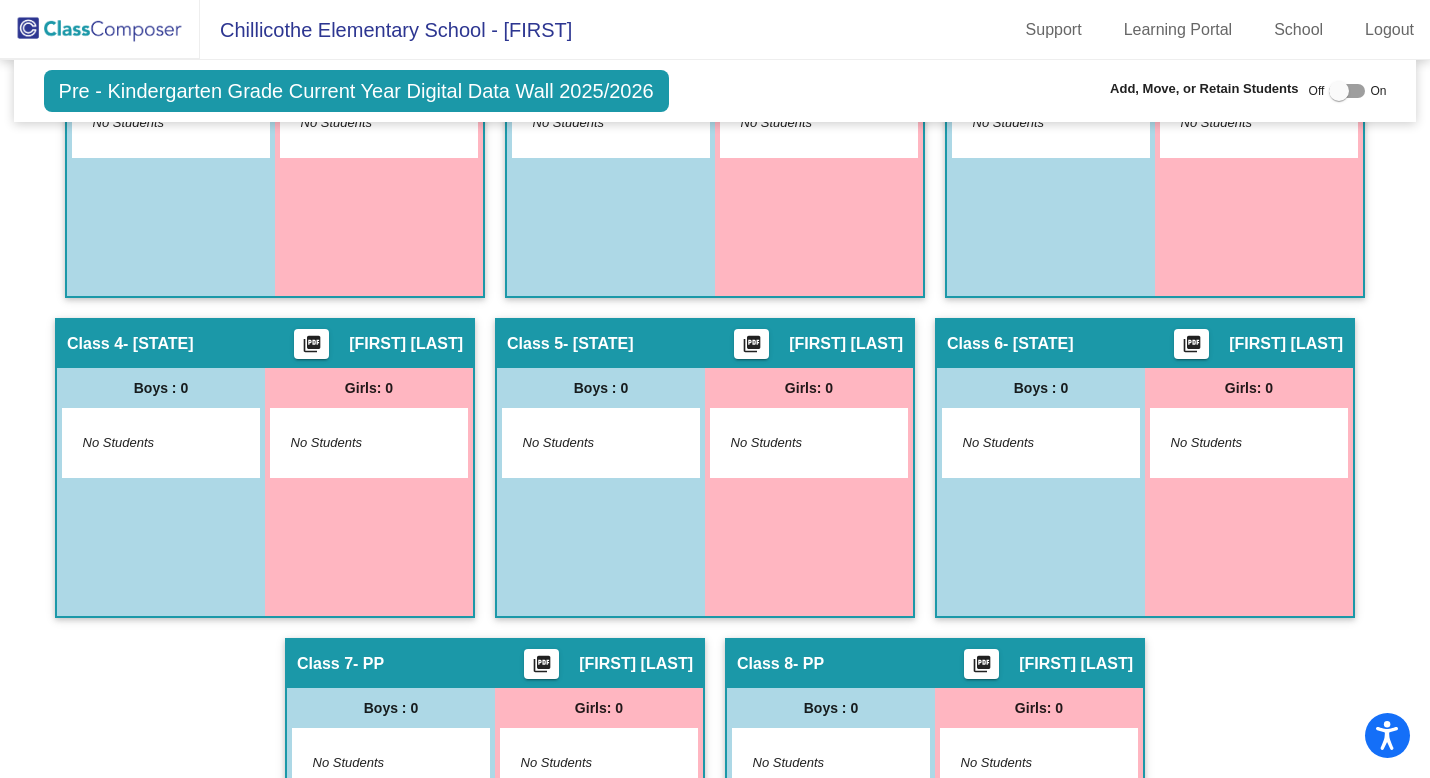 scroll, scrollTop: 0, scrollLeft: 0, axis: both 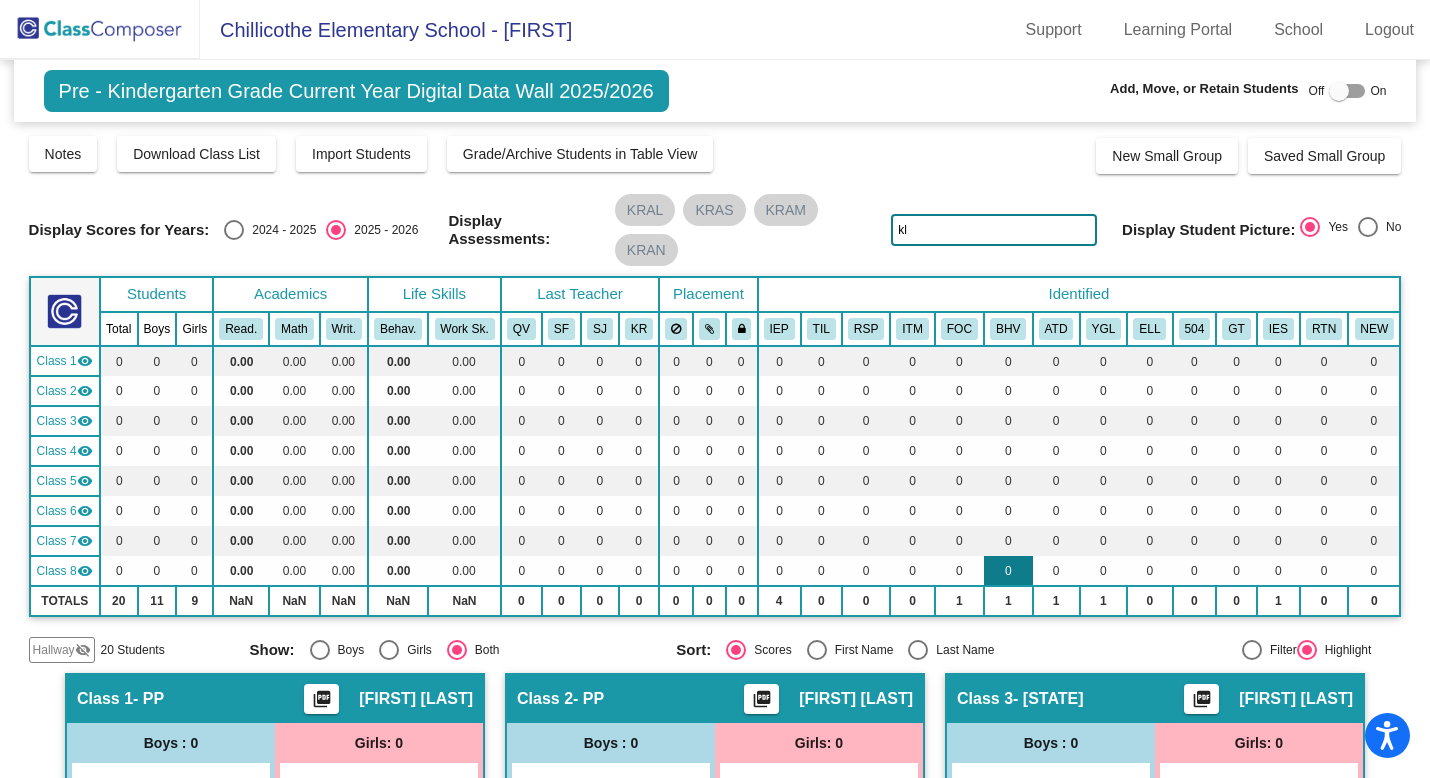 type on "k" 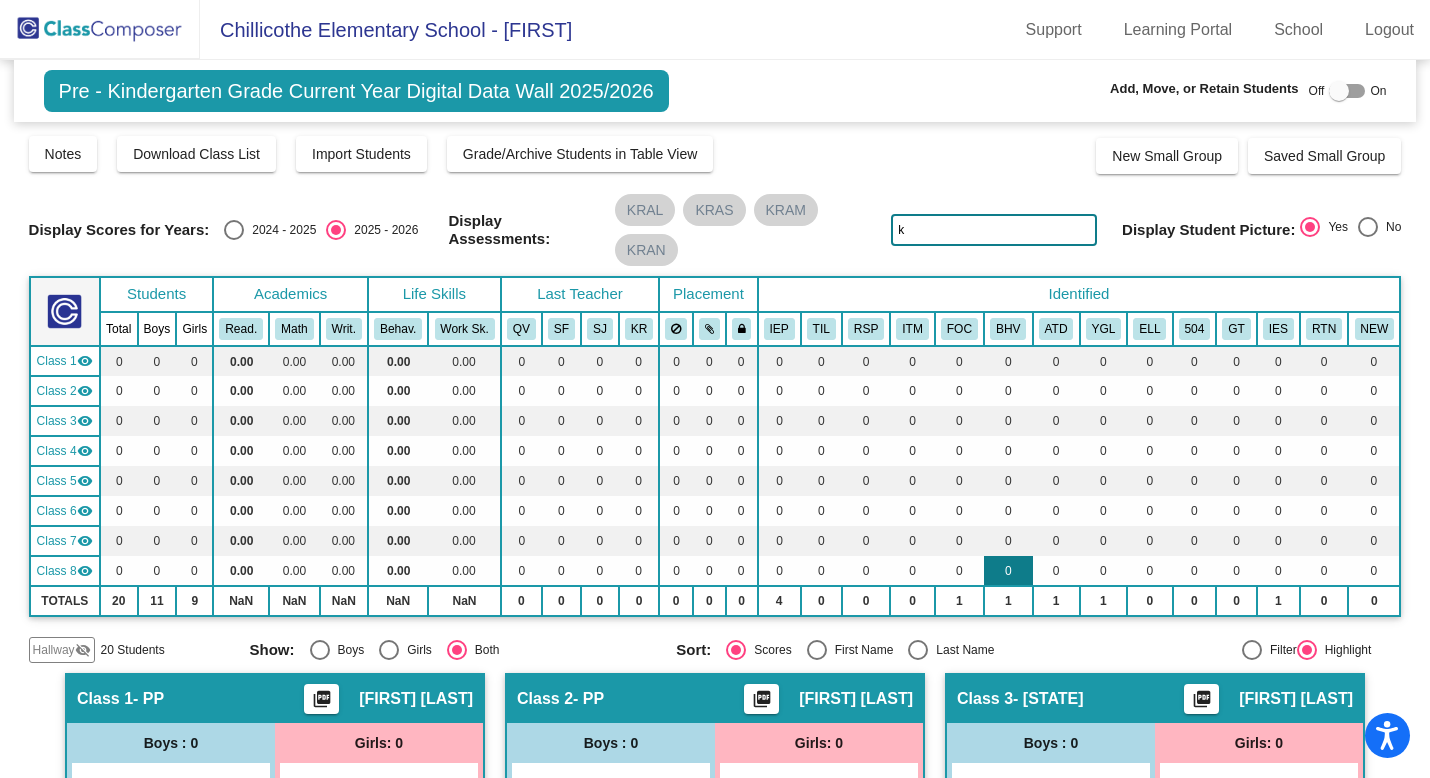 type 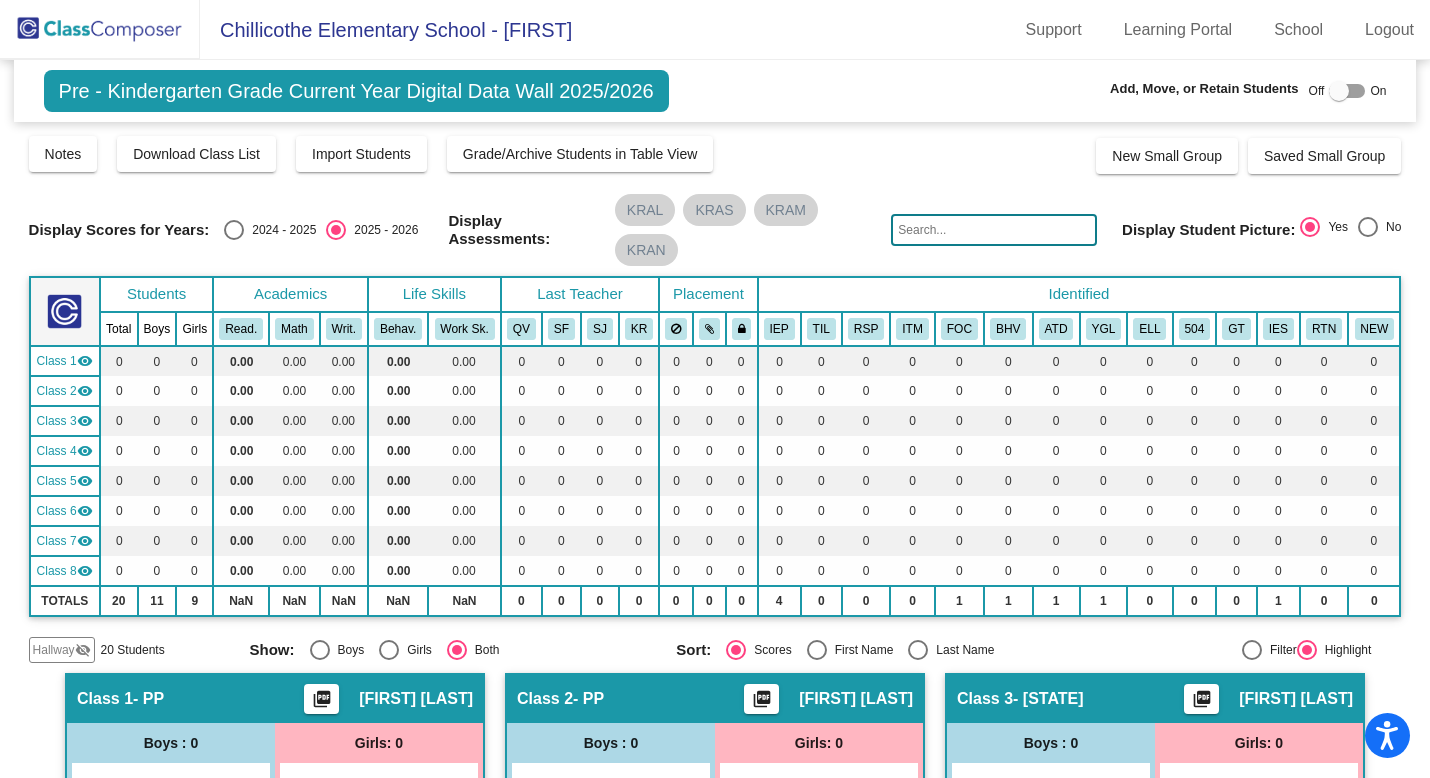 click on "Hallway" 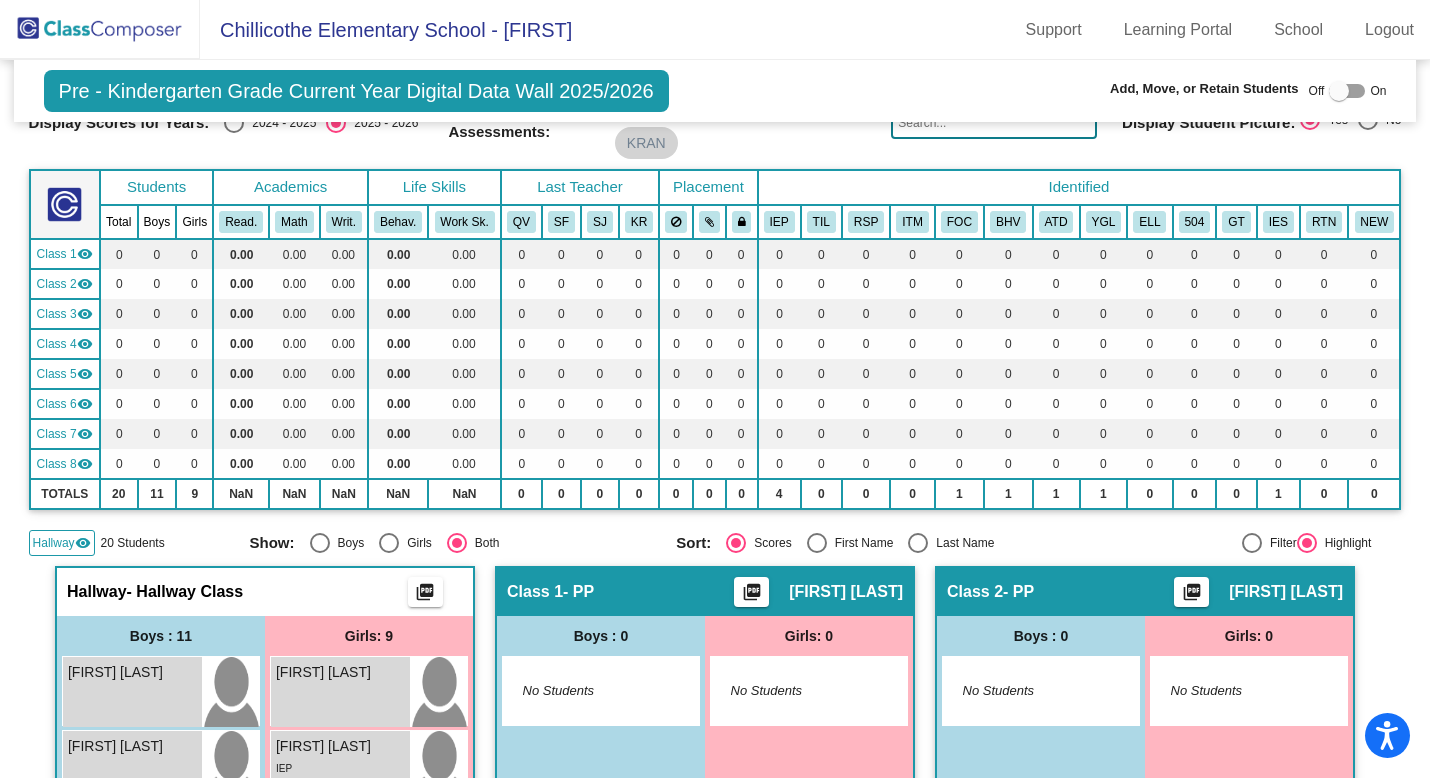 scroll, scrollTop: 0, scrollLeft: 0, axis: both 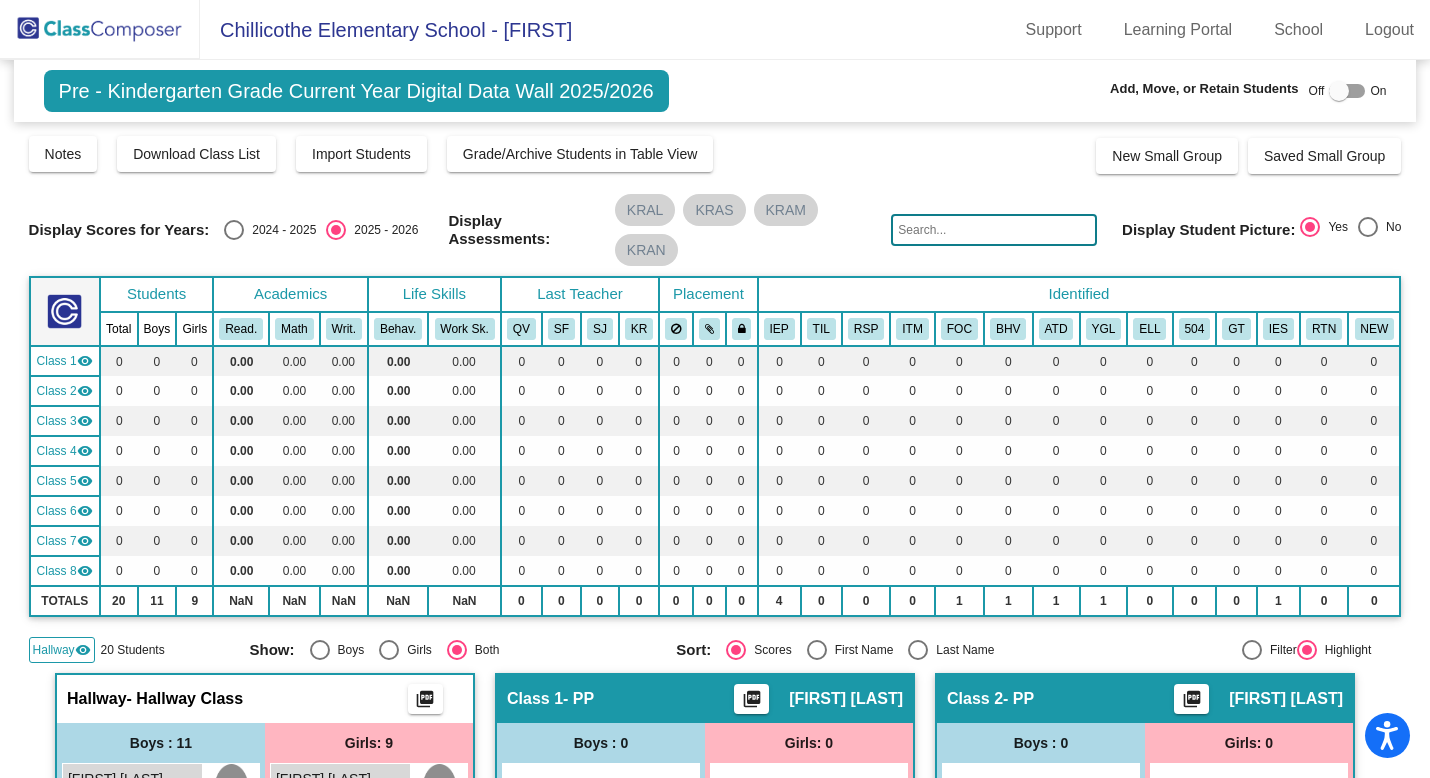 click 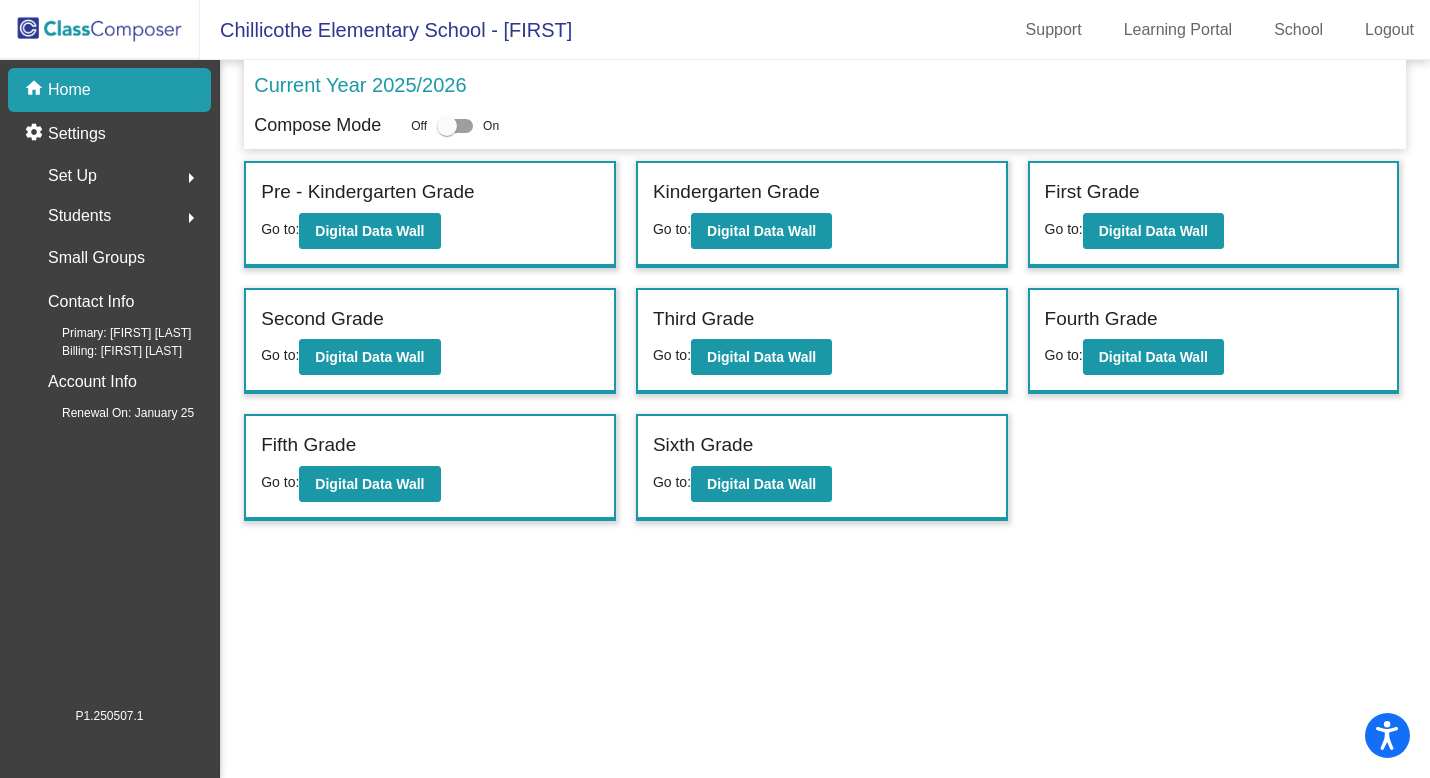click on "Students" 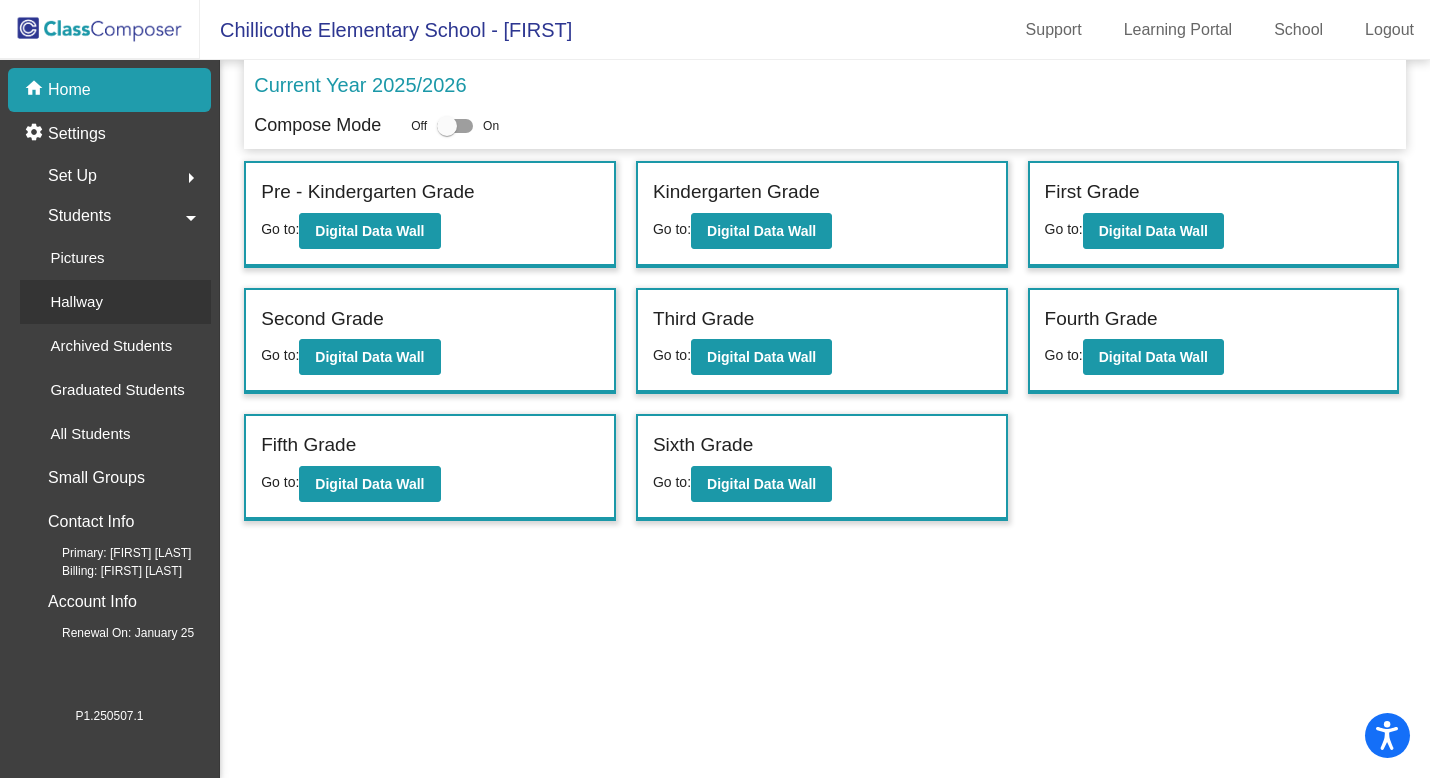 click on "Hallway" 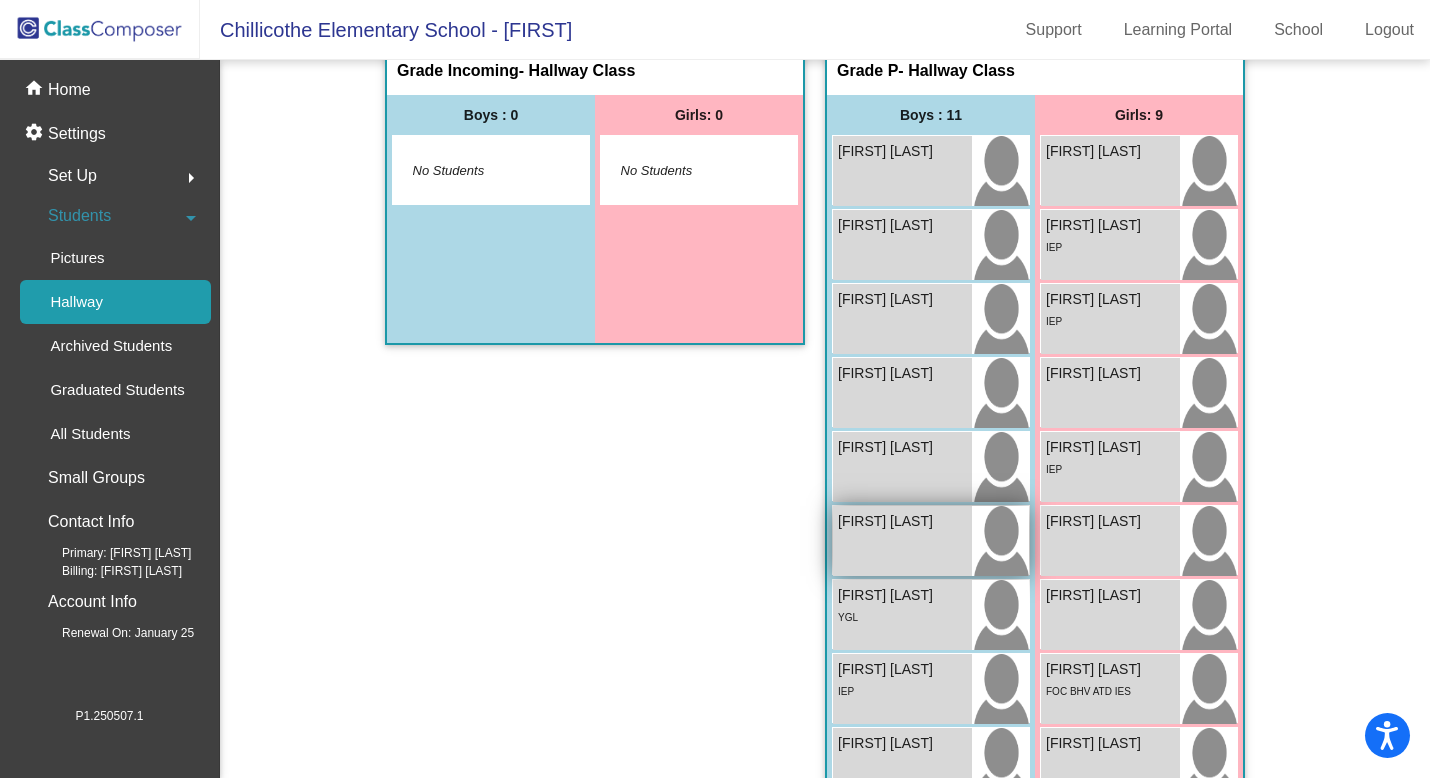 scroll, scrollTop: 0, scrollLeft: 0, axis: both 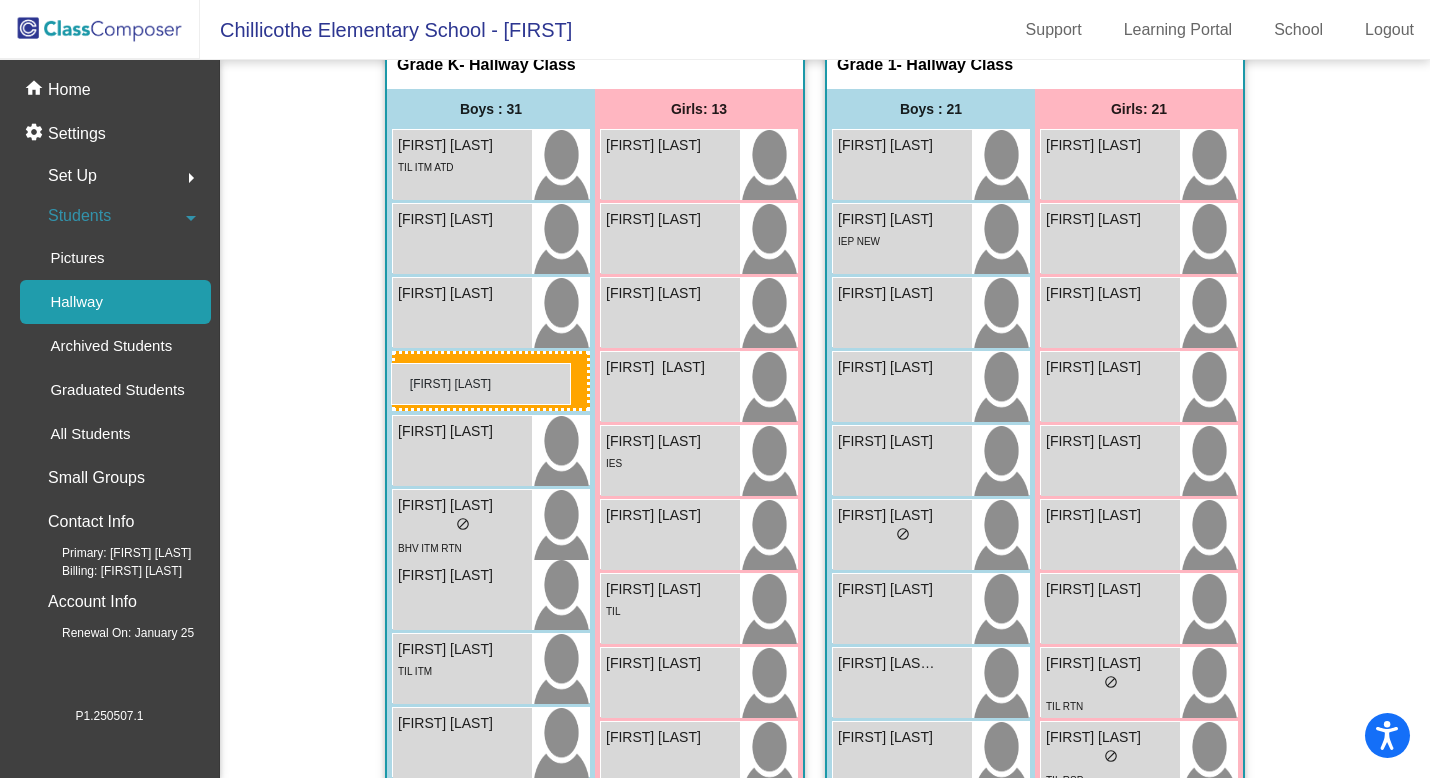 drag, startPoint x: 887, startPoint y: 655, endPoint x: 391, endPoint y: 363, distance: 575.5693 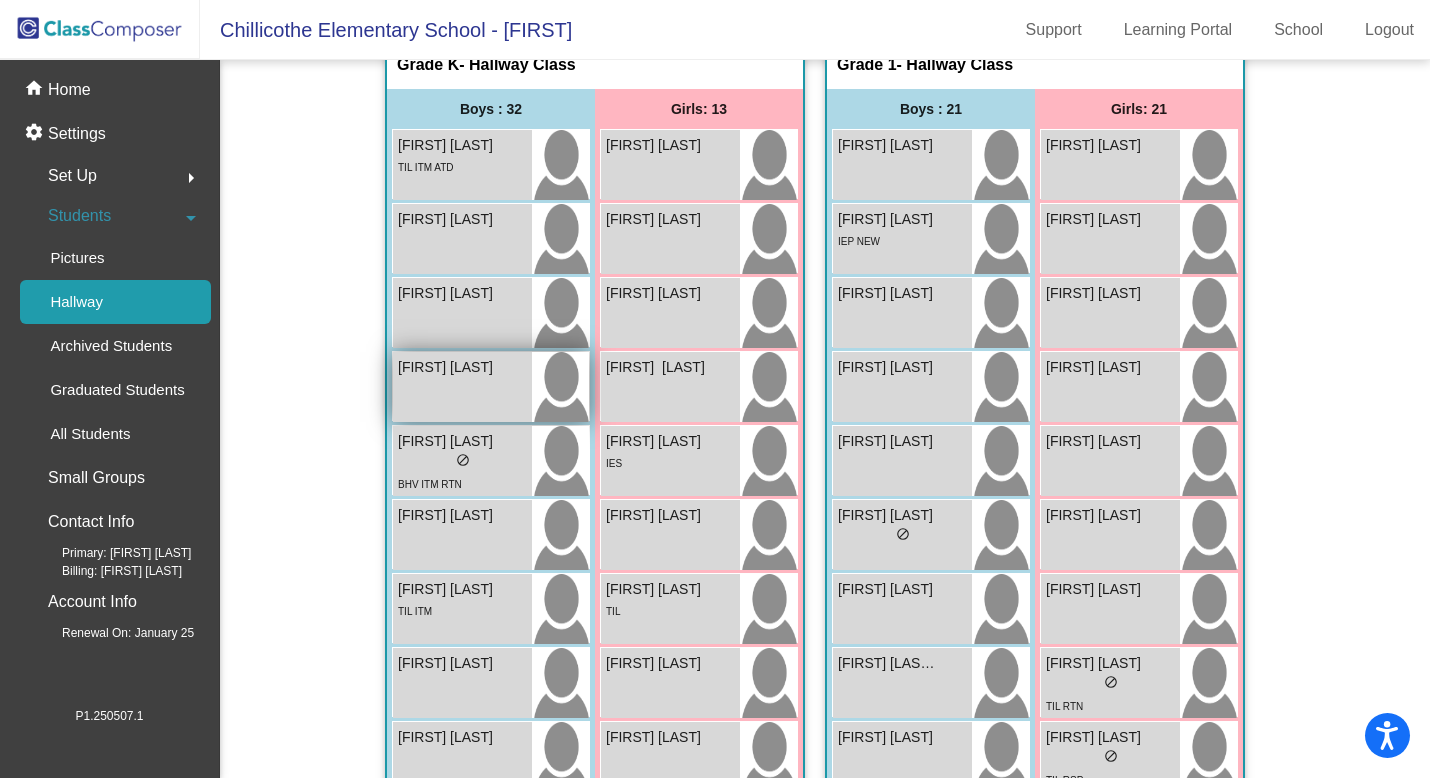 click on "[FIRST] [LAST] lock do_not_disturb_alt" at bounding box center [462, 387] 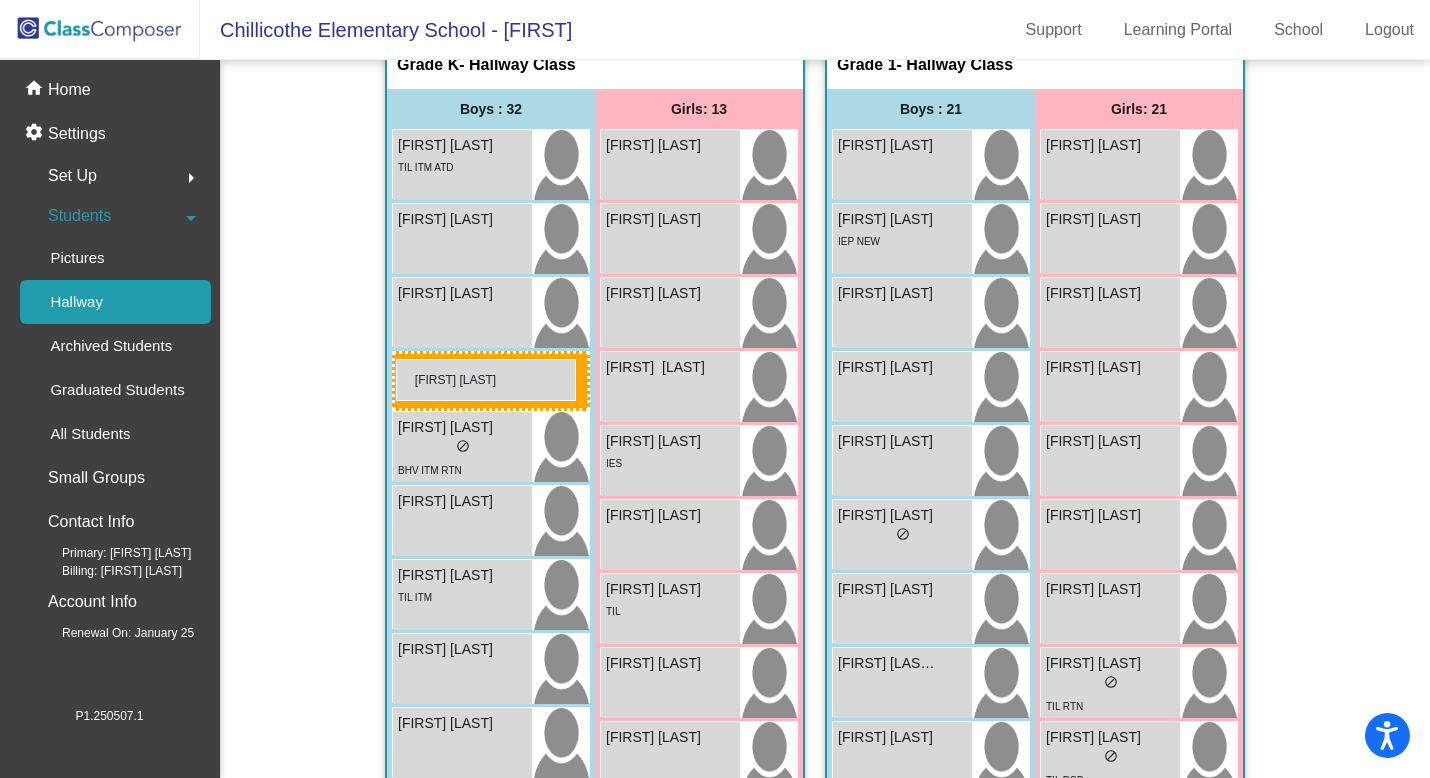 drag, startPoint x: 434, startPoint y: 389, endPoint x: 395, endPoint y: 361, distance: 48.010414 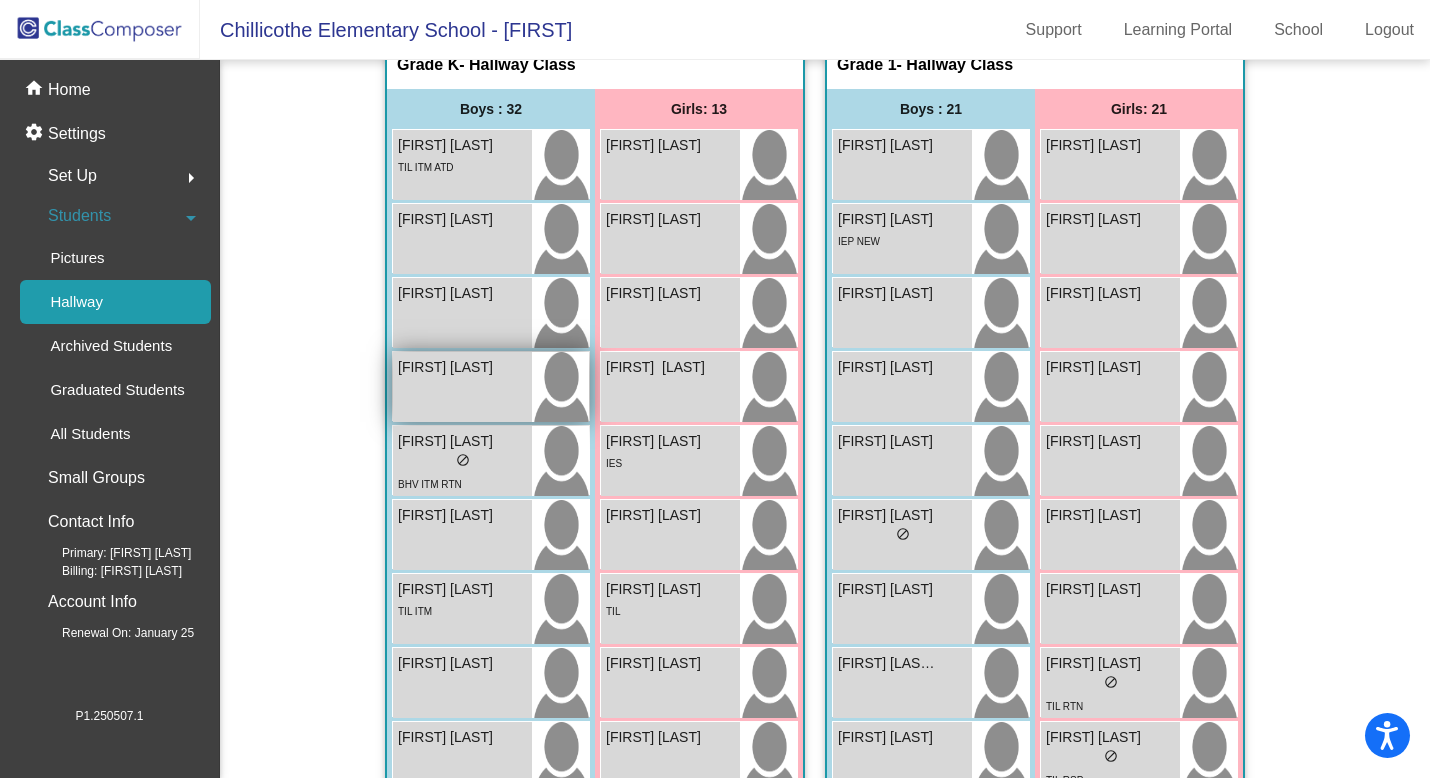 click on "[FIRST] [LAST] lock do_not_disturb_alt" at bounding box center [462, 387] 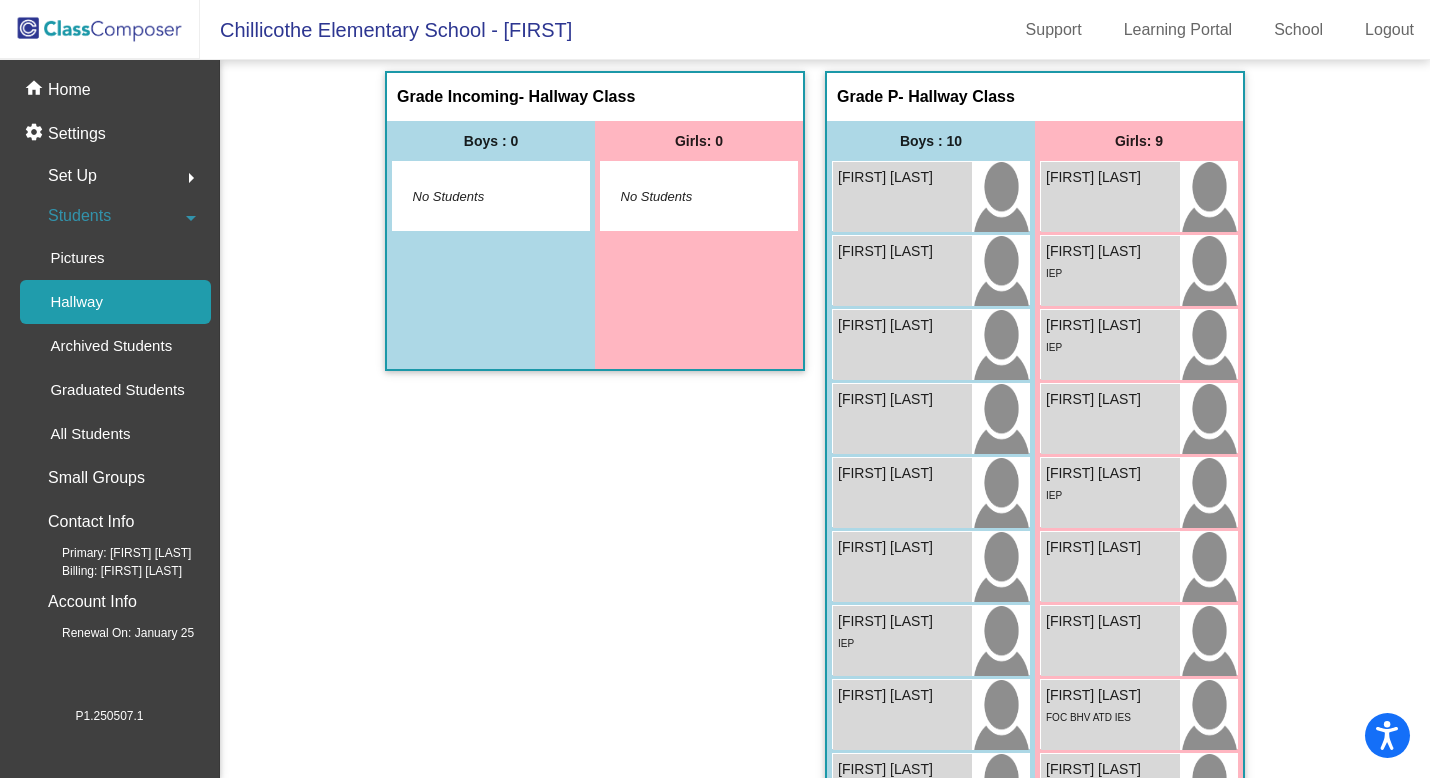 scroll, scrollTop: 0, scrollLeft: 0, axis: both 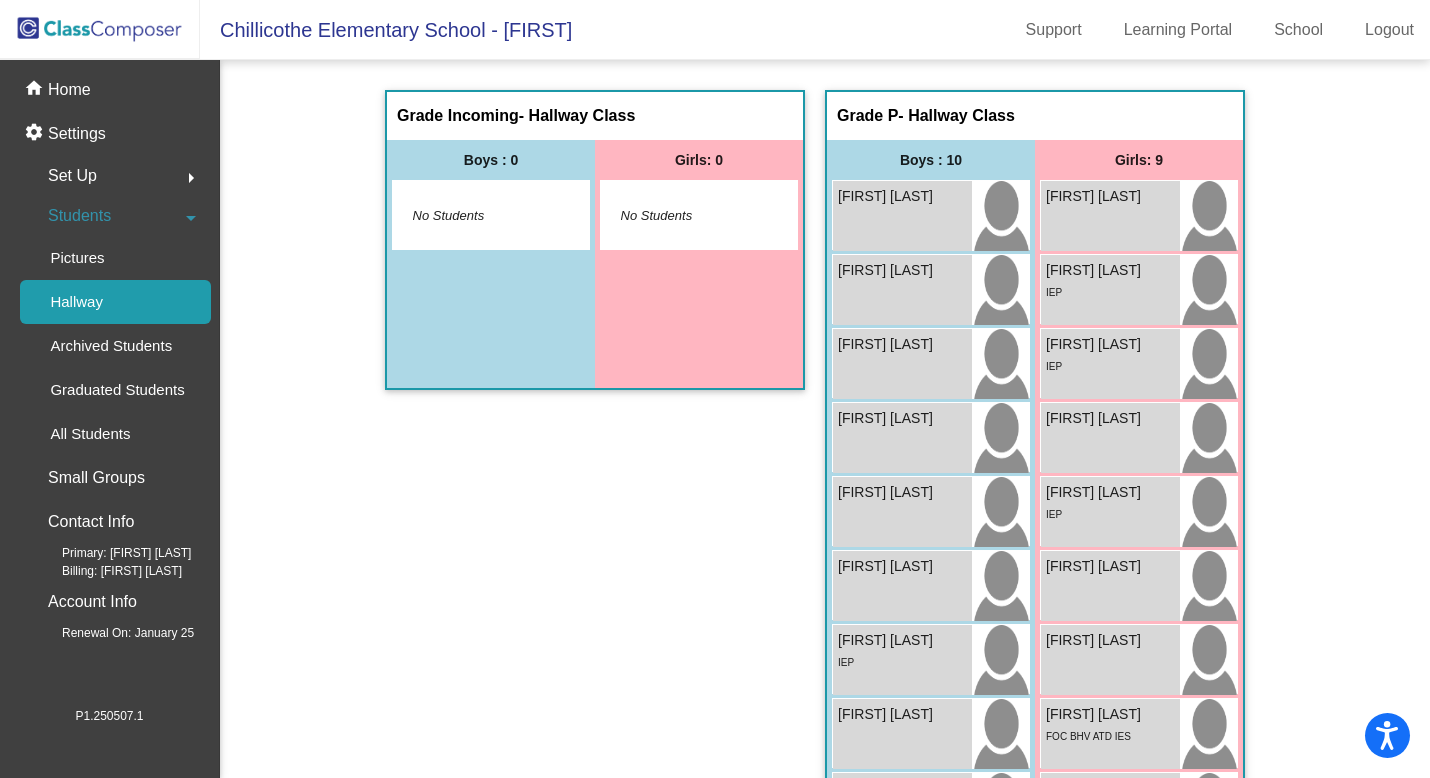 click 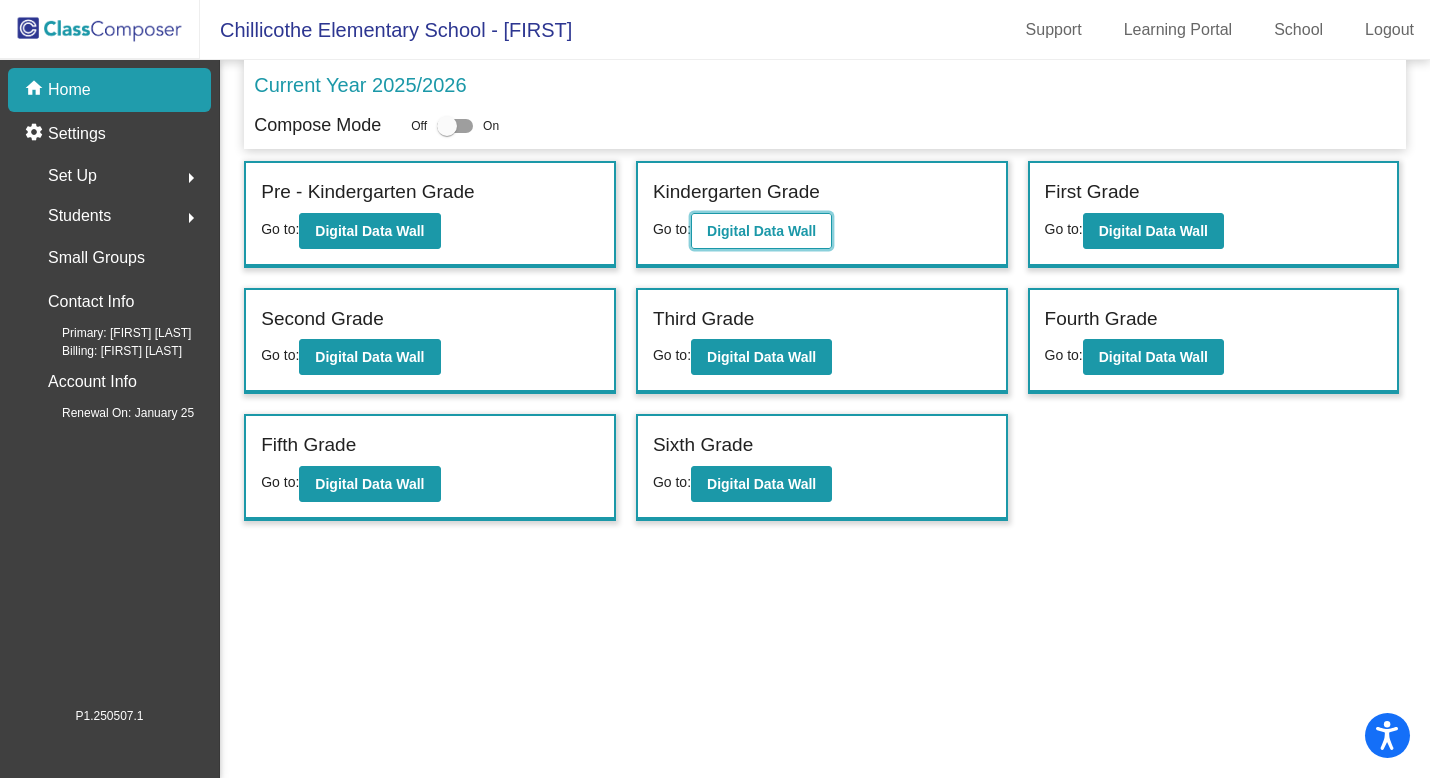 click on "Digital Data Wall" 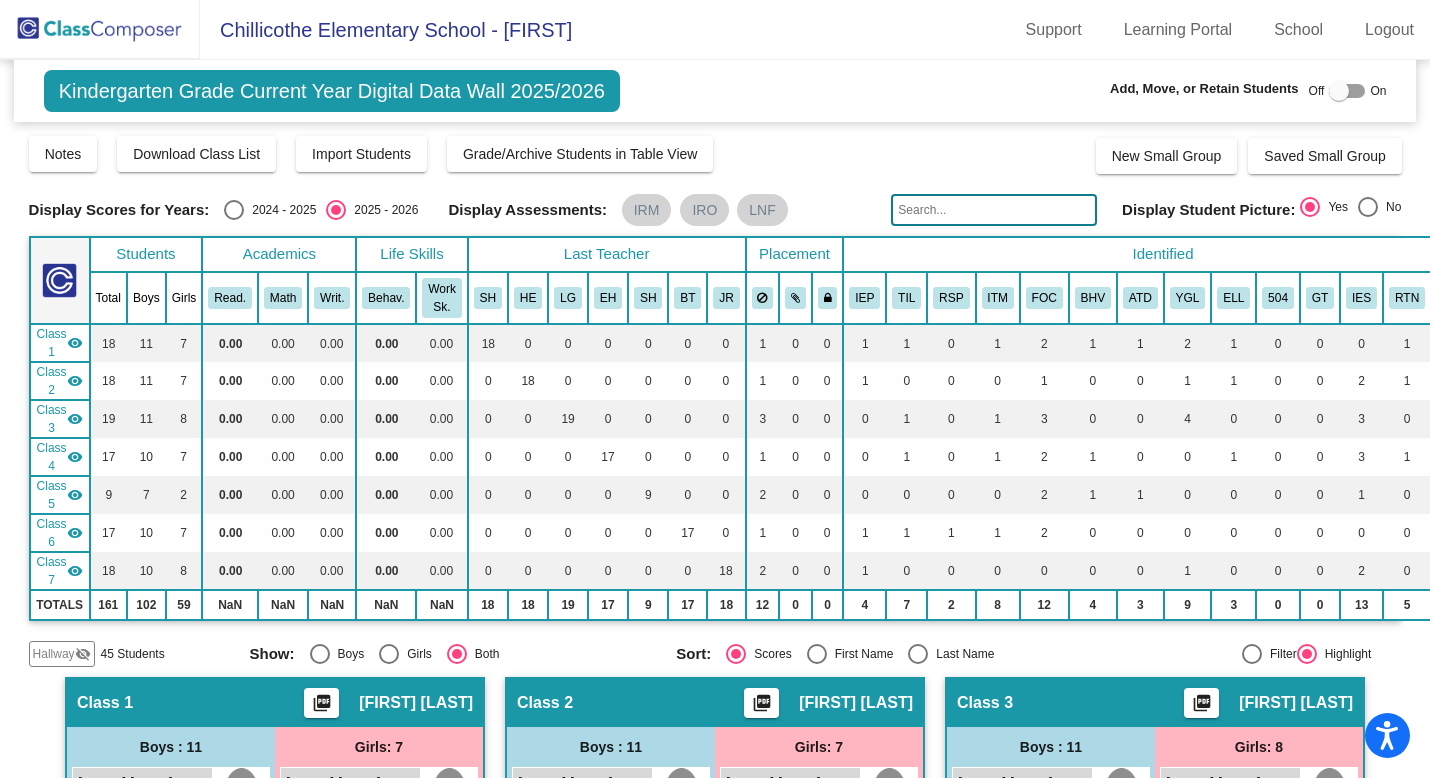 click on "Hallway" 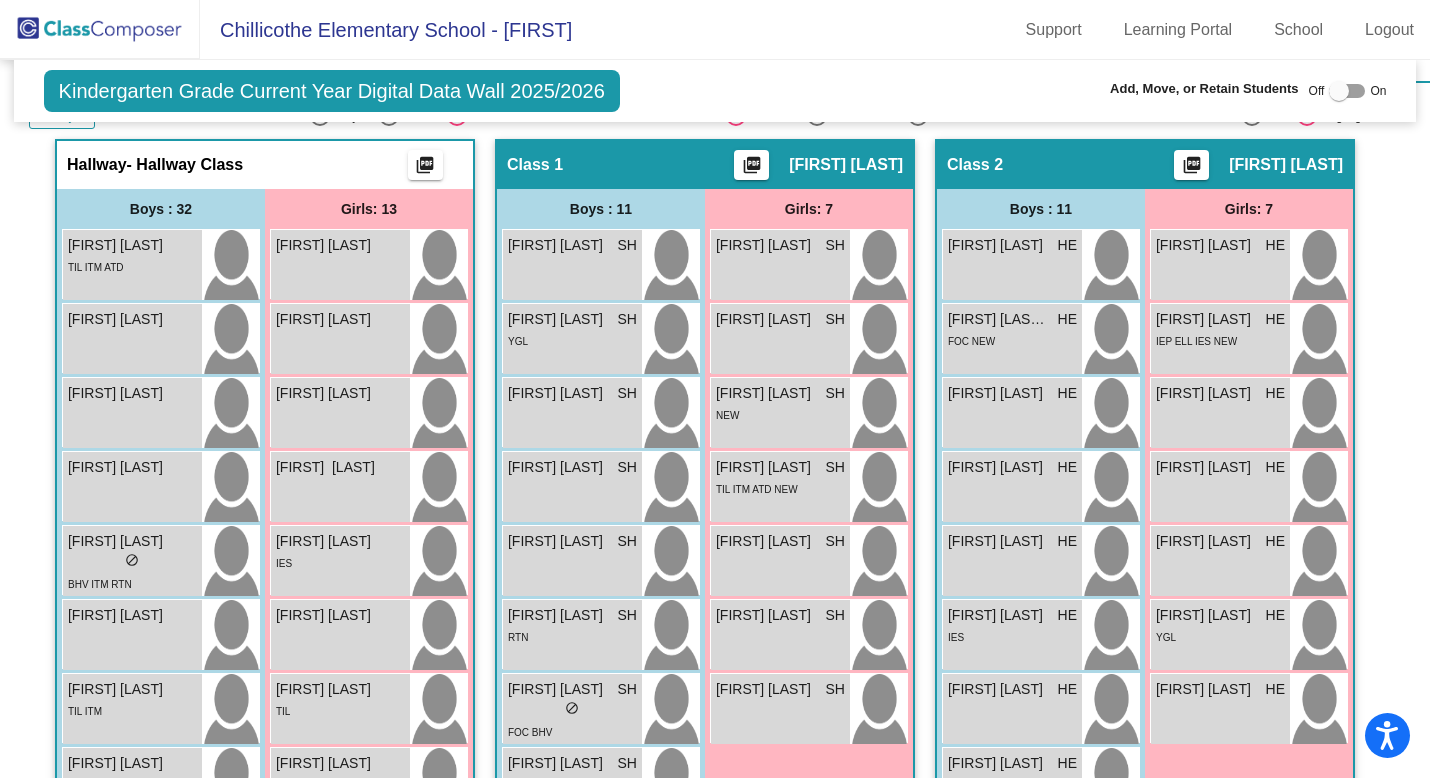 scroll, scrollTop: 372, scrollLeft: 0, axis: vertical 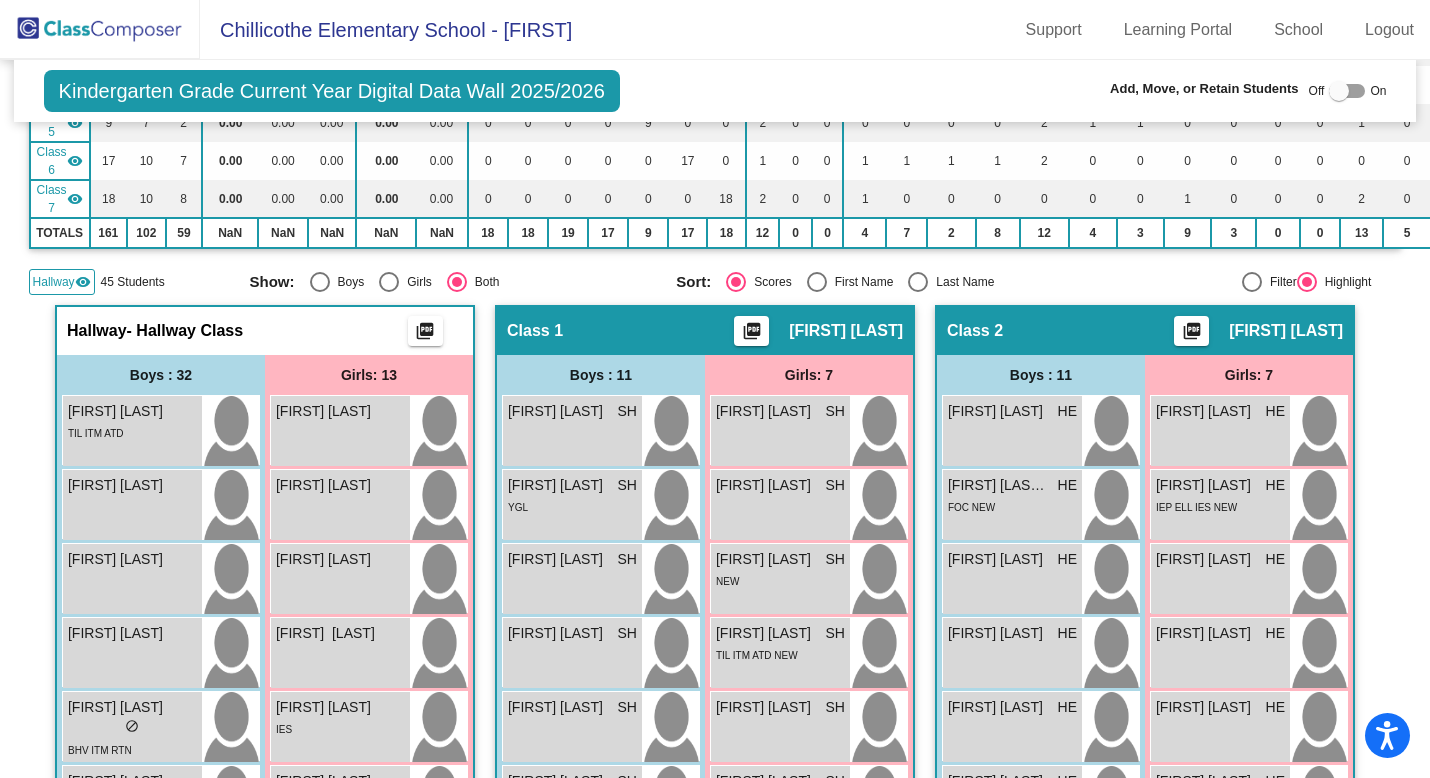 click at bounding box center (1339, 91) 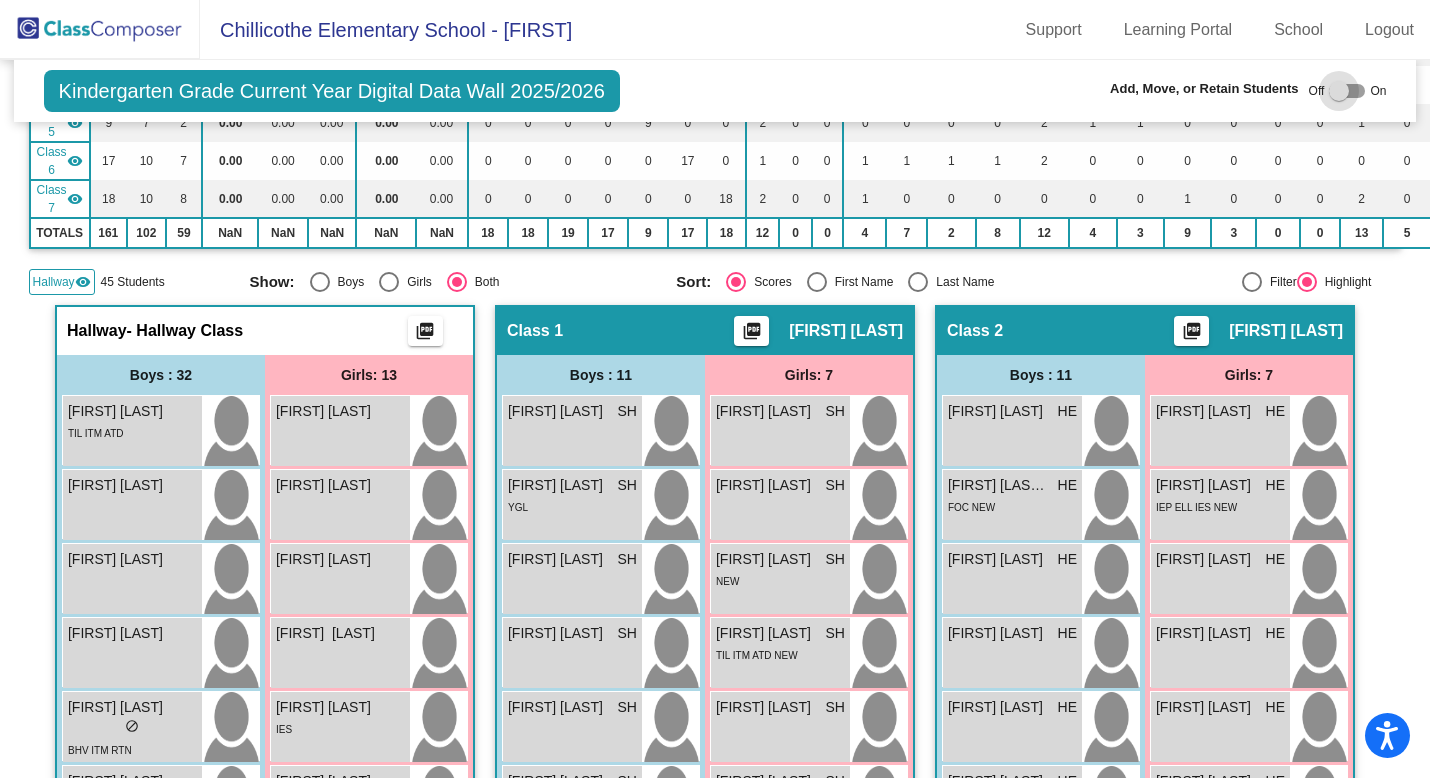 checkbox on "true" 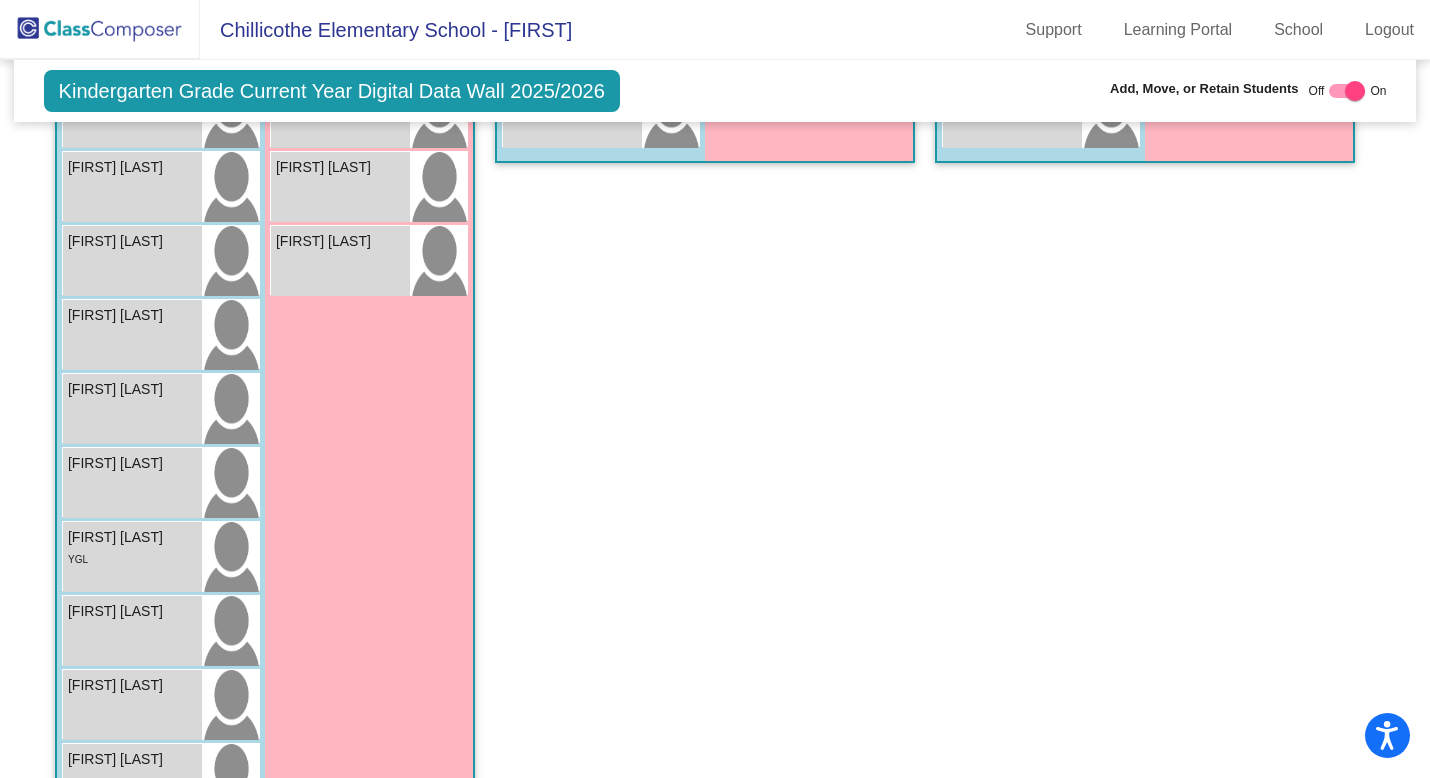 scroll, scrollTop: 1498, scrollLeft: 0, axis: vertical 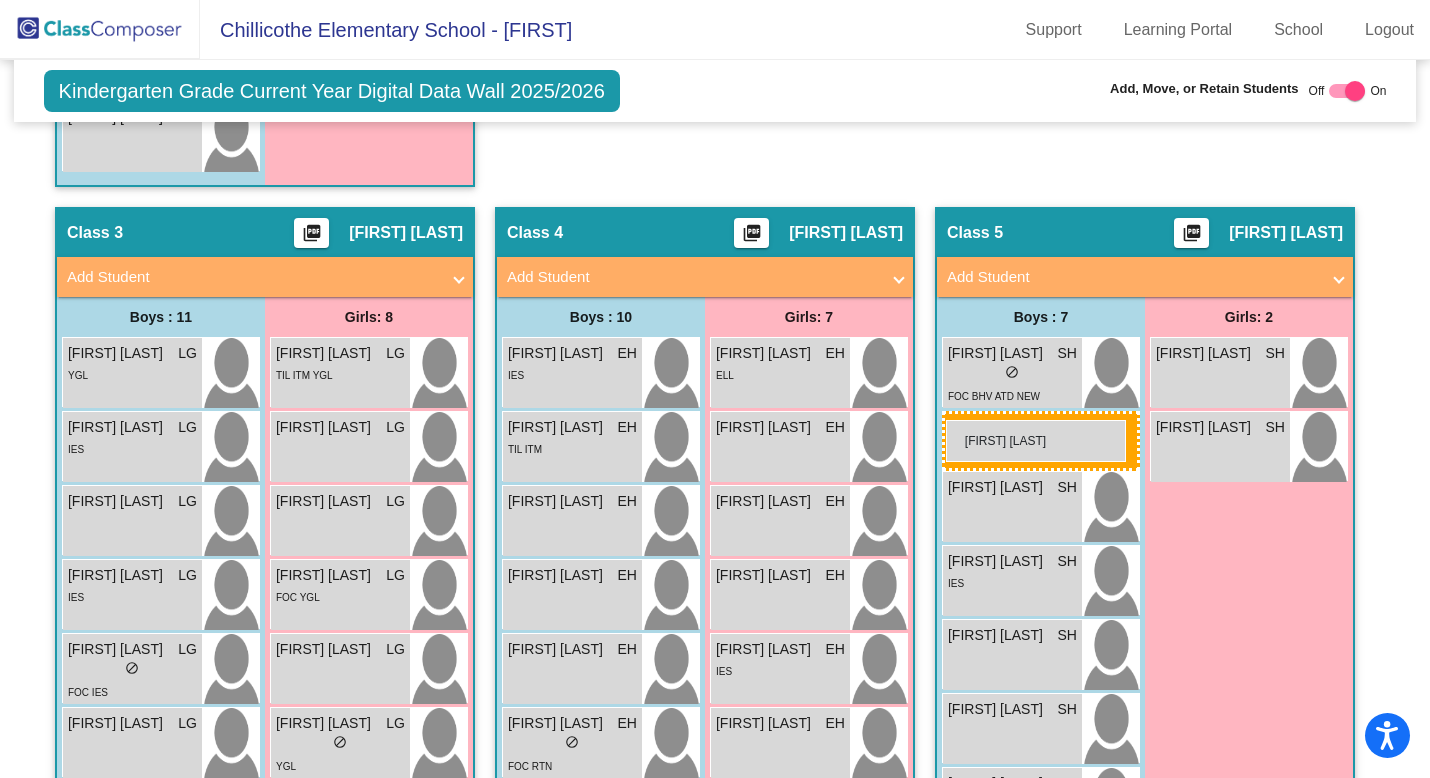 drag, startPoint x: 136, startPoint y: 540, endPoint x: 947, endPoint y: 420, distance: 819.82983 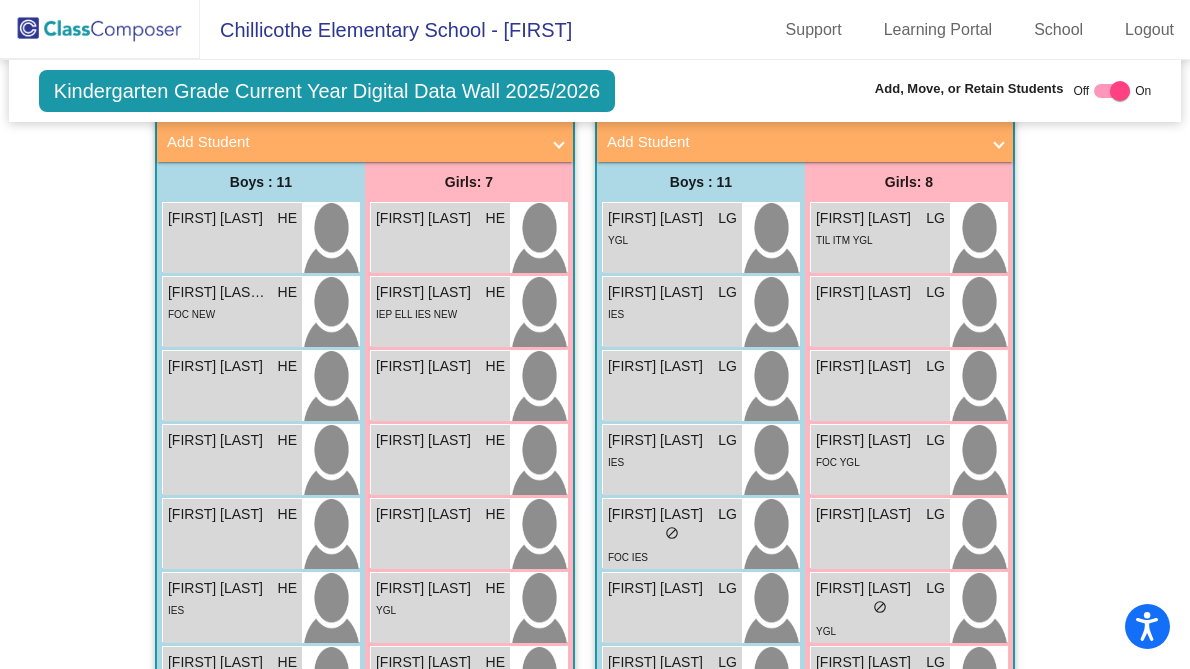scroll, scrollTop: 3101, scrollLeft: 0, axis: vertical 